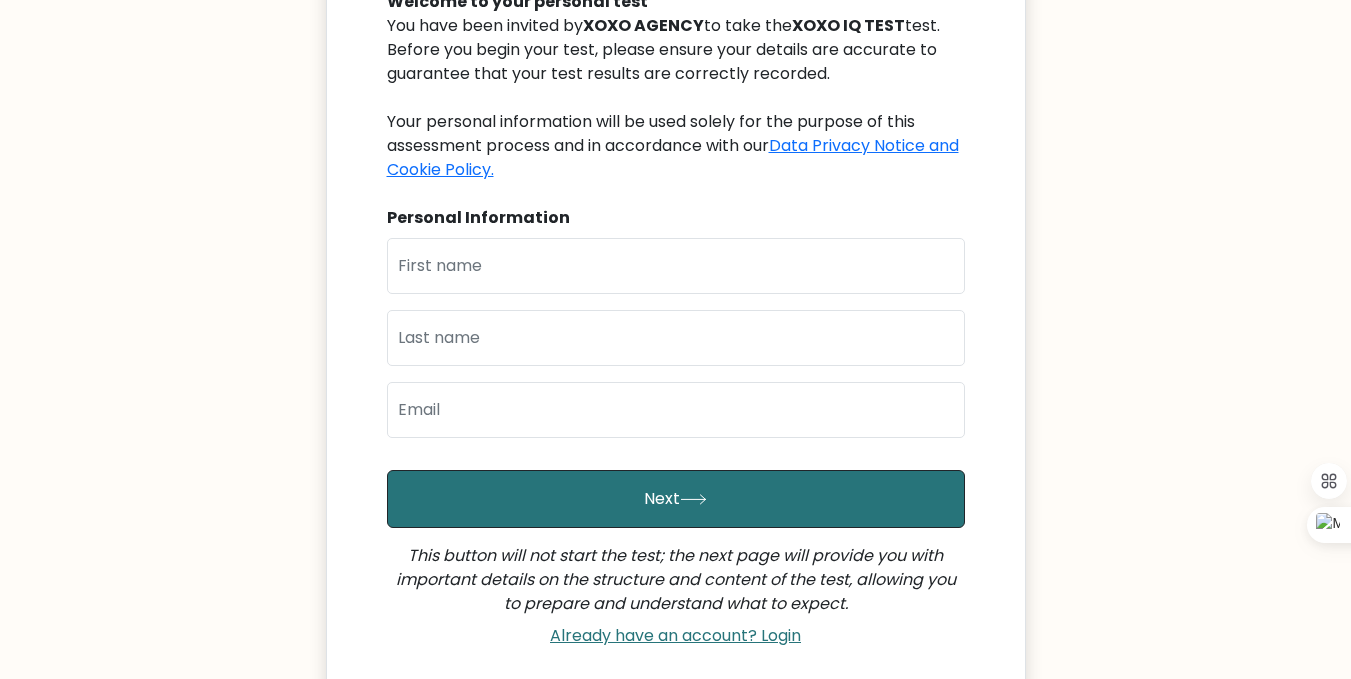 scroll, scrollTop: 300, scrollLeft: 0, axis: vertical 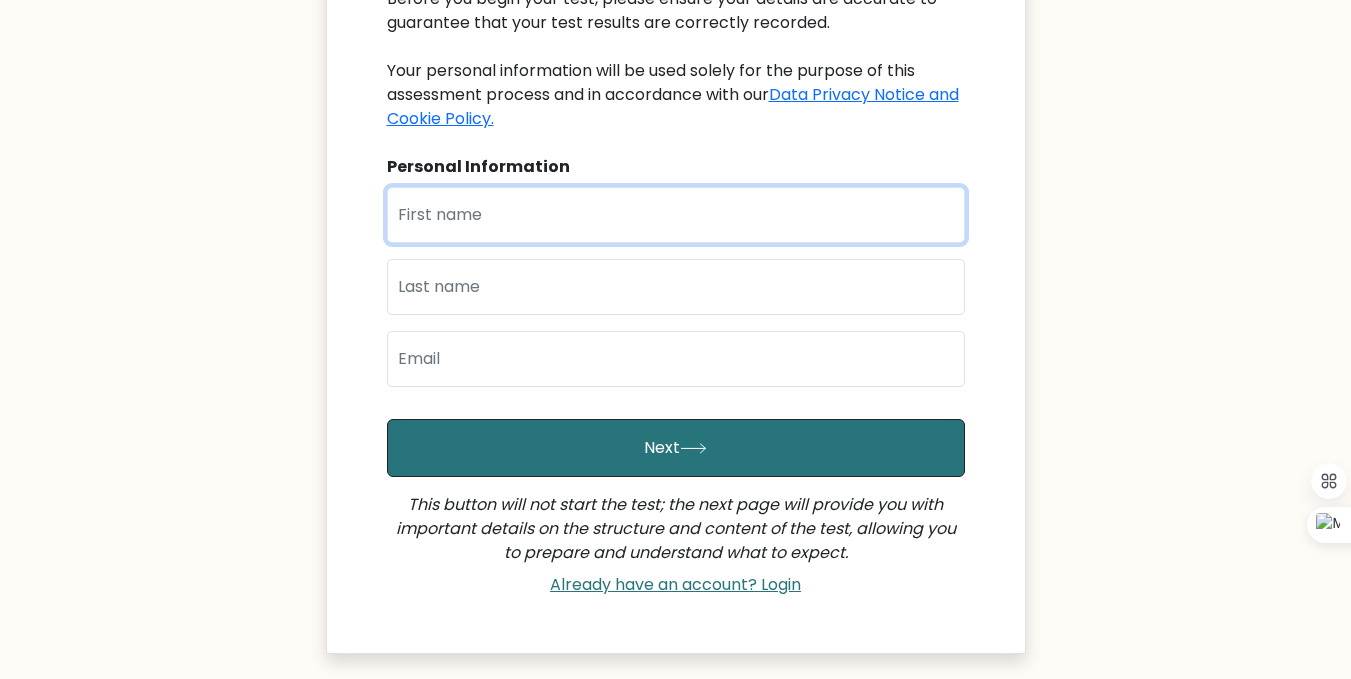 click at bounding box center (676, 215) 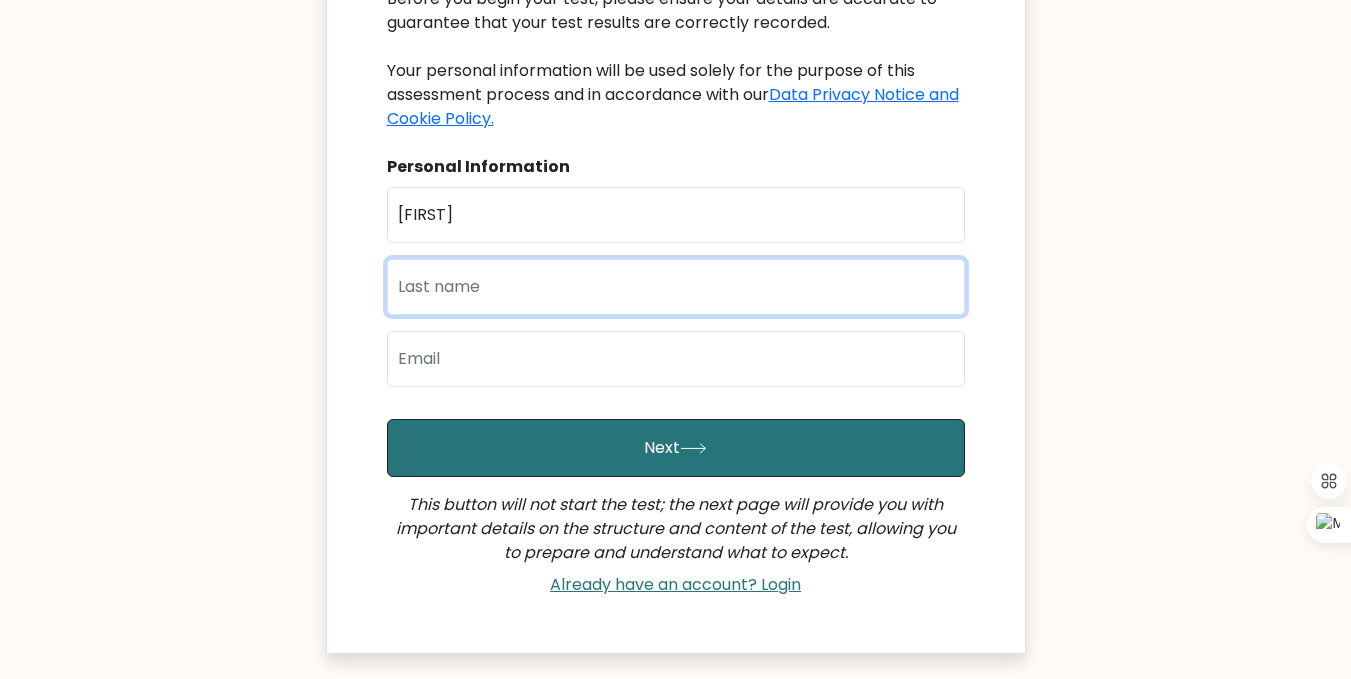type on "[LAST]" 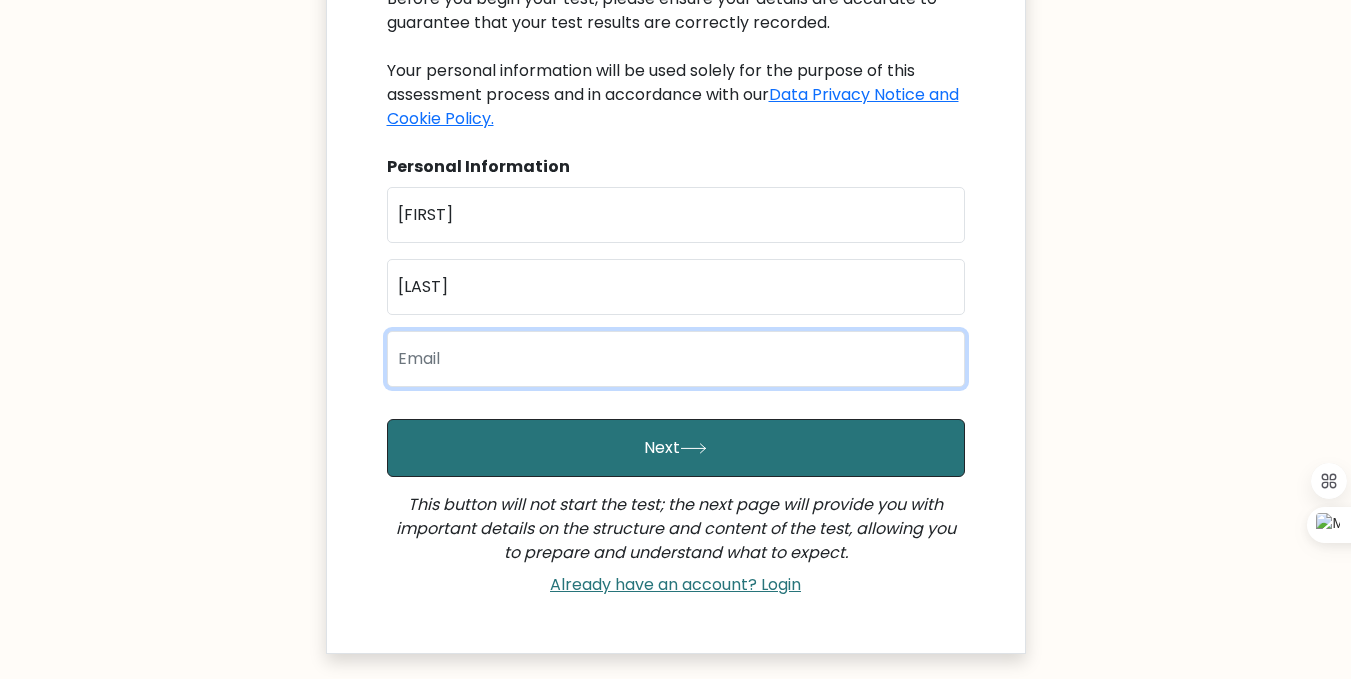 click at bounding box center [676, 359] 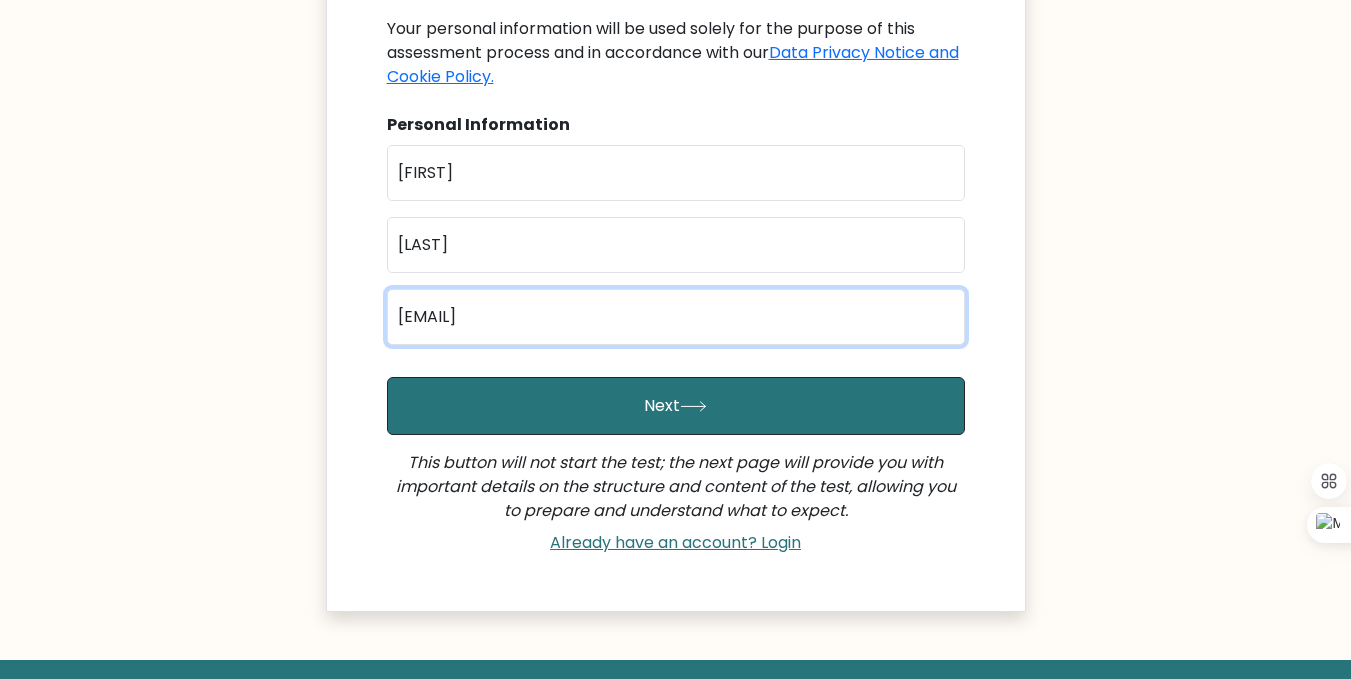 scroll, scrollTop: 400, scrollLeft: 0, axis: vertical 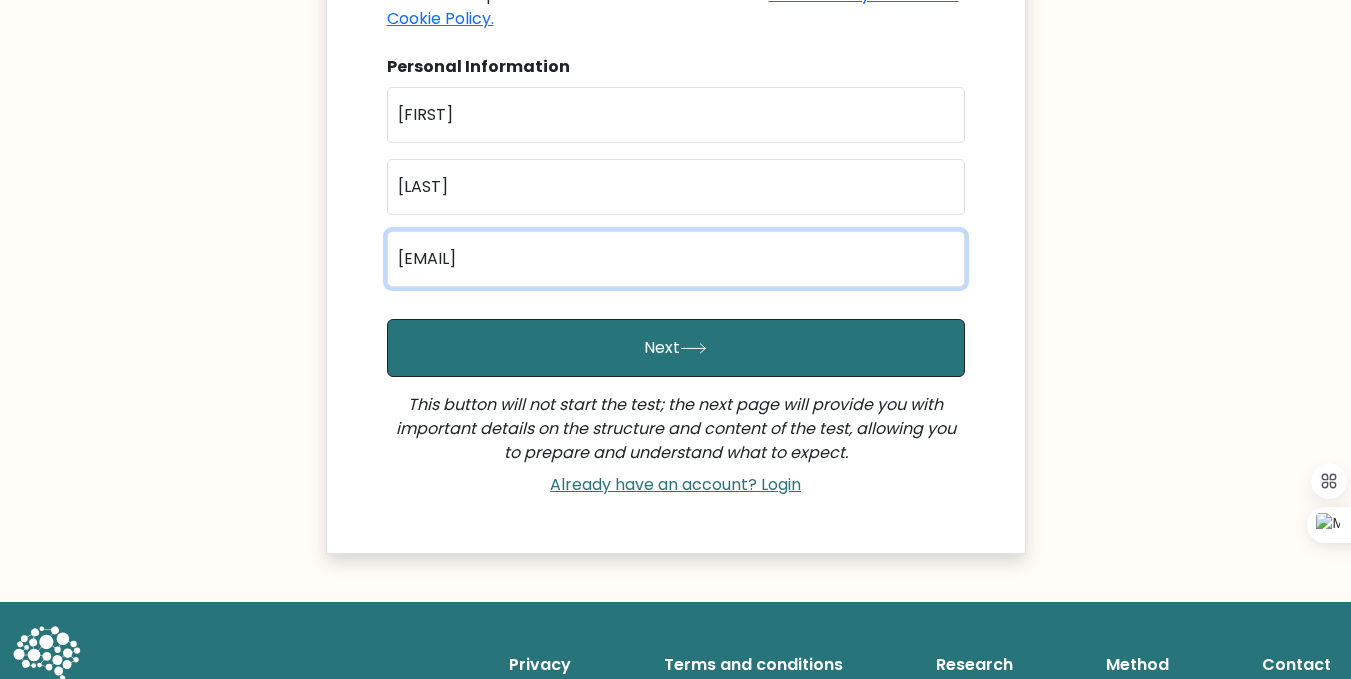 type on "josphatayapal@gmail.com" 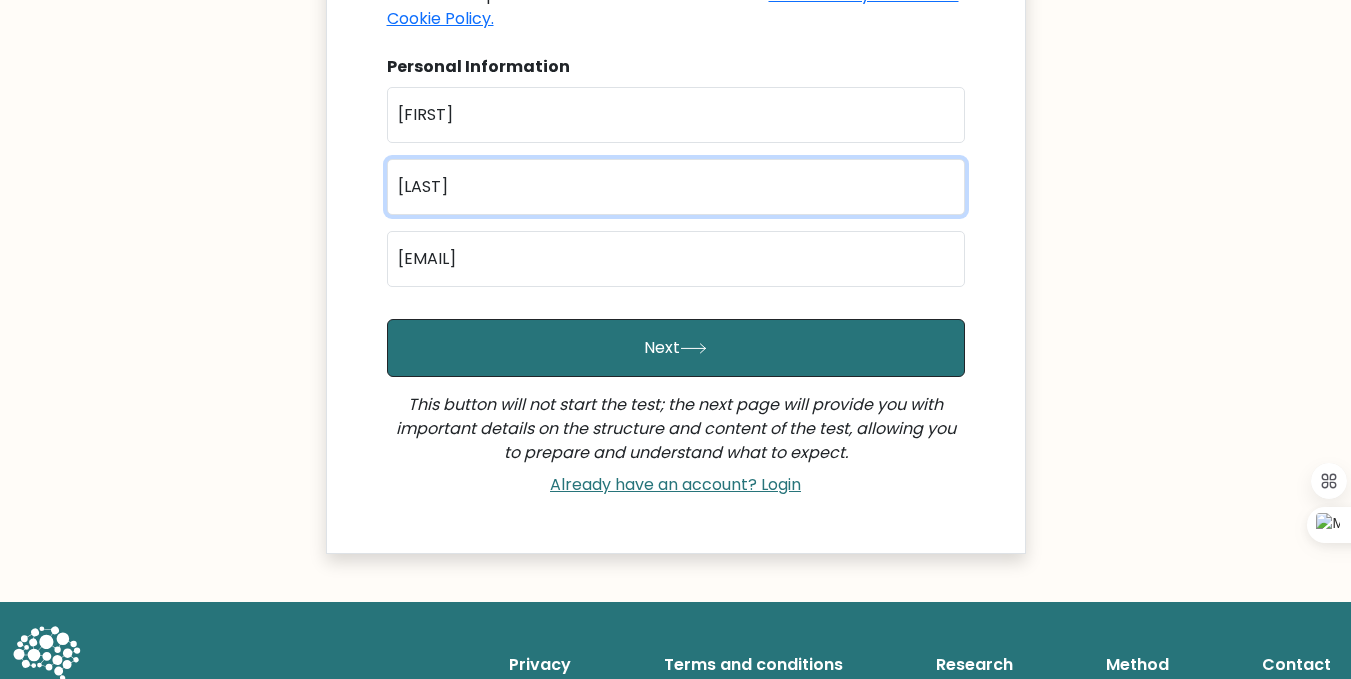 click on "[LAST]" at bounding box center [676, 187] 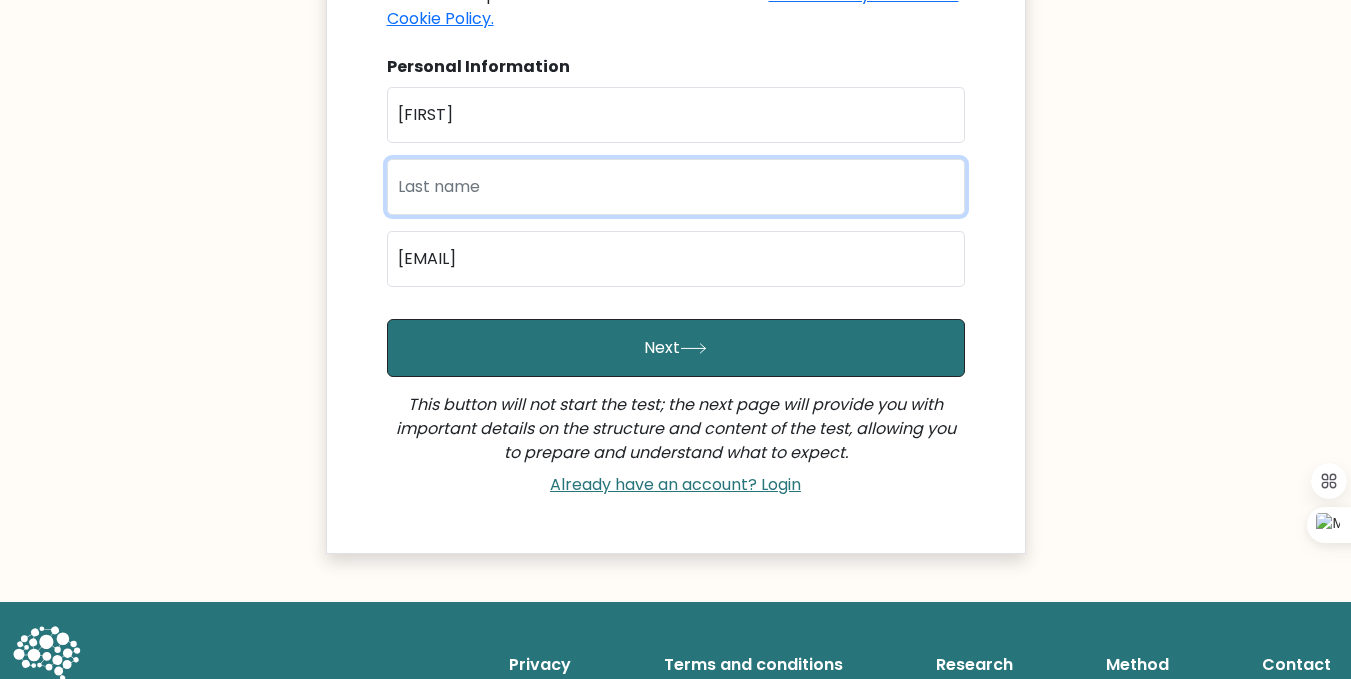 drag, startPoint x: 417, startPoint y: 174, endPoint x: 389, endPoint y: 185, distance: 30.083218 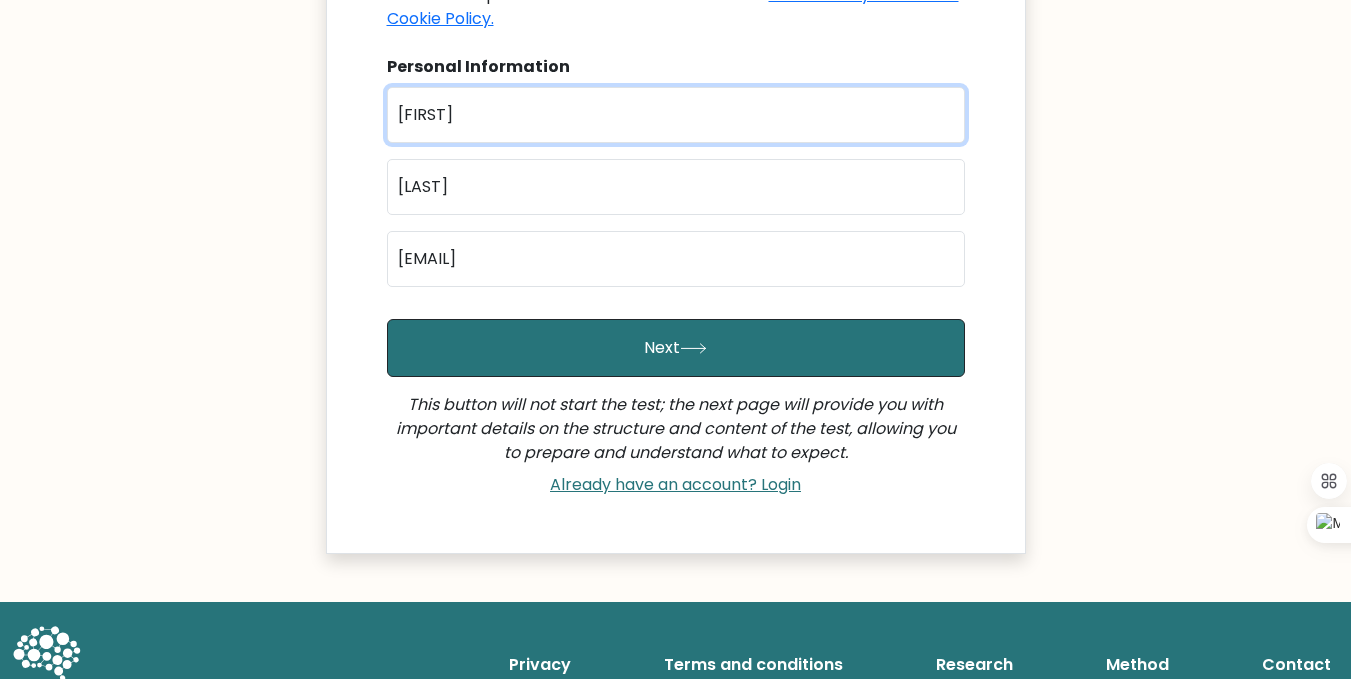click on "Josphat" at bounding box center [676, 115] 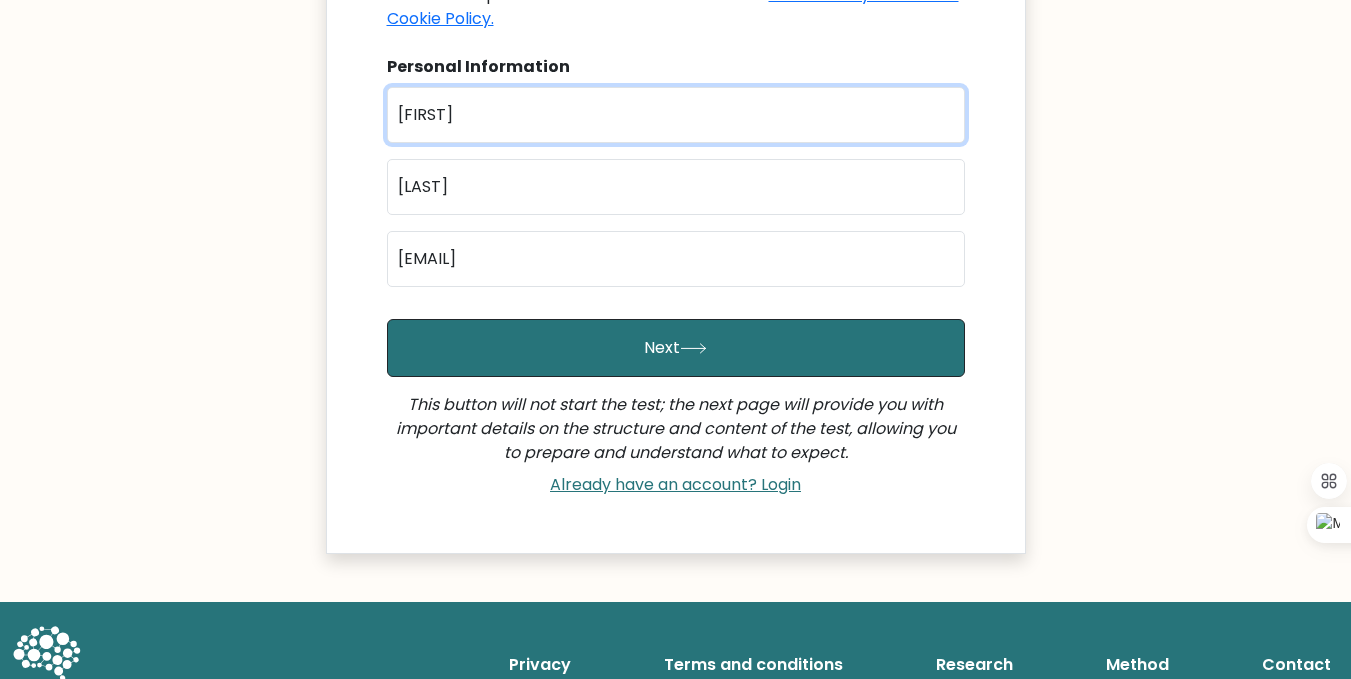 drag, startPoint x: 429, startPoint y: 126, endPoint x: 408, endPoint y: 129, distance: 21.213203 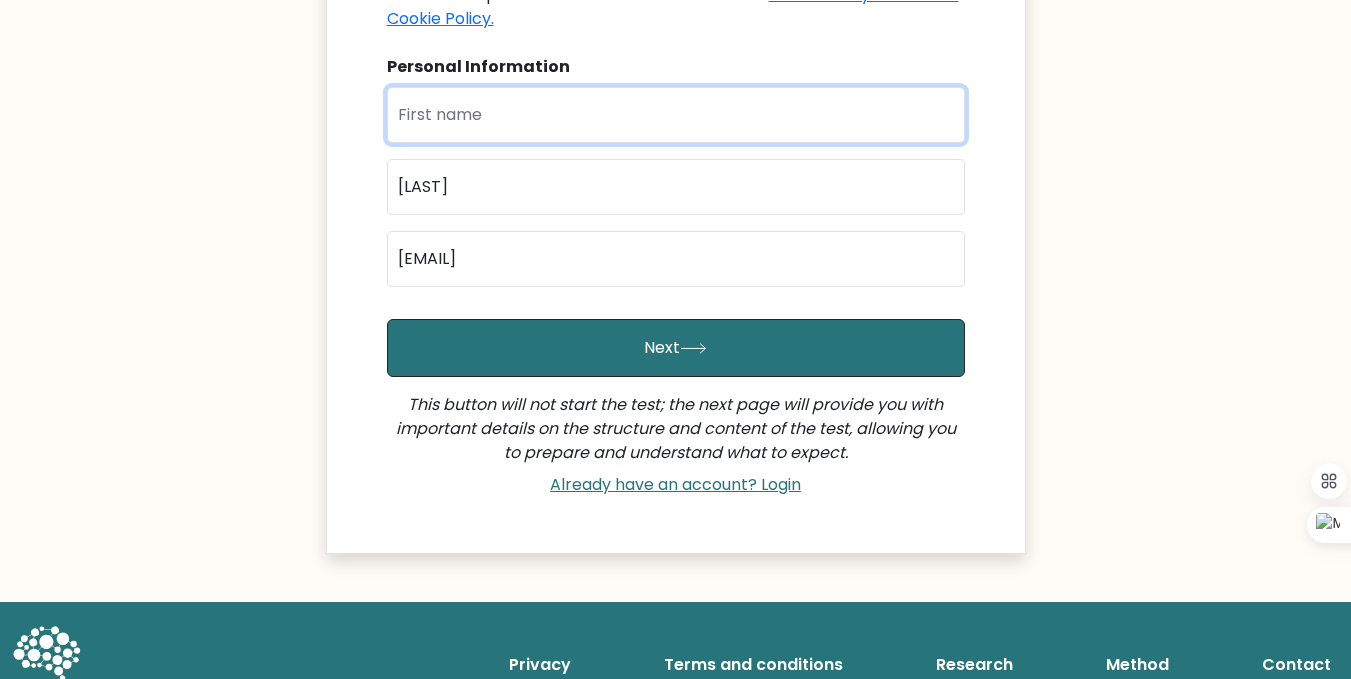 click at bounding box center [676, 115] 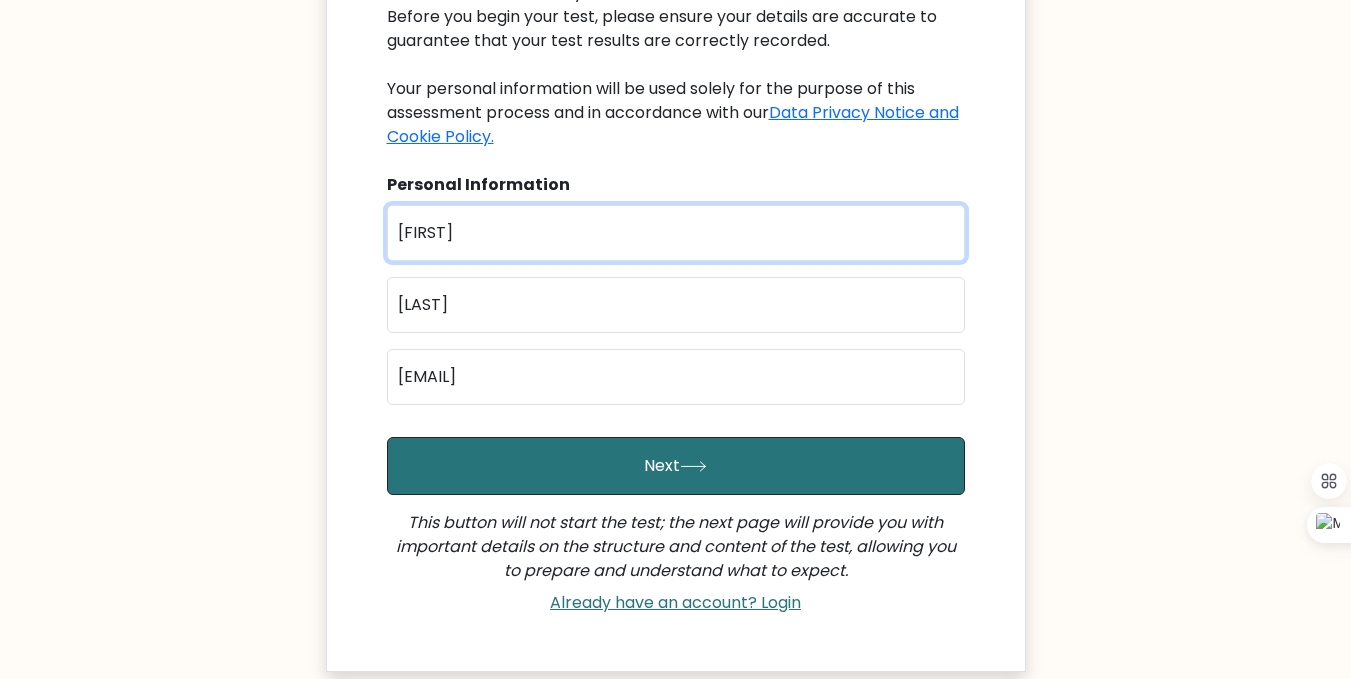 scroll, scrollTop: 300, scrollLeft: 0, axis: vertical 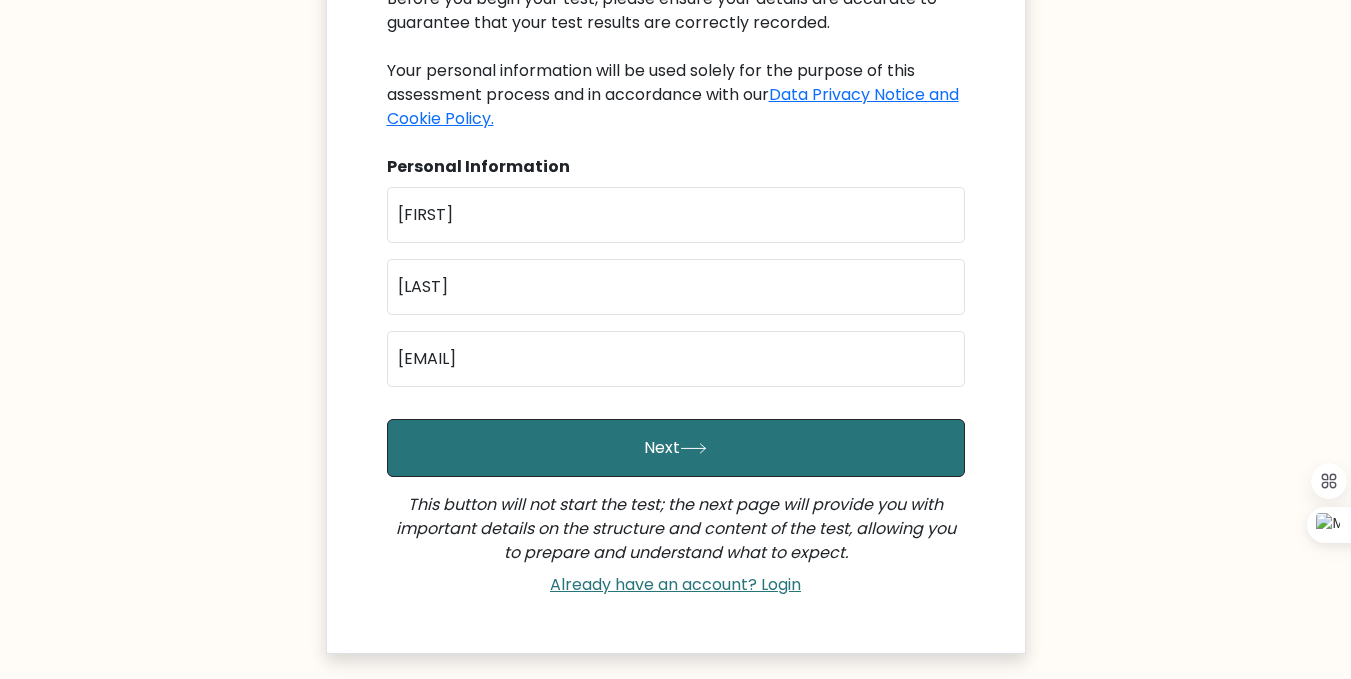 click on "Next" at bounding box center (676, 448) 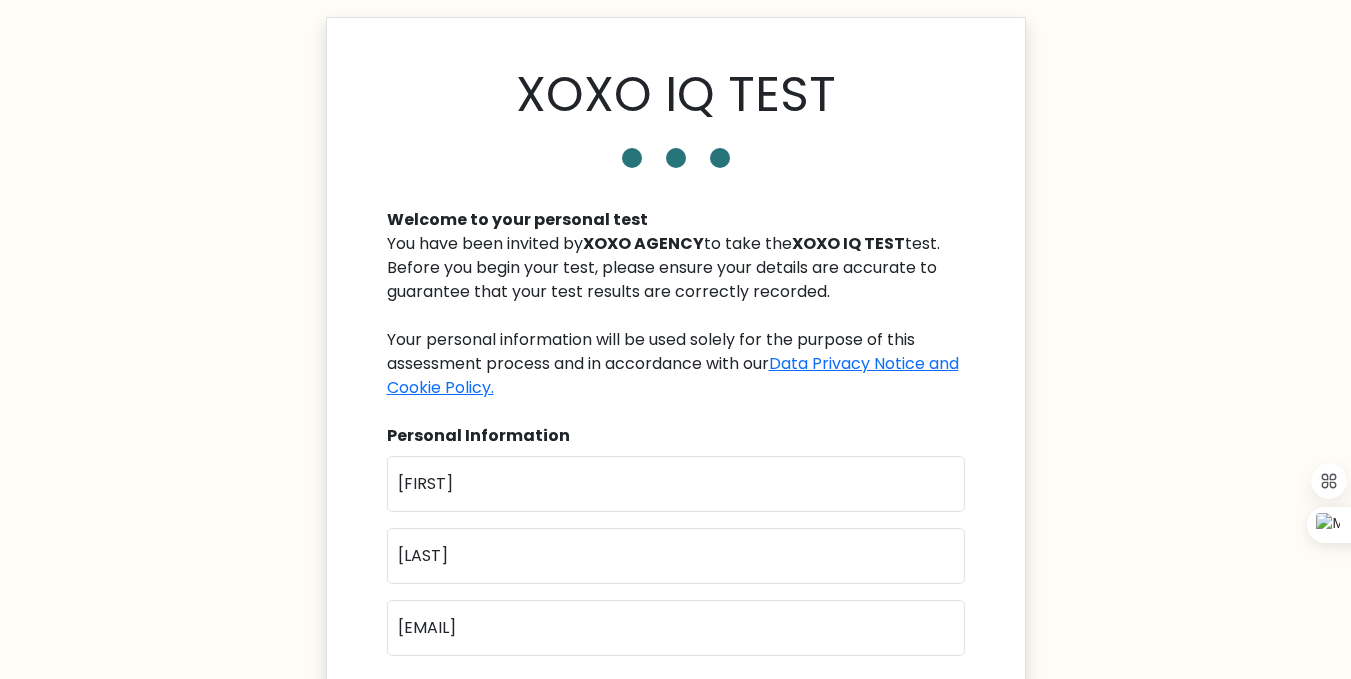 scroll, scrollTop: 0, scrollLeft: 0, axis: both 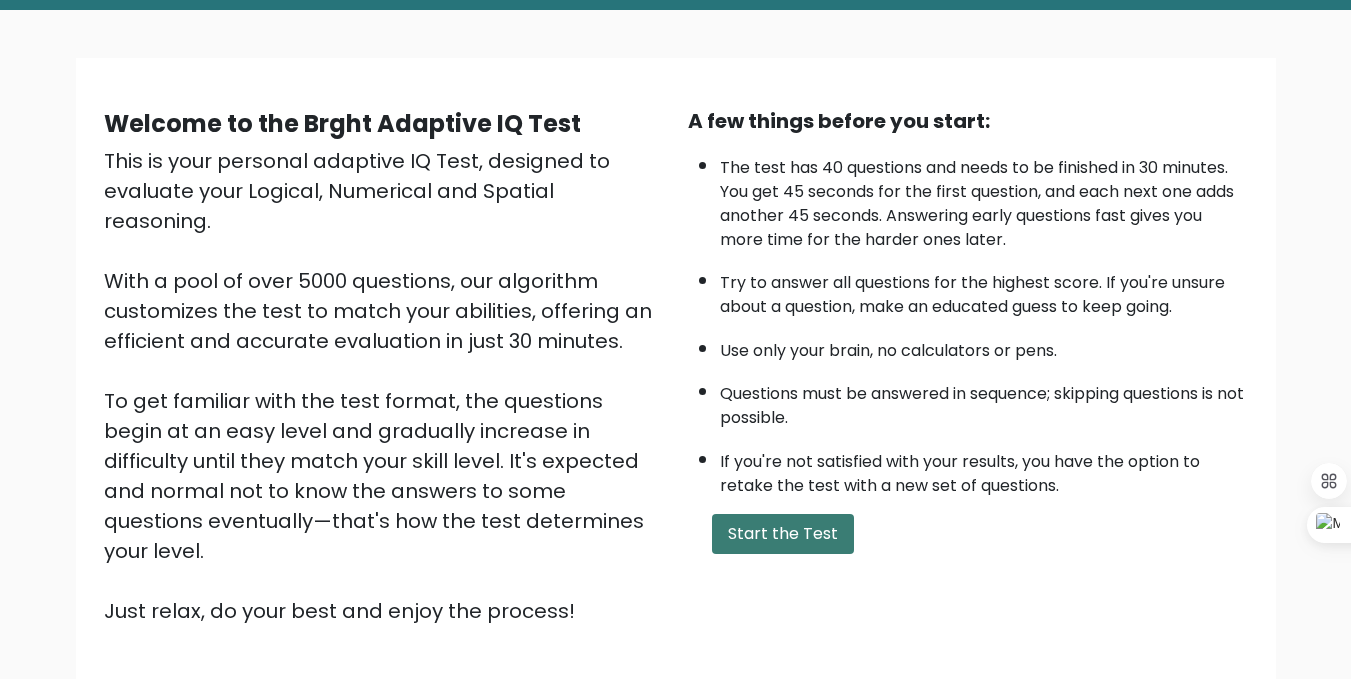 click on "Start the Test" at bounding box center [783, 534] 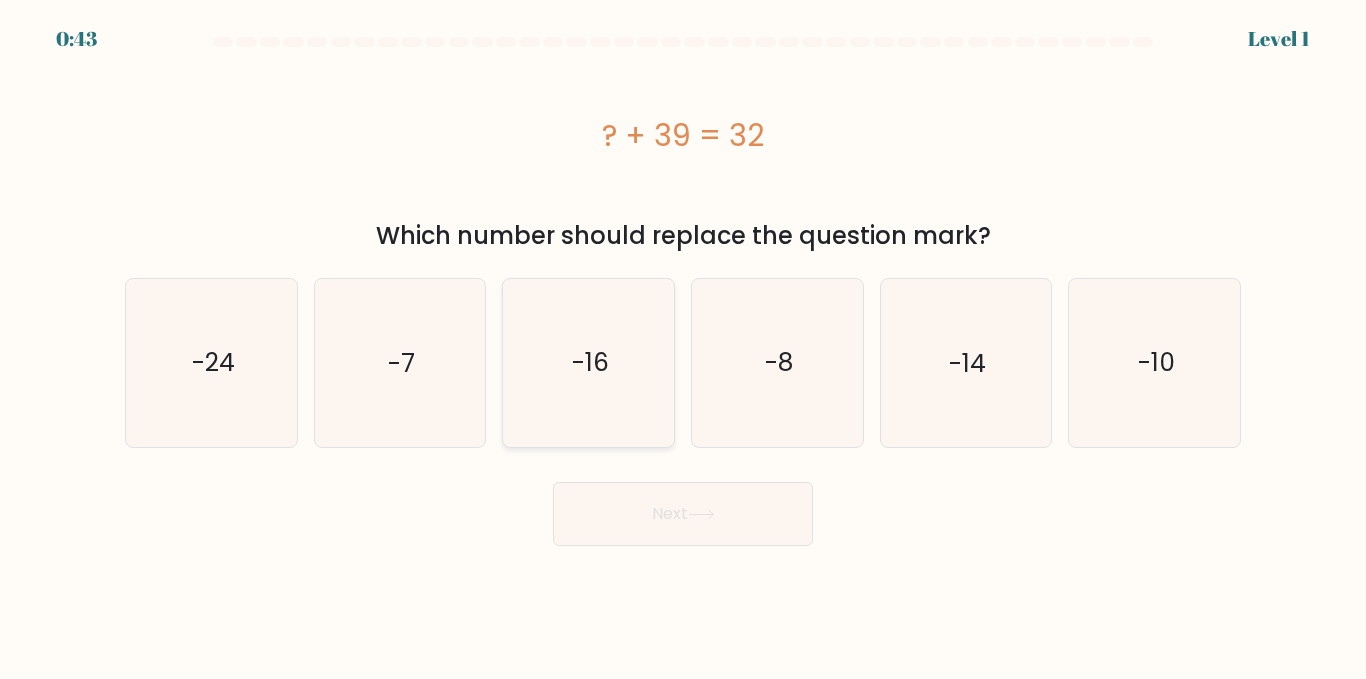 scroll, scrollTop: 0, scrollLeft: 0, axis: both 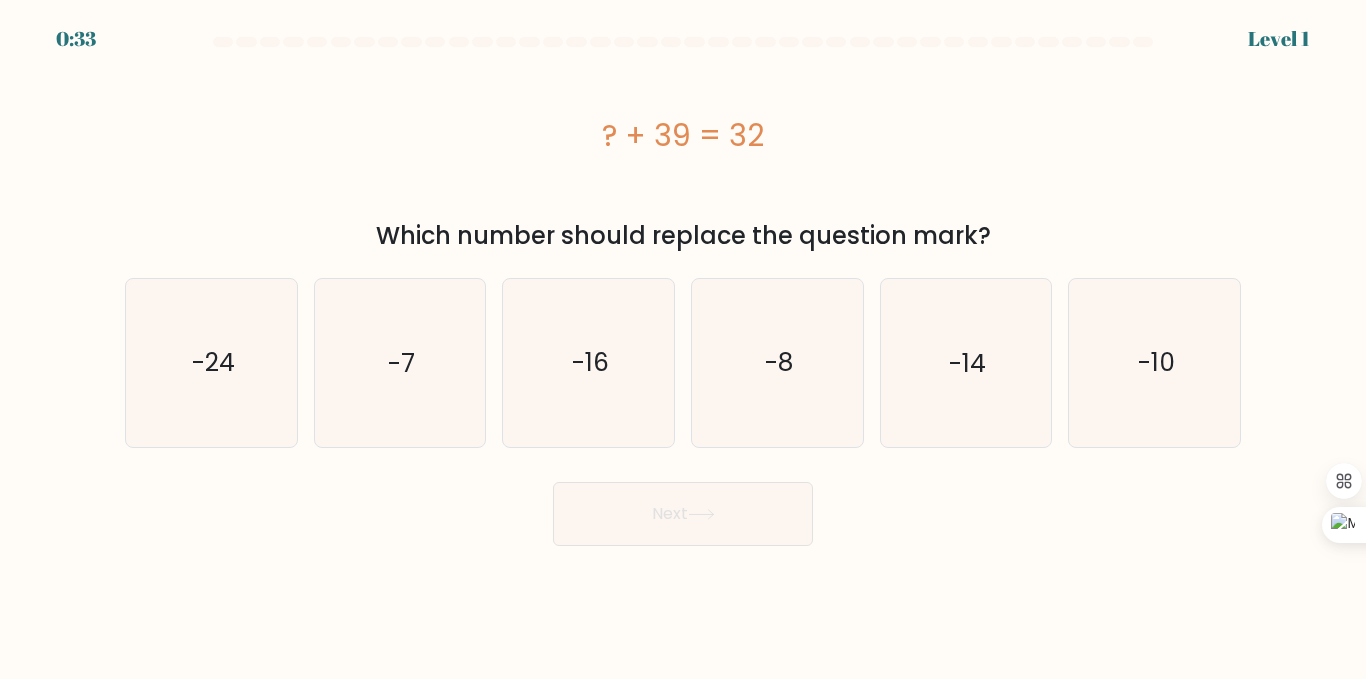 drag, startPoint x: 603, startPoint y: 134, endPoint x: 801, endPoint y: 125, distance: 198.20444 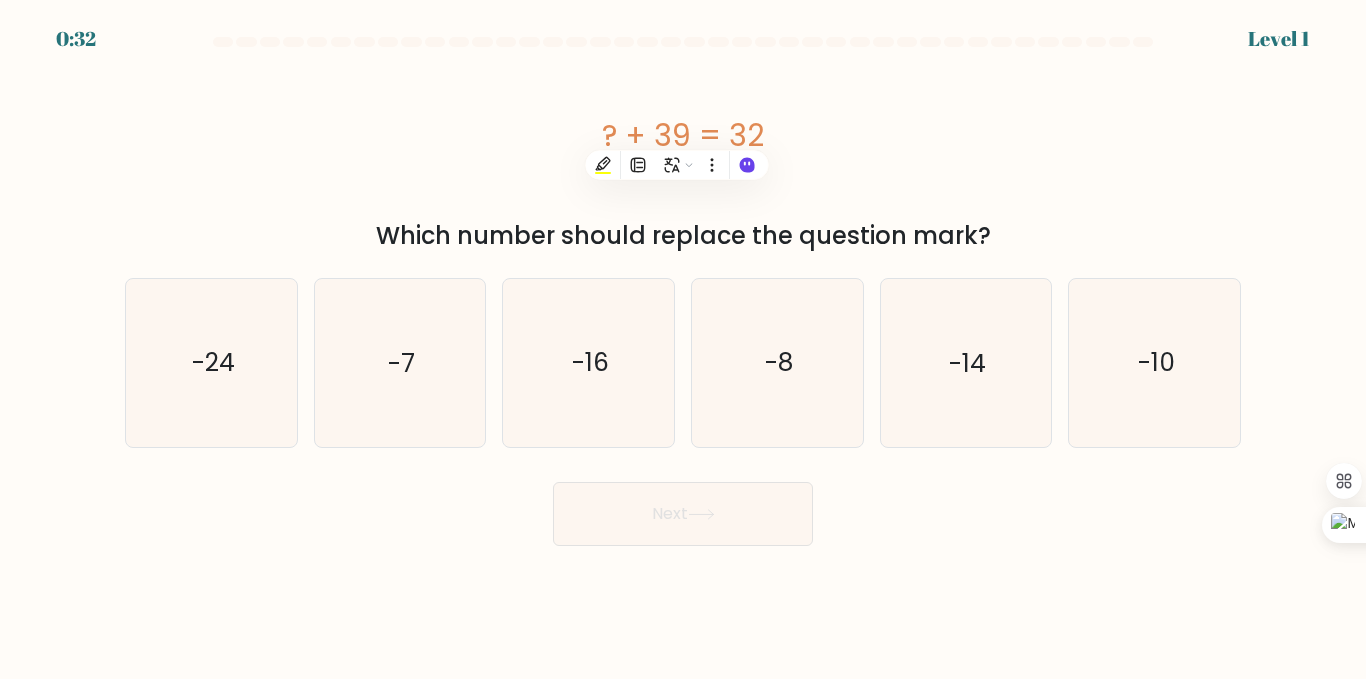 copy on "? + 39 = 32" 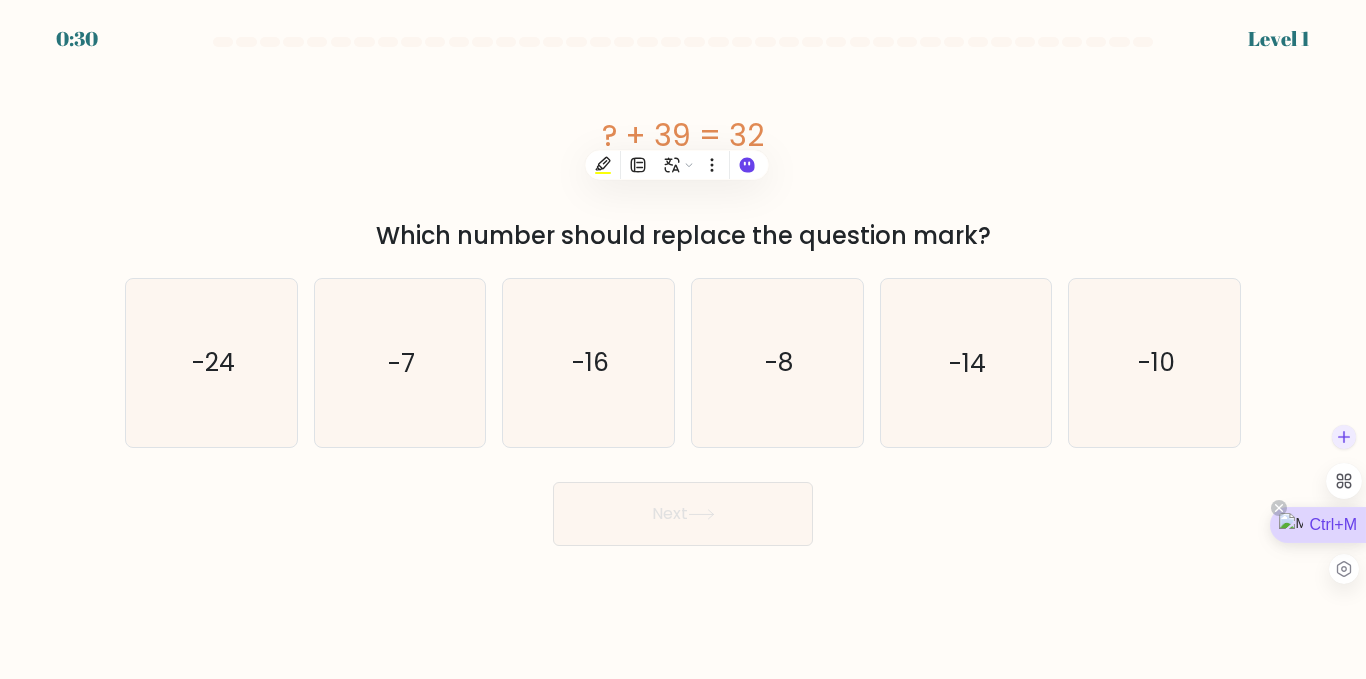 click on "Ctrl+M" at bounding box center (1318, 525) 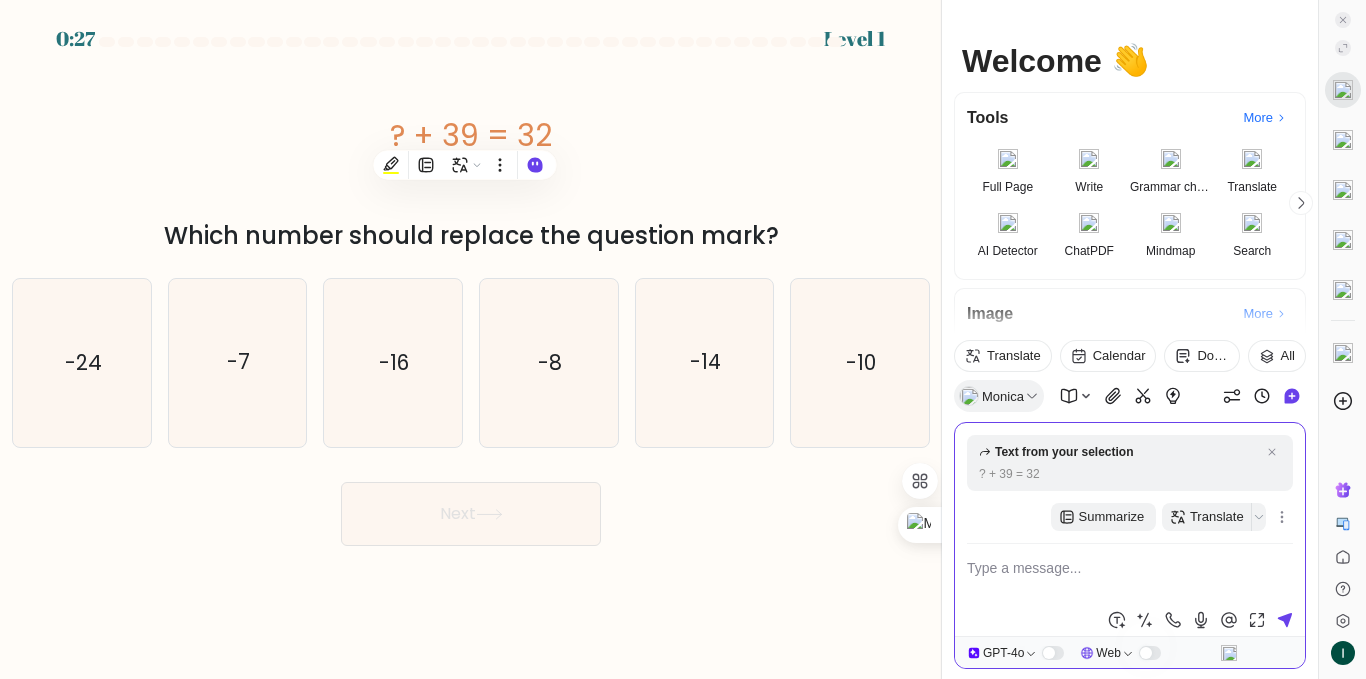 type on "? + 39 = 32" 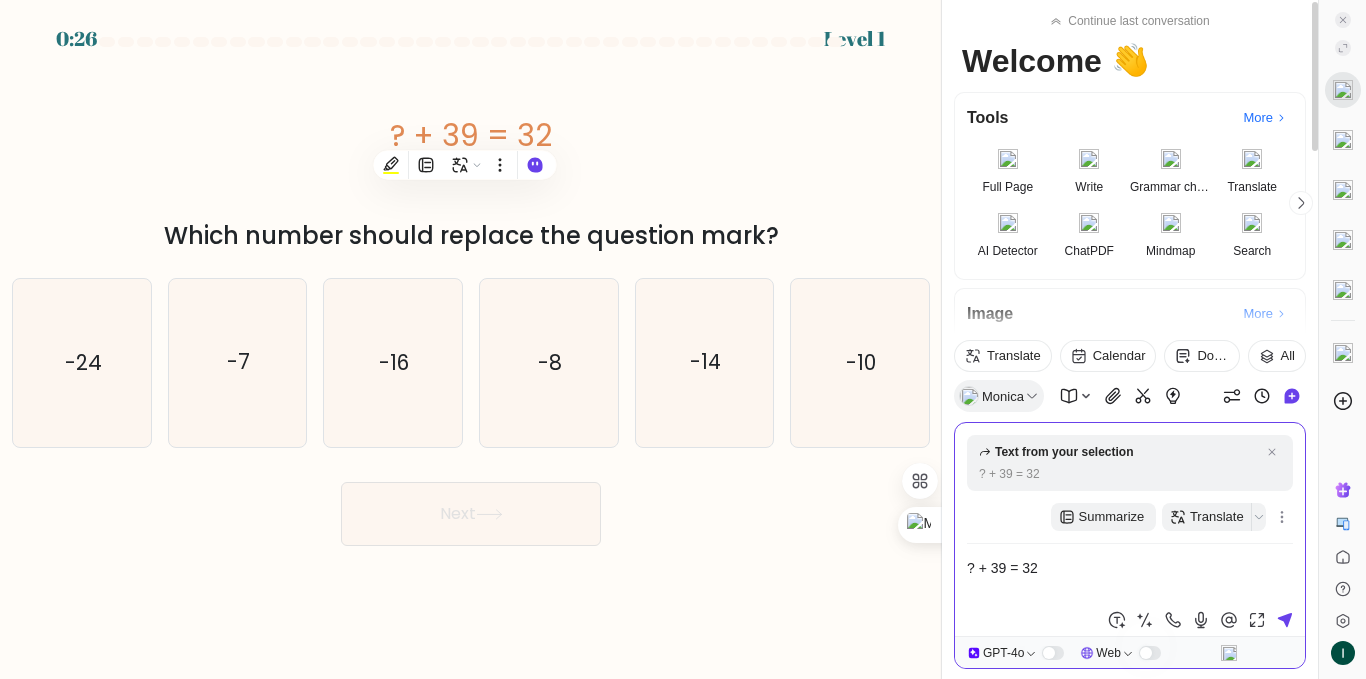 type 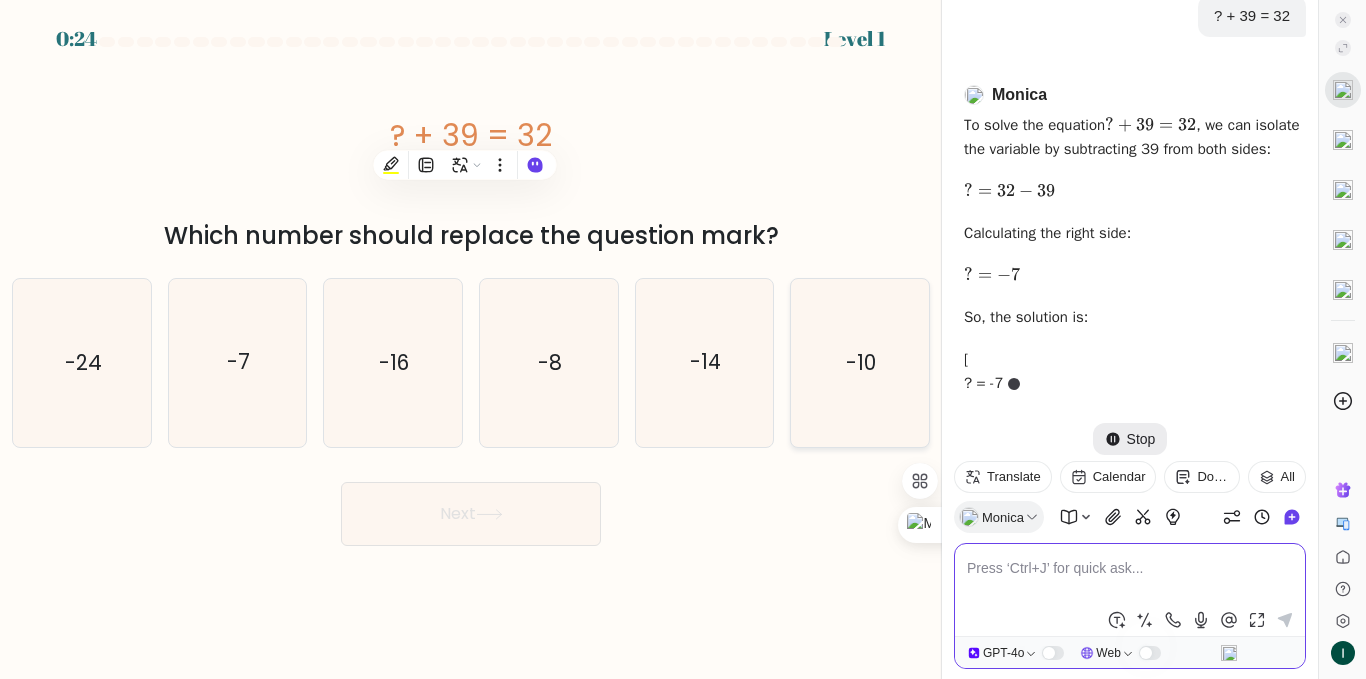 scroll, scrollTop: 183, scrollLeft: 0, axis: vertical 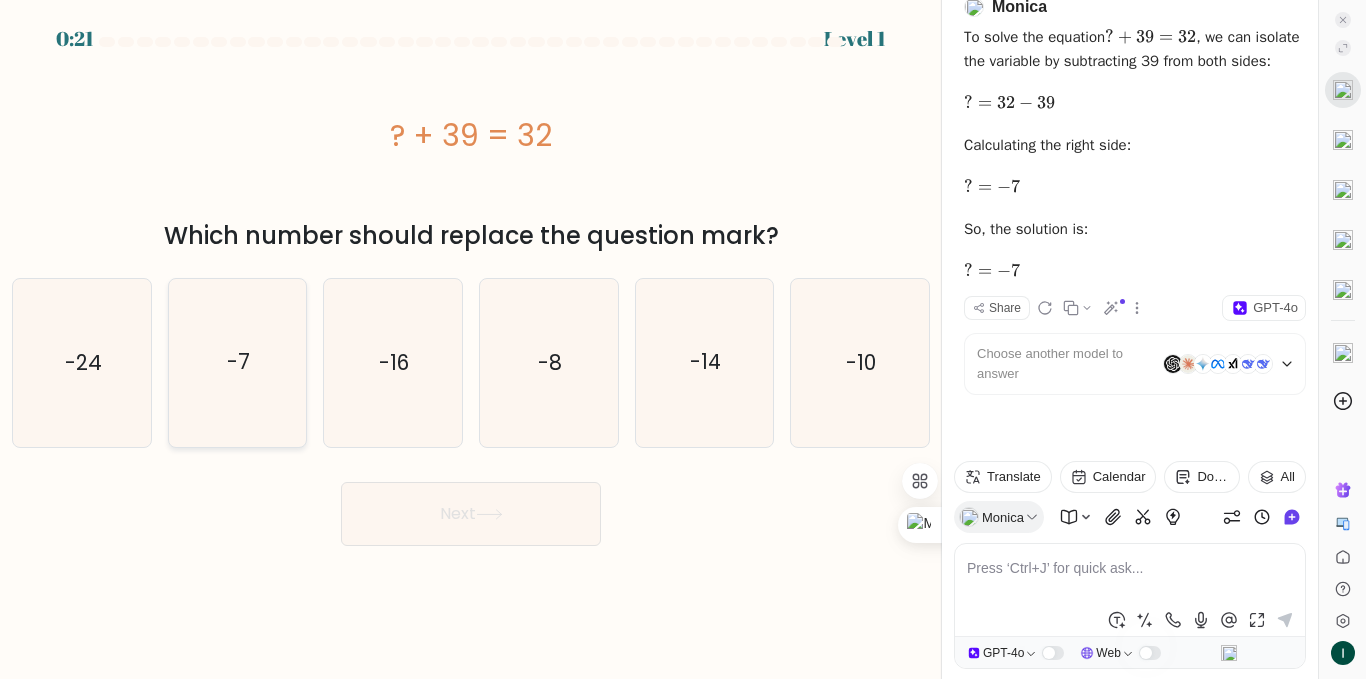 click on "-7" 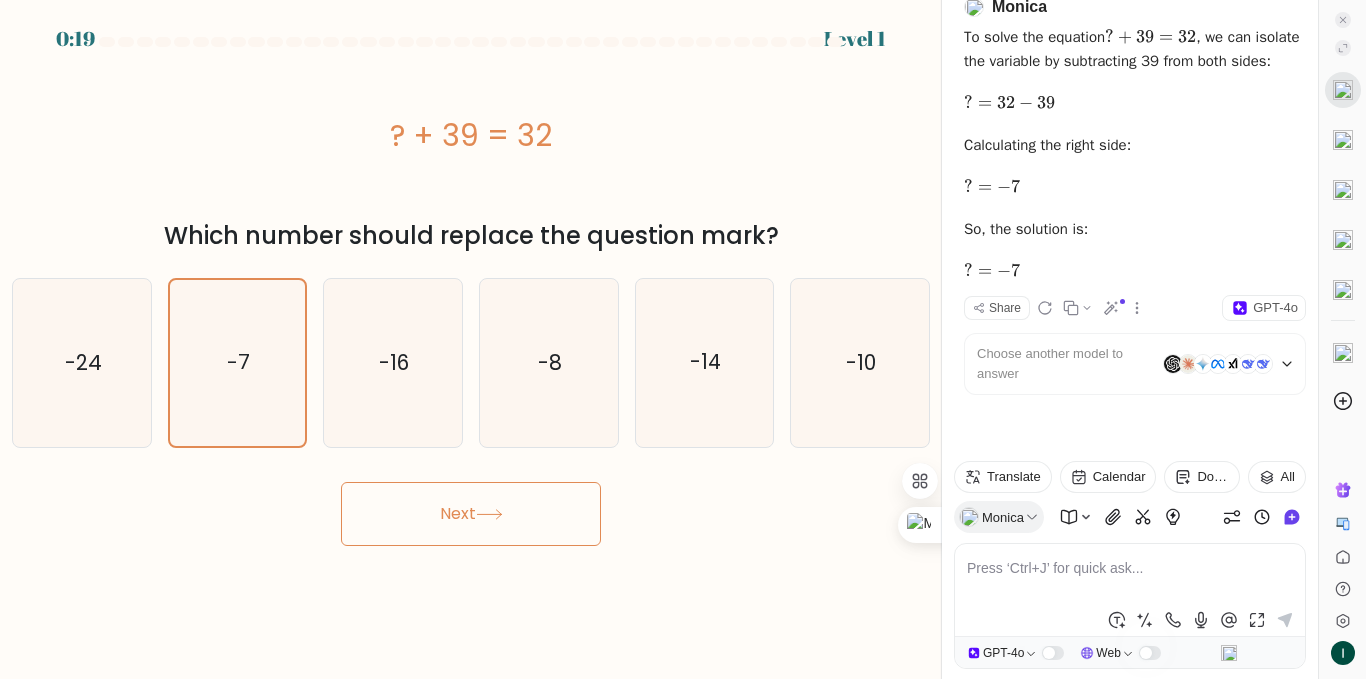 click on "Next" at bounding box center [471, 514] 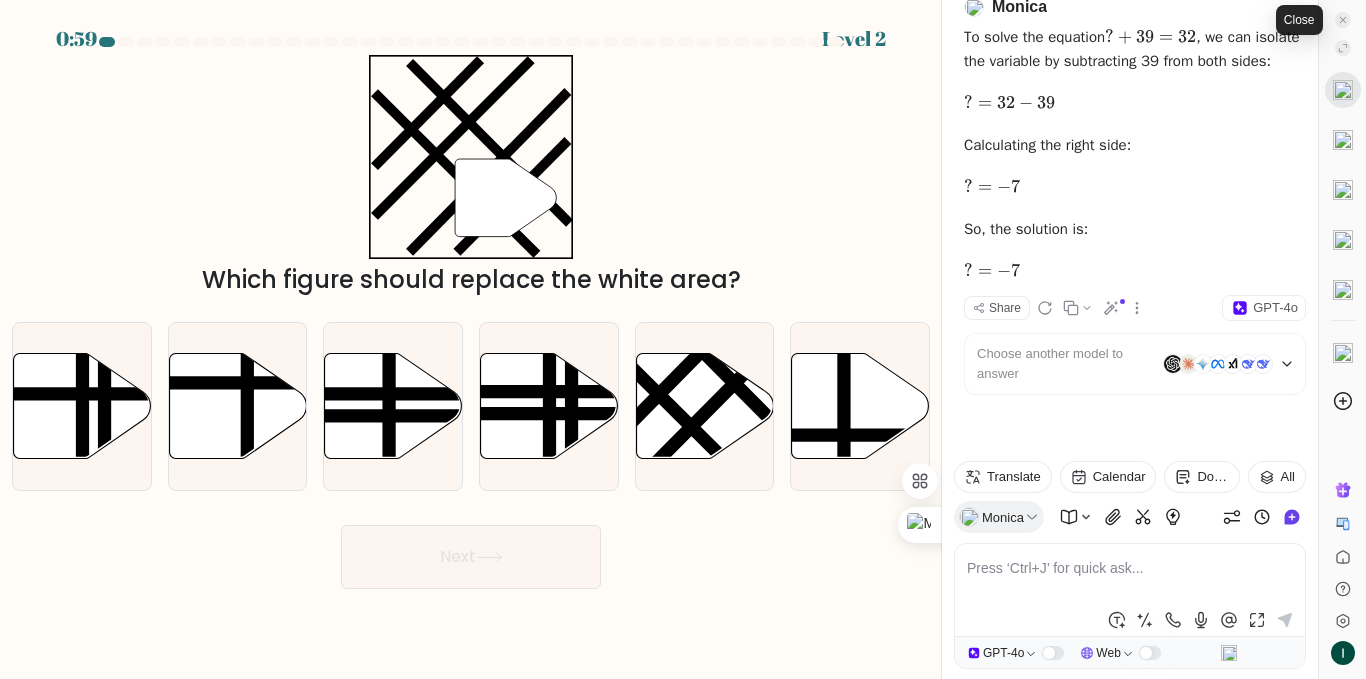 click at bounding box center (1343, 20) 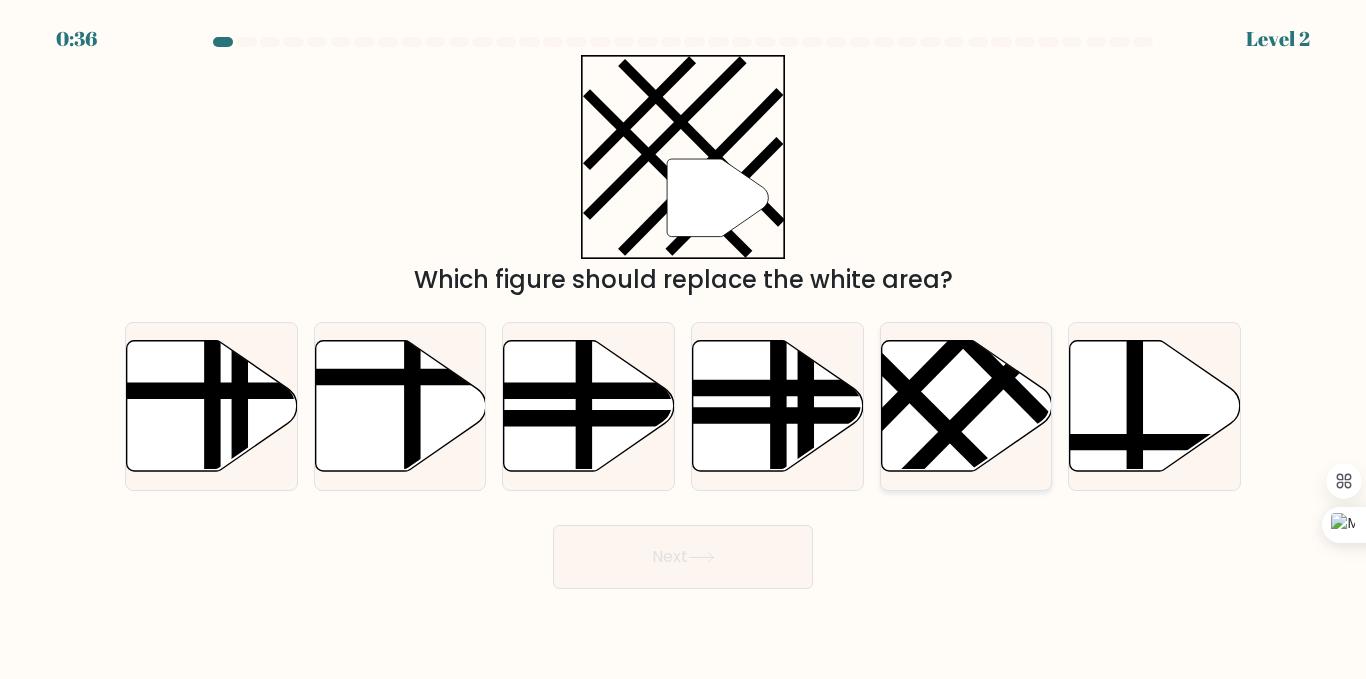 click 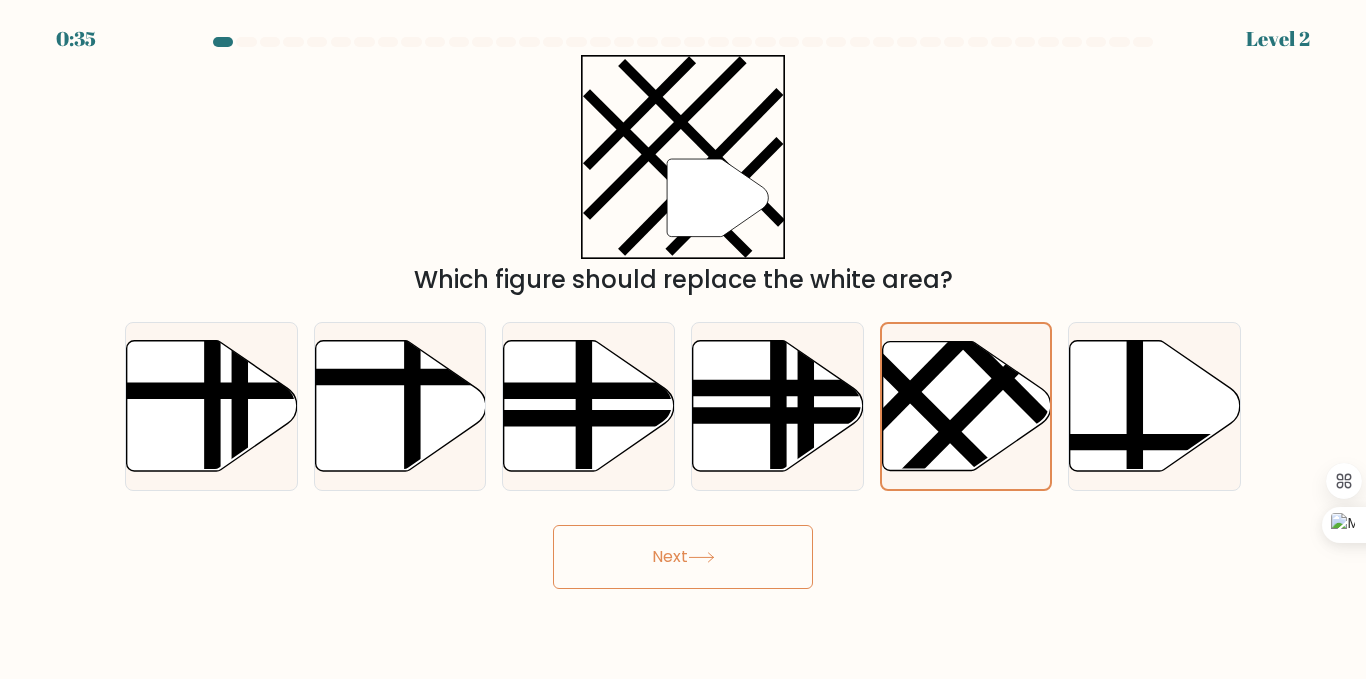 click on "Next" at bounding box center (683, 557) 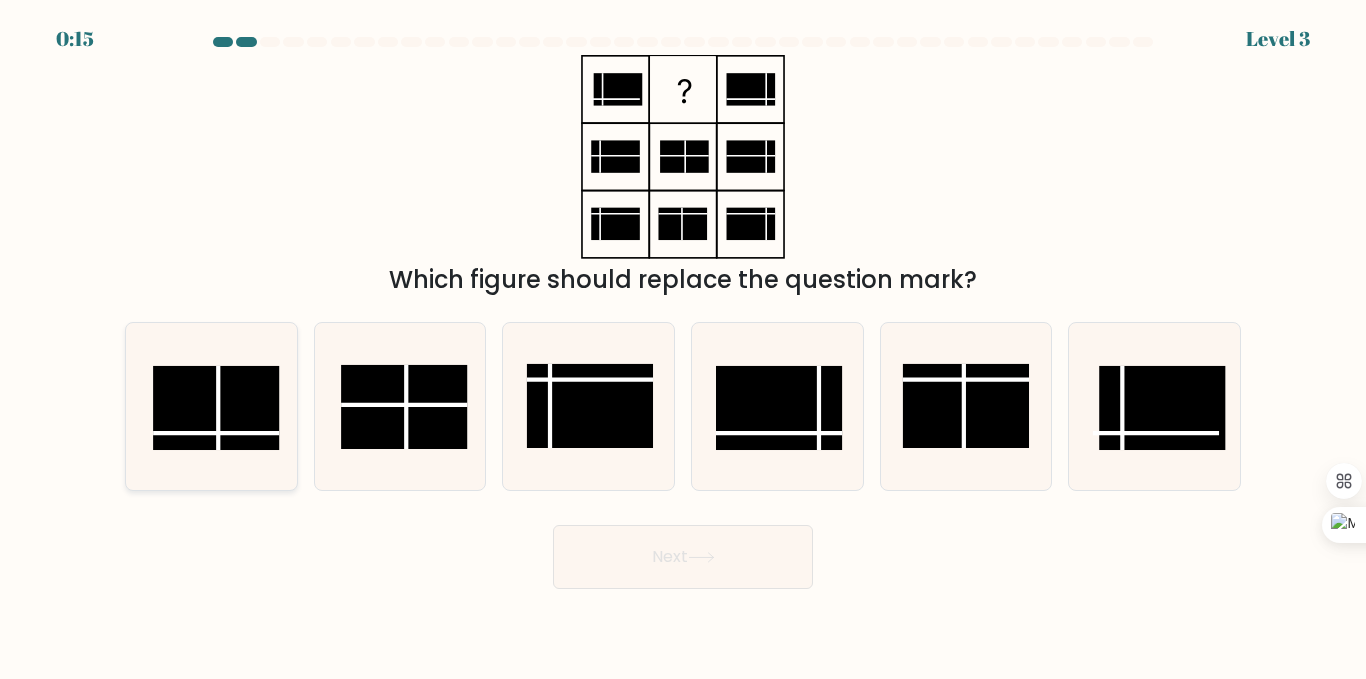 click 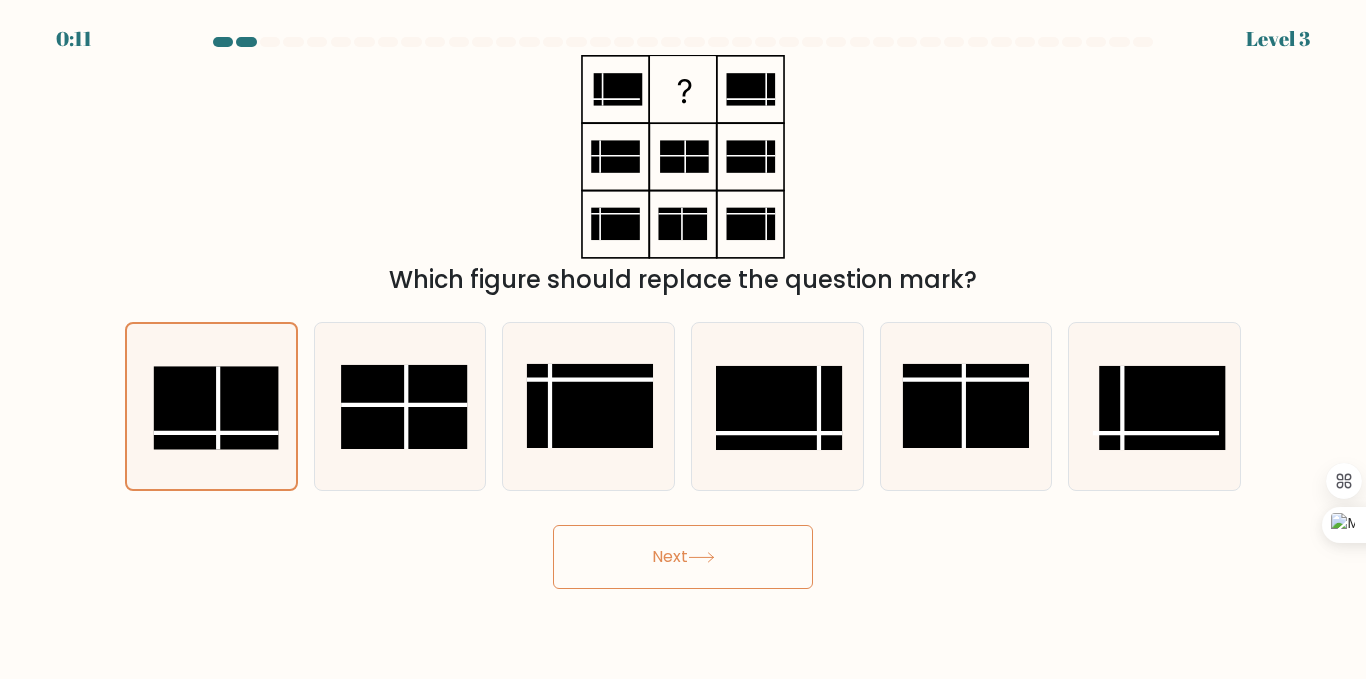 click on "Next" at bounding box center [683, 557] 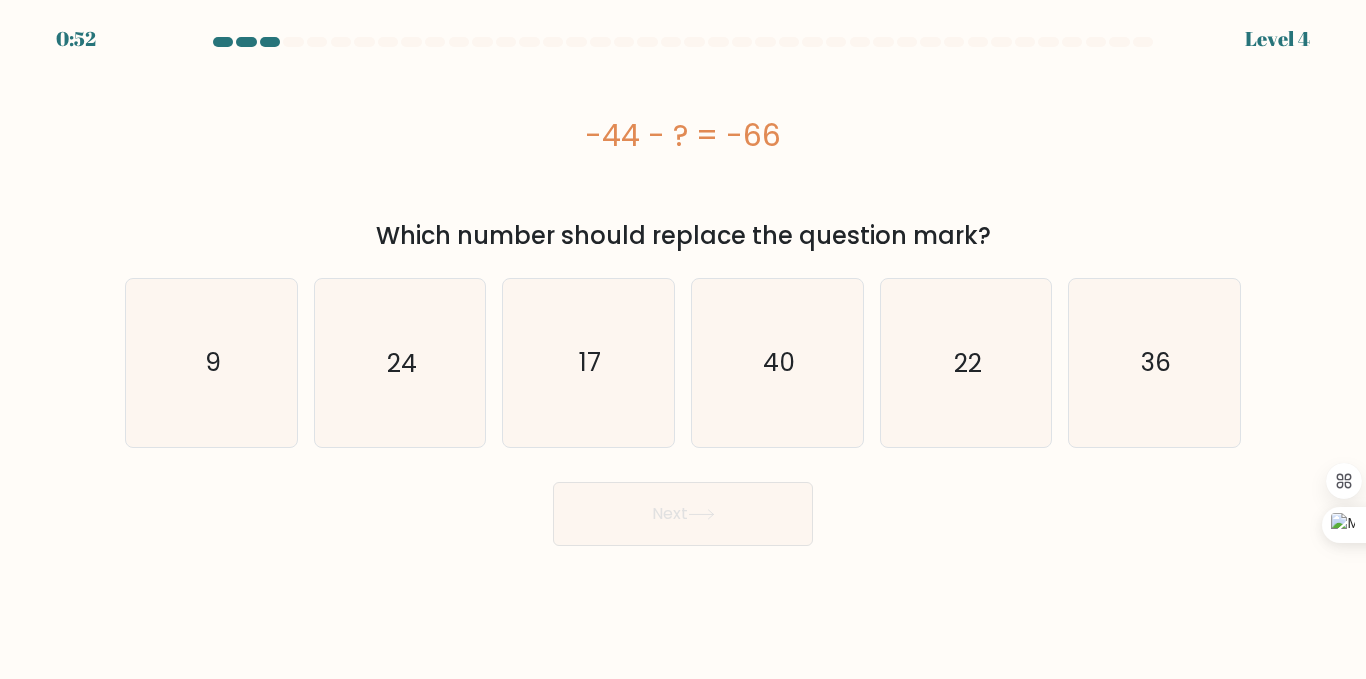 drag, startPoint x: 562, startPoint y: 142, endPoint x: 744, endPoint y: 142, distance: 182 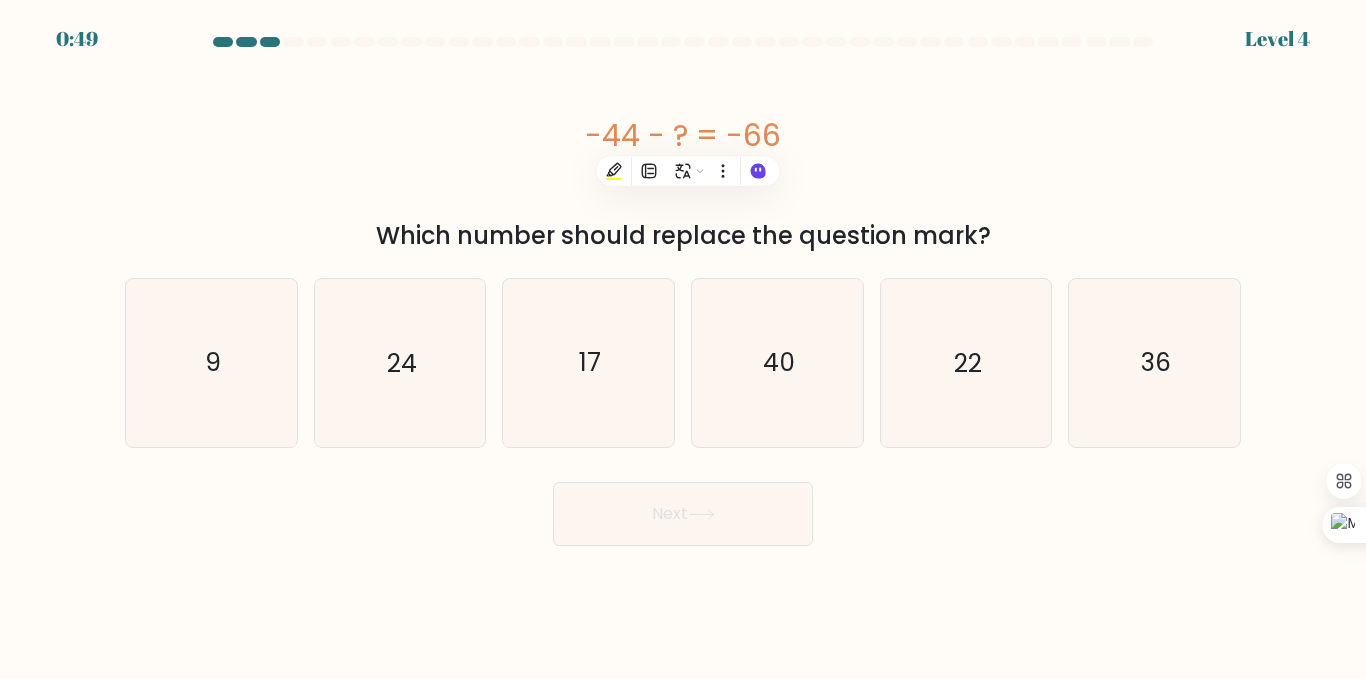 copy on "-44 - ?  = -66" 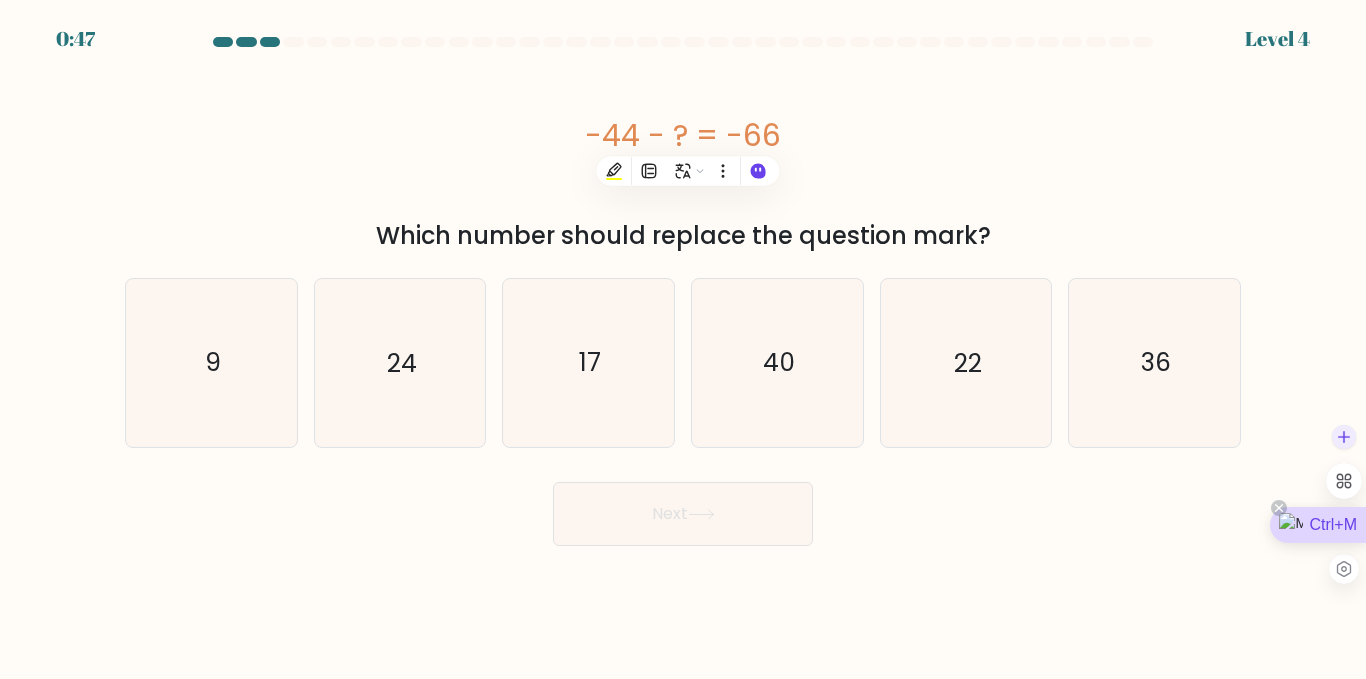 click on "Ctrl+M" at bounding box center [1318, 525] 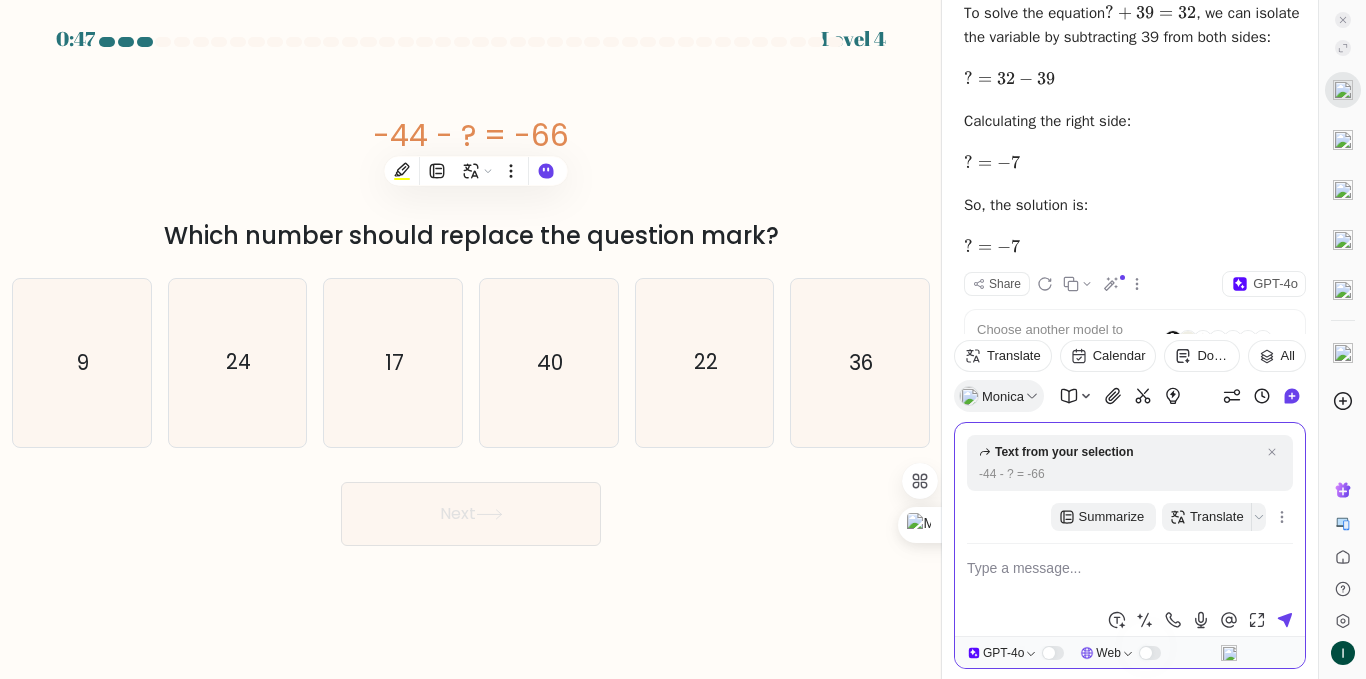 scroll, scrollTop: 304, scrollLeft: 0, axis: vertical 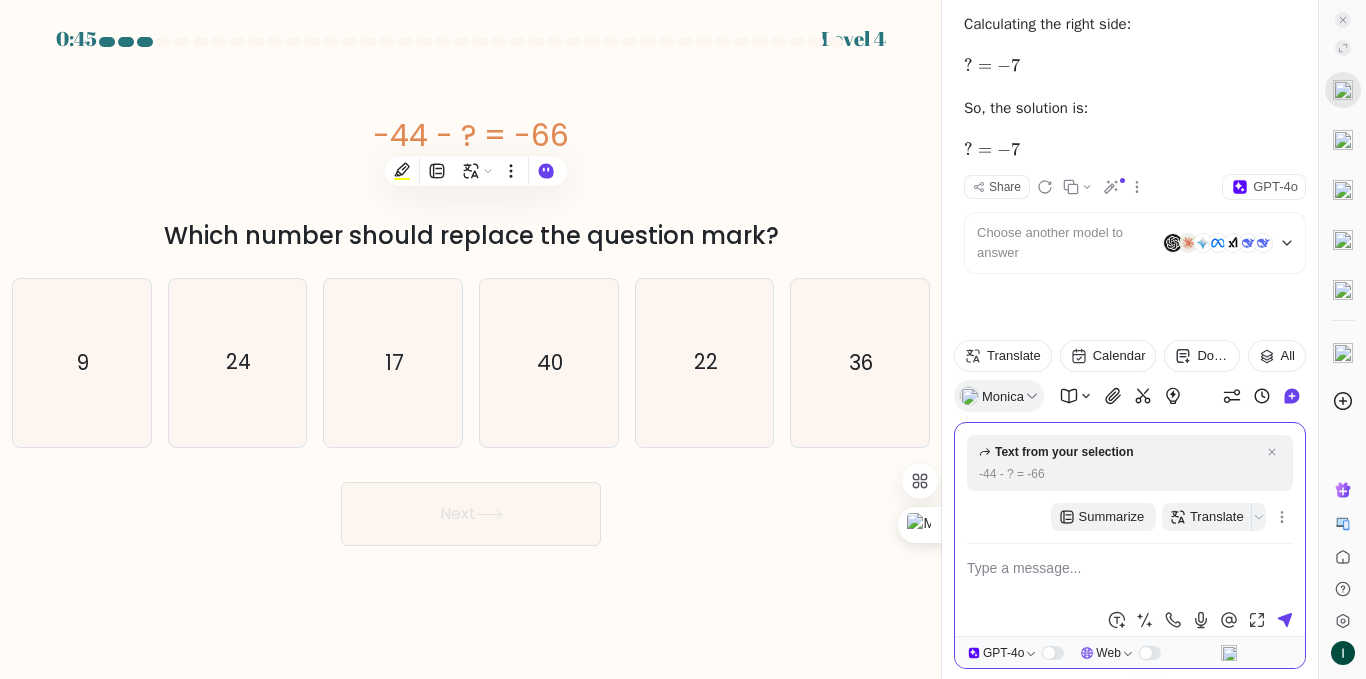 type on "-44 - ? = -66" 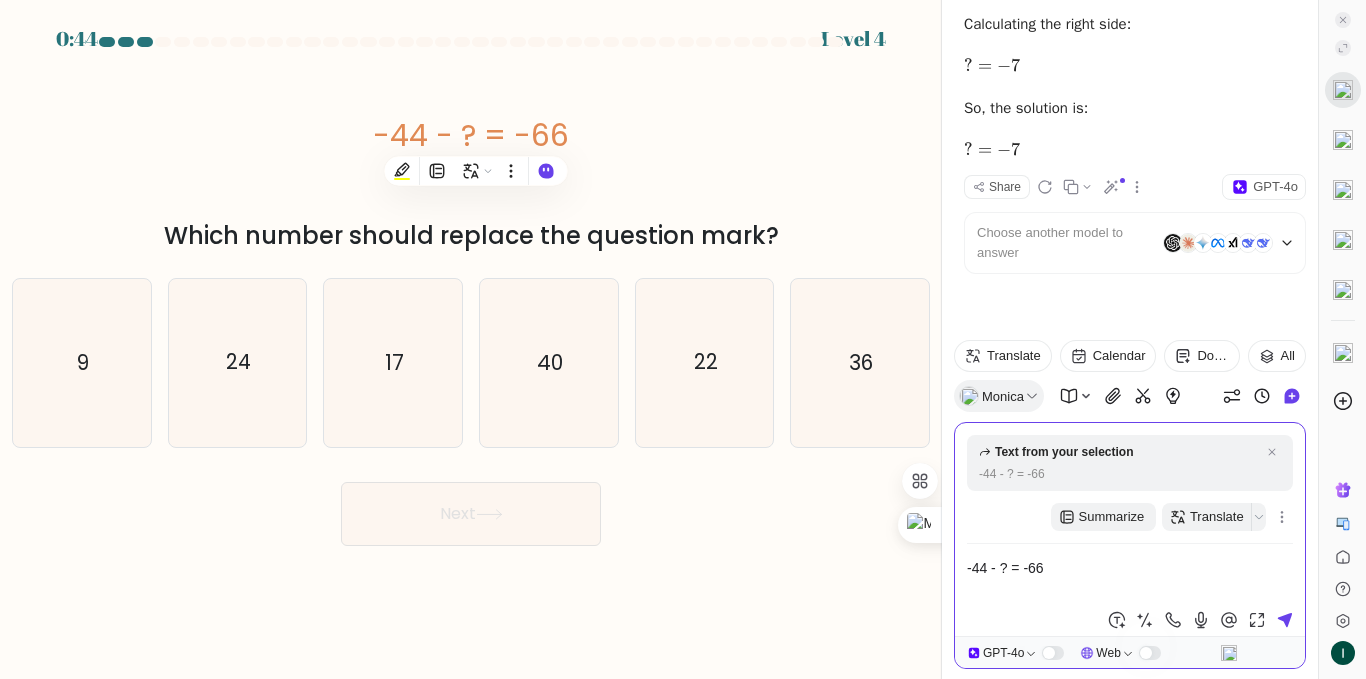 type 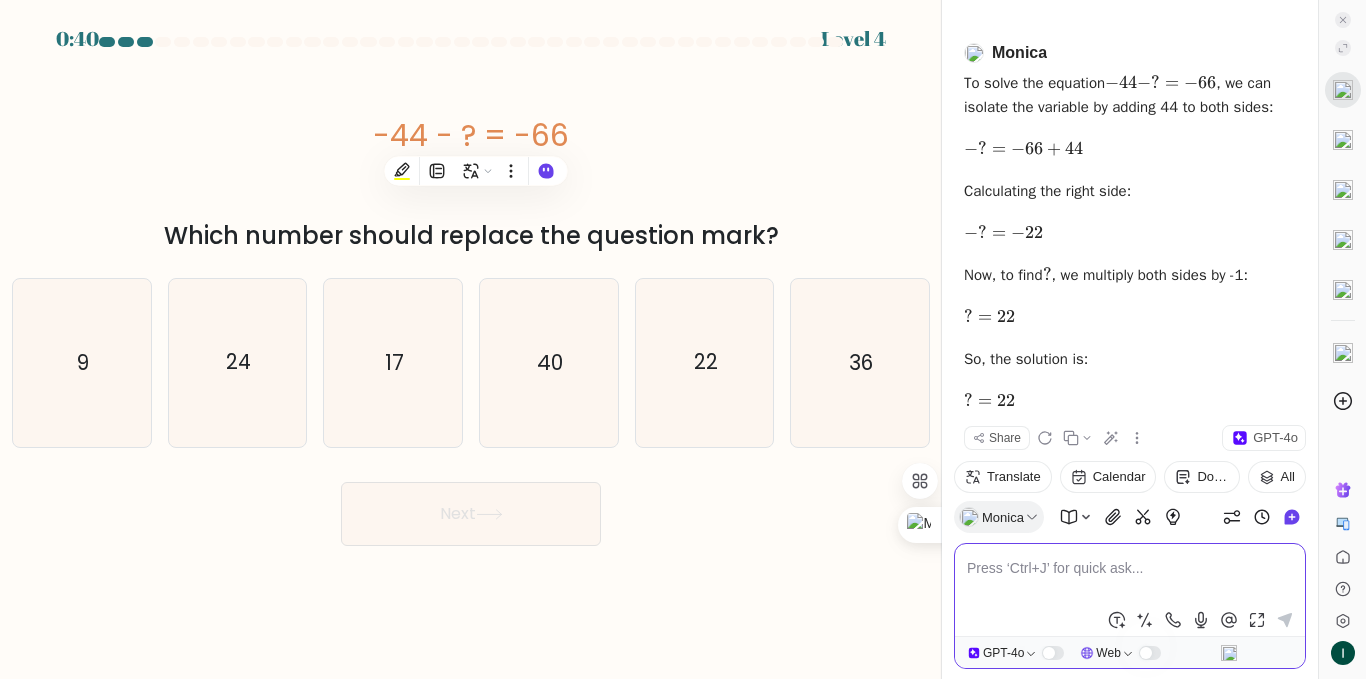 scroll, scrollTop: 741, scrollLeft: 0, axis: vertical 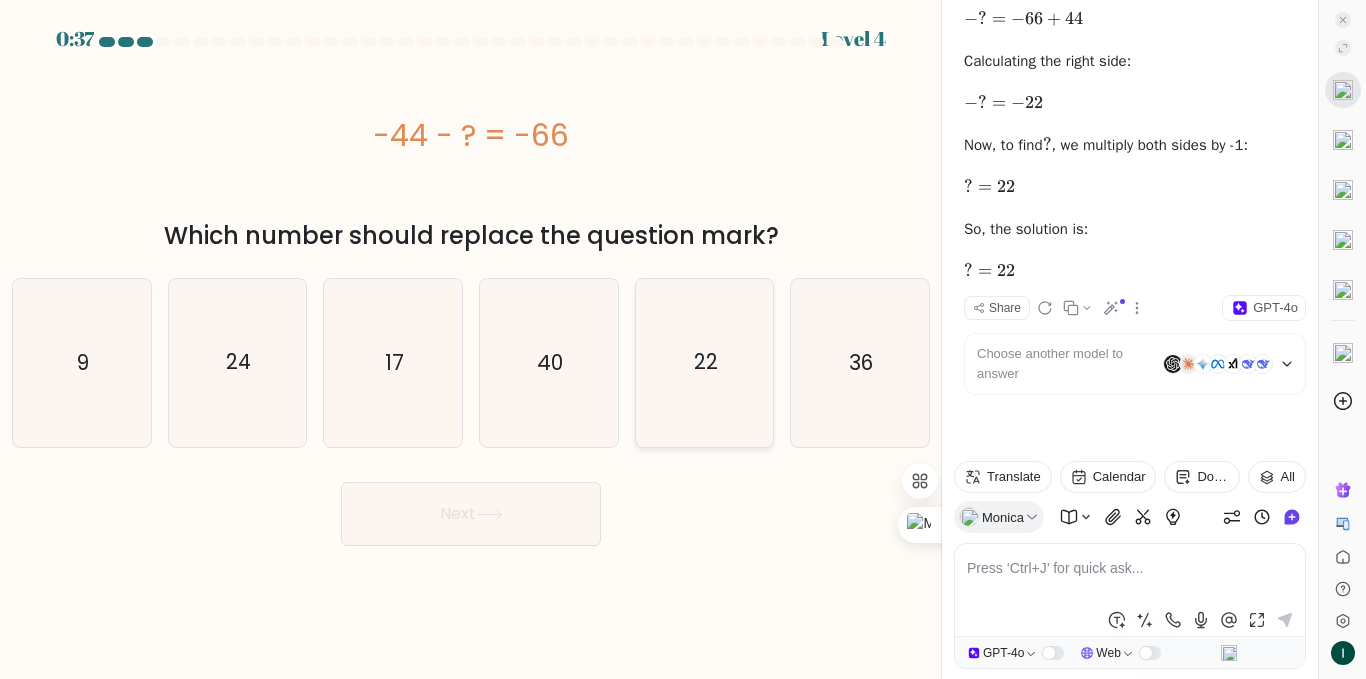 click on "22" 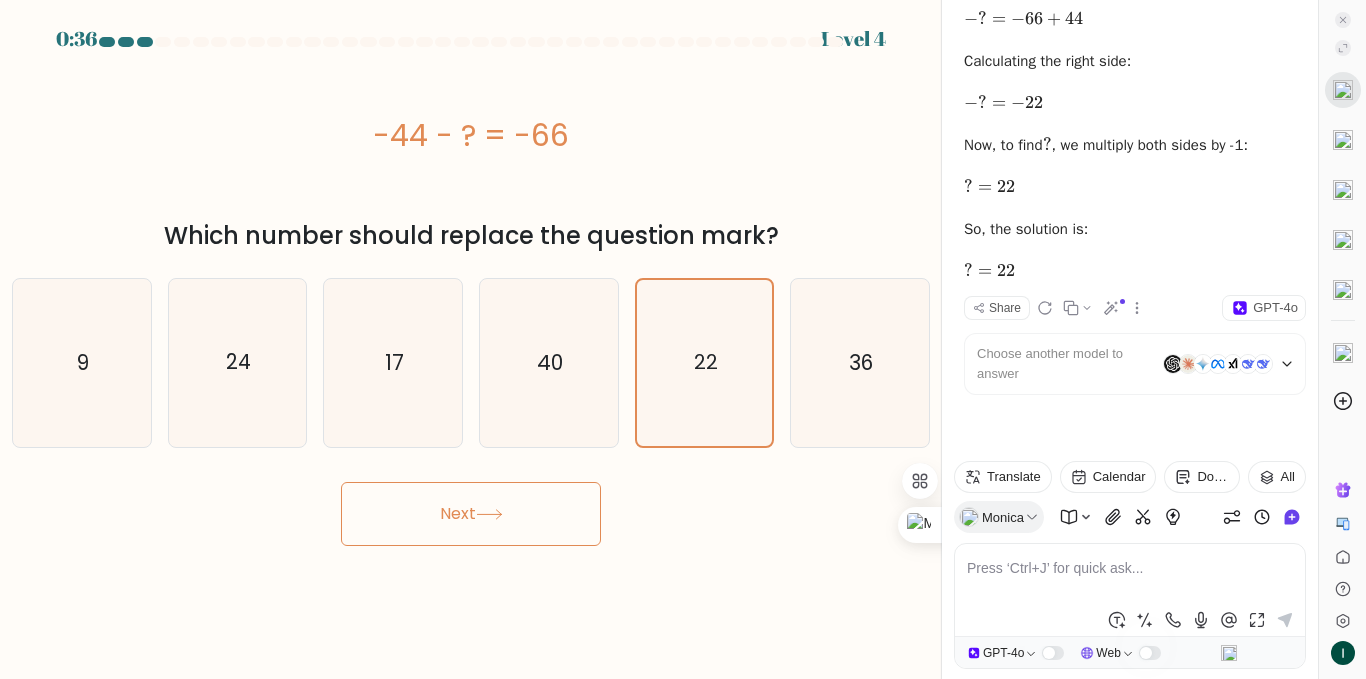 click on "Next" at bounding box center [471, 514] 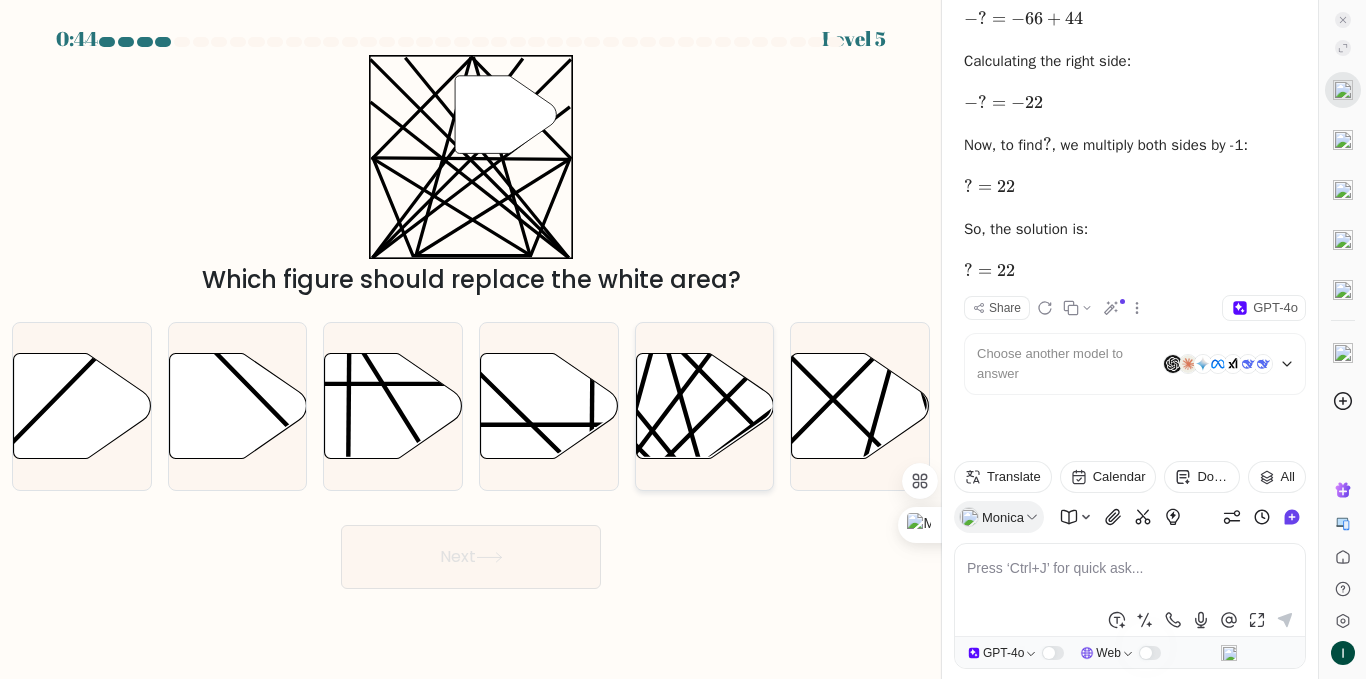 click 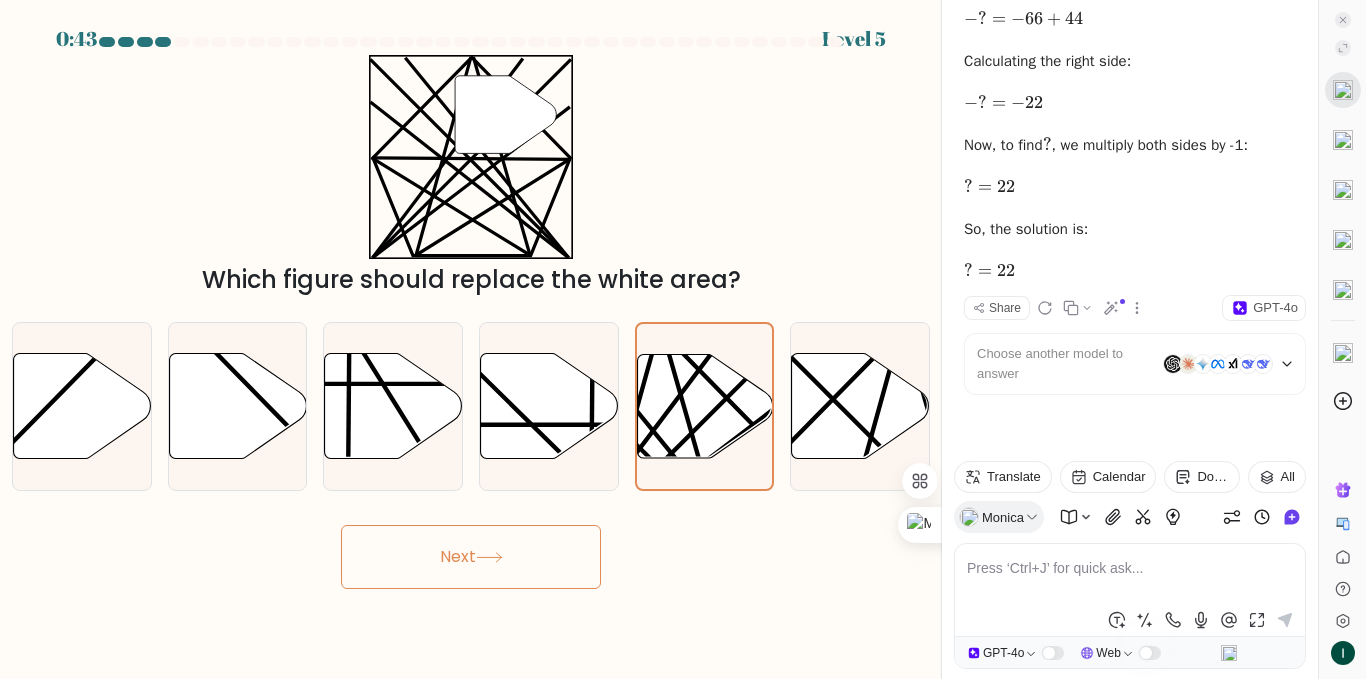 click 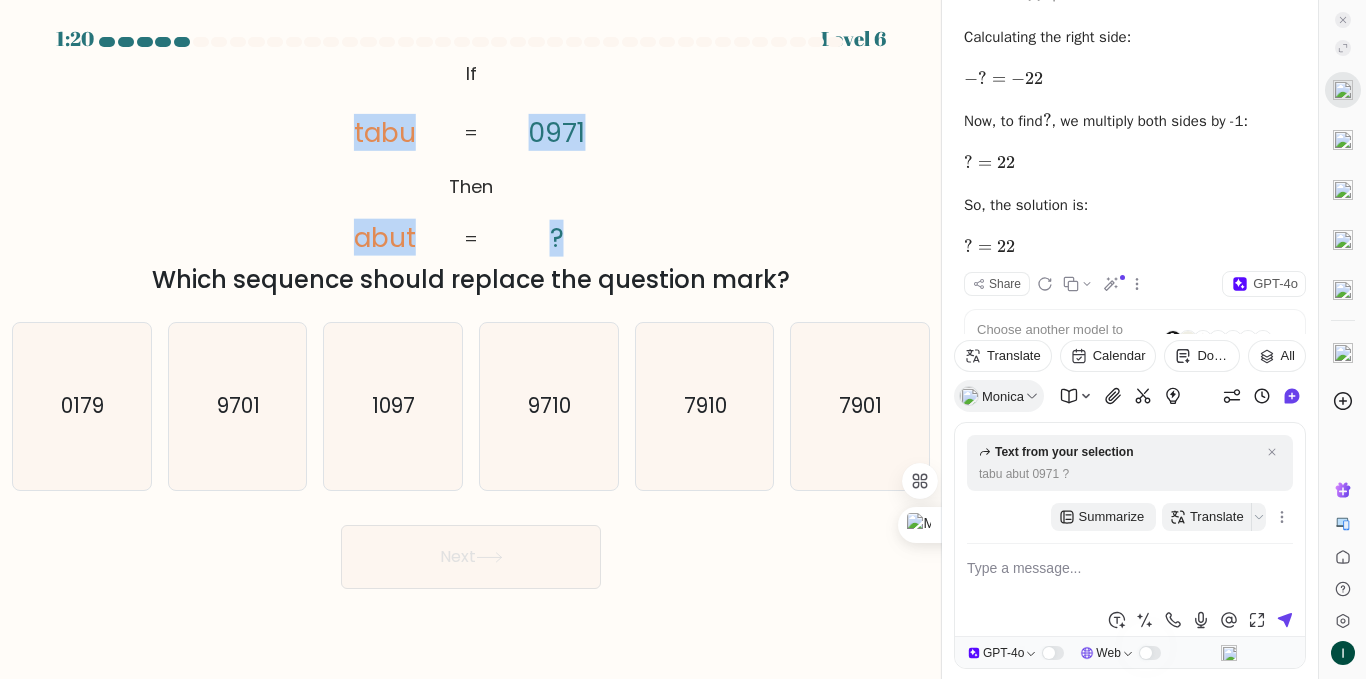 drag, startPoint x: 342, startPoint y: 122, endPoint x: 585, endPoint y: 241, distance: 270.57346 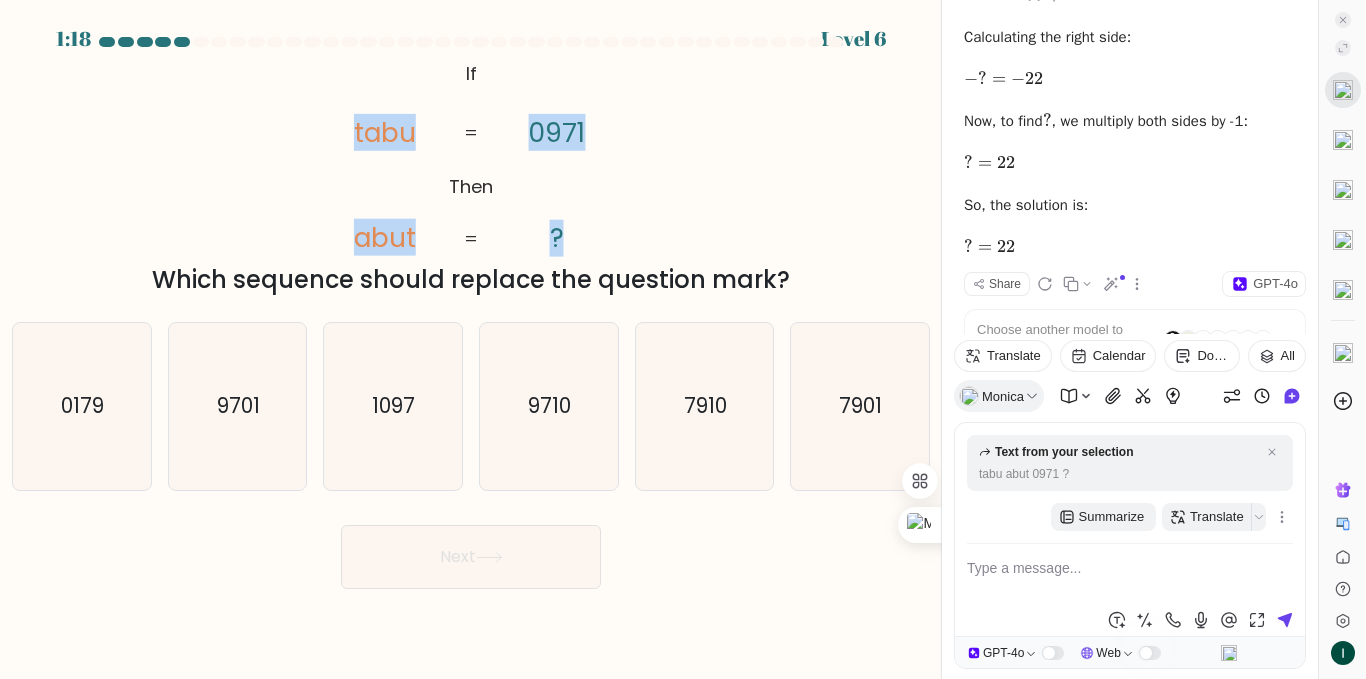 click on "@import url('https://fonts.googleapis.com/css?family=Abril+Fatface:400,100,100italic,300,300italic,400italic,500,500italic,700,700italic,900,900italic');           If       Then       tabu       abut       0971       ?       =       =
Which sequence should replace the question mark?" at bounding box center (471, 176) 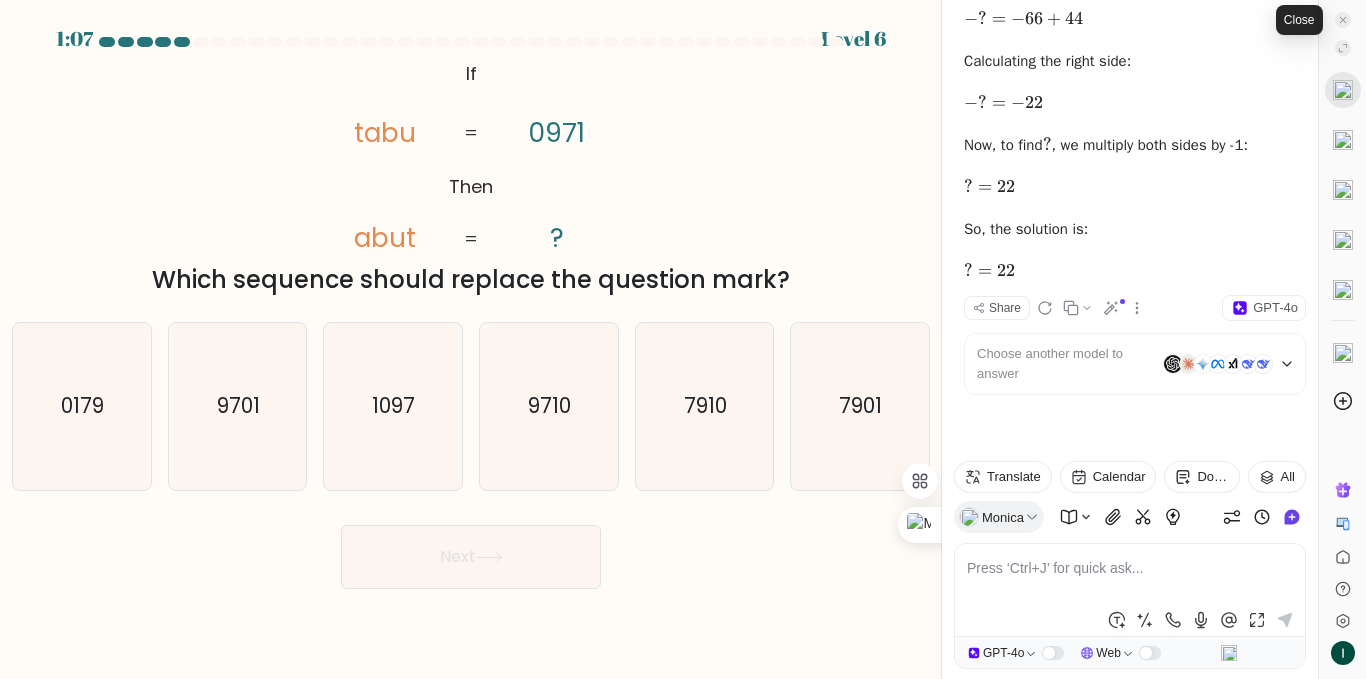 click 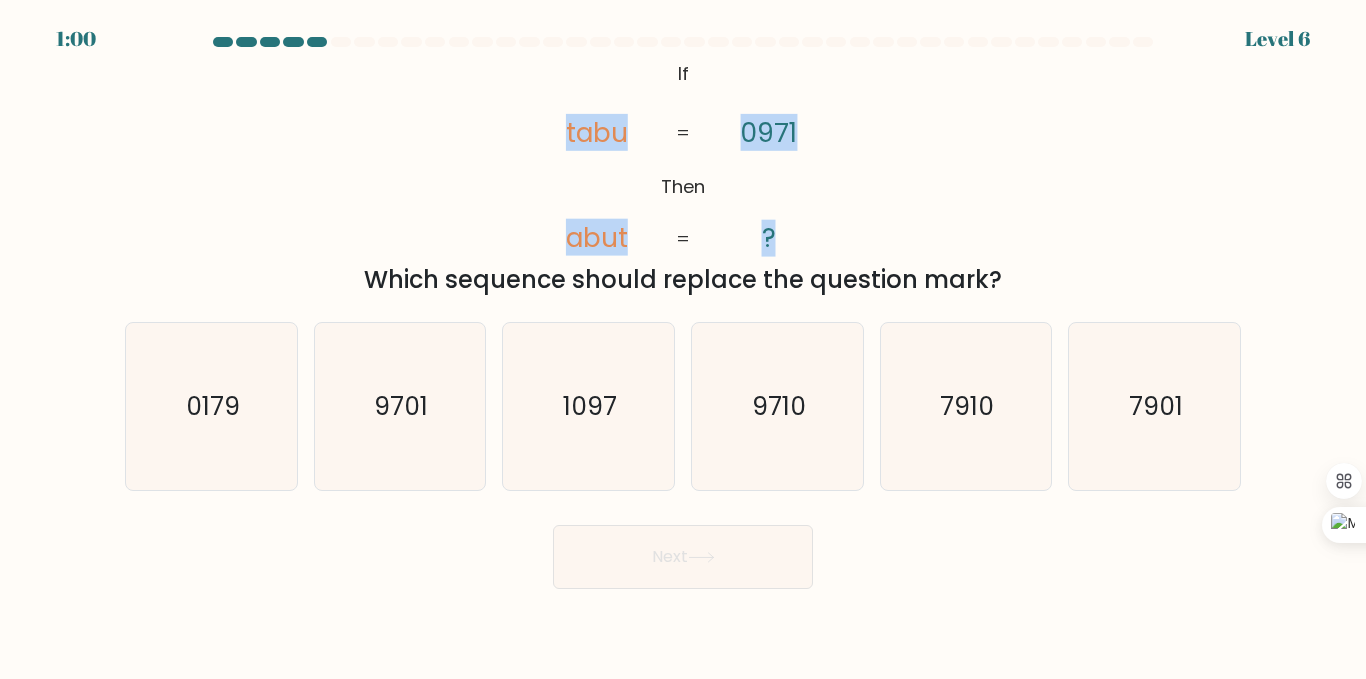 drag, startPoint x: 561, startPoint y: 129, endPoint x: 806, endPoint y: 215, distance: 259.65555 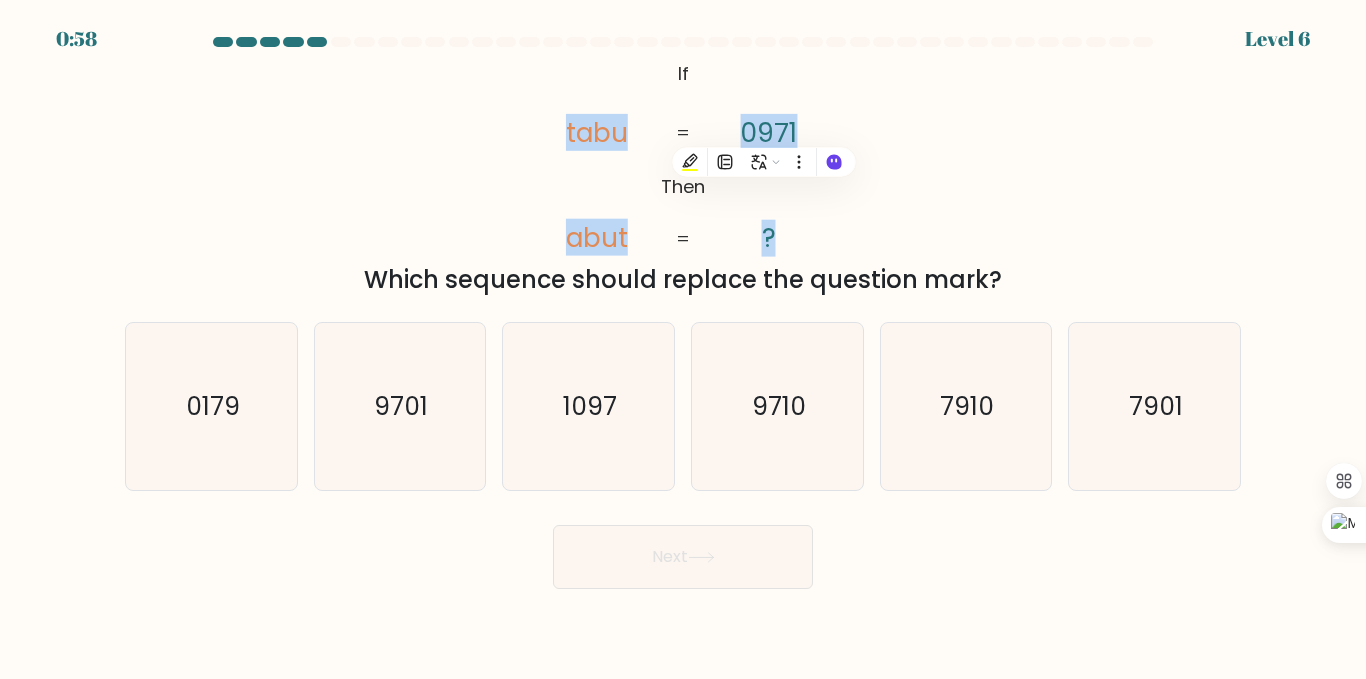 copy on "tabu       abut       0971       ?" 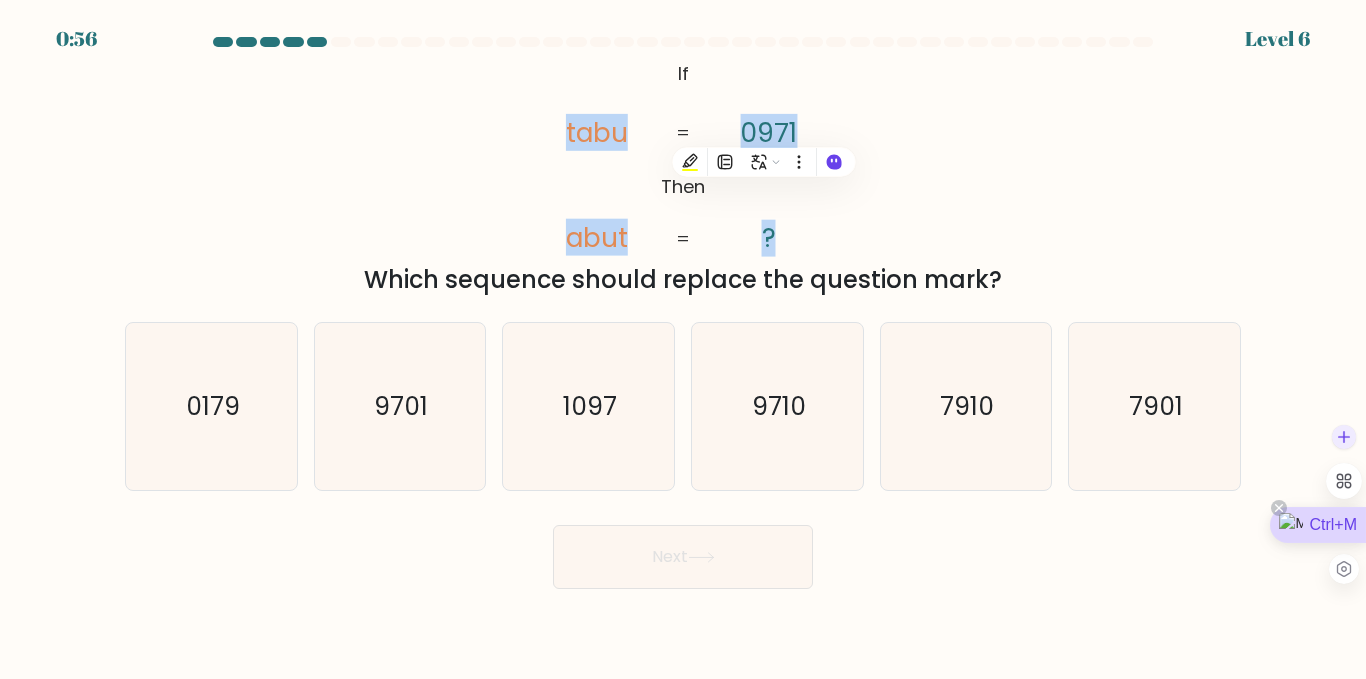 click on "Ctrl+M" at bounding box center [1318, 525] 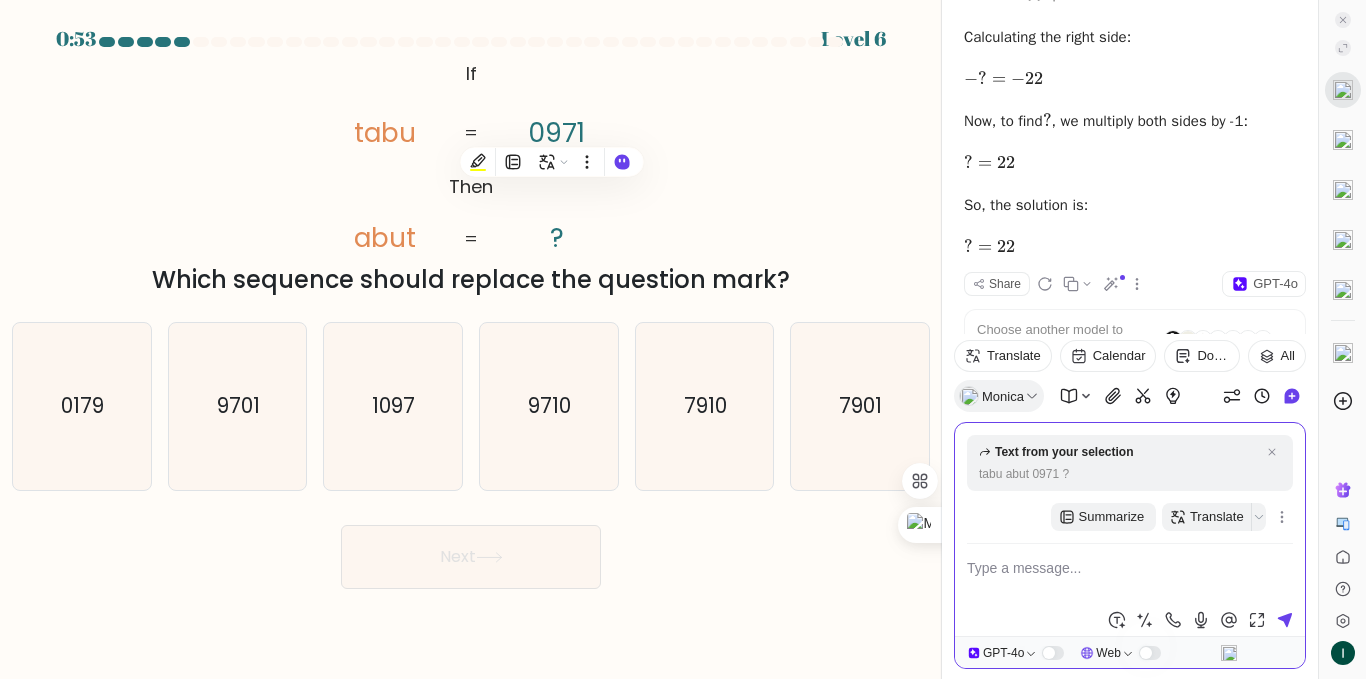 type on "tabu
abut
0971
?" 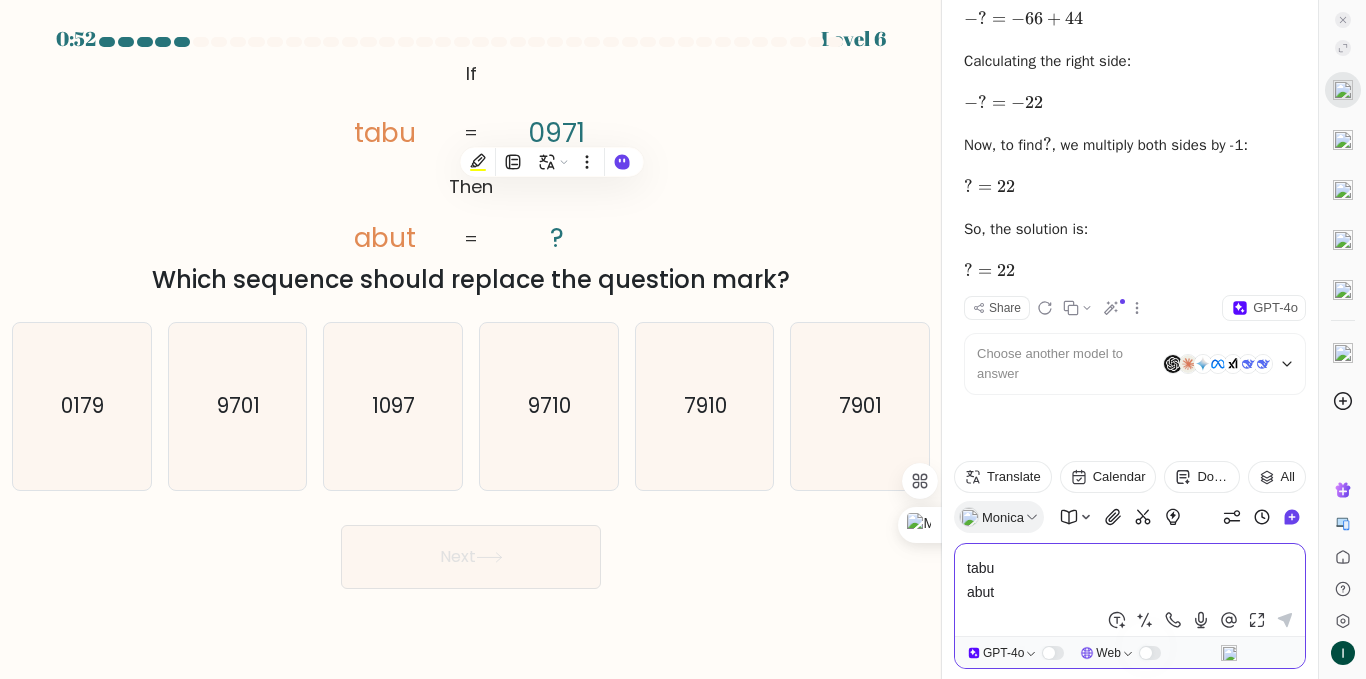 type 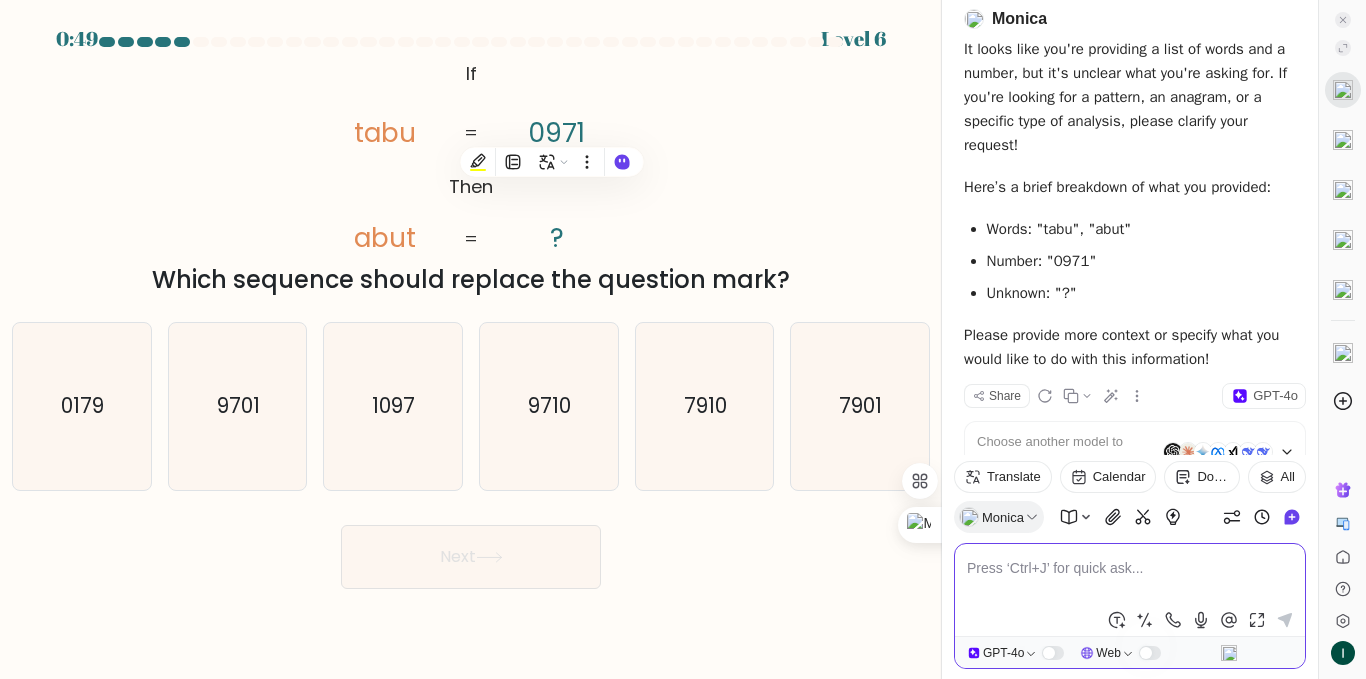 scroll, scrollTop: 1363, scrollLeft: 0, axis: vertical 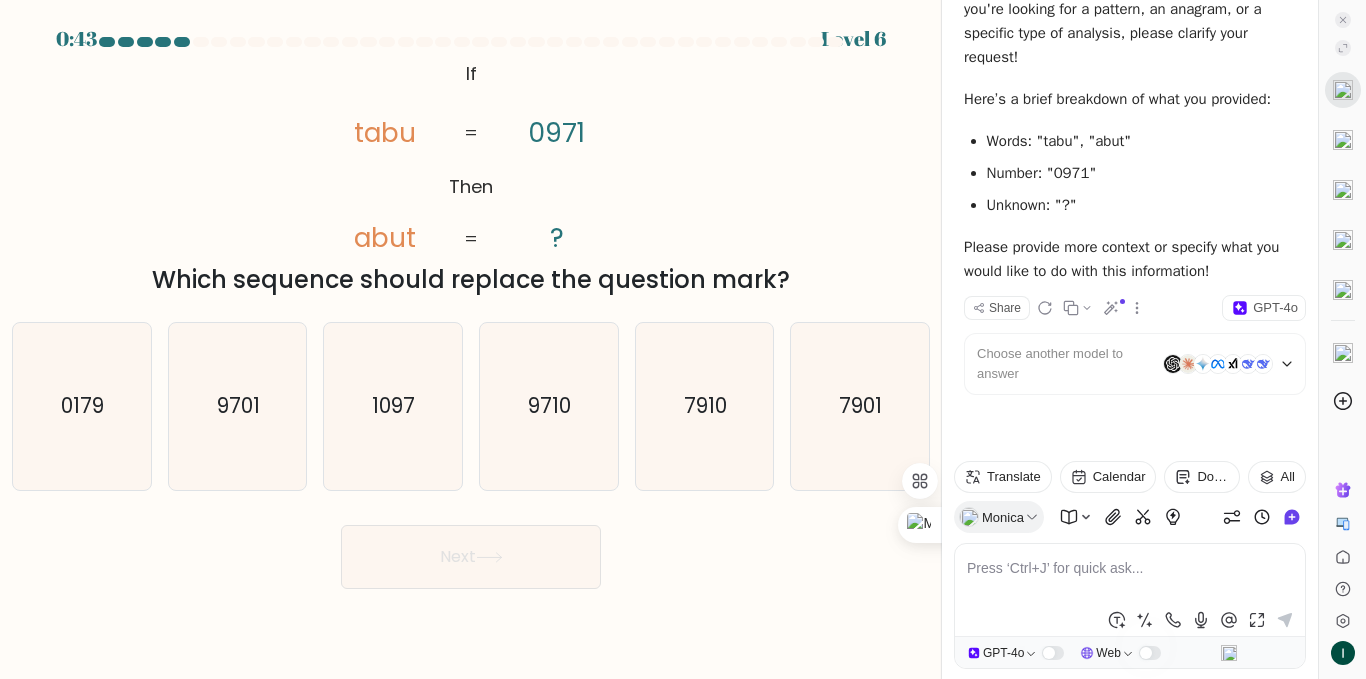 click on "@import url('https://fonts.googleapis.com/css?family=Abril+Fatface:400,100,100italic,300,300italic,400italic,500,500italic,700,700italic,900,900italic');           If       Then       tabu       abut       0971       ?       =       =
Which sequence should replace the question mark?" at bounding box center (471, 176) 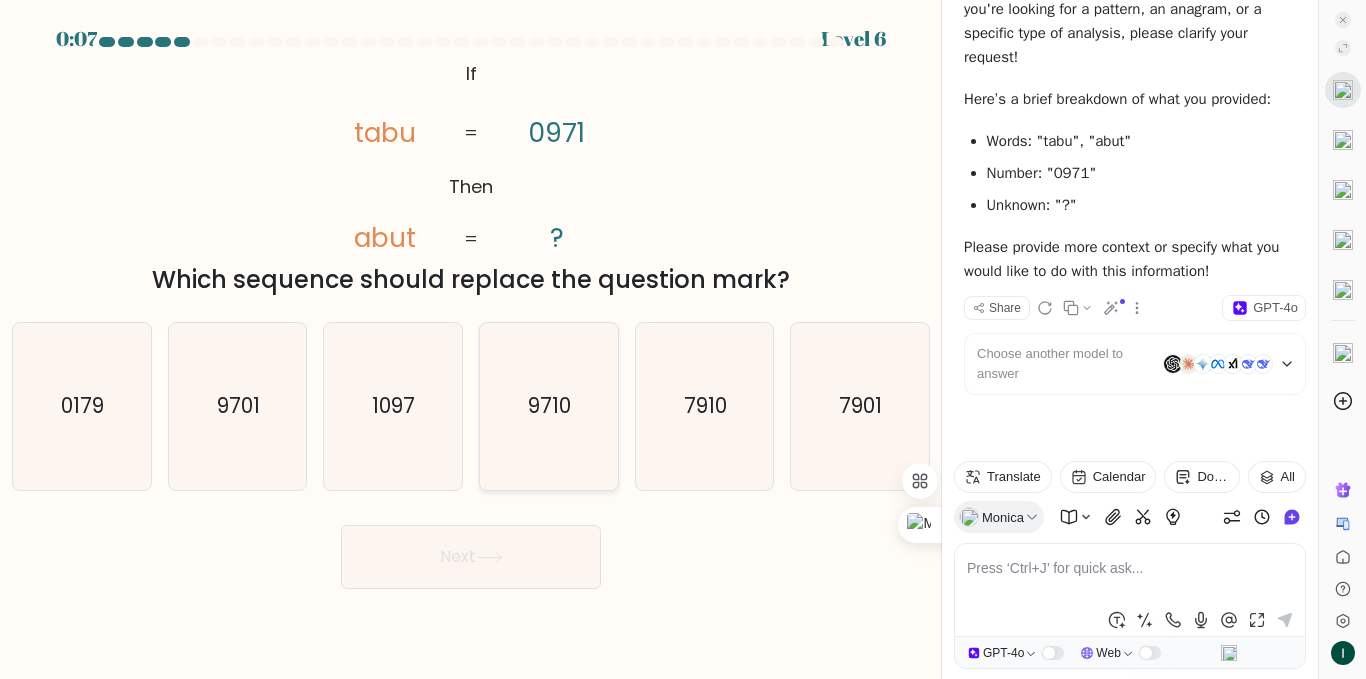click on "9710" 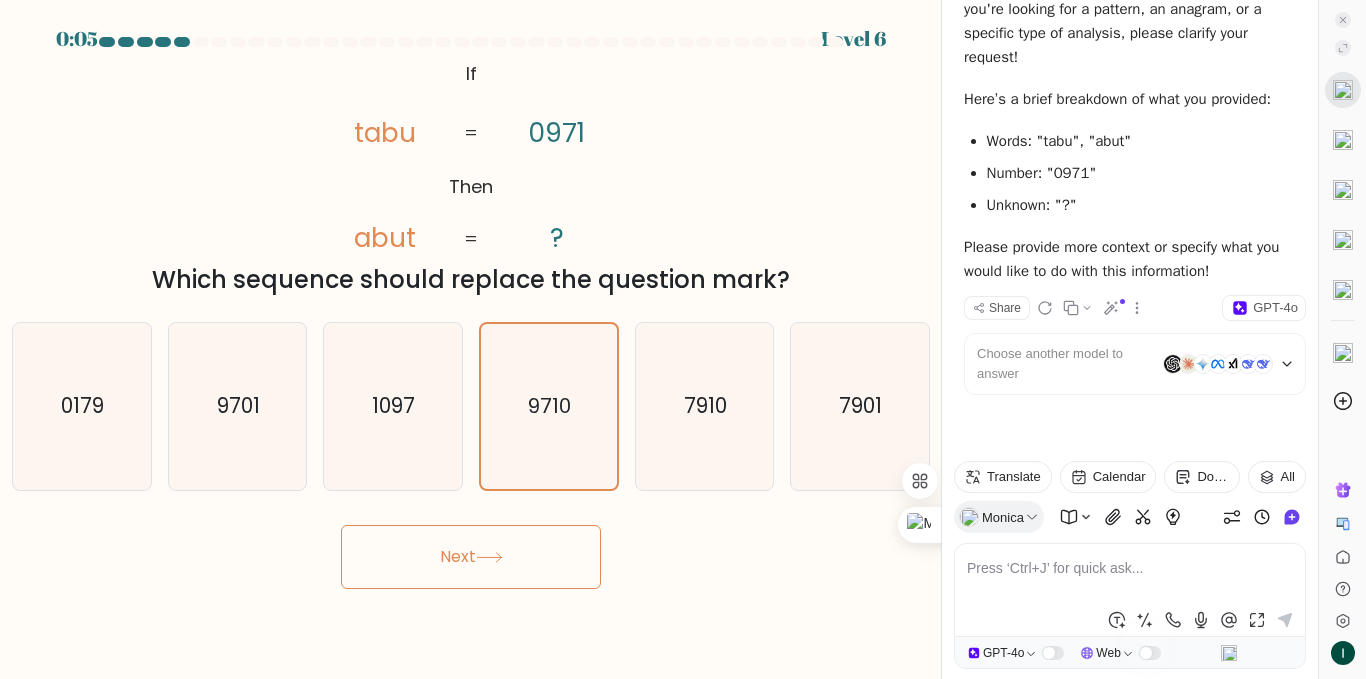 click on "Next" at bounding box center (471, 557) 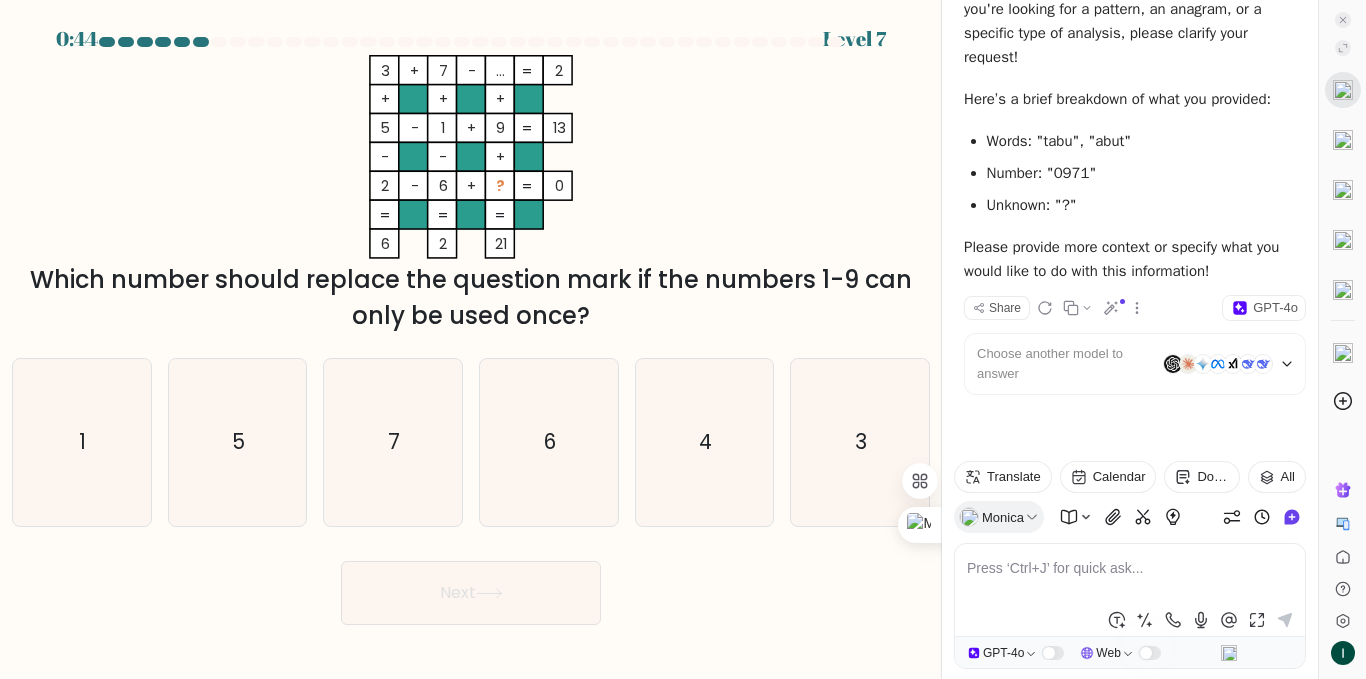 drag, startPoint x: 375, startPoint y: 66, endPoint x: 525, endPoint y: 144, distance: 169.06804 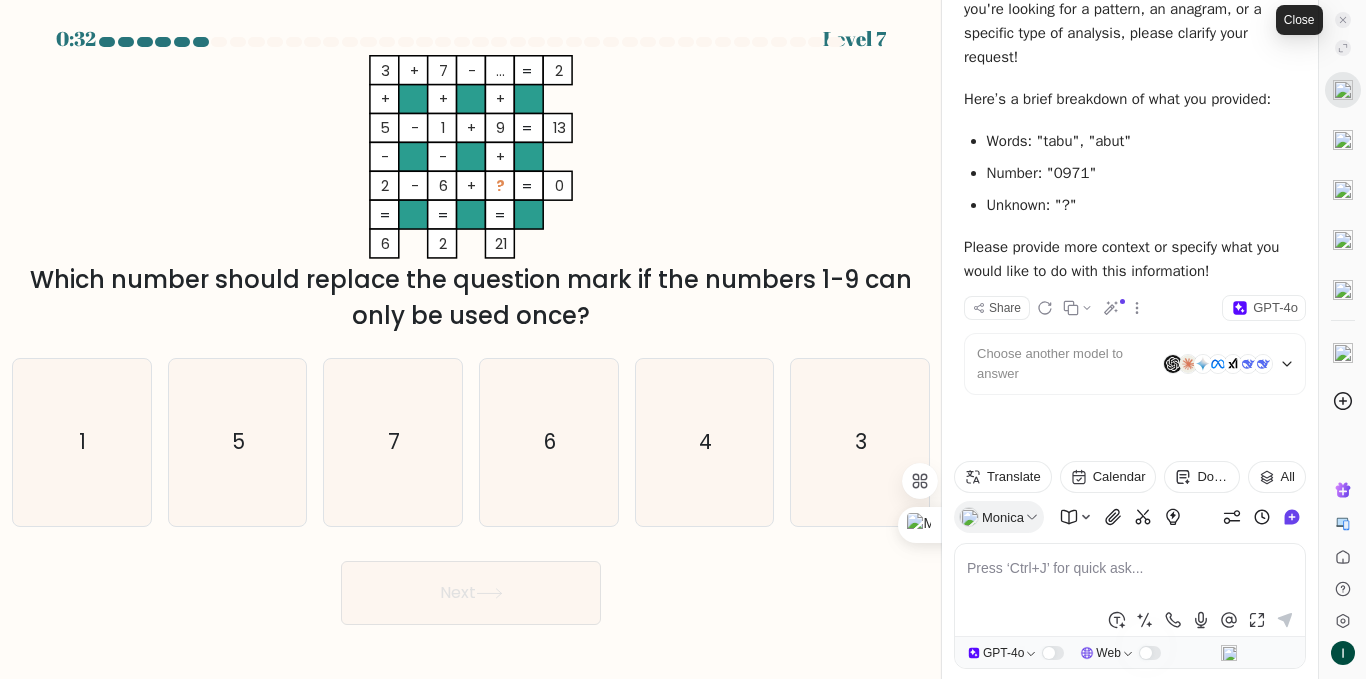 click 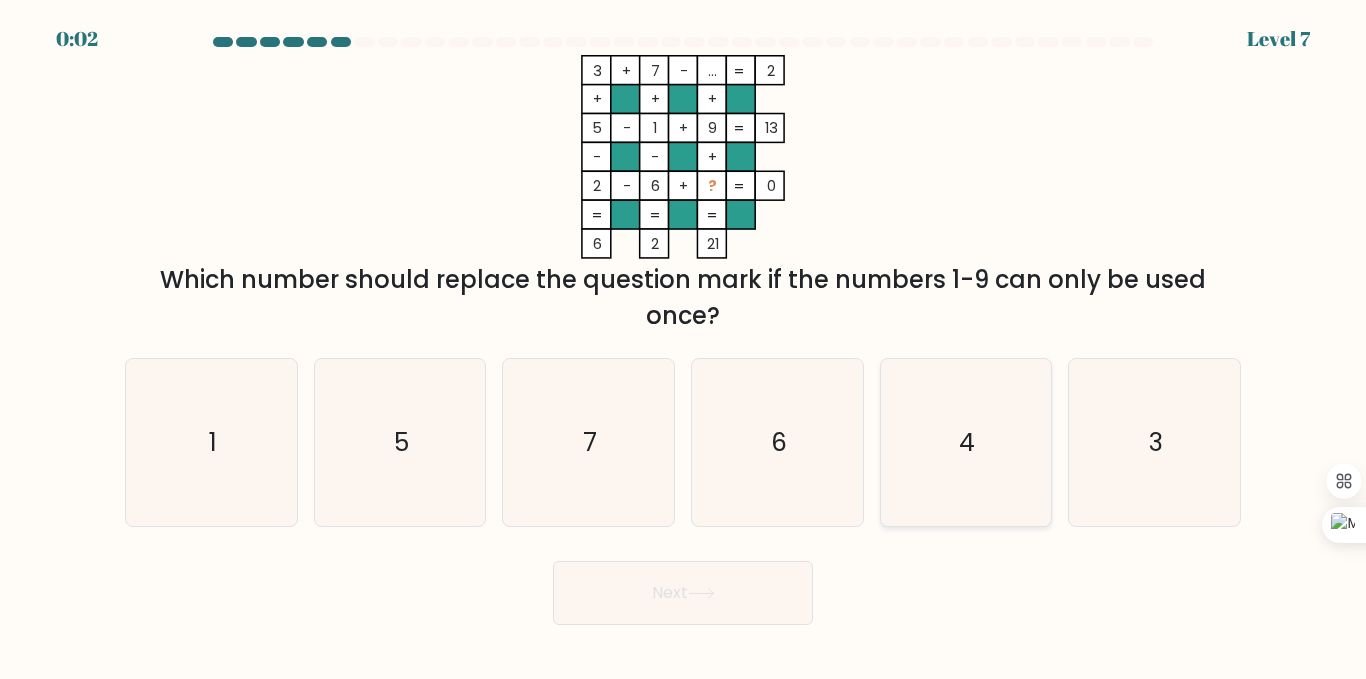 click on "4" 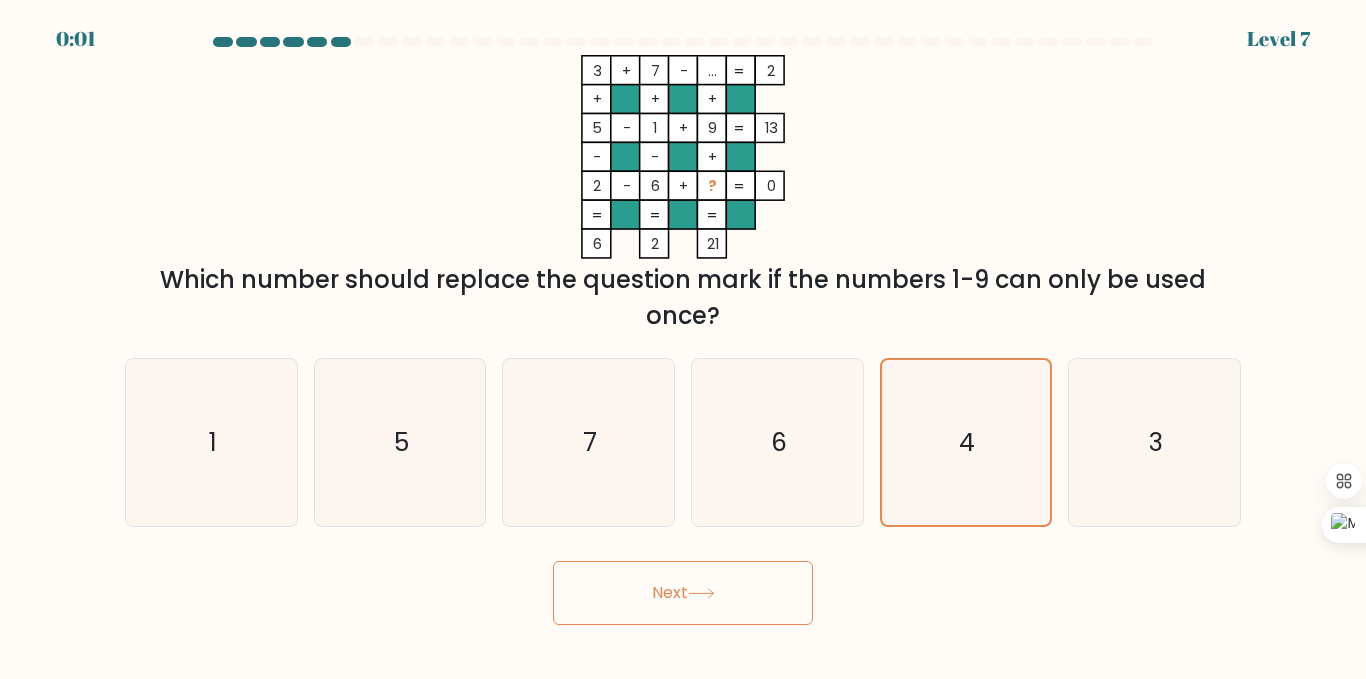 click on "Next" at bounding box center (683, 593) 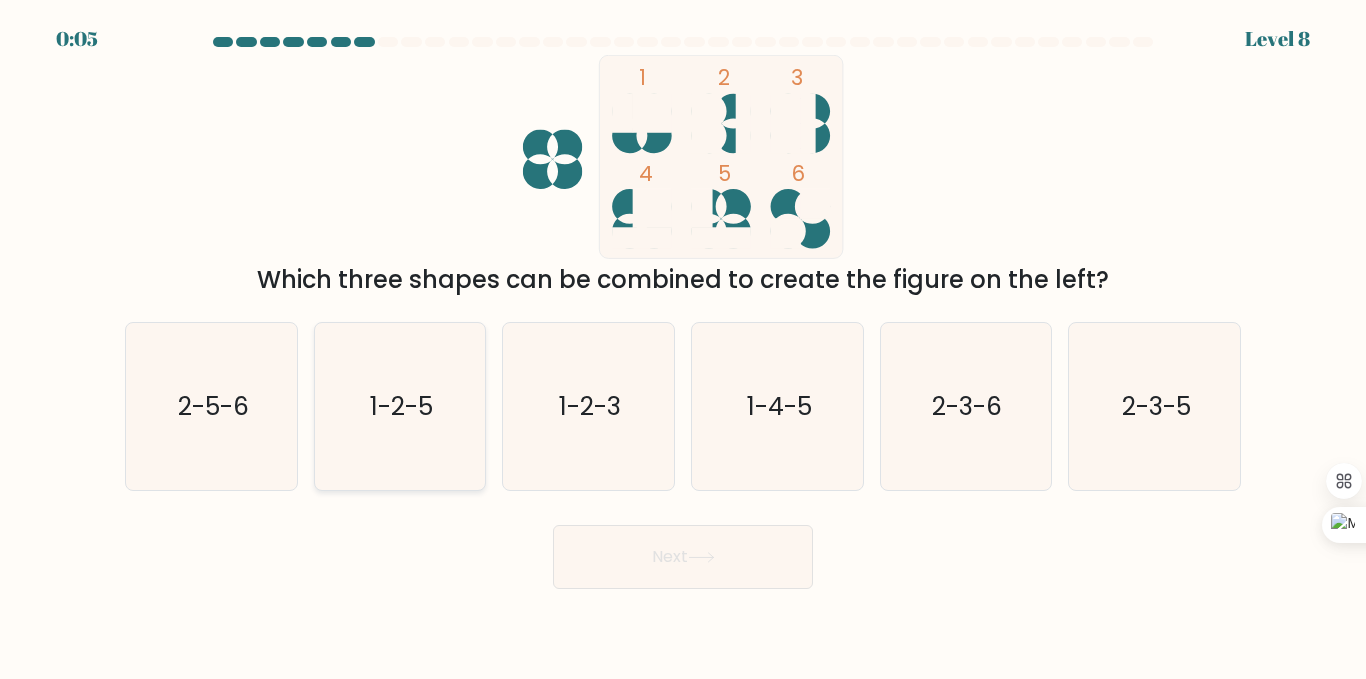 click on "1-2-5" 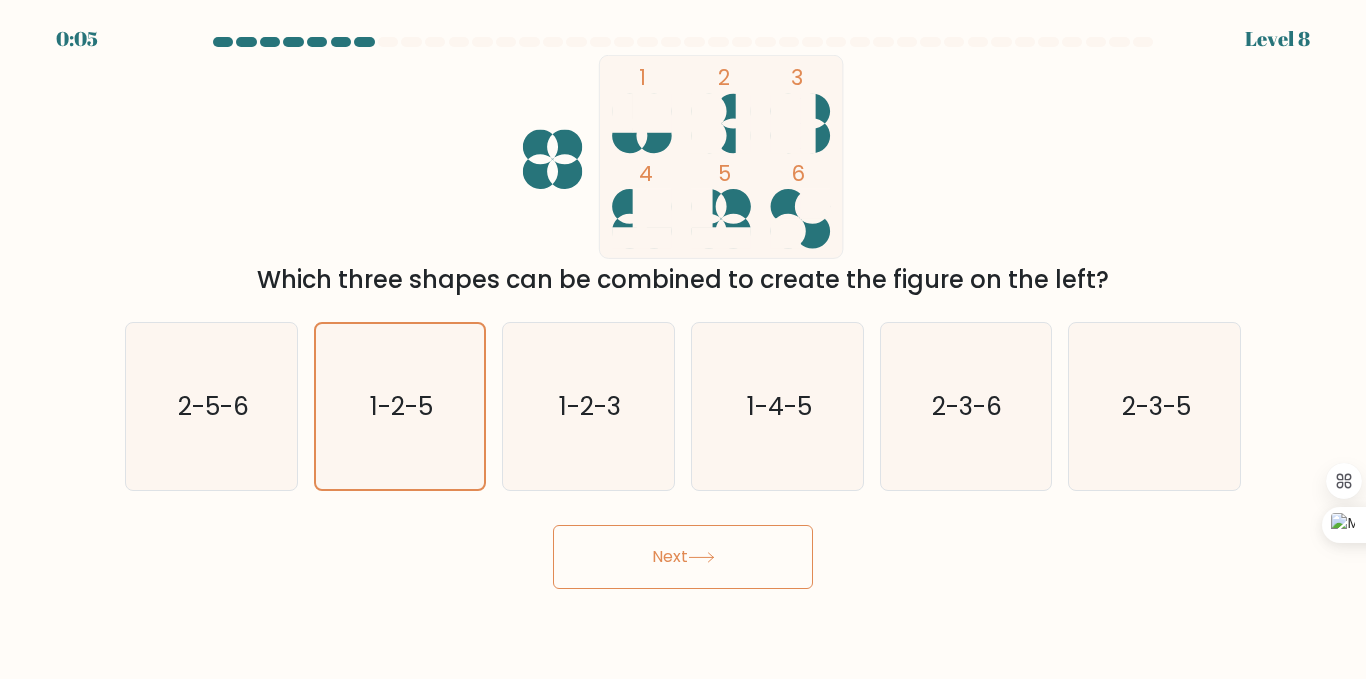 click on "Next" at bounding box center [683, 557] 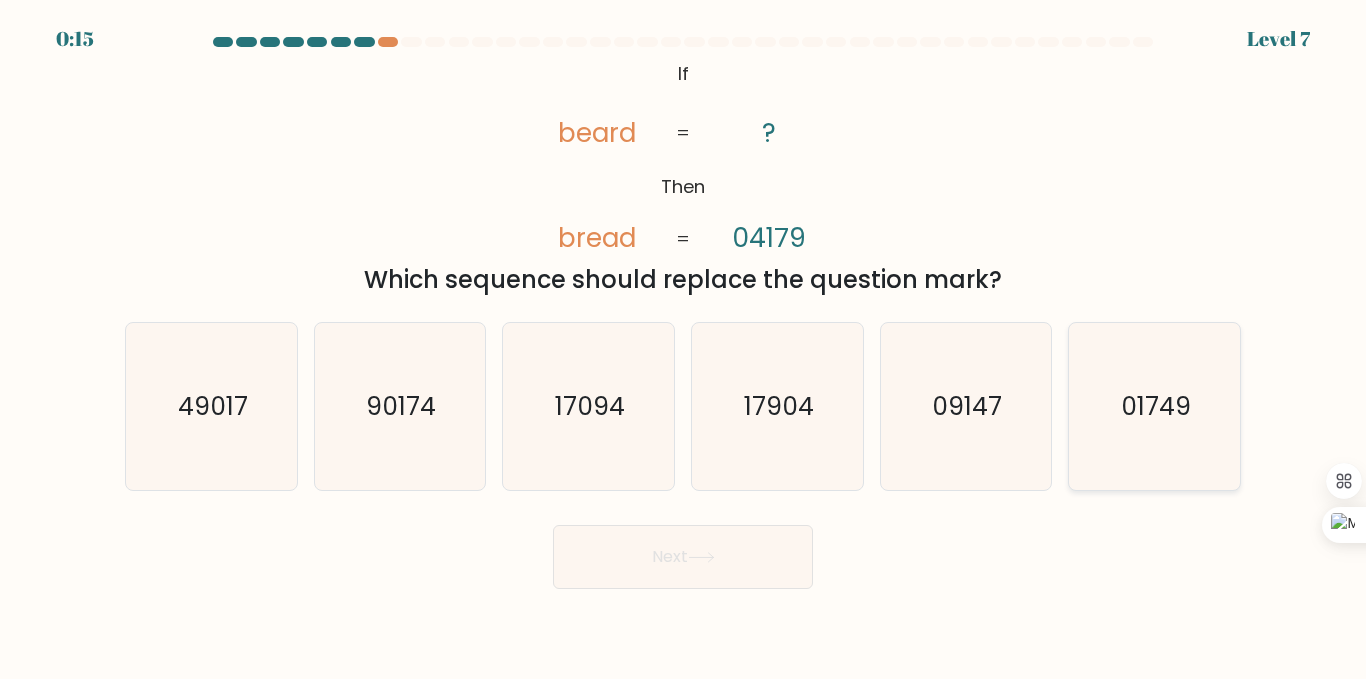 click on "01749" 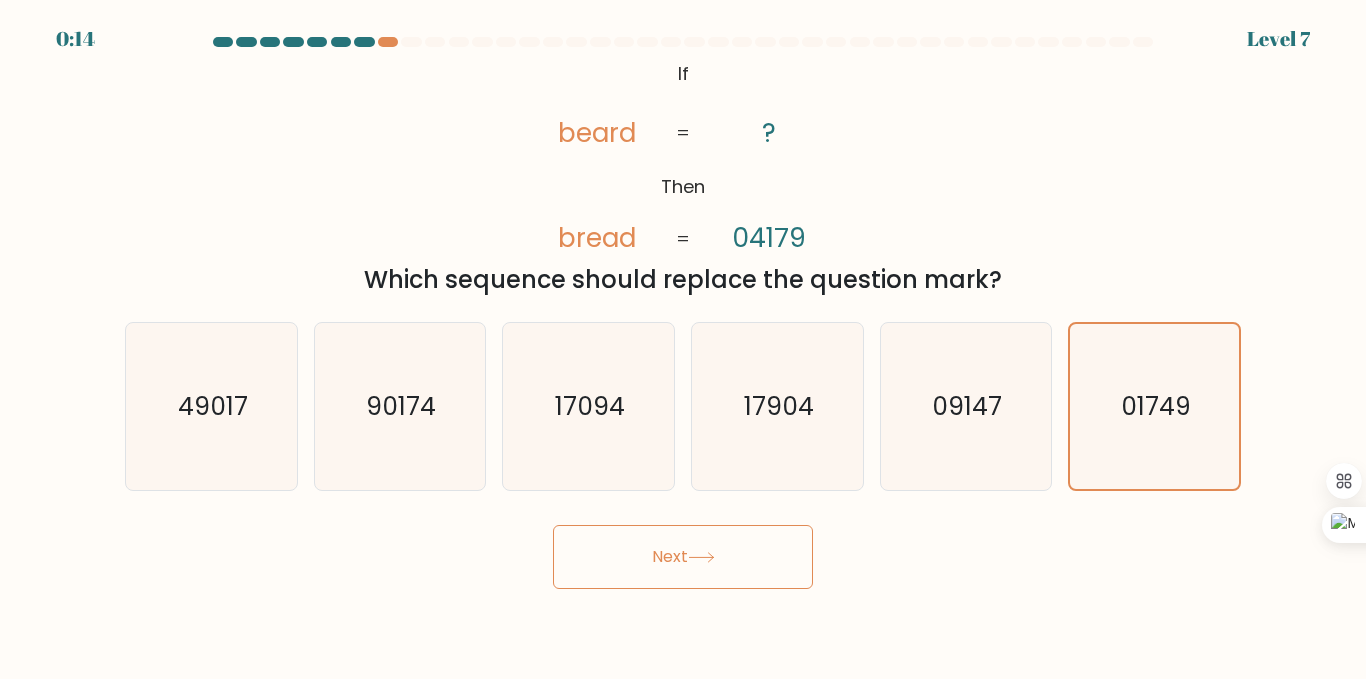 click on "Next" at bounding box center (683, 557) 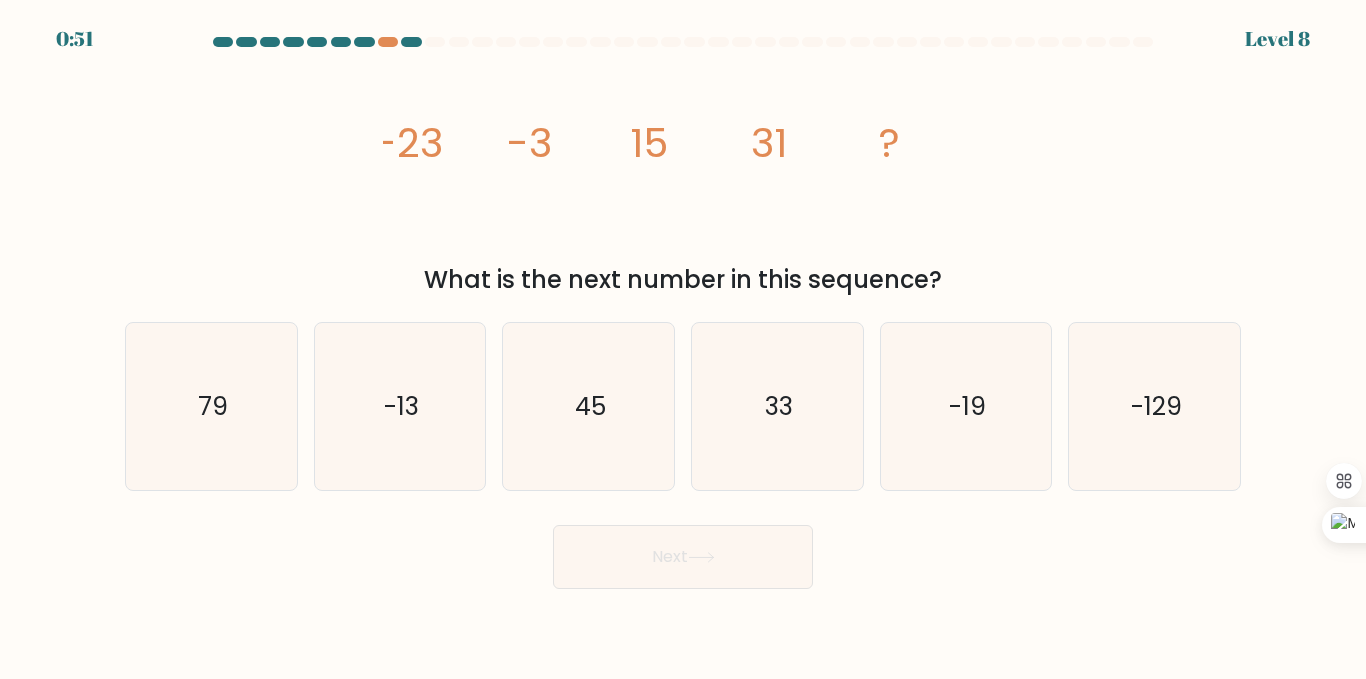 drag, startPoint x: 364, startPoint y: 144, endPoint x: 1007, endPoint y: 270, distance: 655.22894 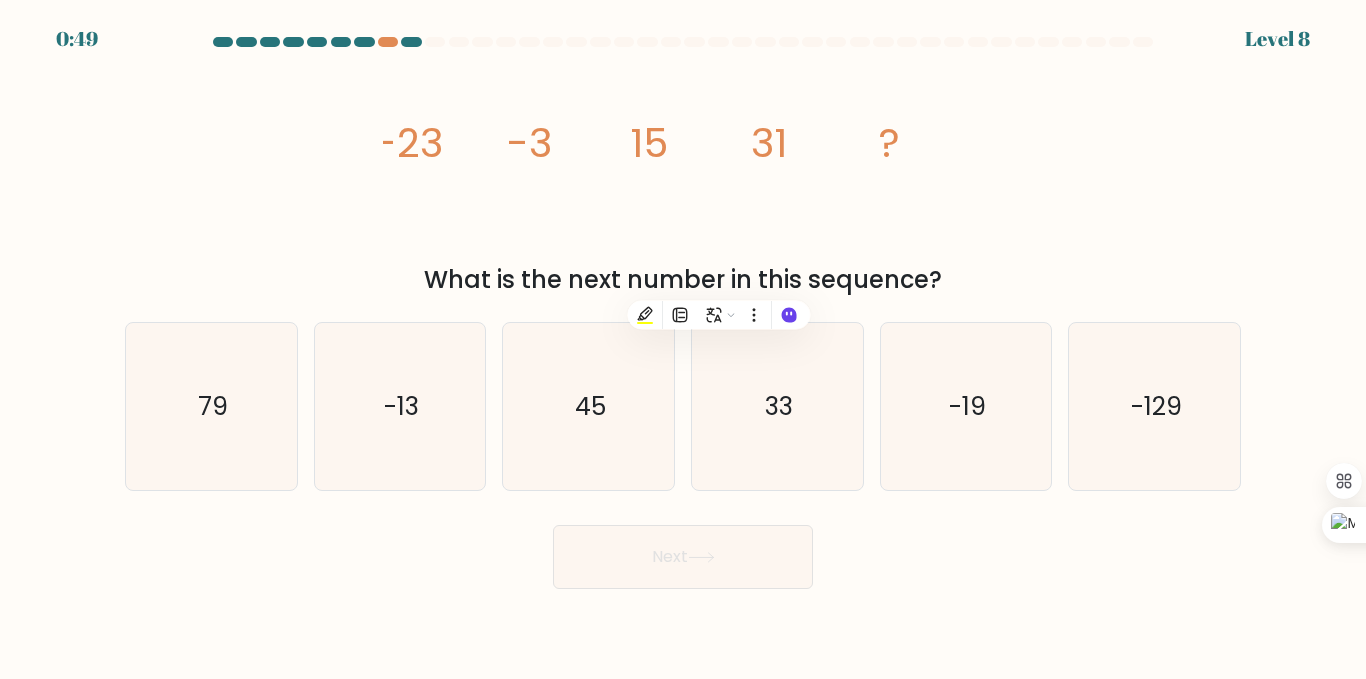 copy on "-23
-3
15
31
?
What is the next number in this sequence?" 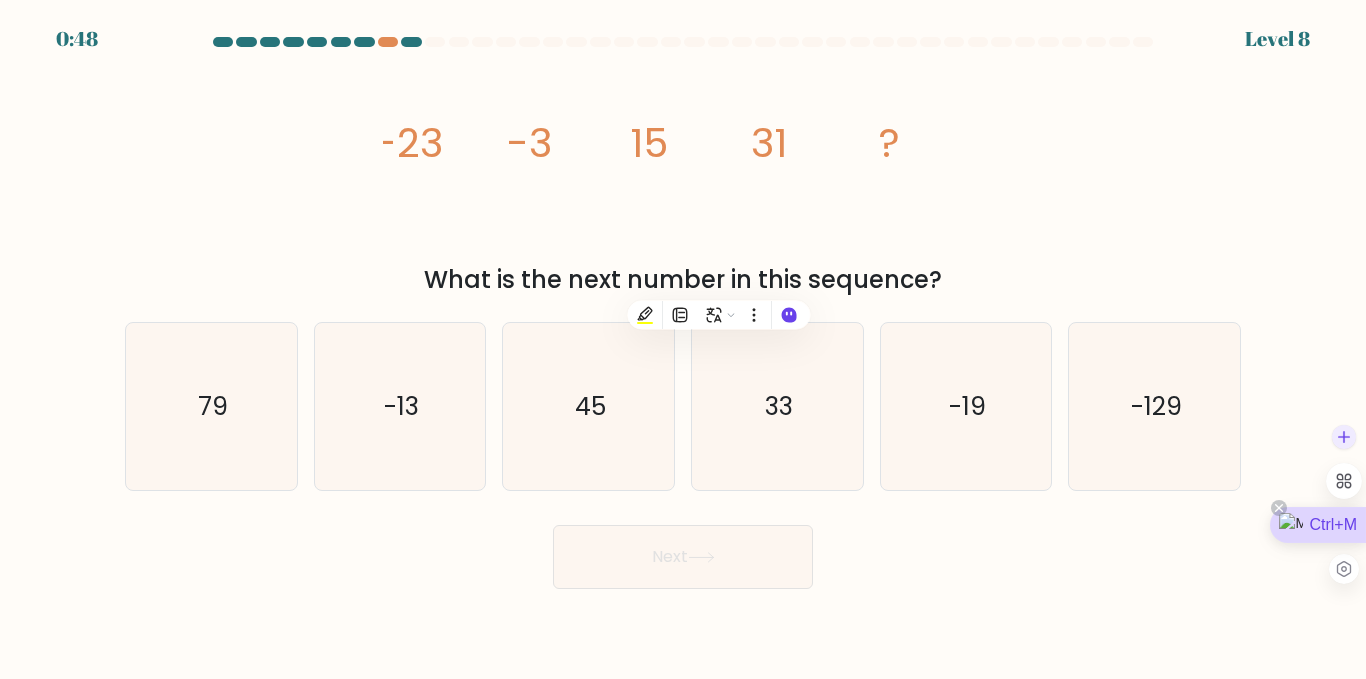 click on "Ctrl+M" at bounding box center [1318, 525] 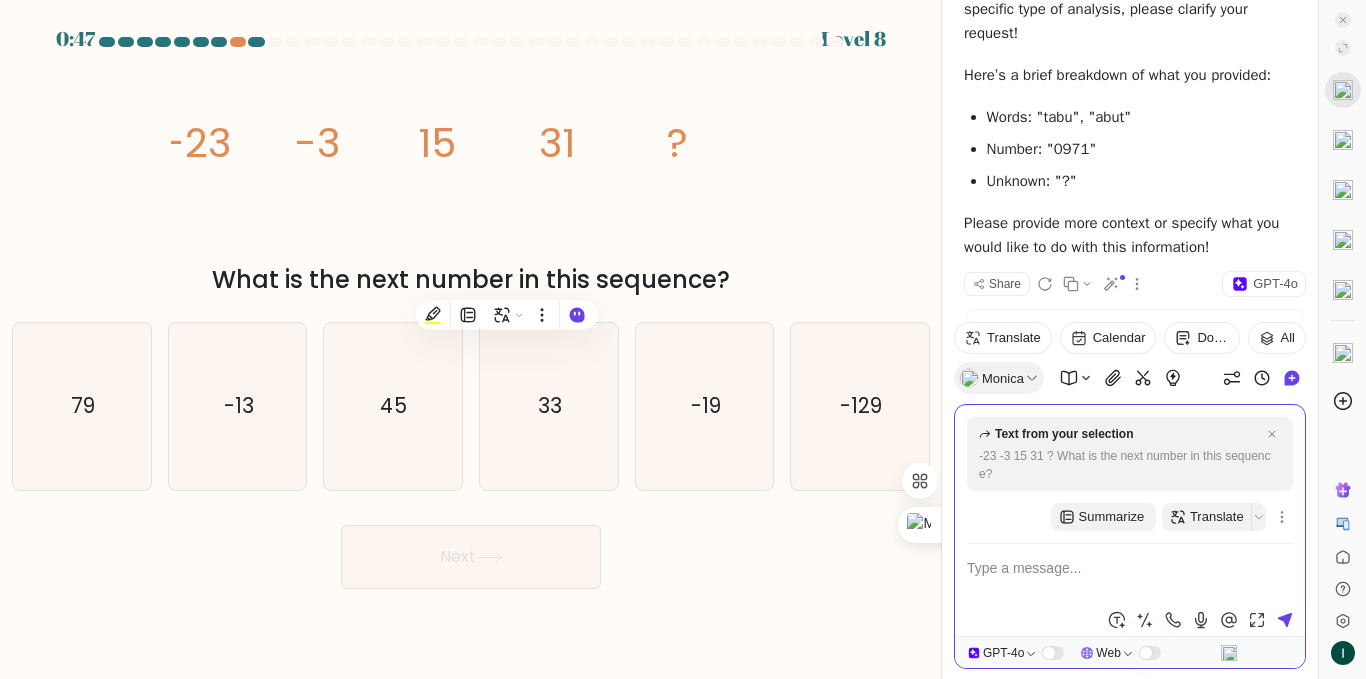 scroll, scrollTop: 1484, scrollLeft: 0, axis: vertical 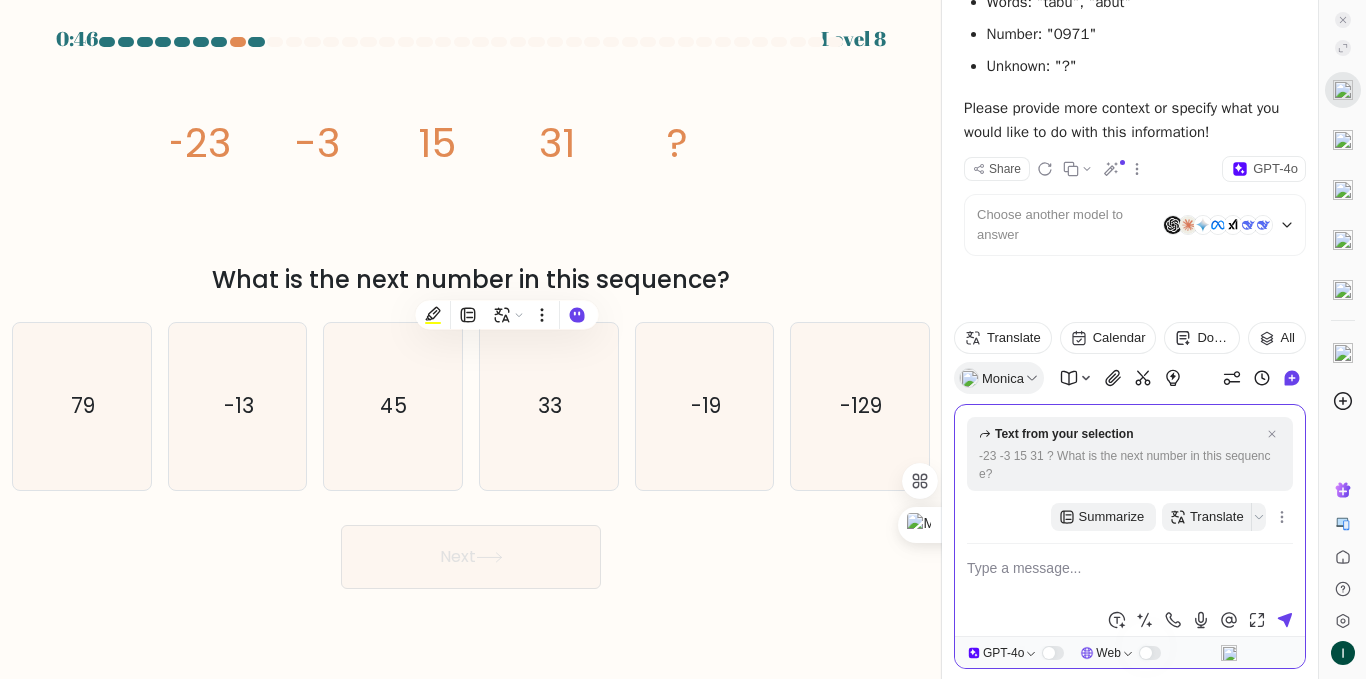 type on "-23
-3
15
31
?
What is the next number in this sequence?" 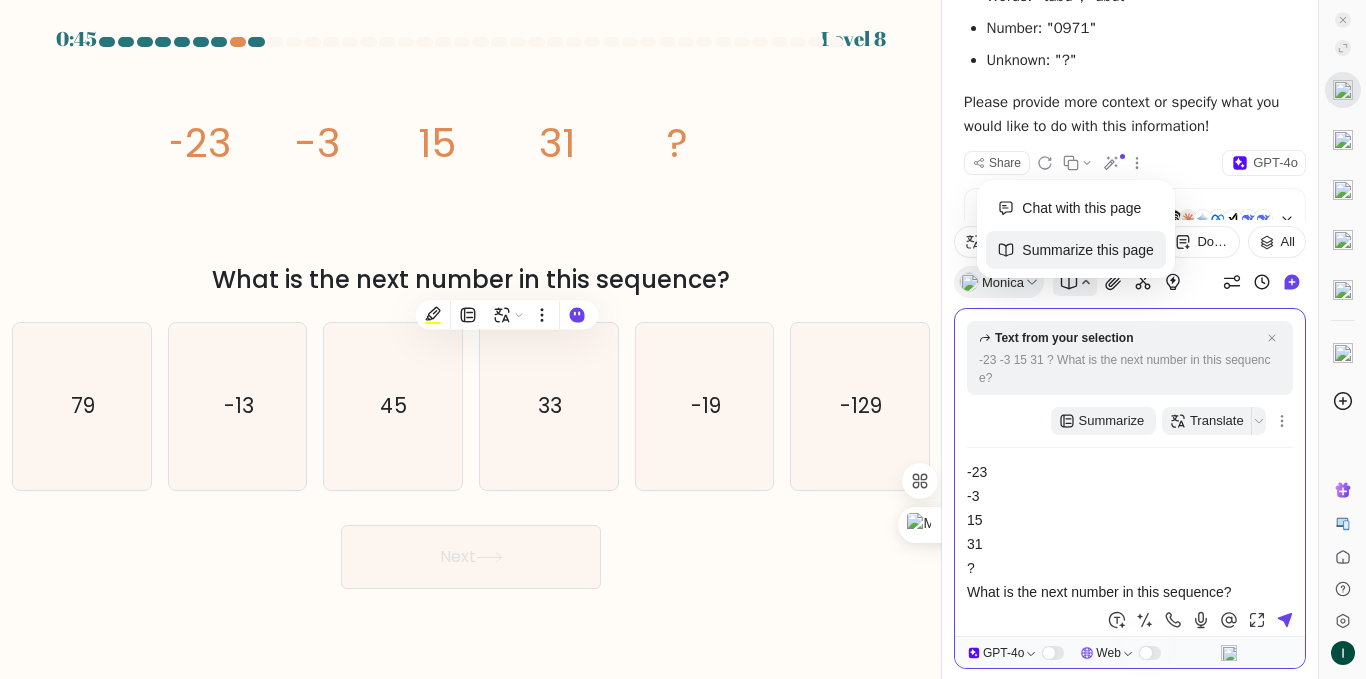type 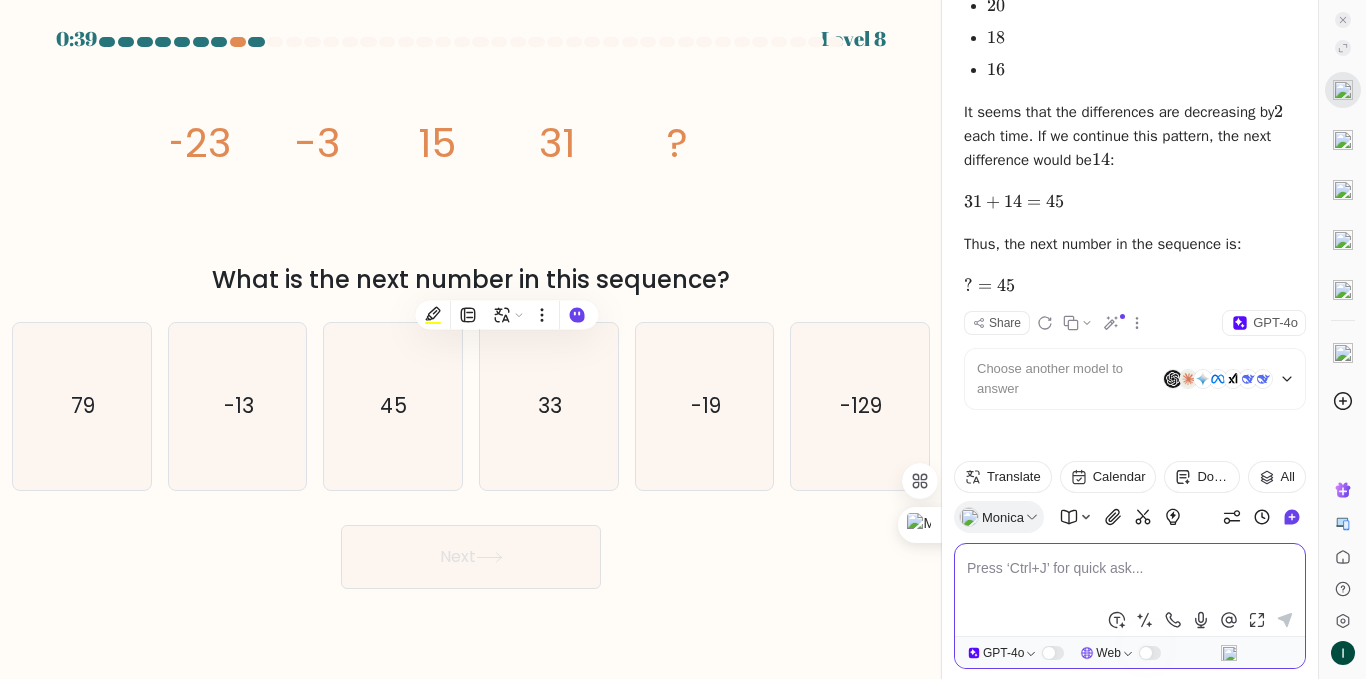 scroll, scrollTop: 2276, scrollLeft: 0, axis: vertical 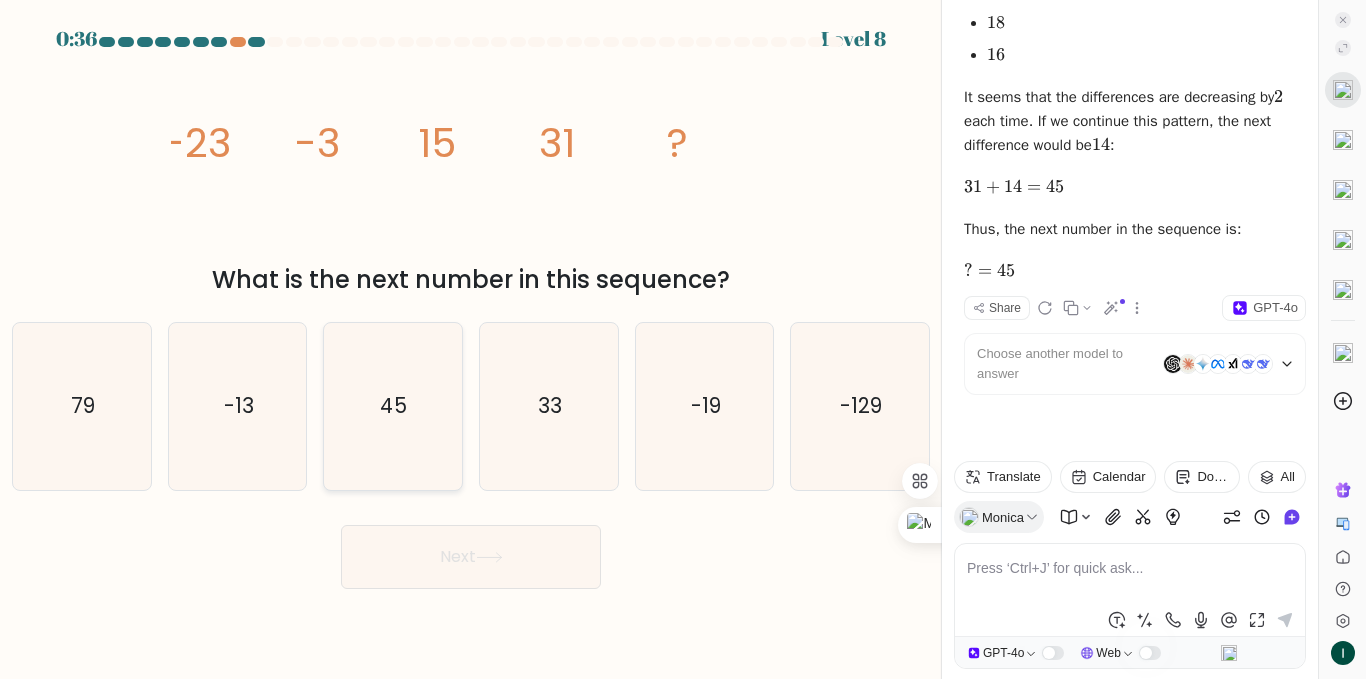 click on "45" 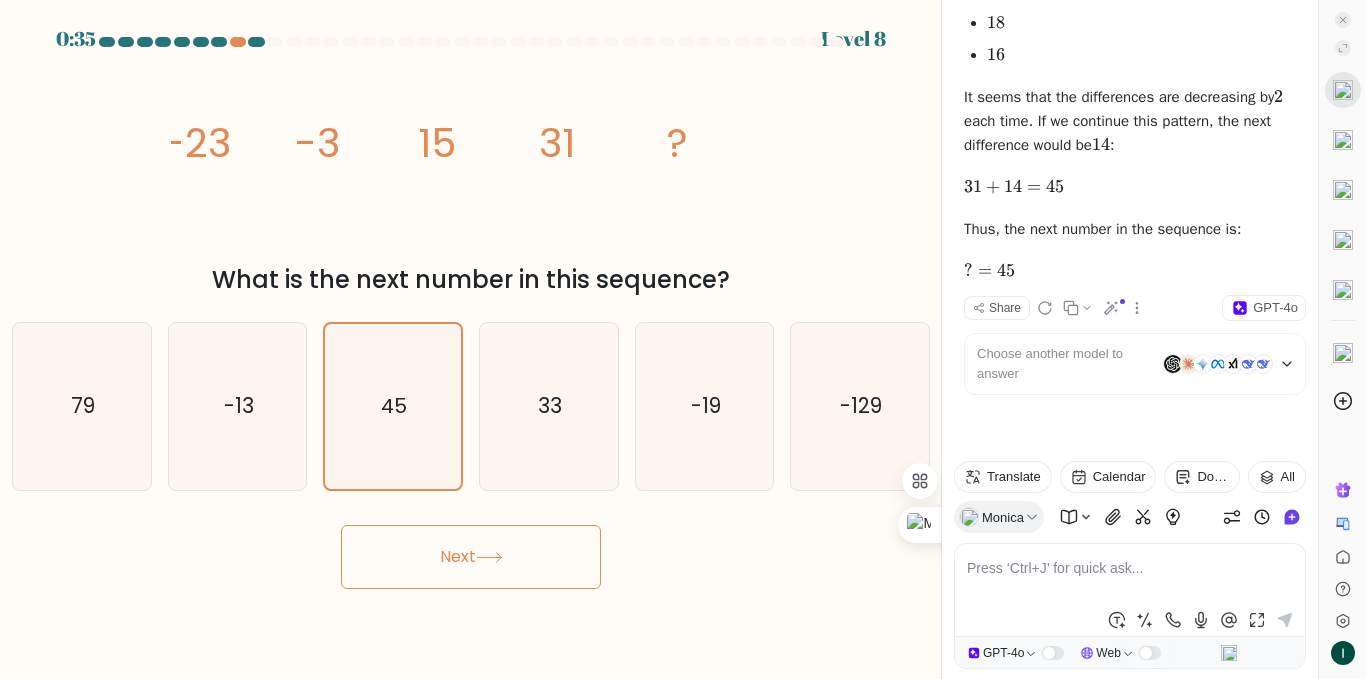 click on "Next" at bounding box center [471, 557] 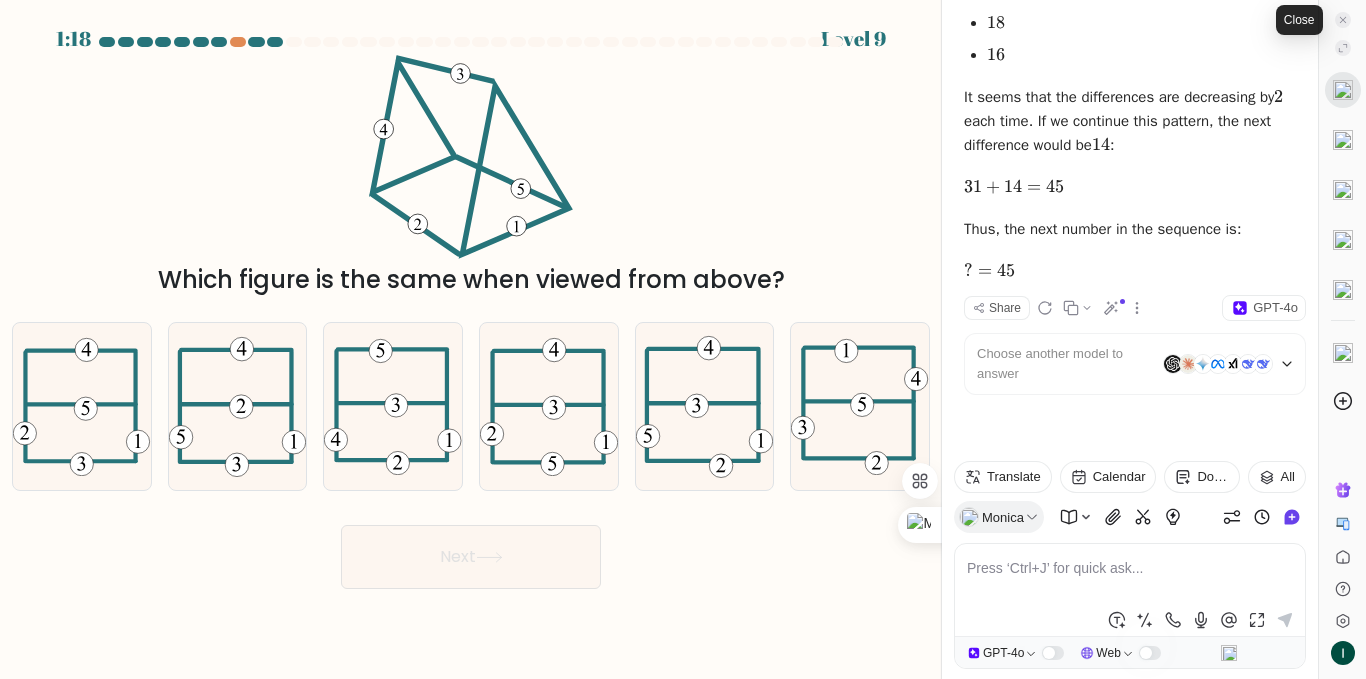 click 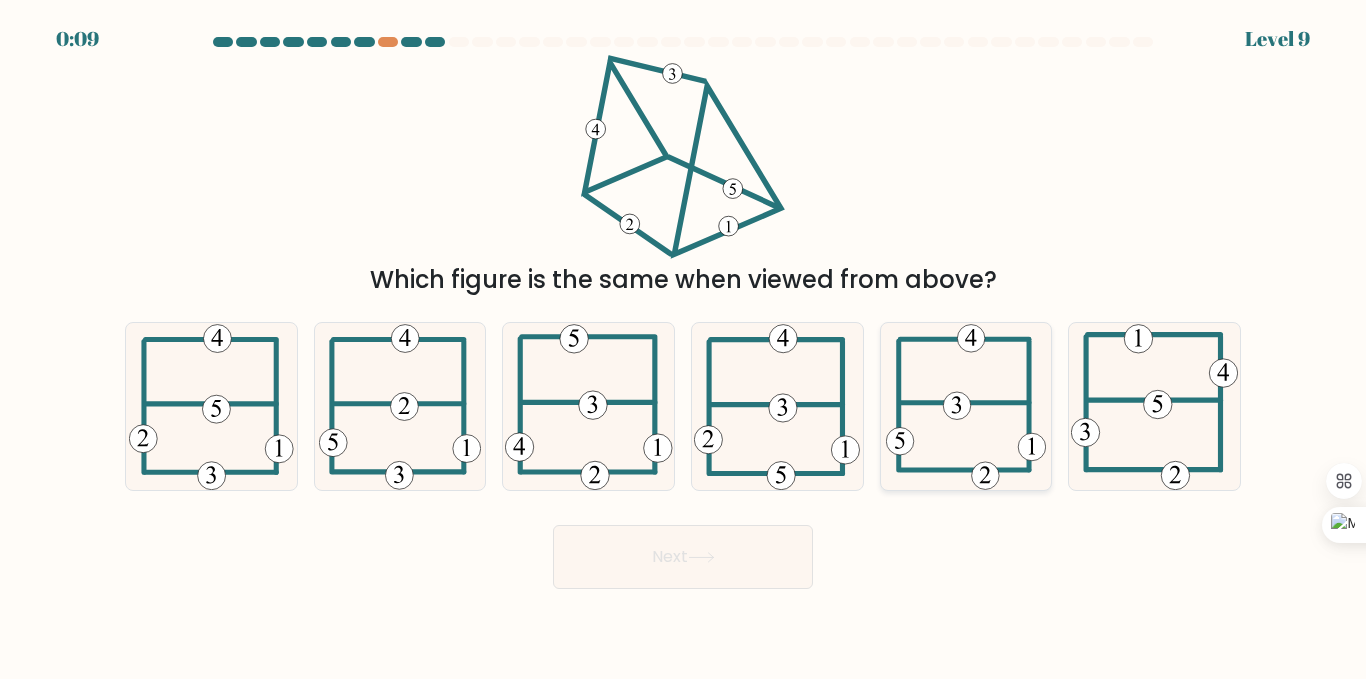click 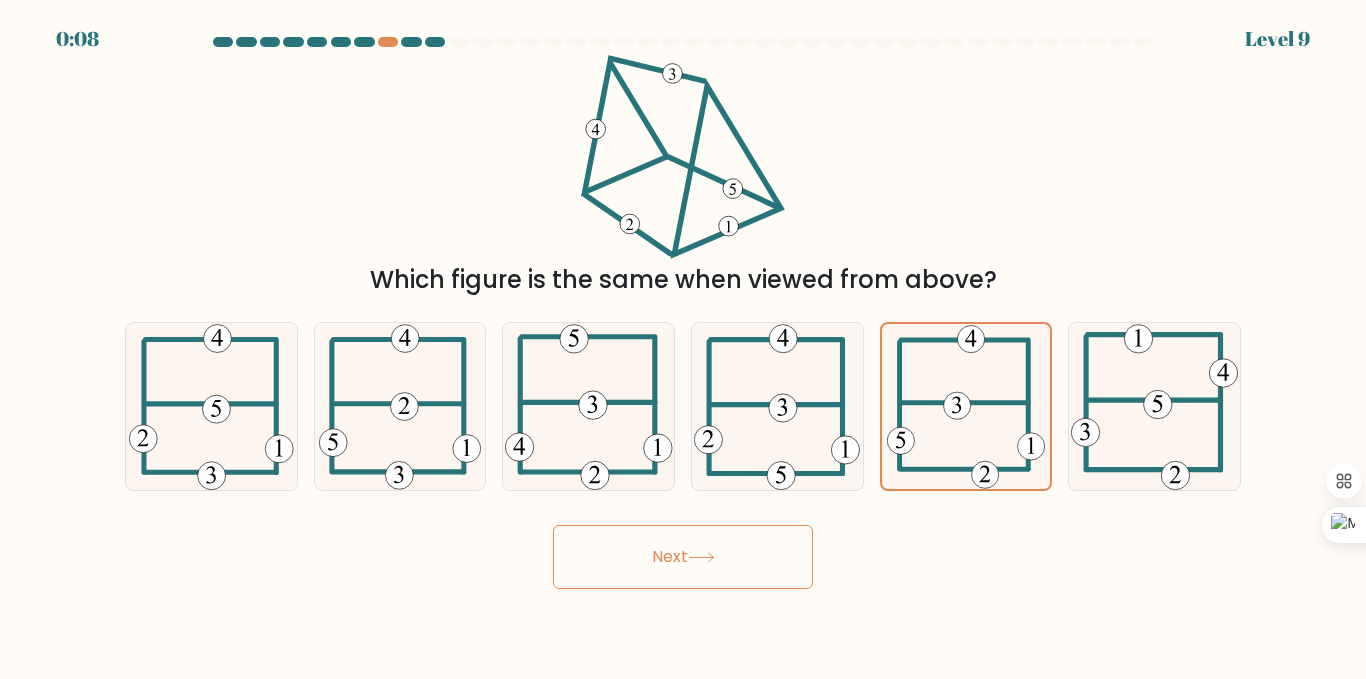 click on "Next" at bounding box center [683, 557] 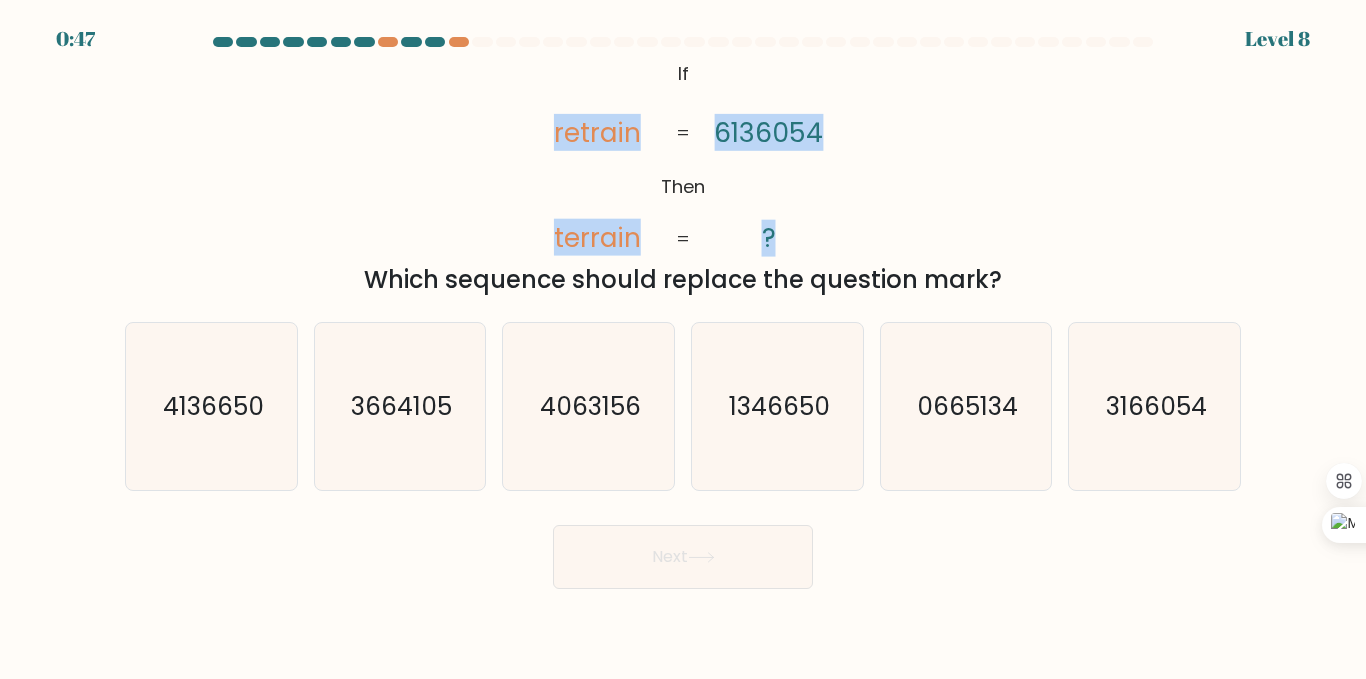 drag, startPoint x: 550, startPoint y: 128, endPoint x: 826, endPoint y: 219, distance: 290.61487 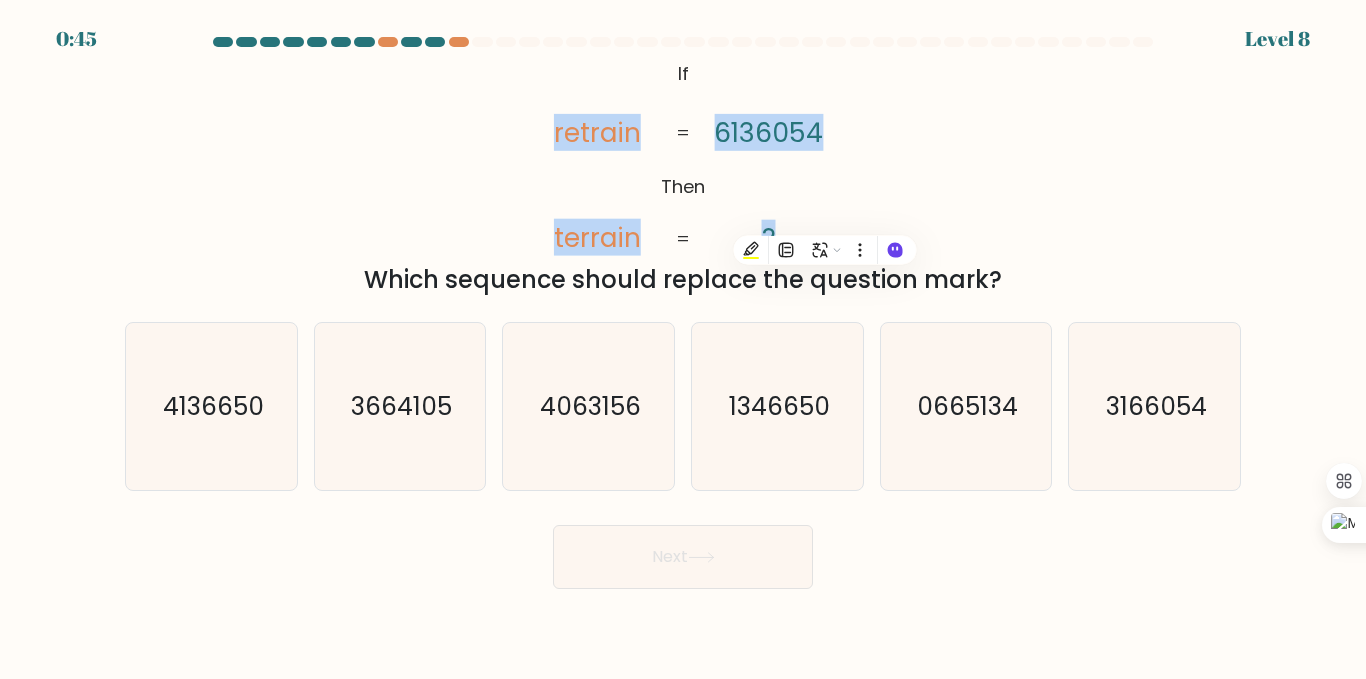 click on "@import url('https://fonts.googleapis.com/css?family=Abril+Fatface:400,100,100italic,300,300italic,400italic,500,500italic,700,700italic,900,900italic');           If       Then       retrain       terrain       6136054       ?       =       =
Which sequence should replace the question mark?" at bounding box center (683, 176) 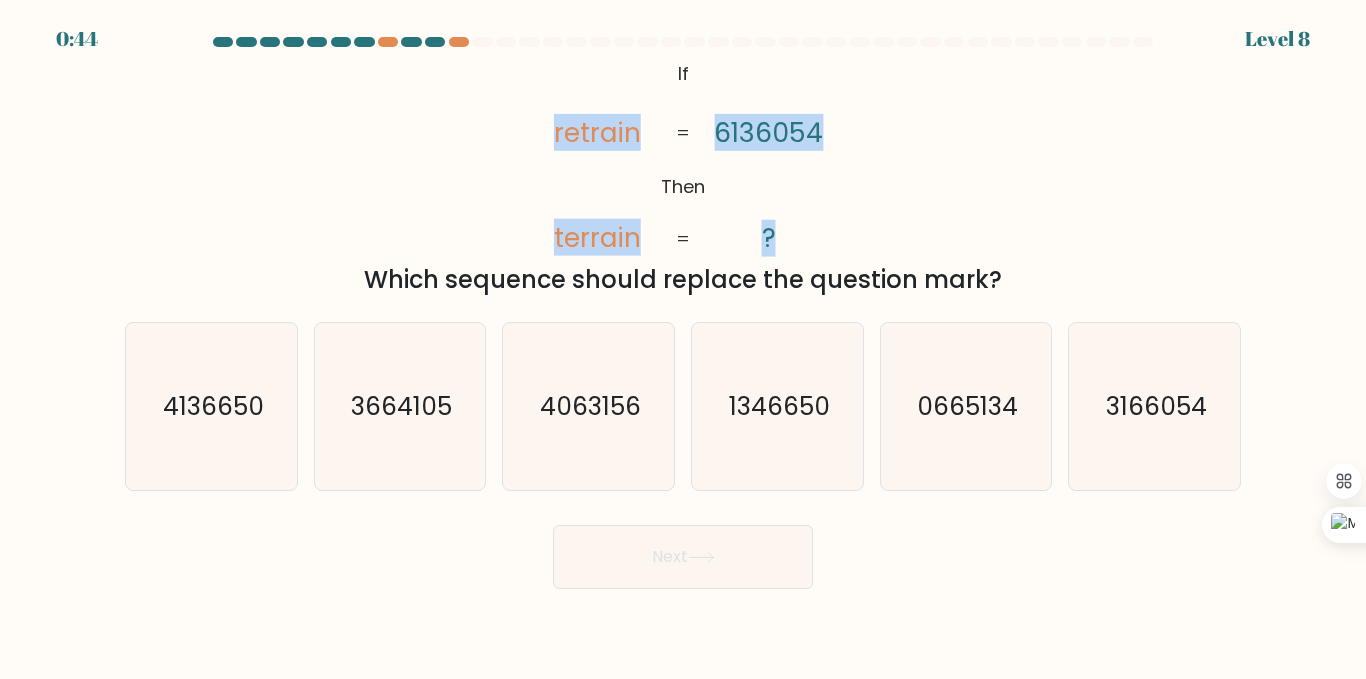 click on "@import url('https://fonts.googleapis.com/css?family=Abril+Fatface:400,100,100italic,300,300italic,400italic,500,500italic,700,700italic,900,900italic');           If       Then       retrain       terrain       6136054       ?       =       =
Which sequence should replace the question mark?" at bounding box center [683, 176] 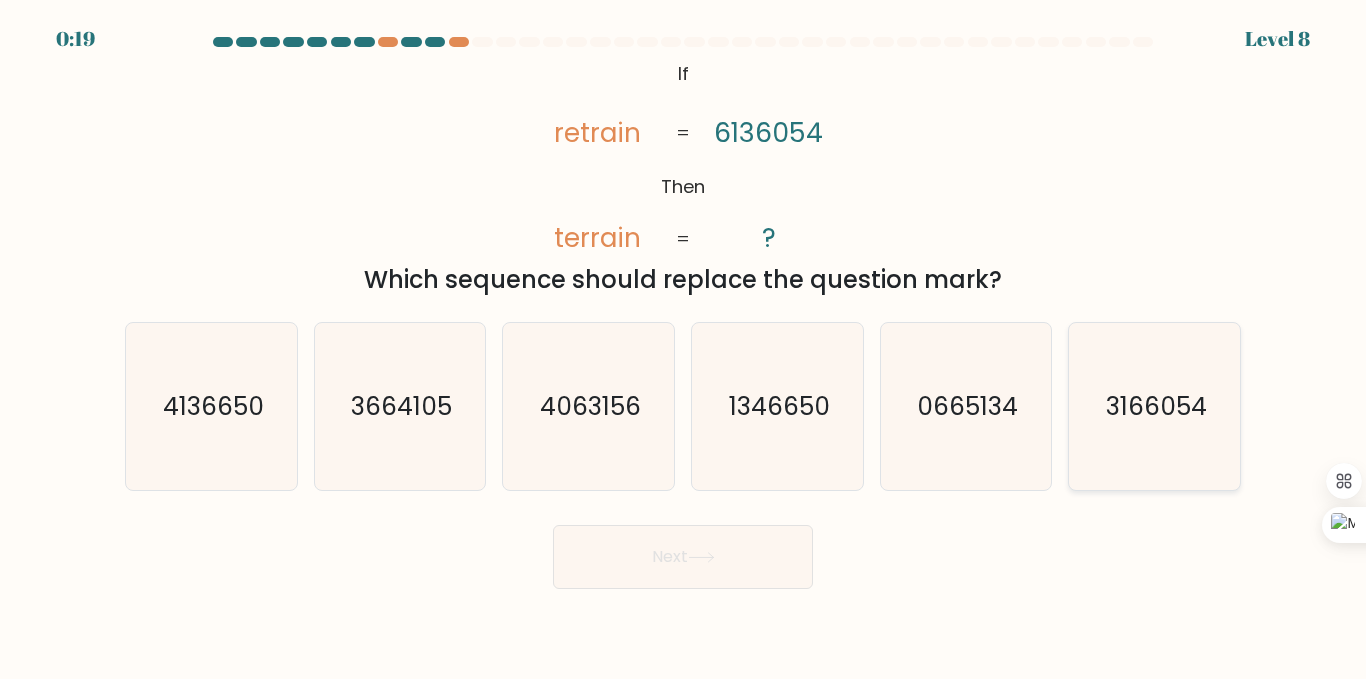 click on "3166054" 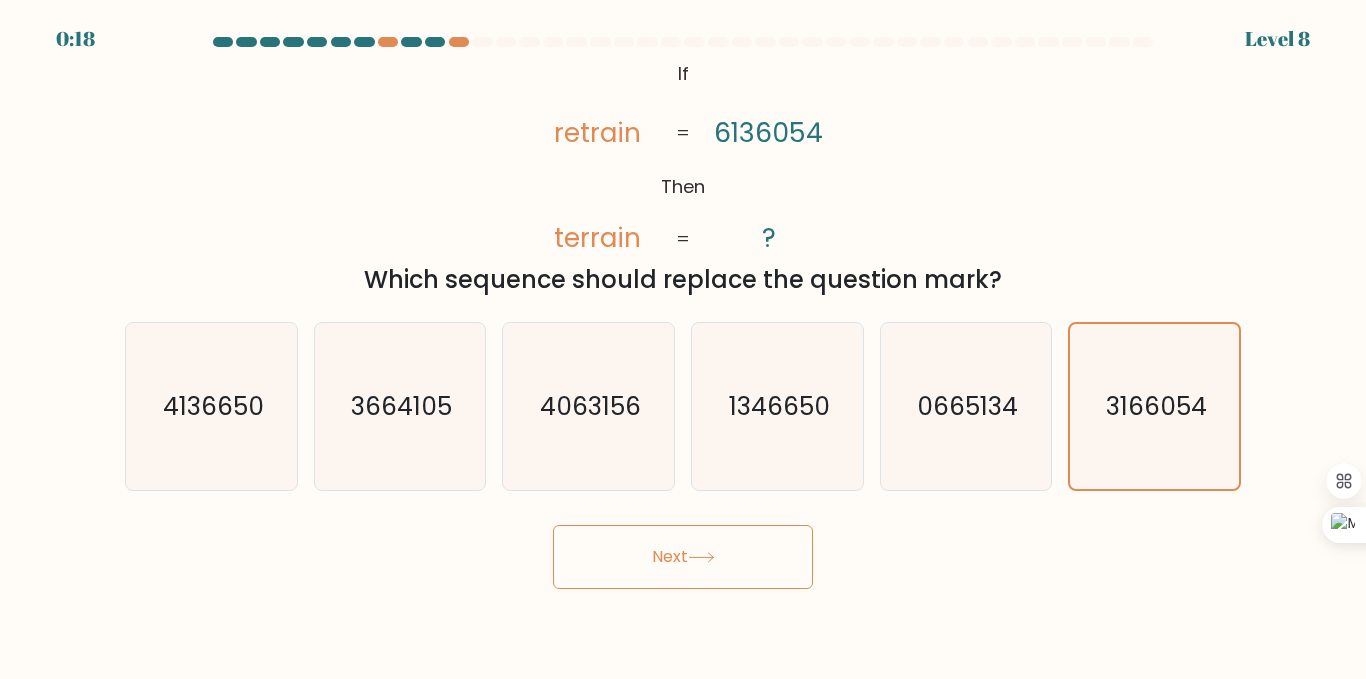 click on "Next" at bounding box center (683, 557) 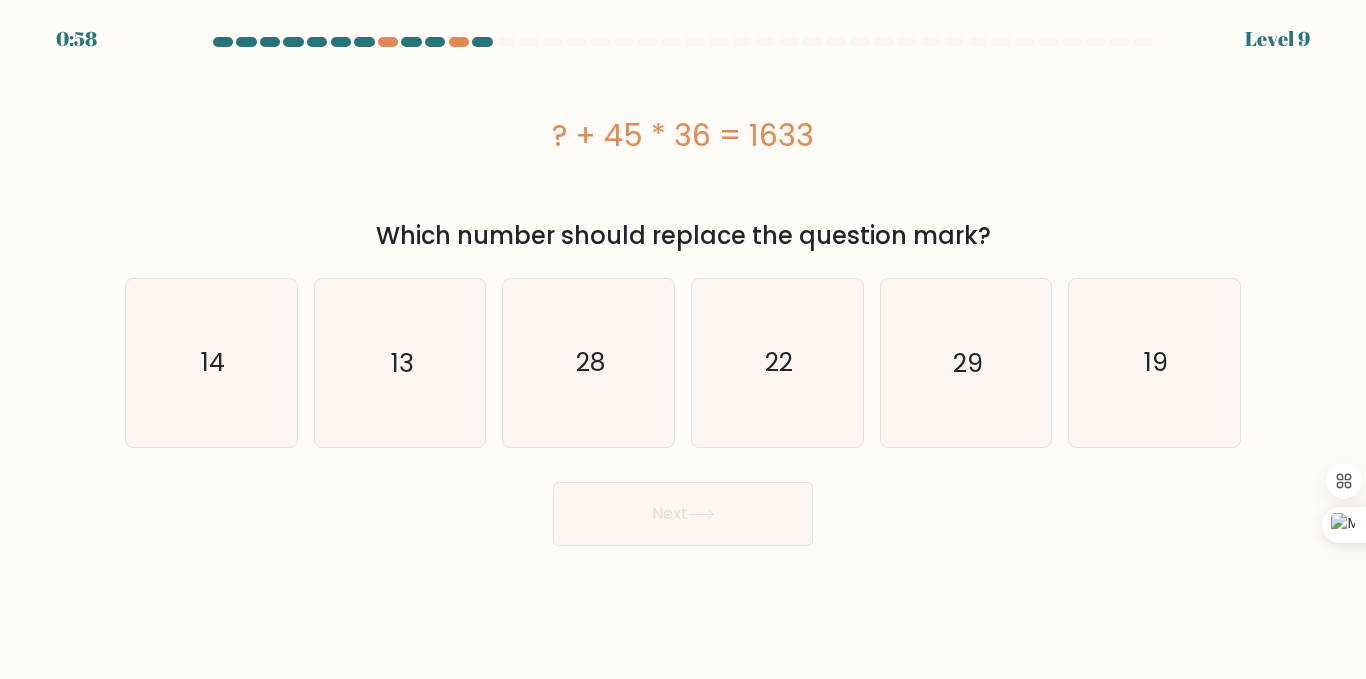drag, startPoint x: 549, startPoint y: 138, endPoint x: 816, endPoint y: 124, distance: 267.3668 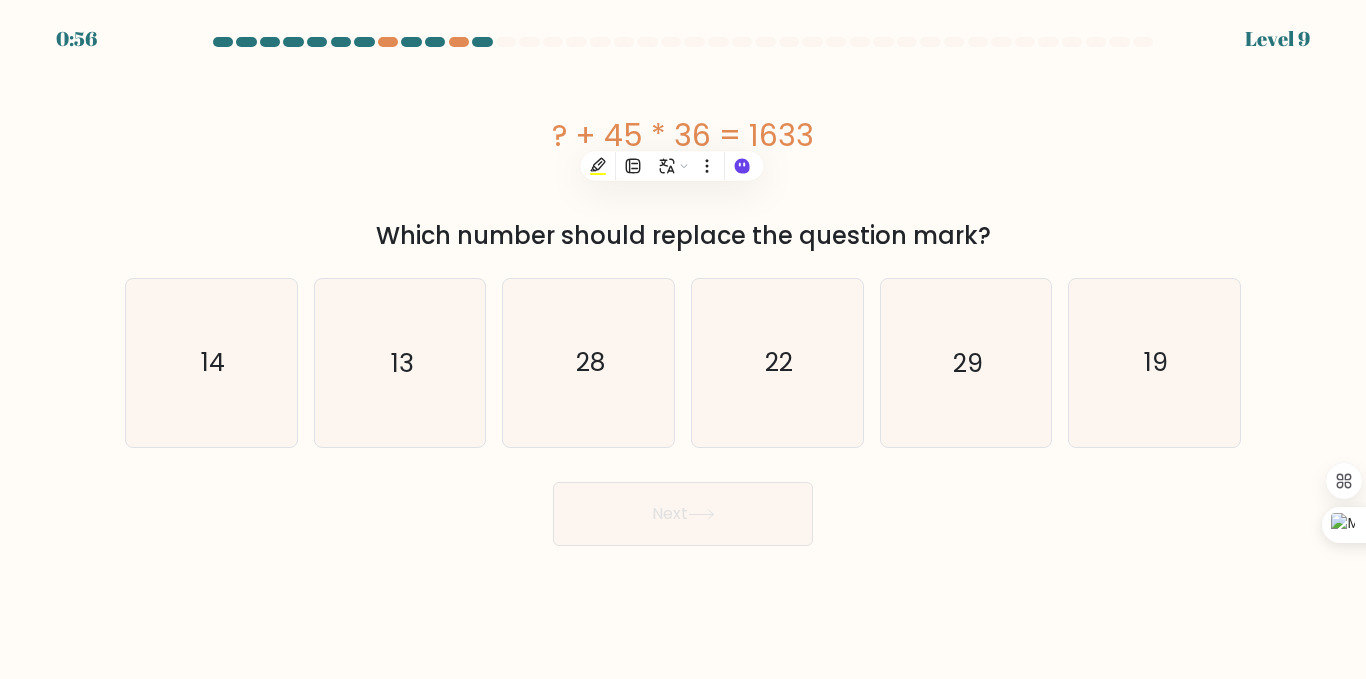copy on "? + 45 * 36 = 1633" 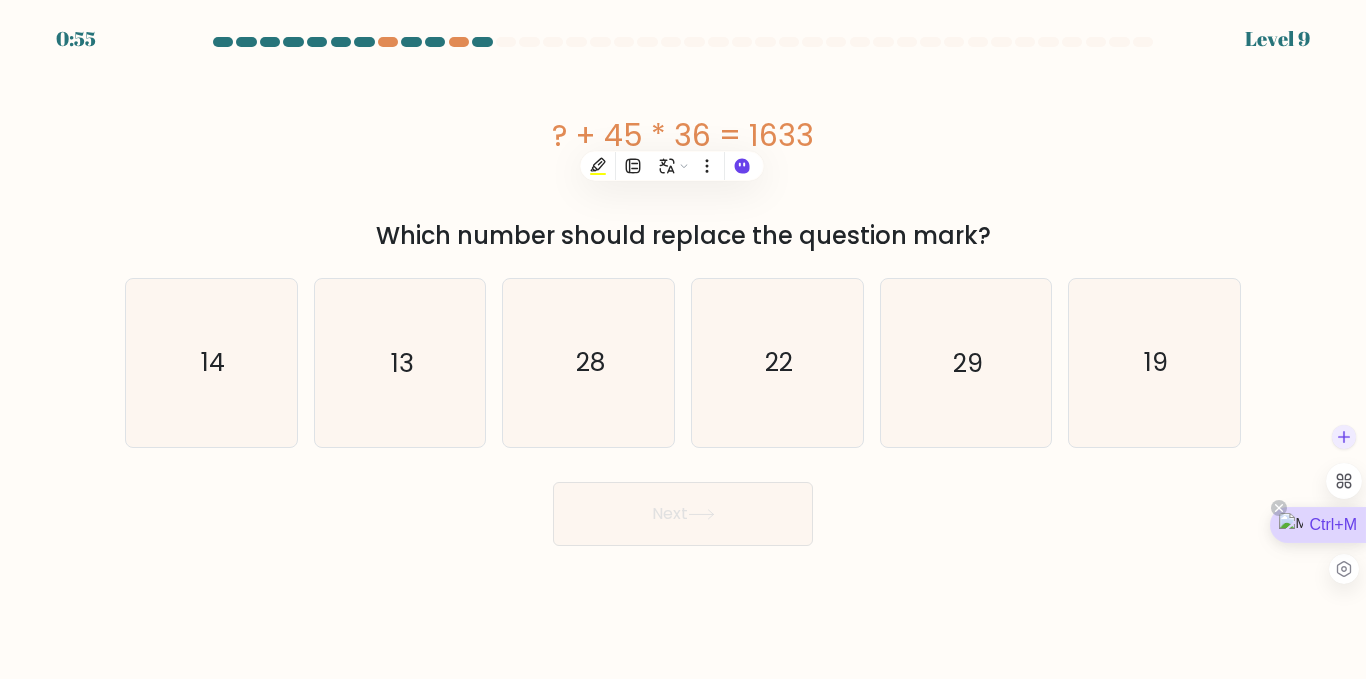 click on "Ctrl+M" at bounding box center (1318, 525) 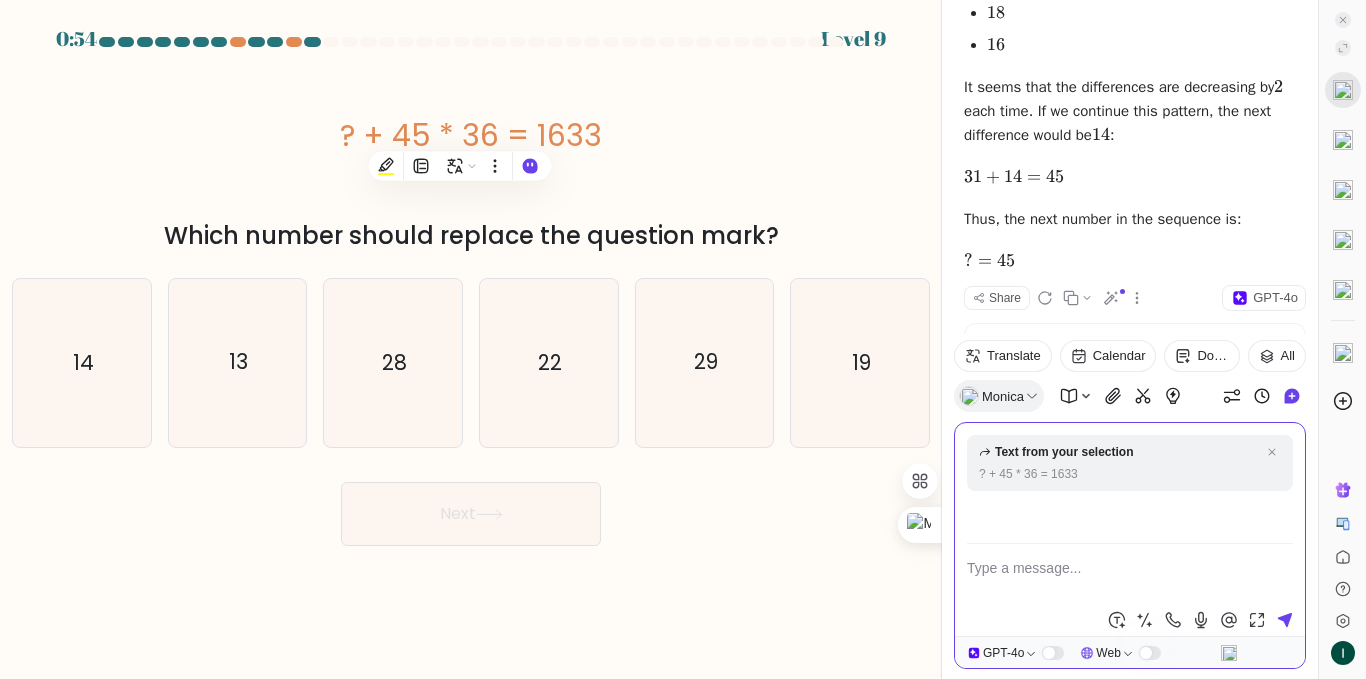 scroll, scrollTop: 2287, scrollLeft: 0, axis: vertical 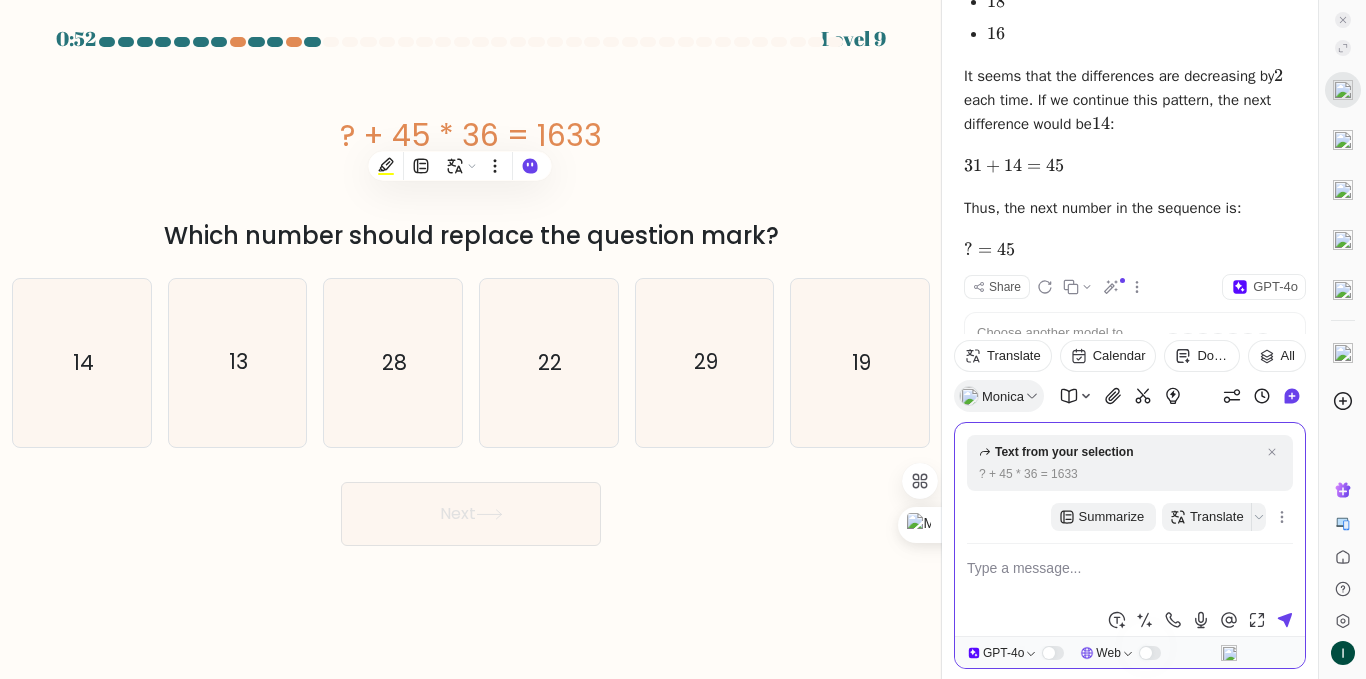 type on "? + 45 * 36 = 1633" 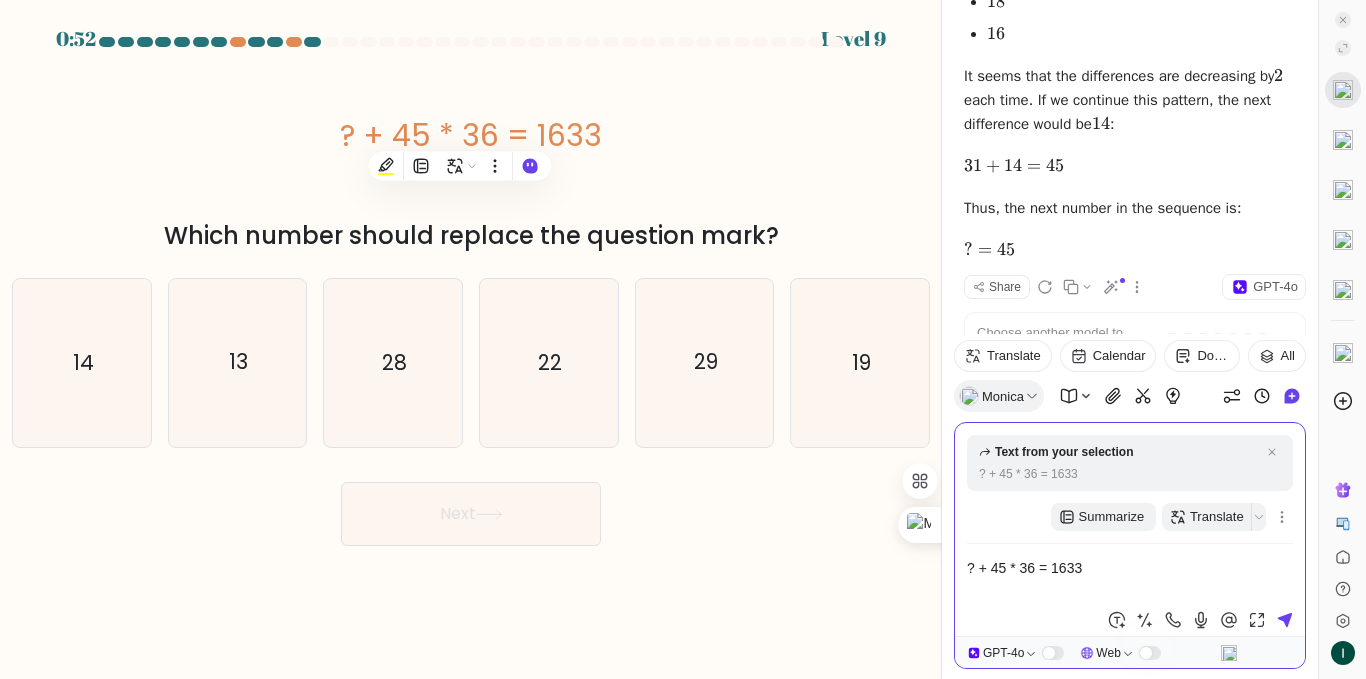 type 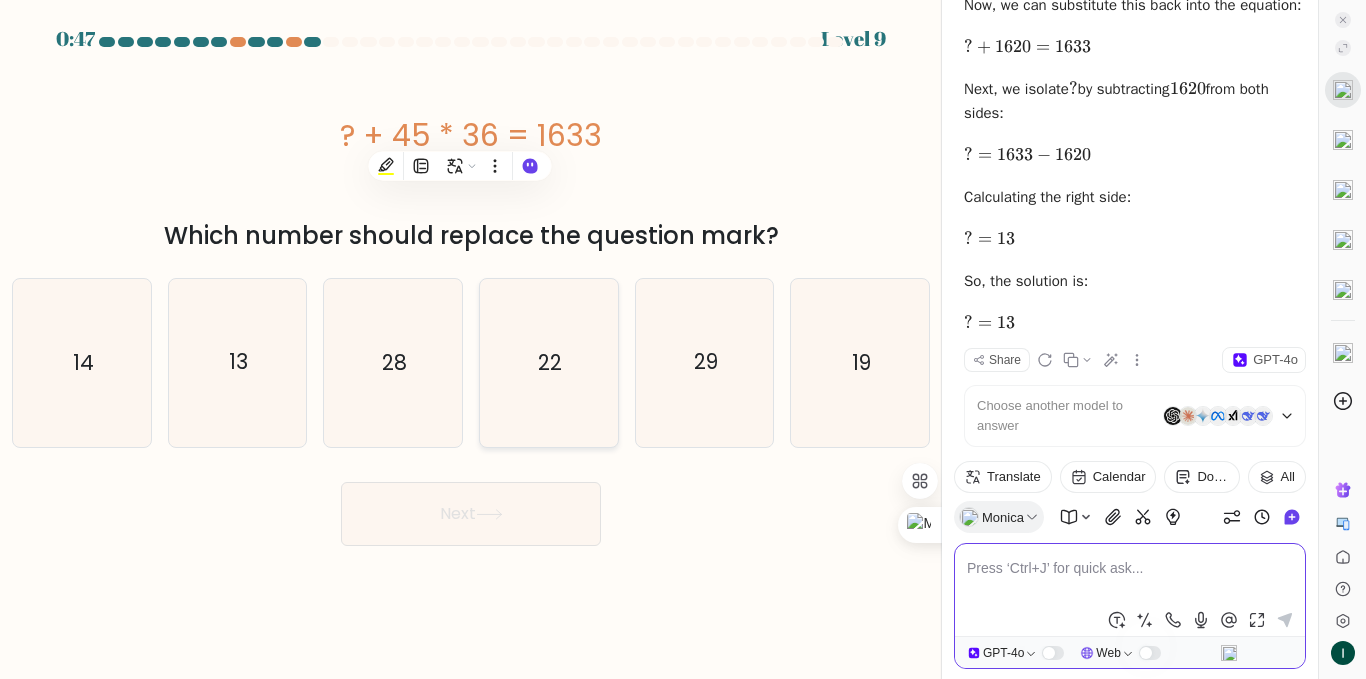 scroll, scrollTop: 3052, scrollLeft: 0, axis: vertical 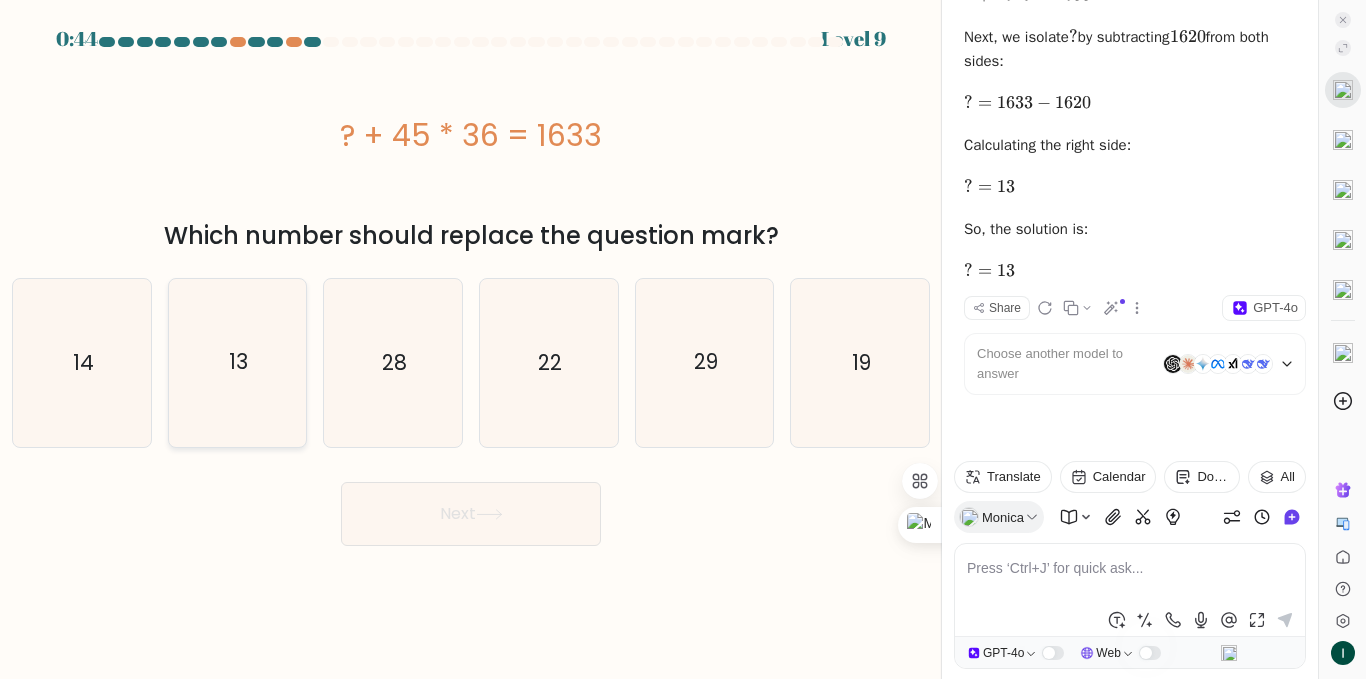 click on "13" 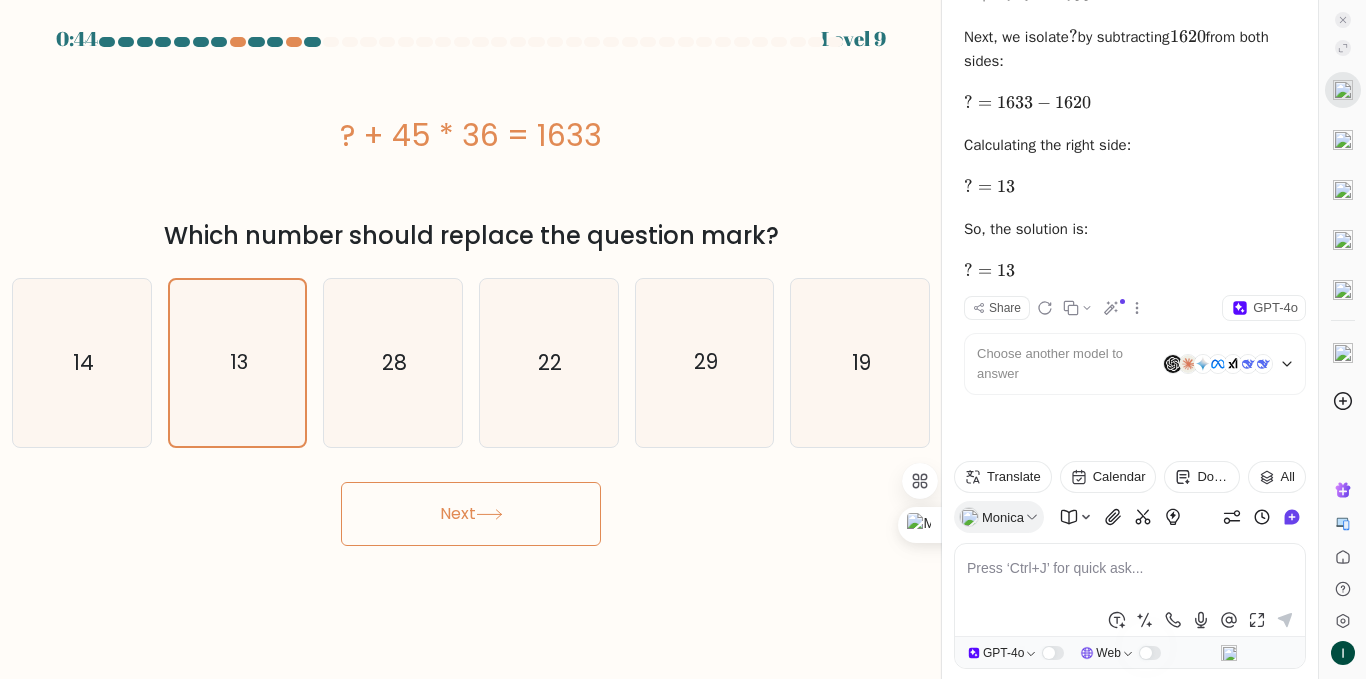 click on "Next" at bounding box center [471, 514] 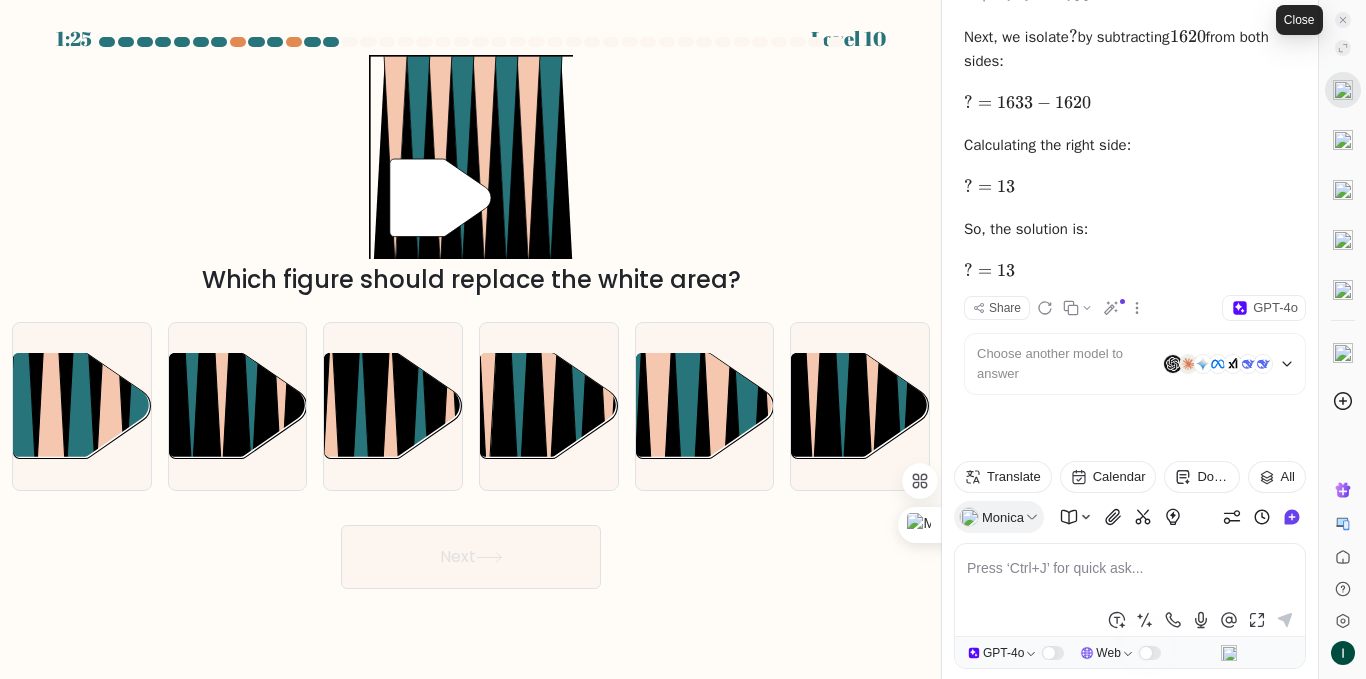 click 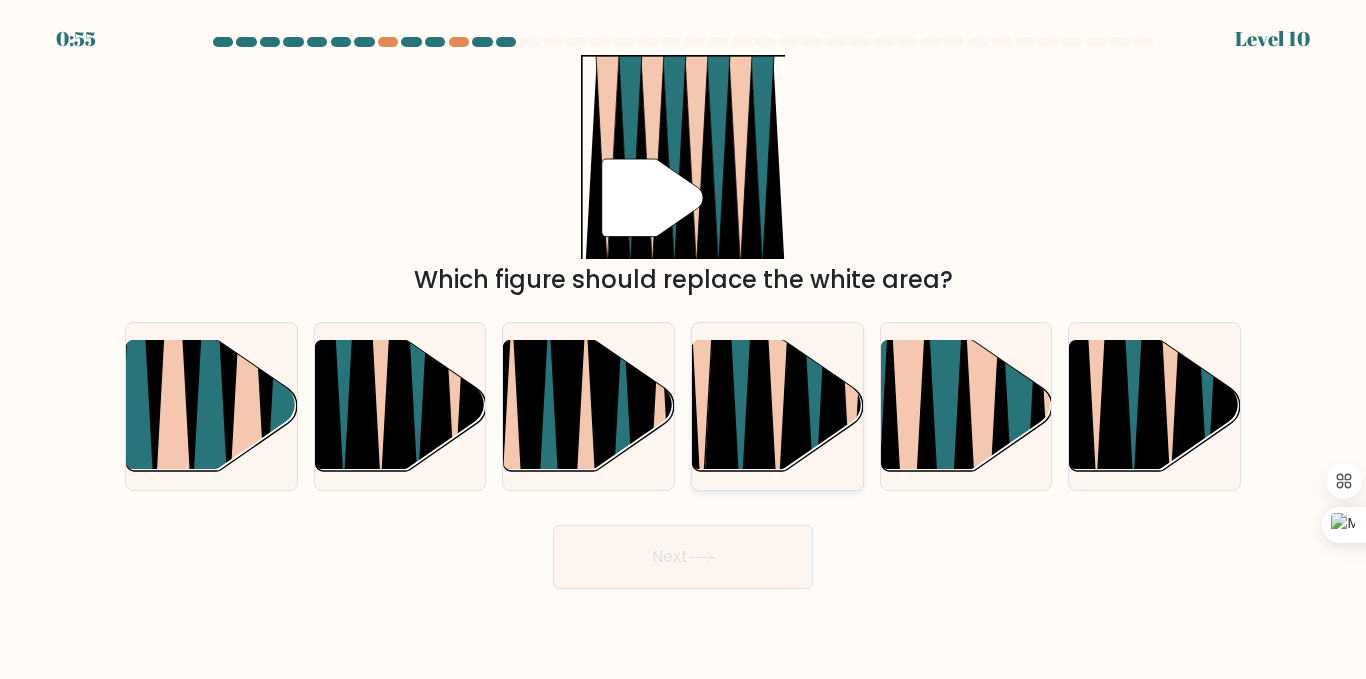 click 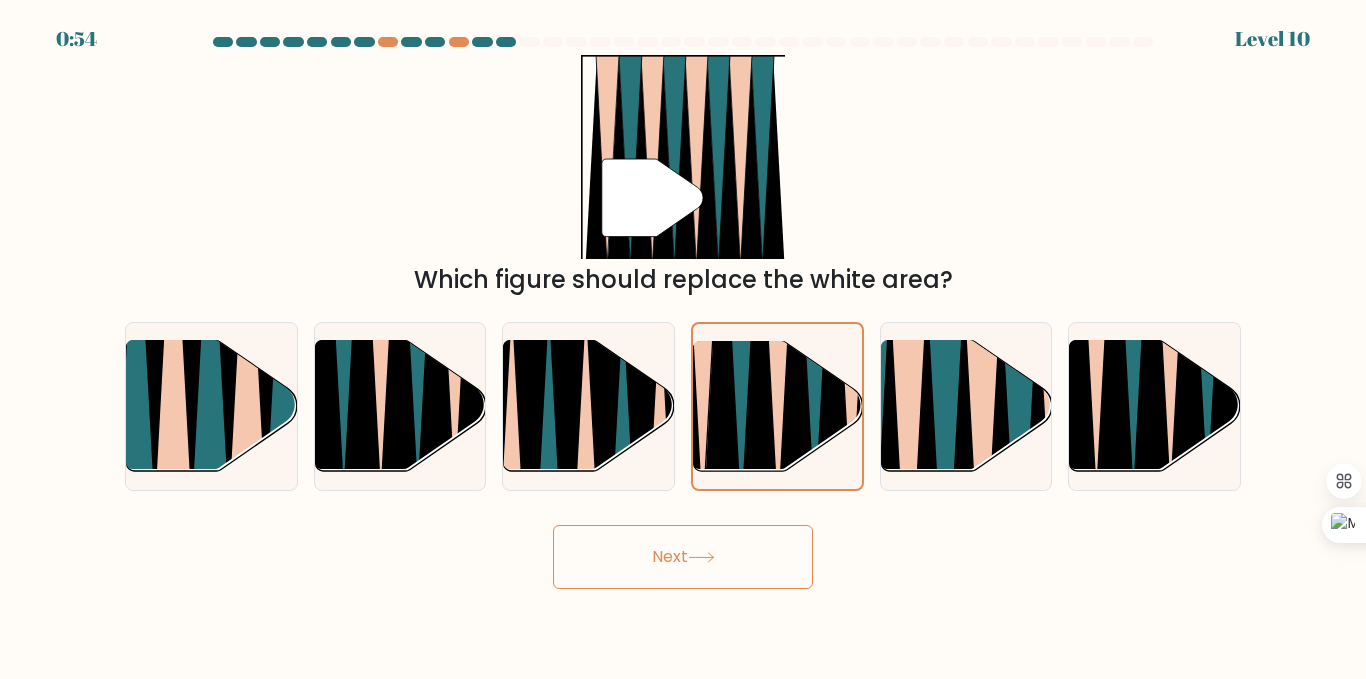 click on "Next" at bounding box center (683, 557) 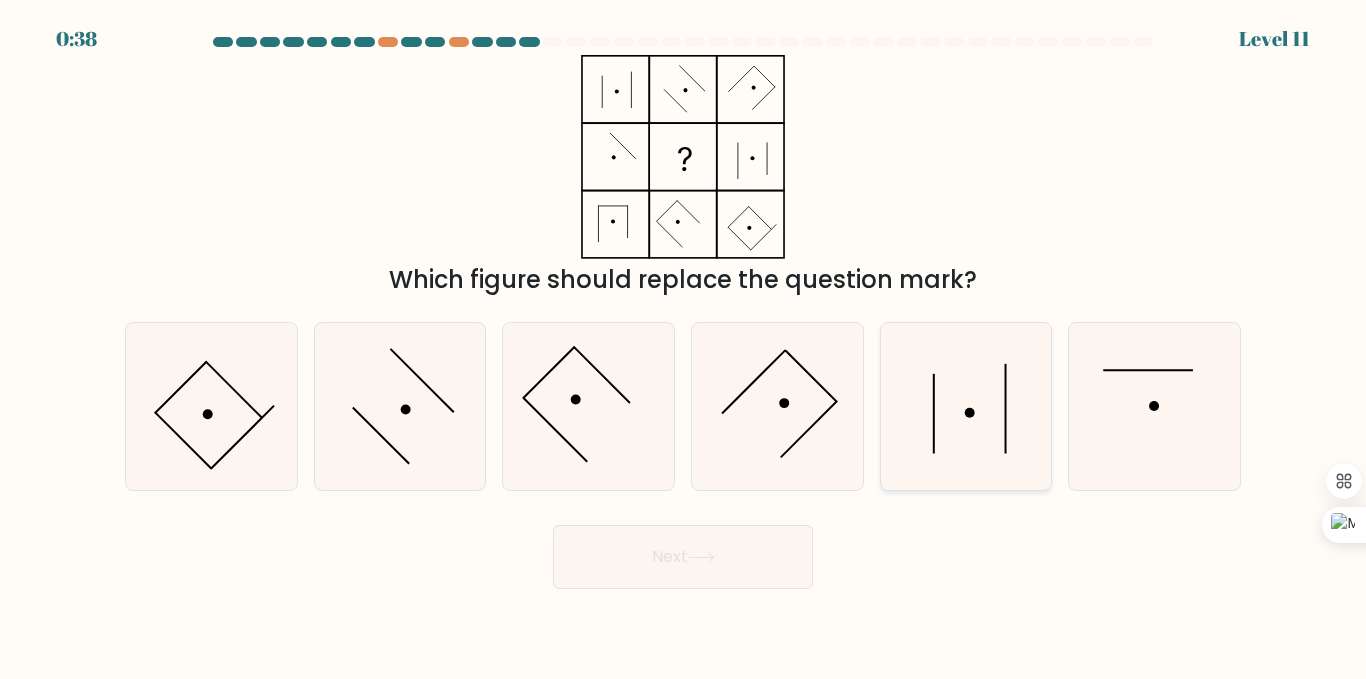 click 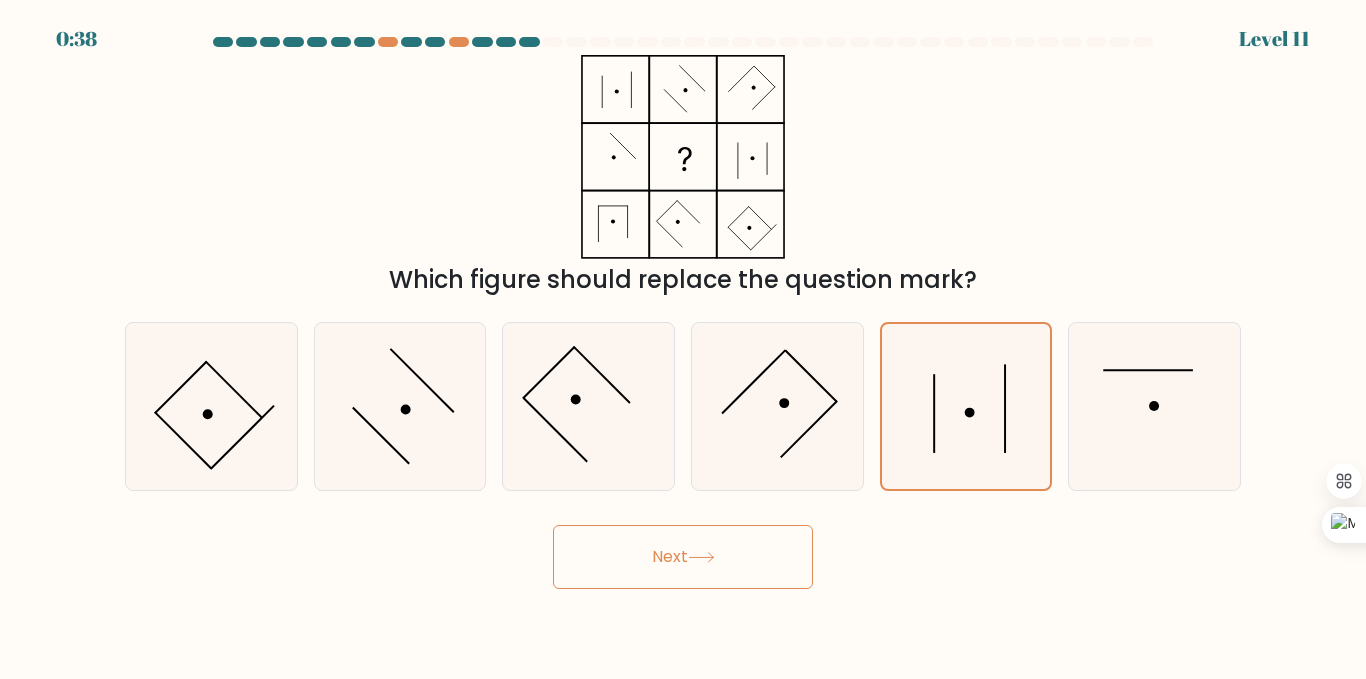 click on "Next" at bounding box center [683, 557] 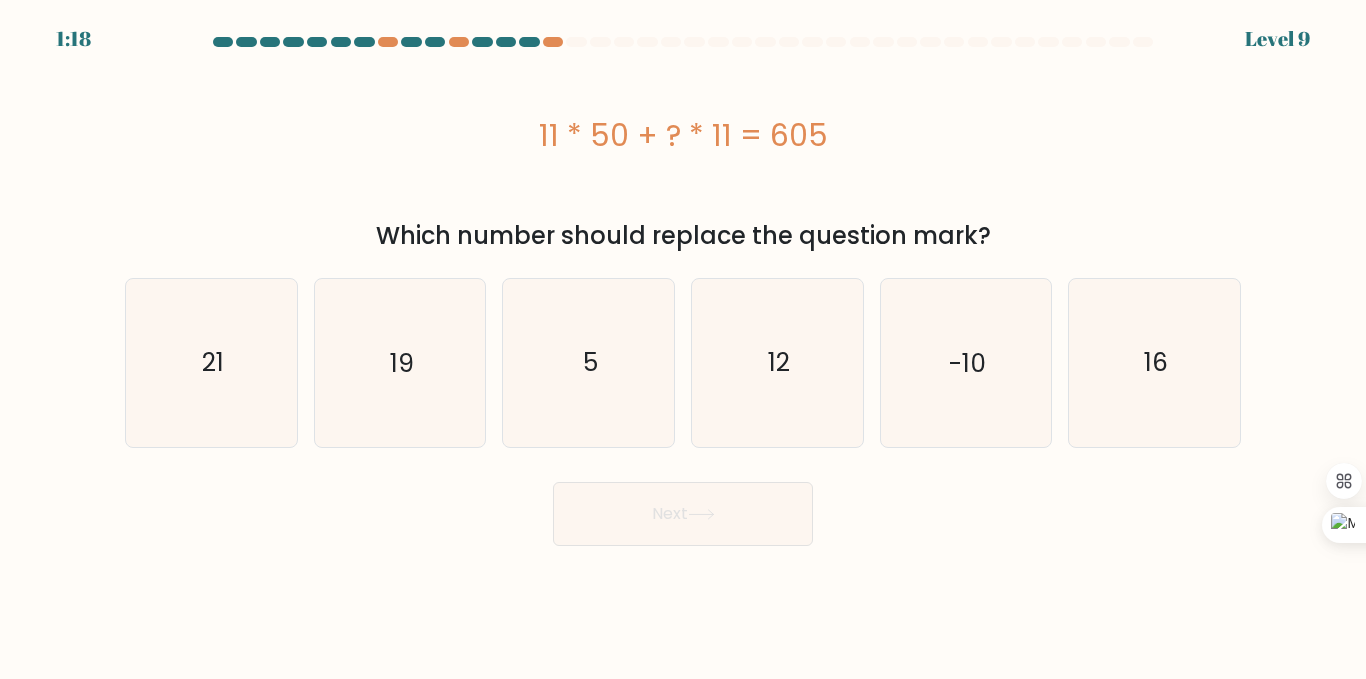 drag, startPoint x: 863, startPoint y: 130, endPoint x: 579, endPoint y: 142, distance: 284.25342 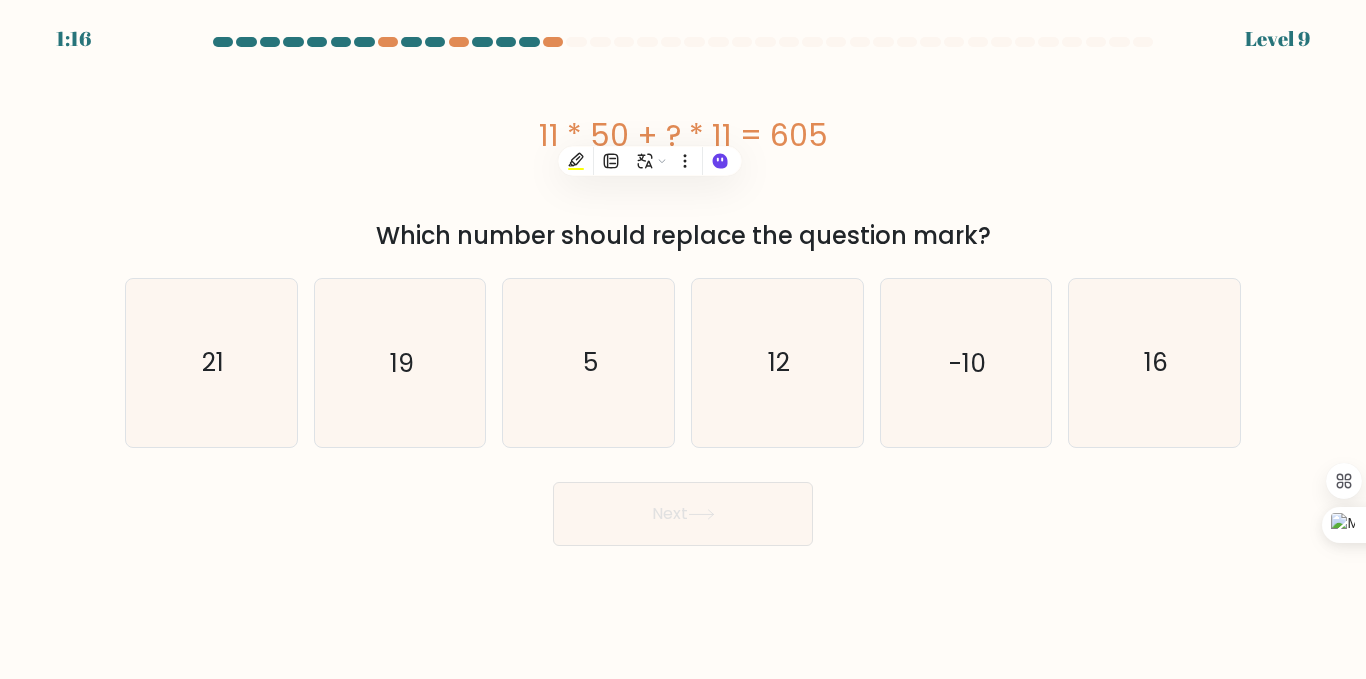 copy on "11 * 50 + ? * 11 = 605" 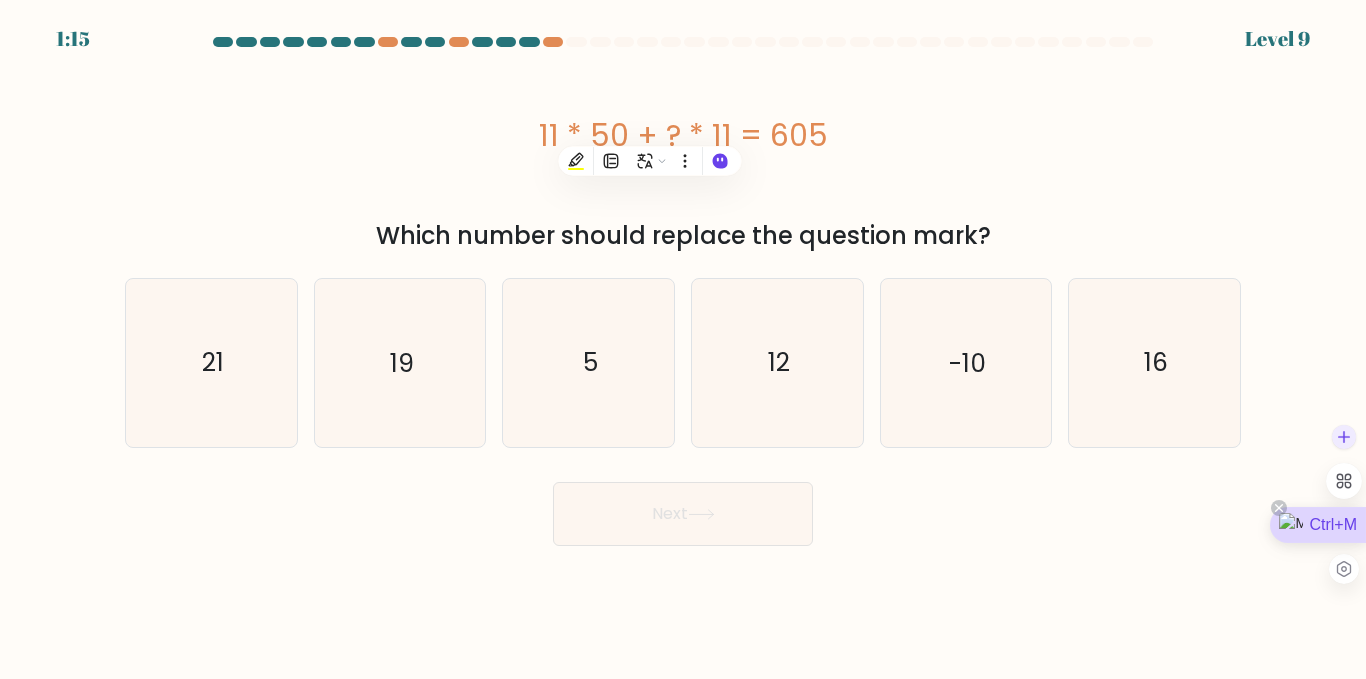 click on "Ctrl+M" at bounding box center (1318, 525) 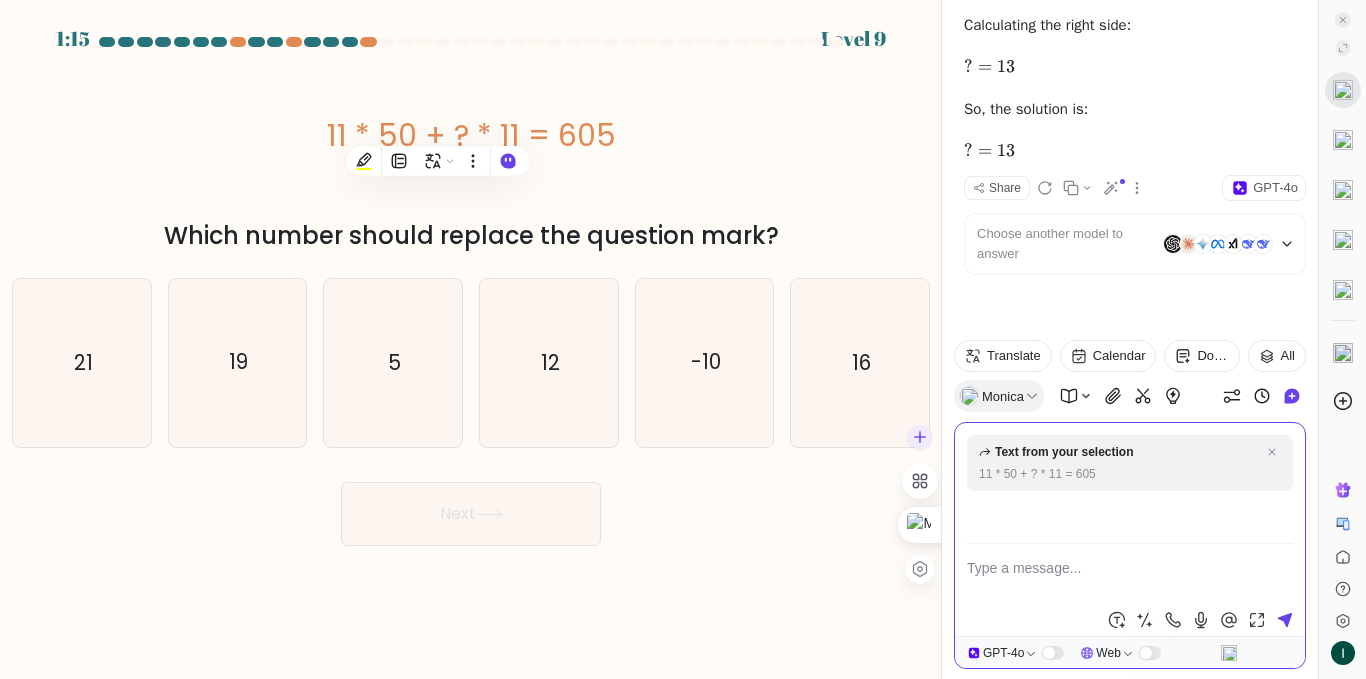 scroll, scrollTop: 3173, scrollLeft: 0, axis: vertical 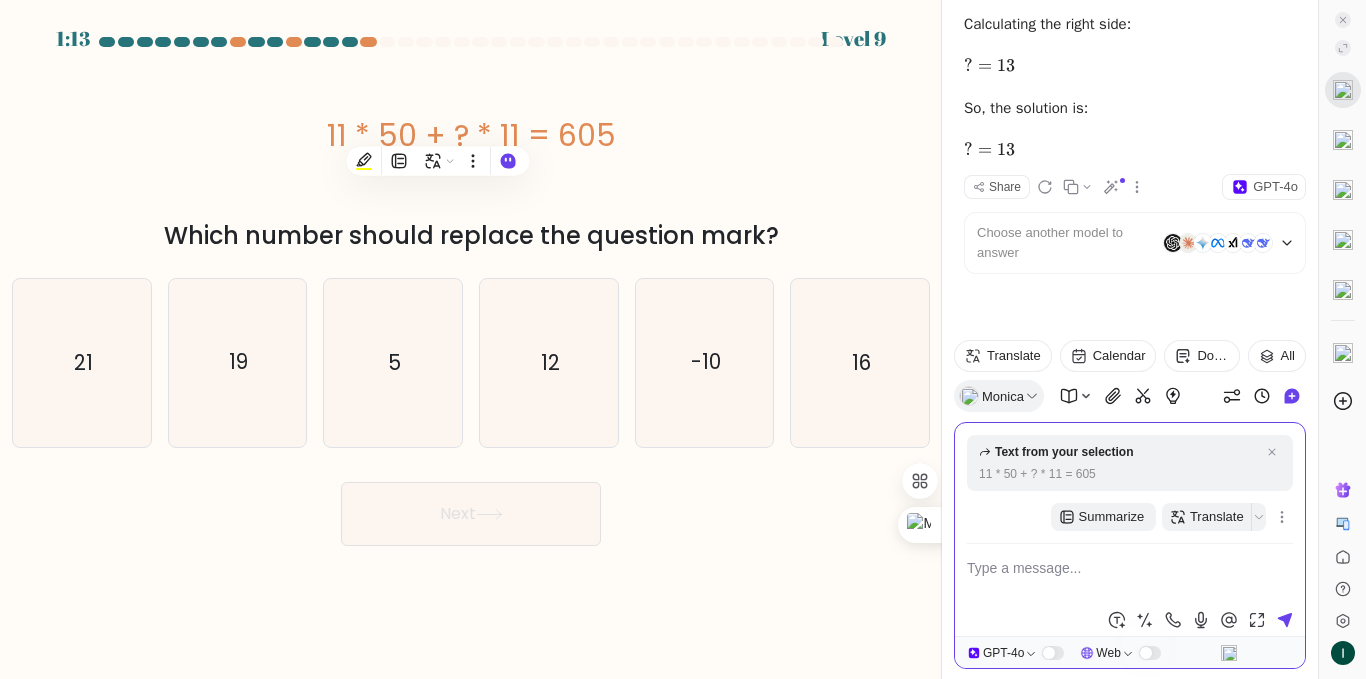 type on "11 * 50 + ? * 11 = 605" 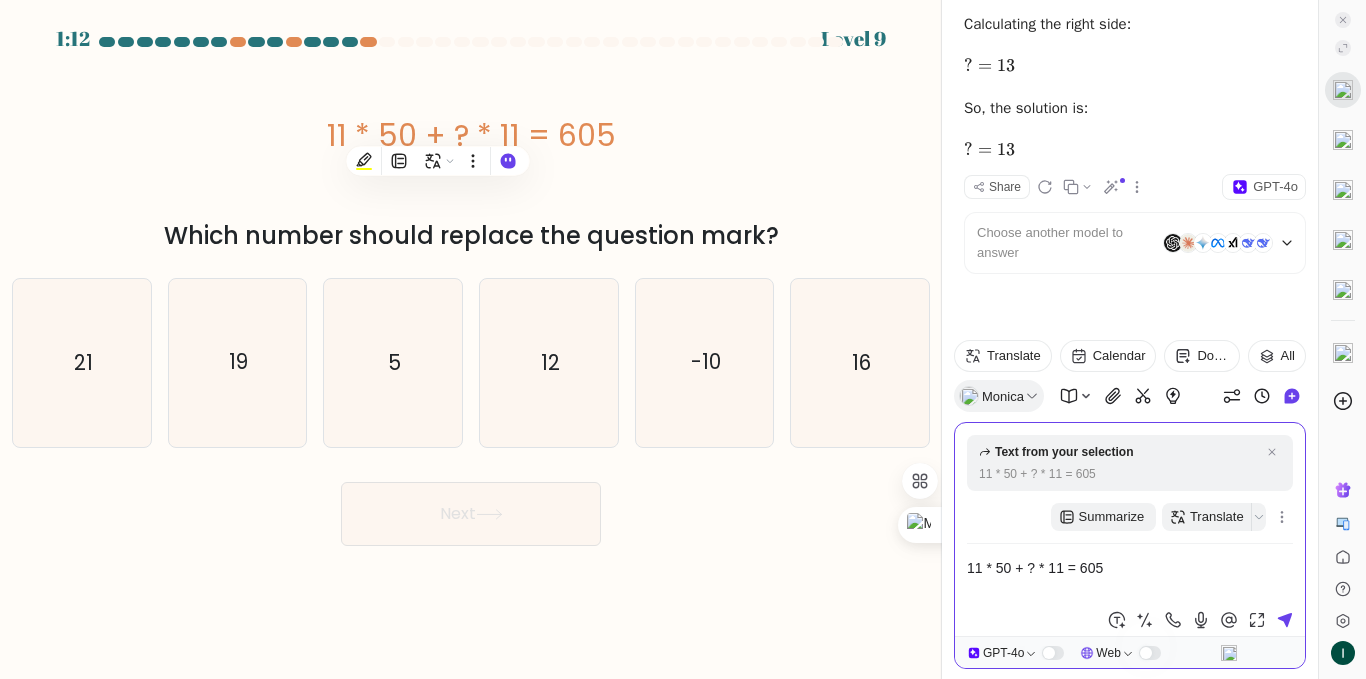 type 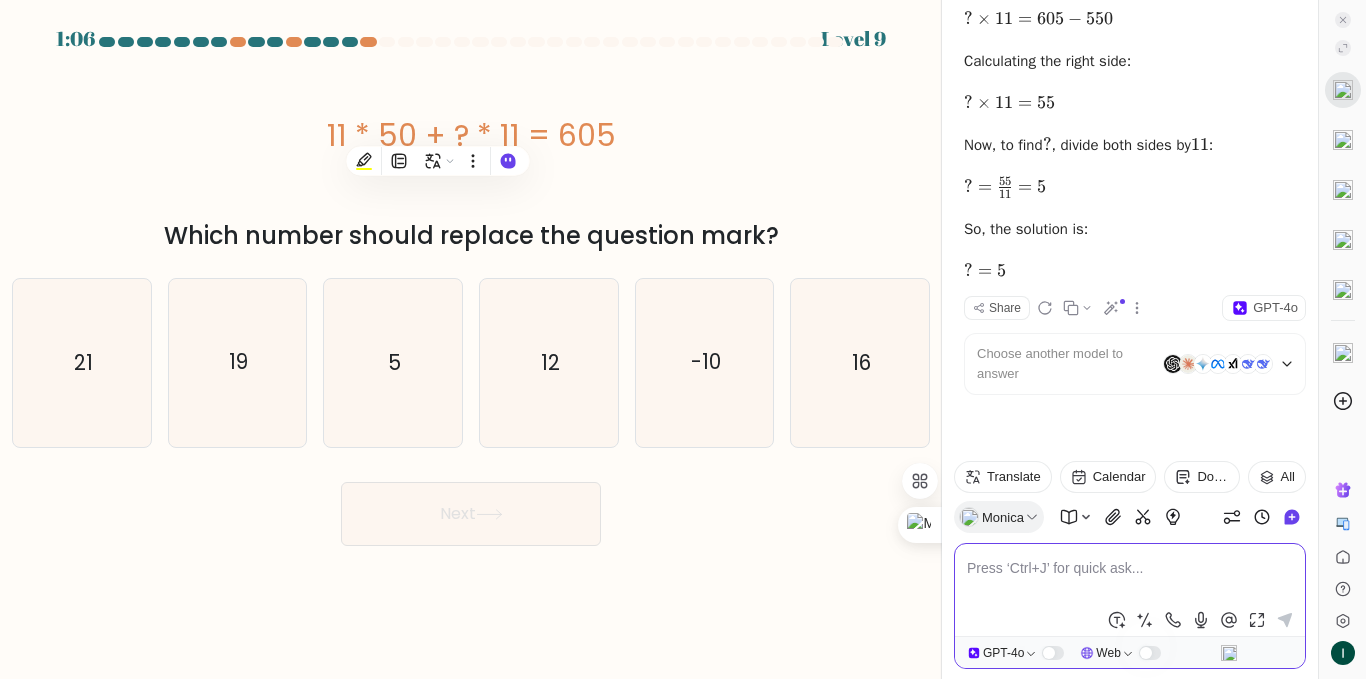 scroll, scrollTop: 3802, scrollLeft: 0, axis: vertical 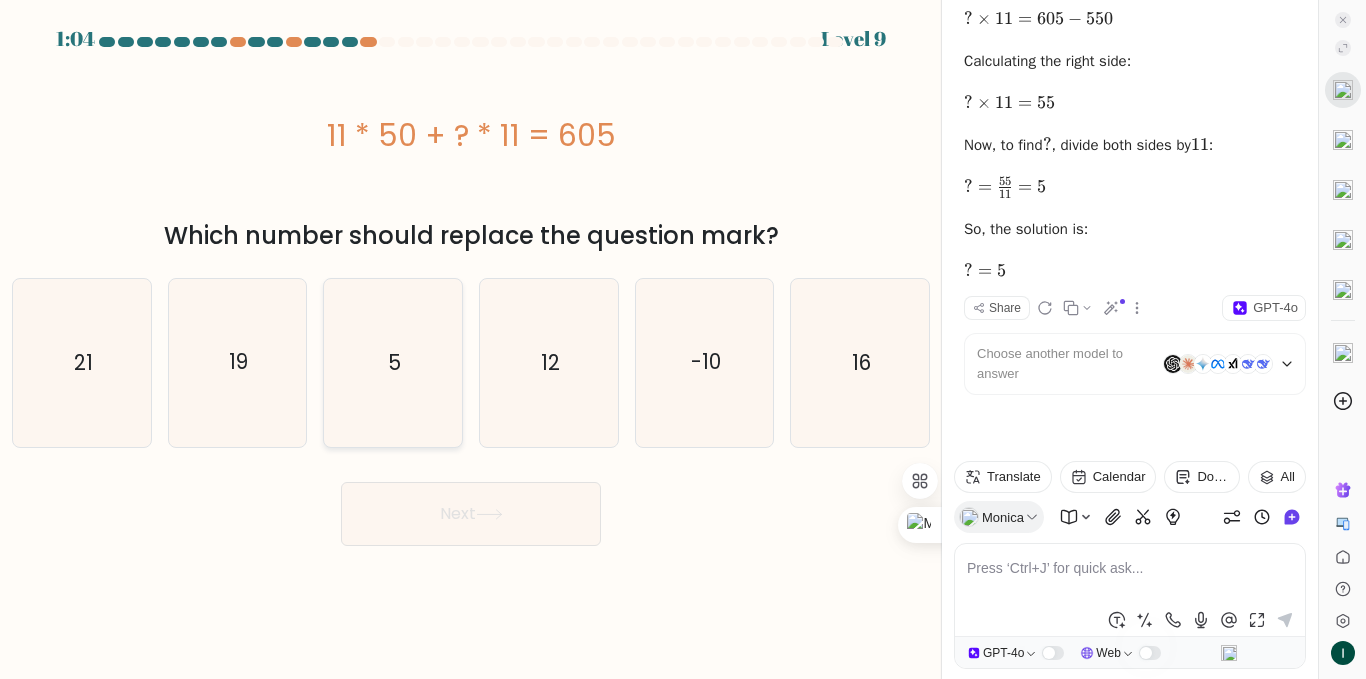 click on "5" 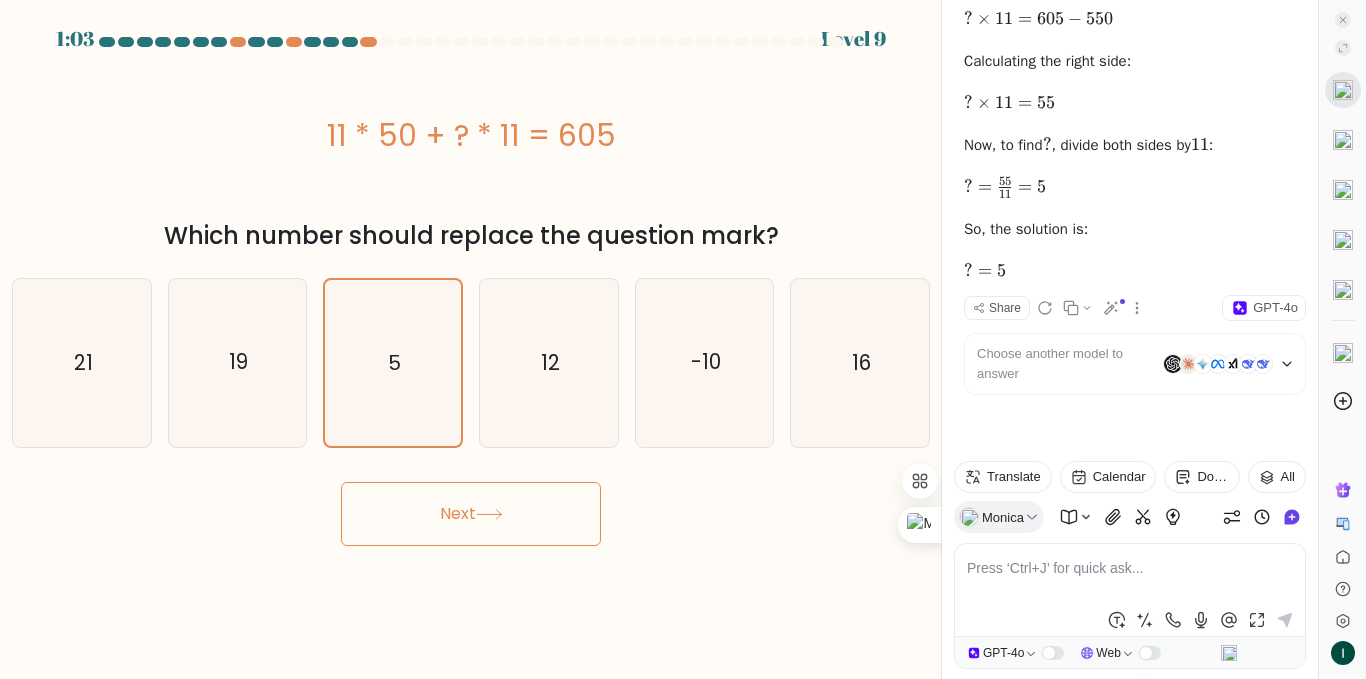 click on "Next" at bounding box center [471, 514] 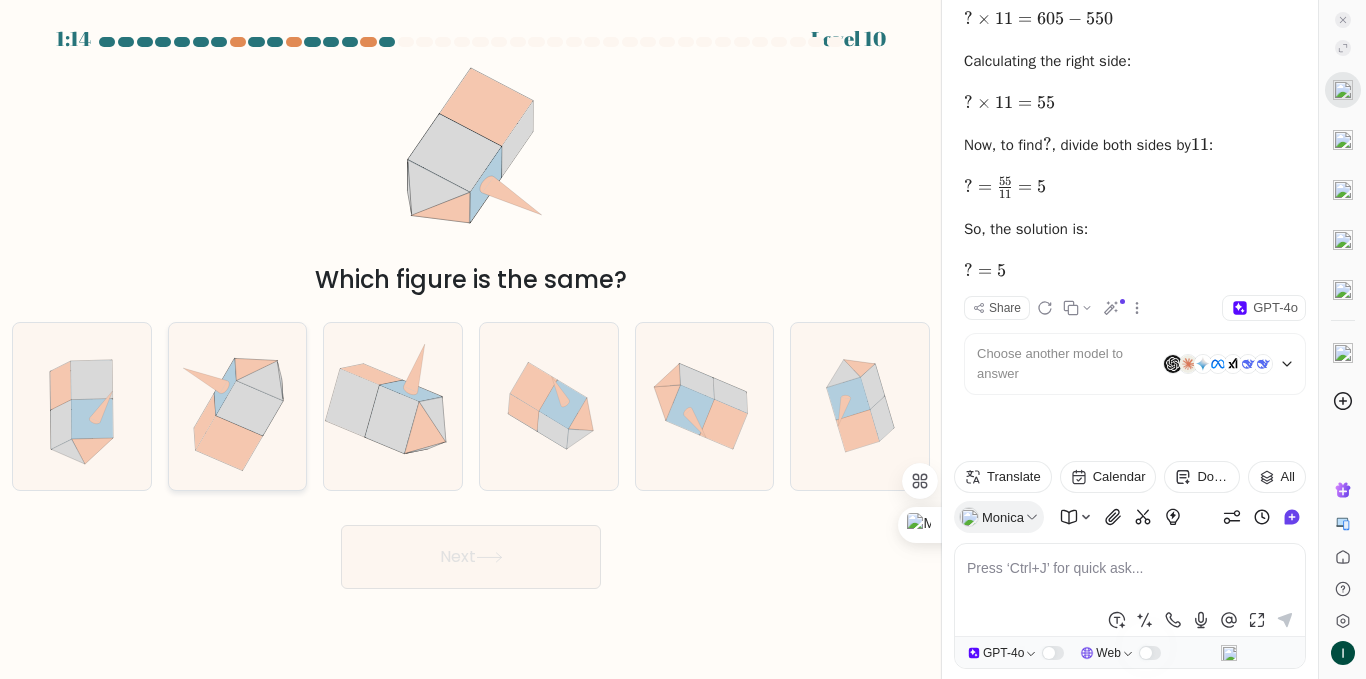 click 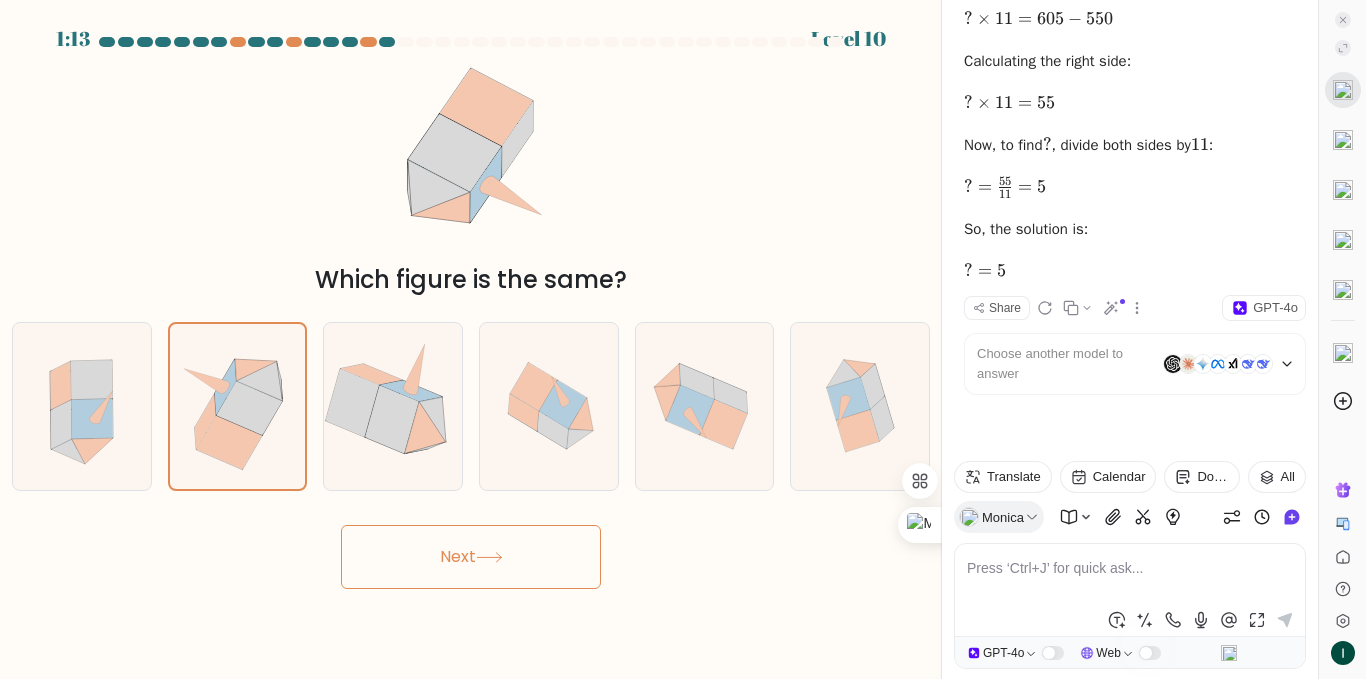 click on "Next" at bounding box center [471, 557] 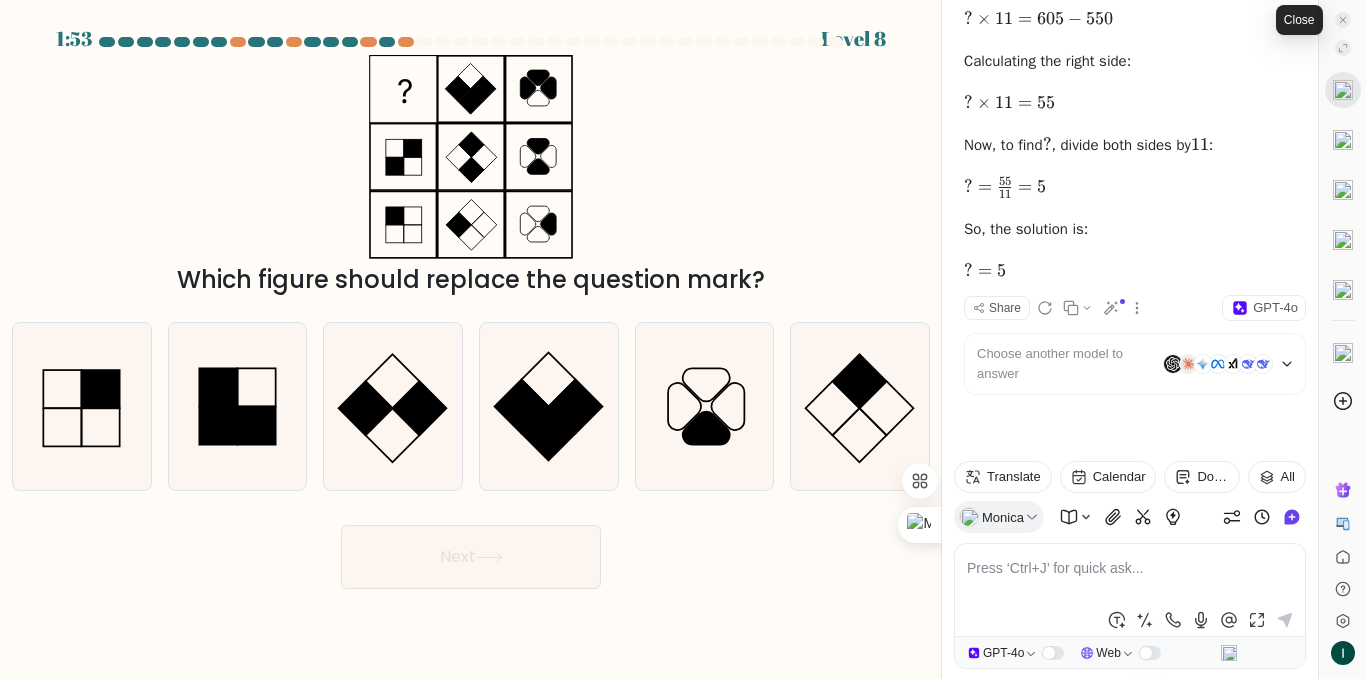 click 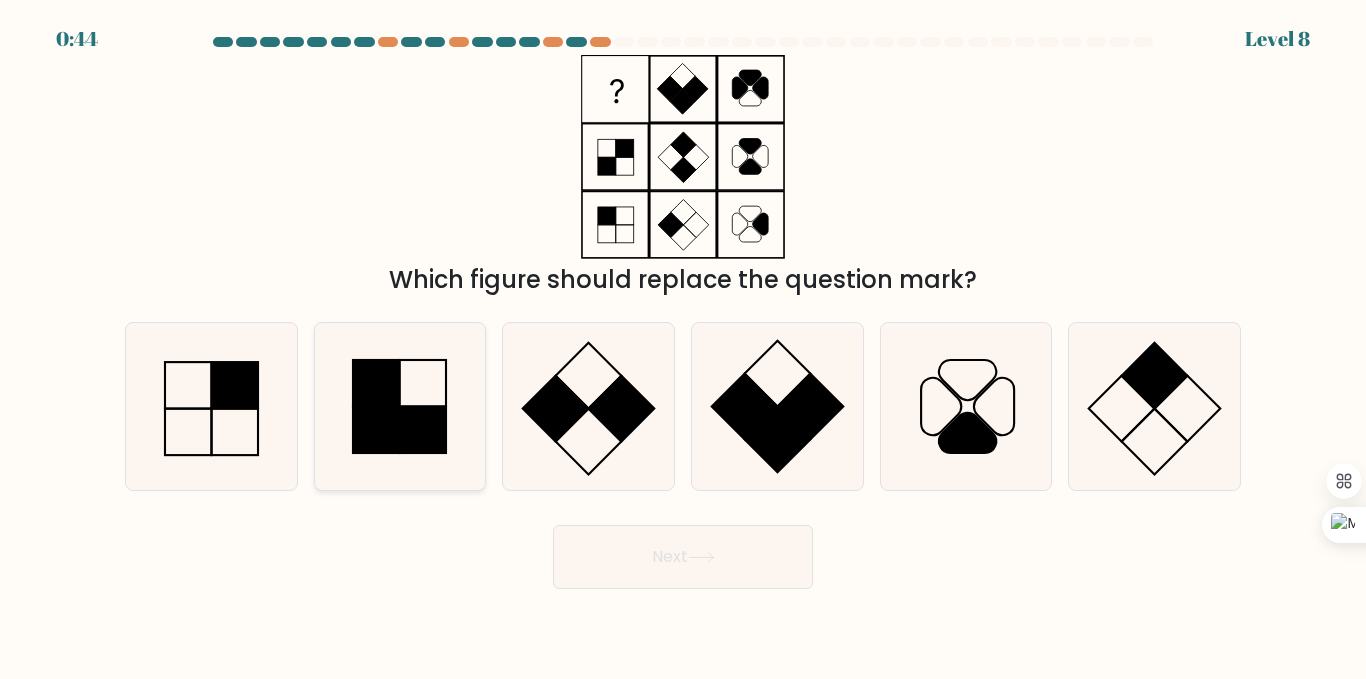 click 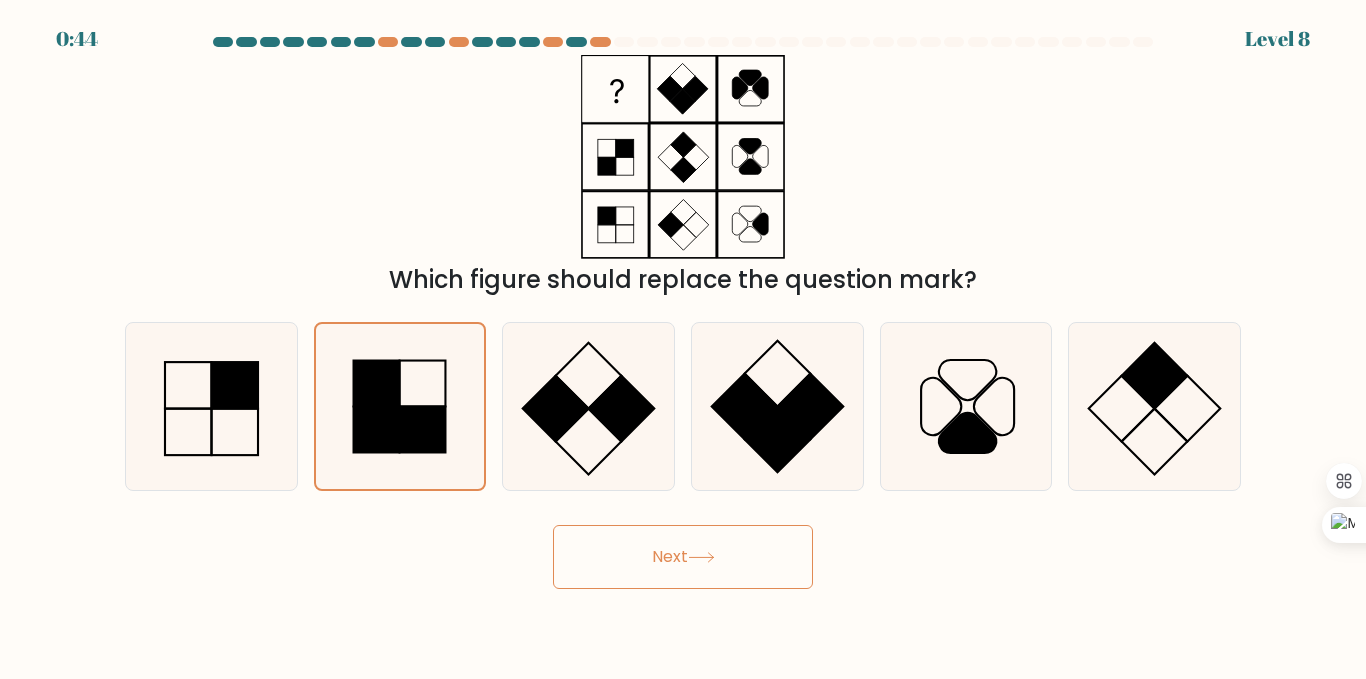 click on "Next" at bounding box center (683, 552) 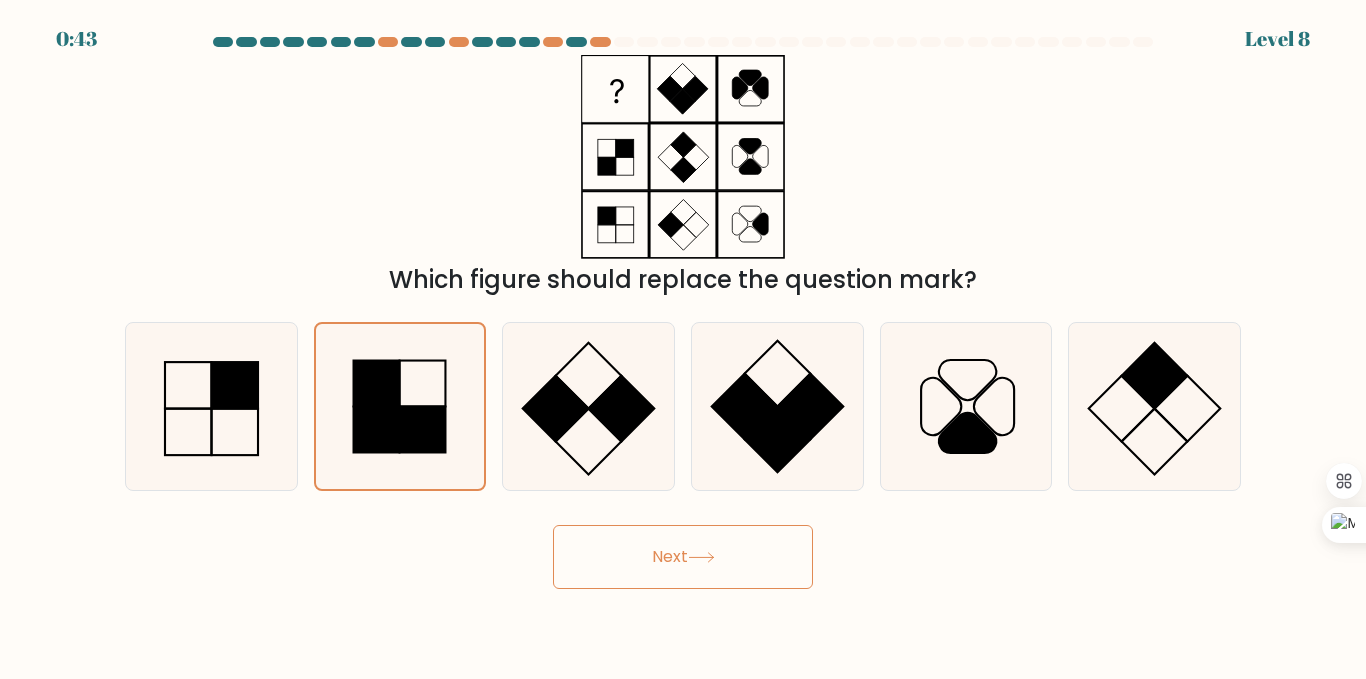 drag, startPoint x: 619, startPoint y: 554, endPoint x: 618, endPoint y: 538, distance: 16.03122 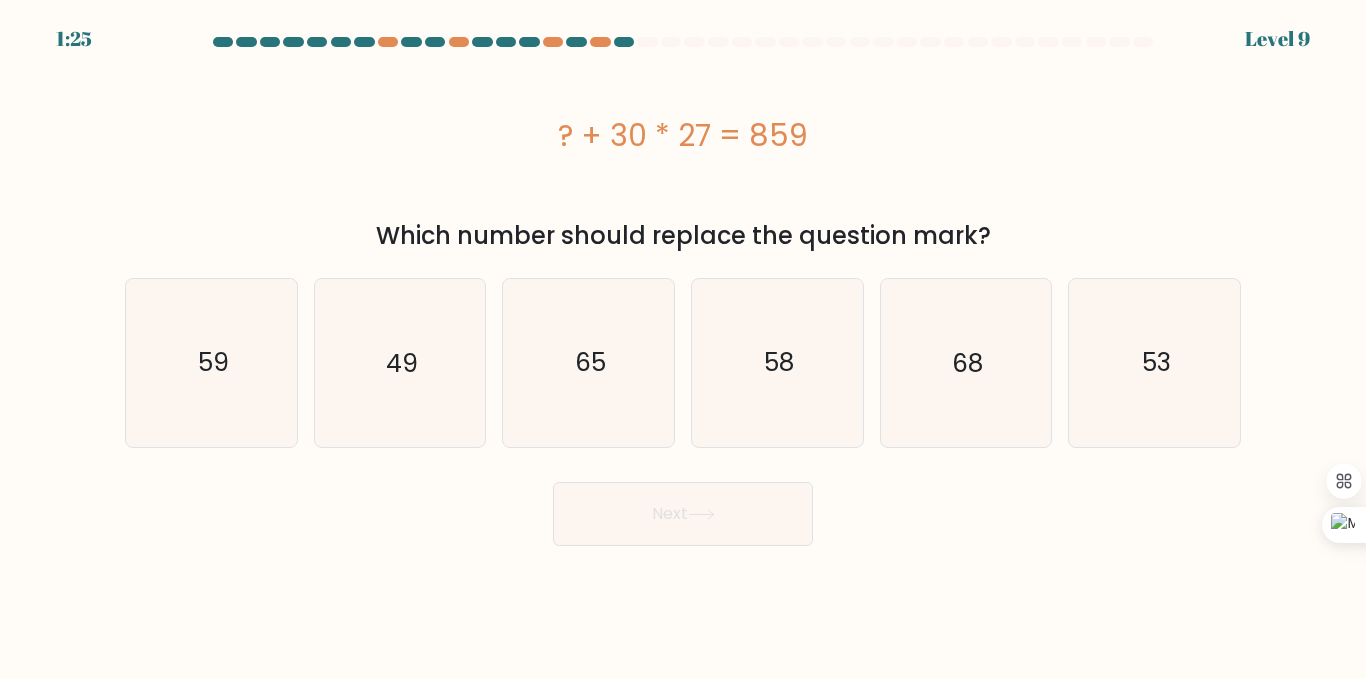 drag, startPoint x: 539, startPoint y: 130, endPoint x: 719, endPoint y: 170, distance: 184.39088 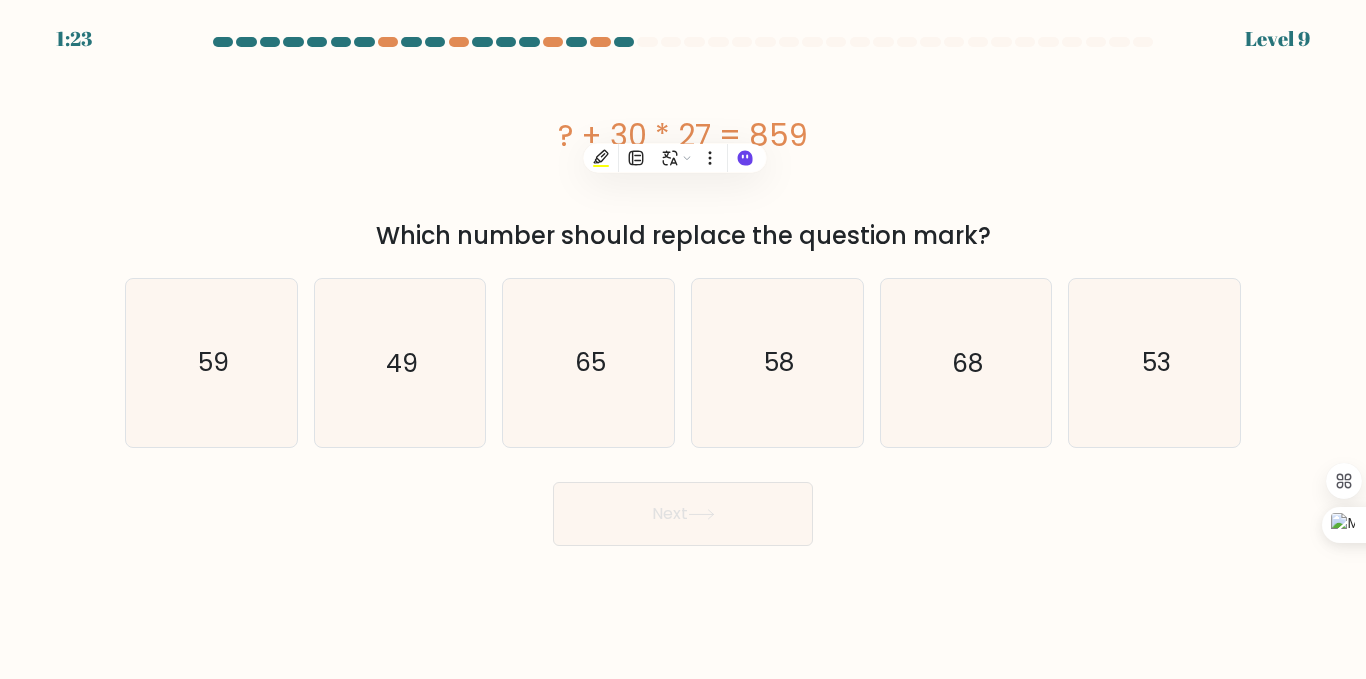 copy on "? + 30 * 27 = 859" 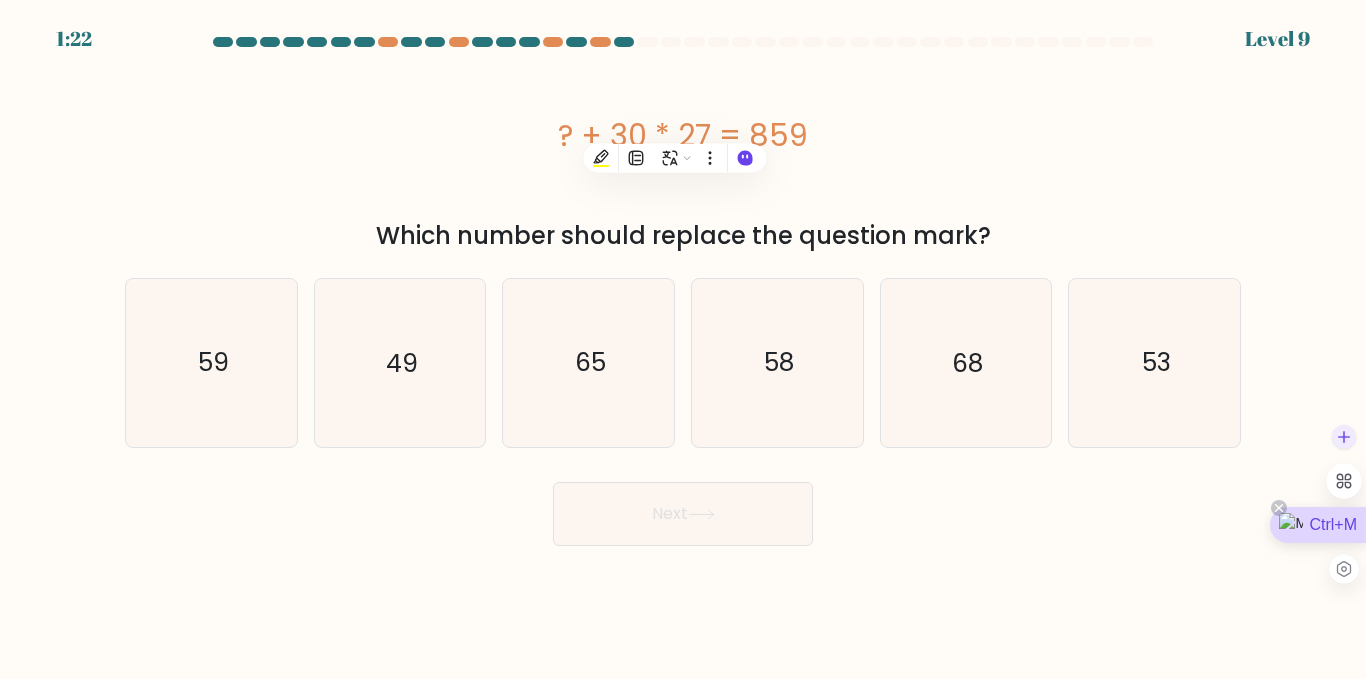 drag, startPoint x: 1328, startPoint y: 524, endPoint x: 1218, endPoint y: 444, distance: 136.01471 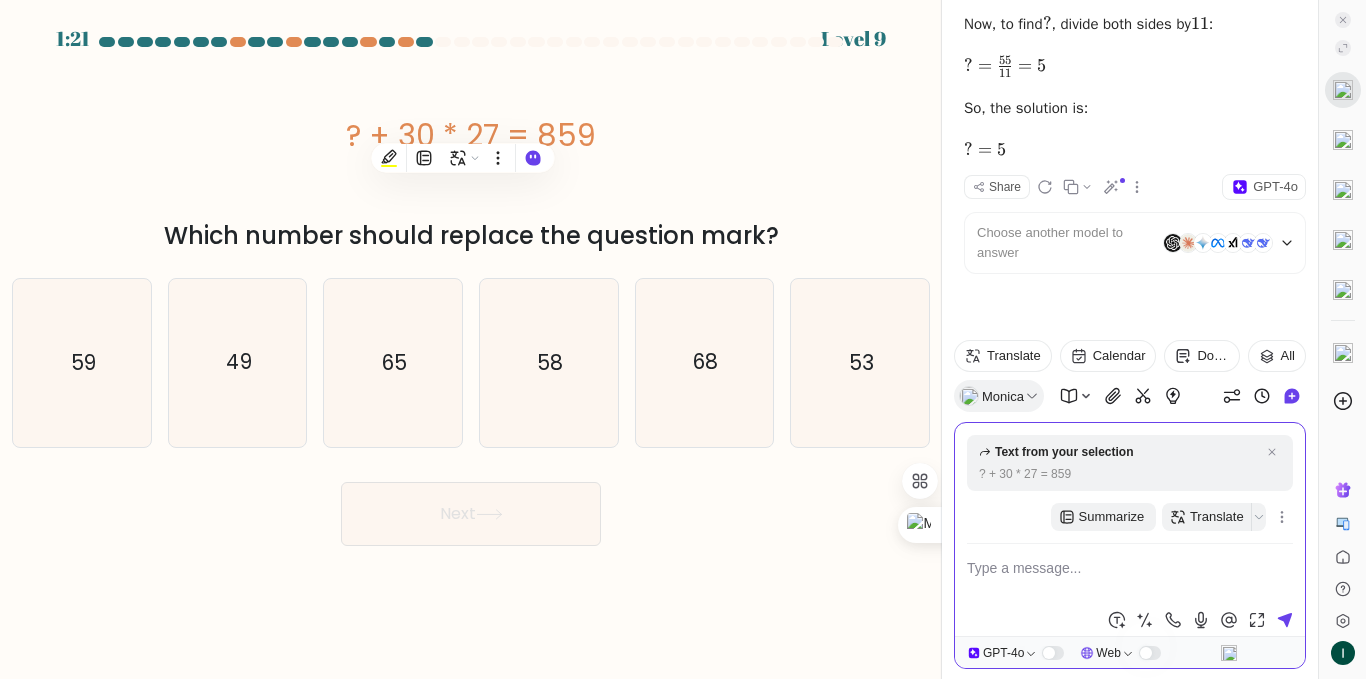 scroll, scrollTop: 3923, scrollLeft: 0, axis: vertical 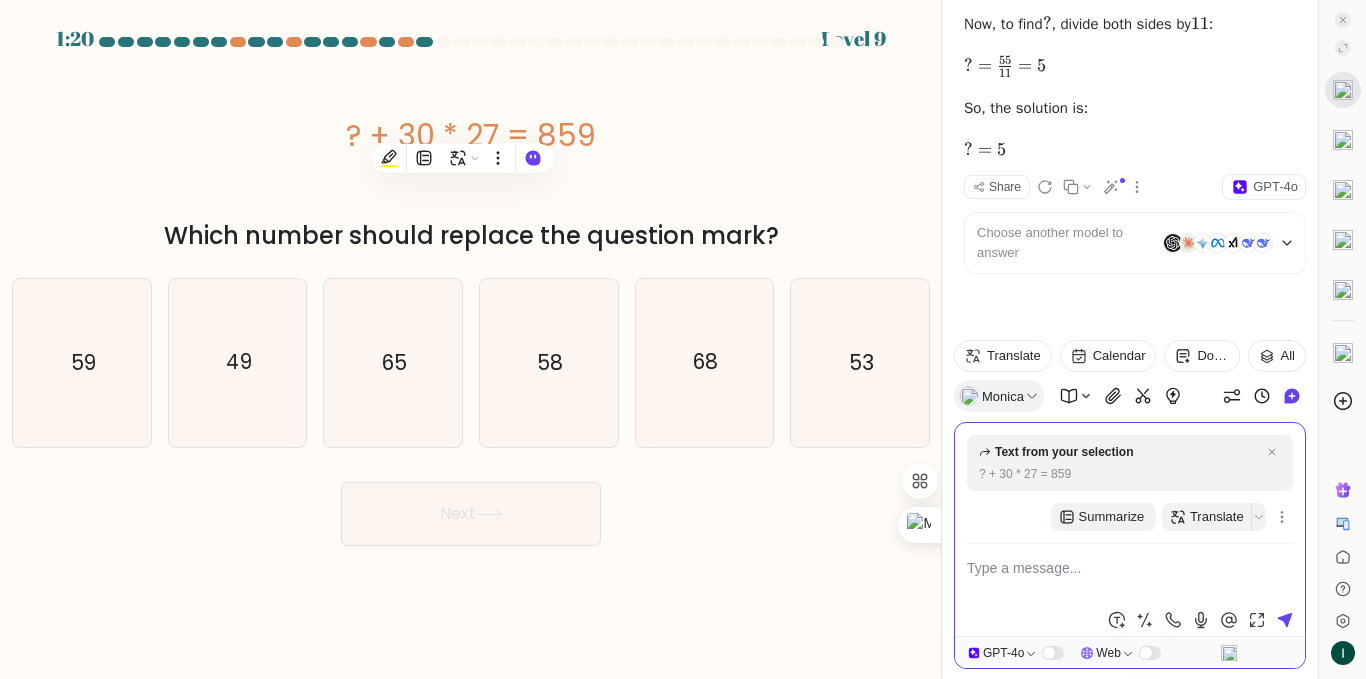 type on "? + 30 * 27 = 859" 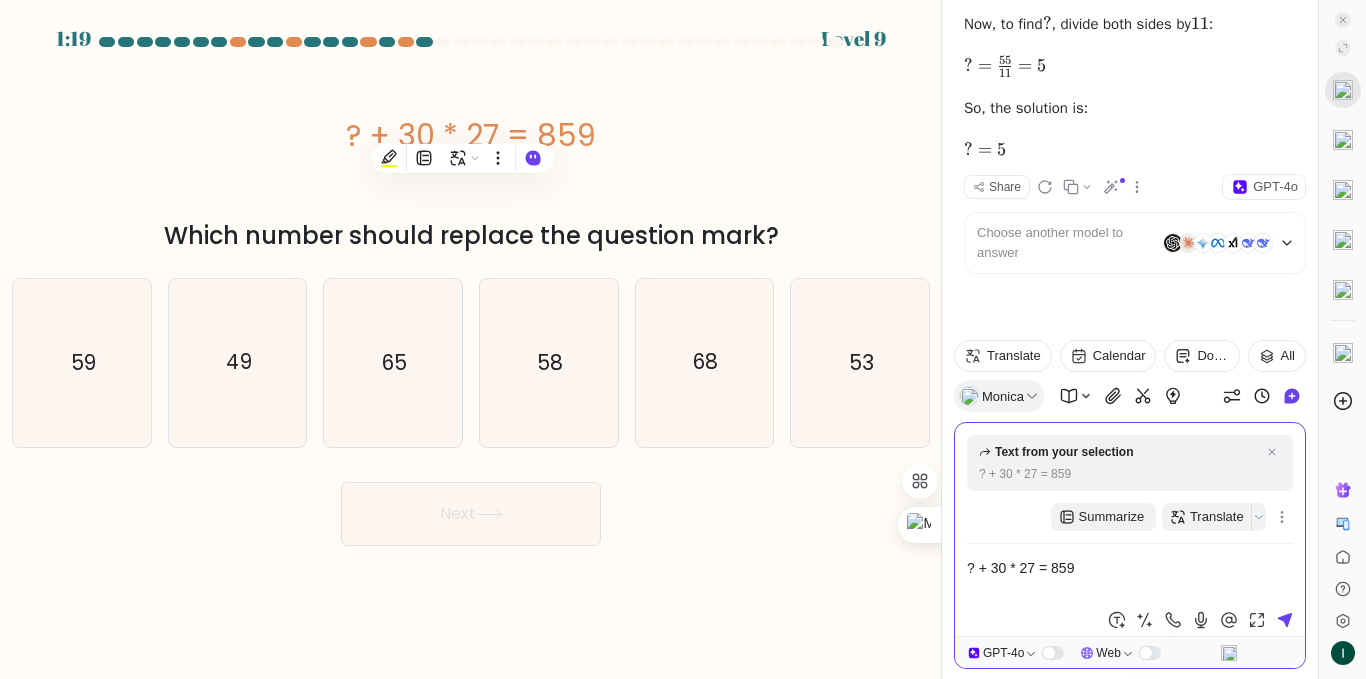 type 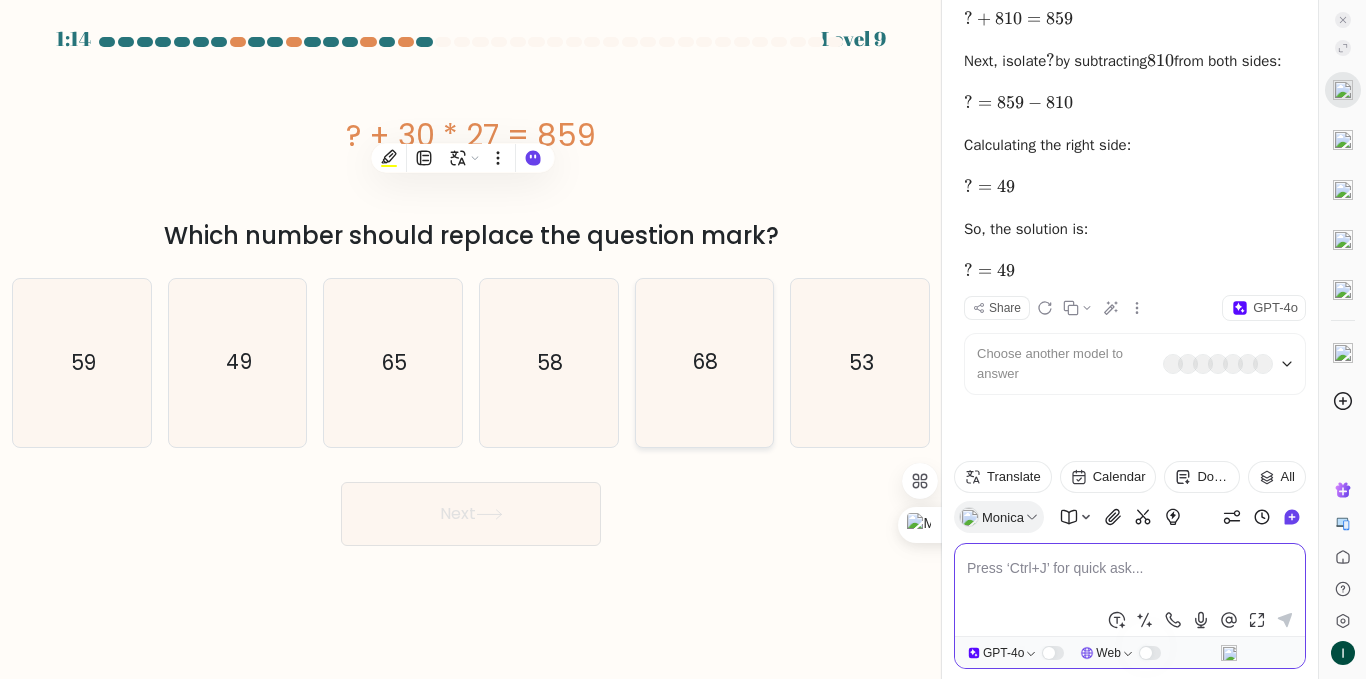 scroll, scrollTop: 4444, scrollLeft: 0, axis: vertical 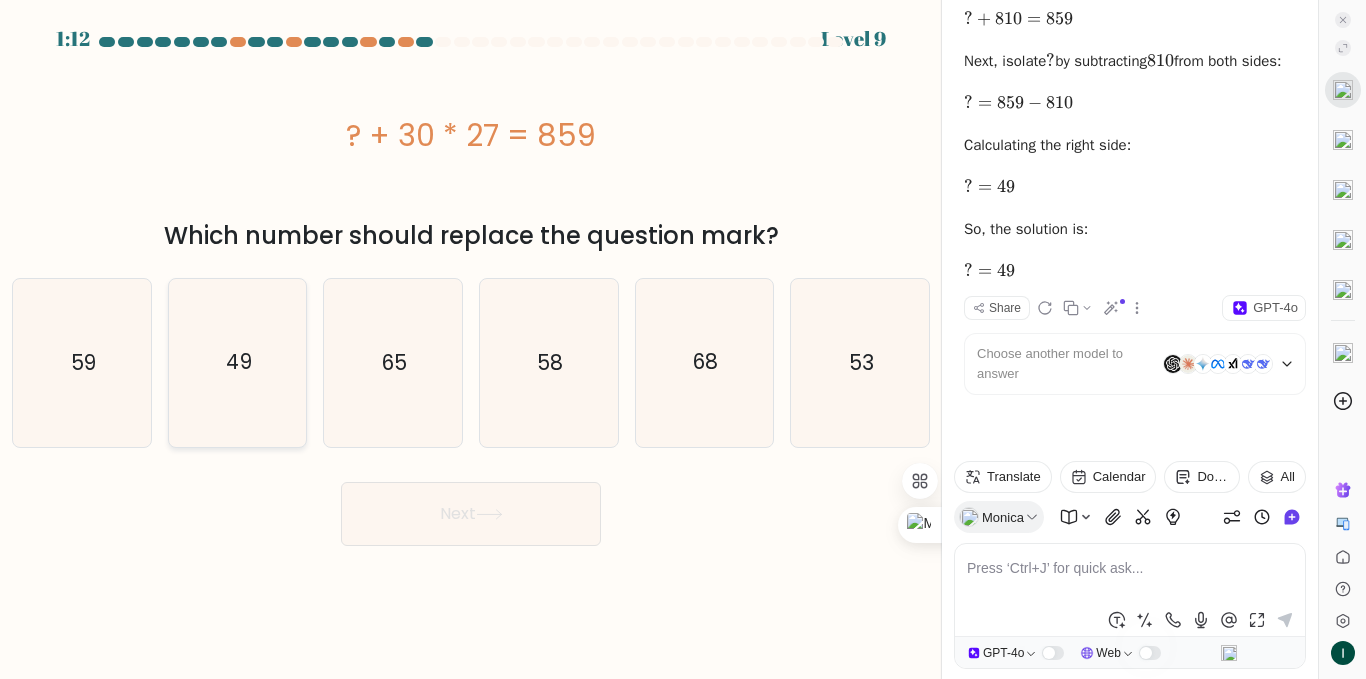 click on "49" 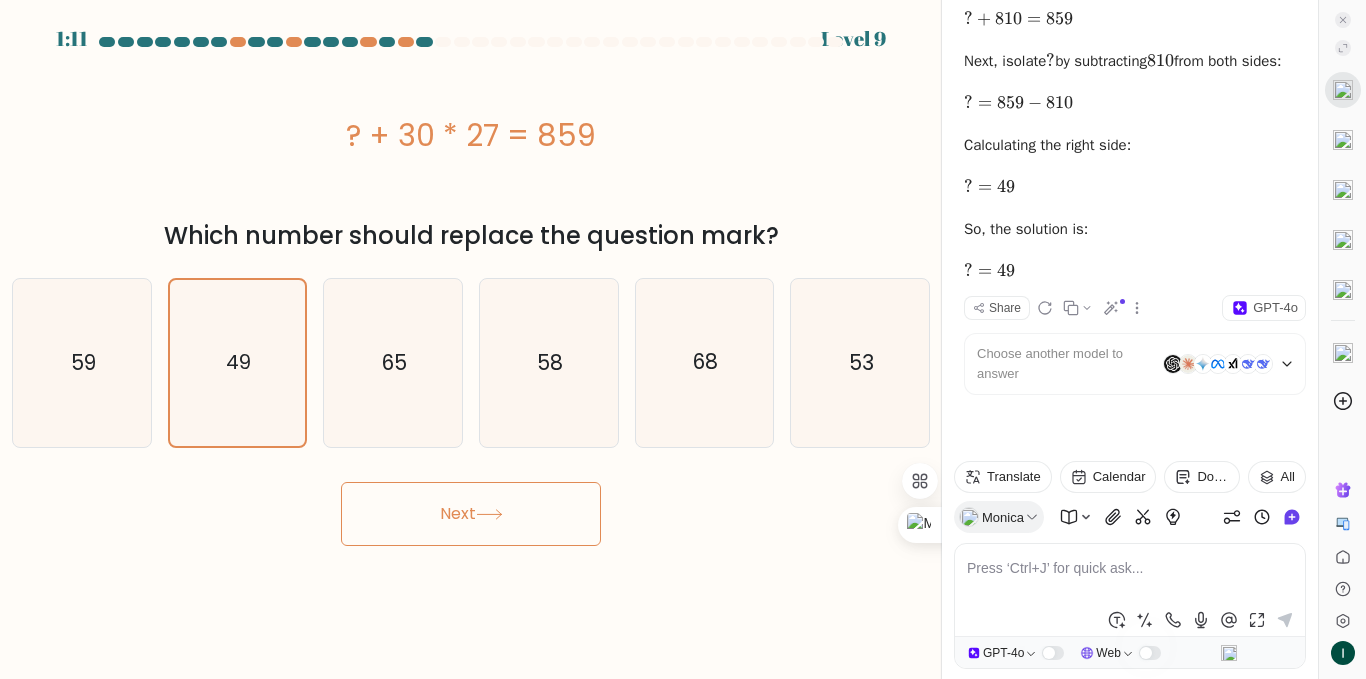 click on "Next" at bounding box center [471, 514] 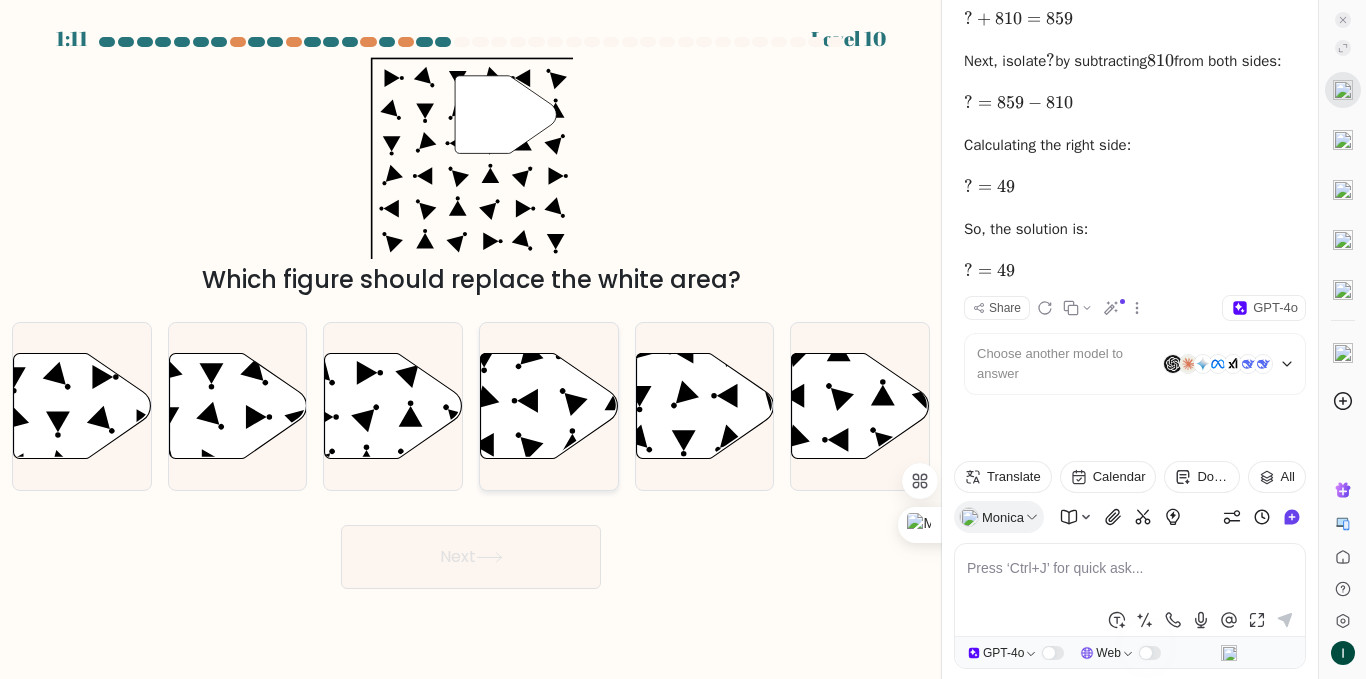 click 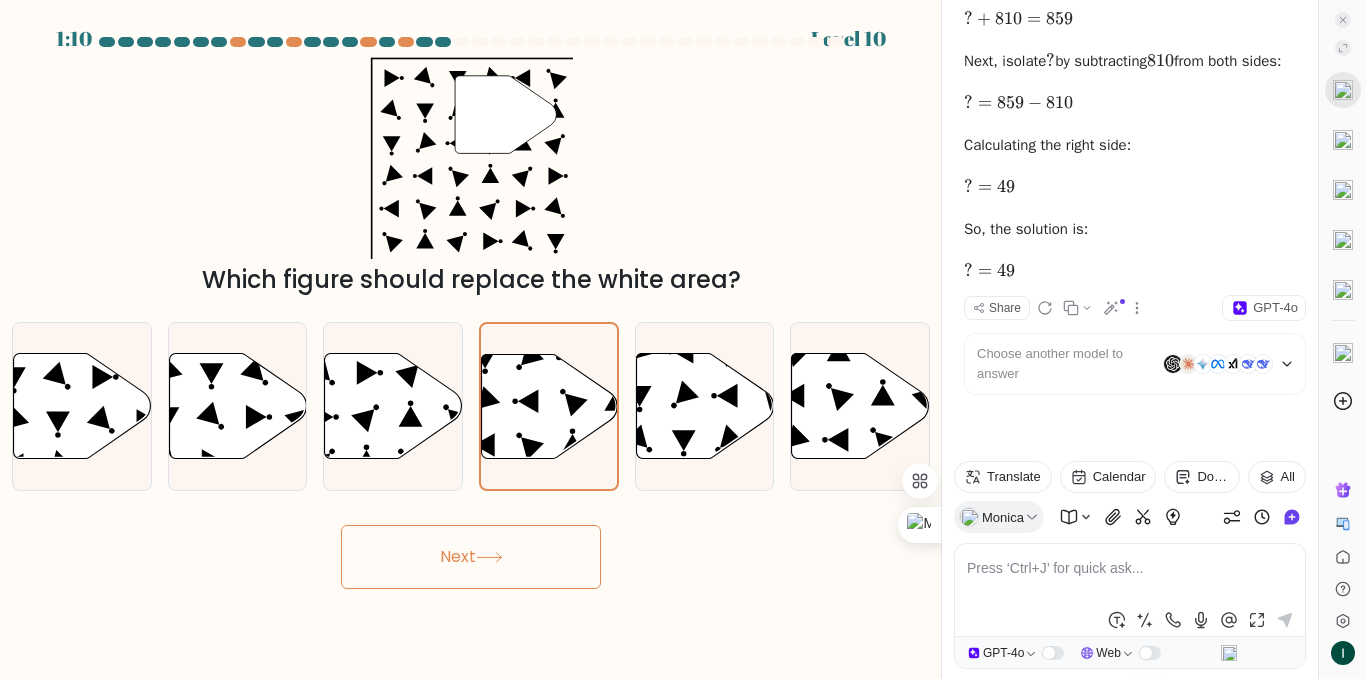 click on "Next" at bounding box center (471, 557) 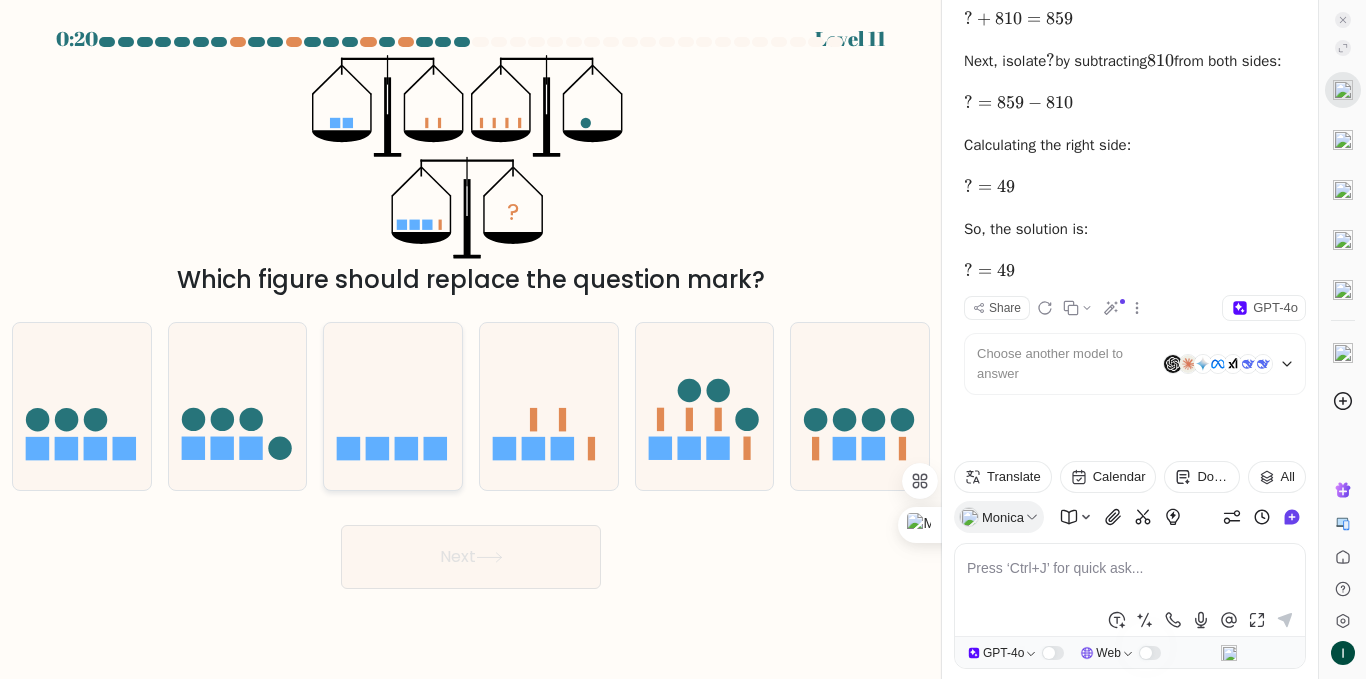 click 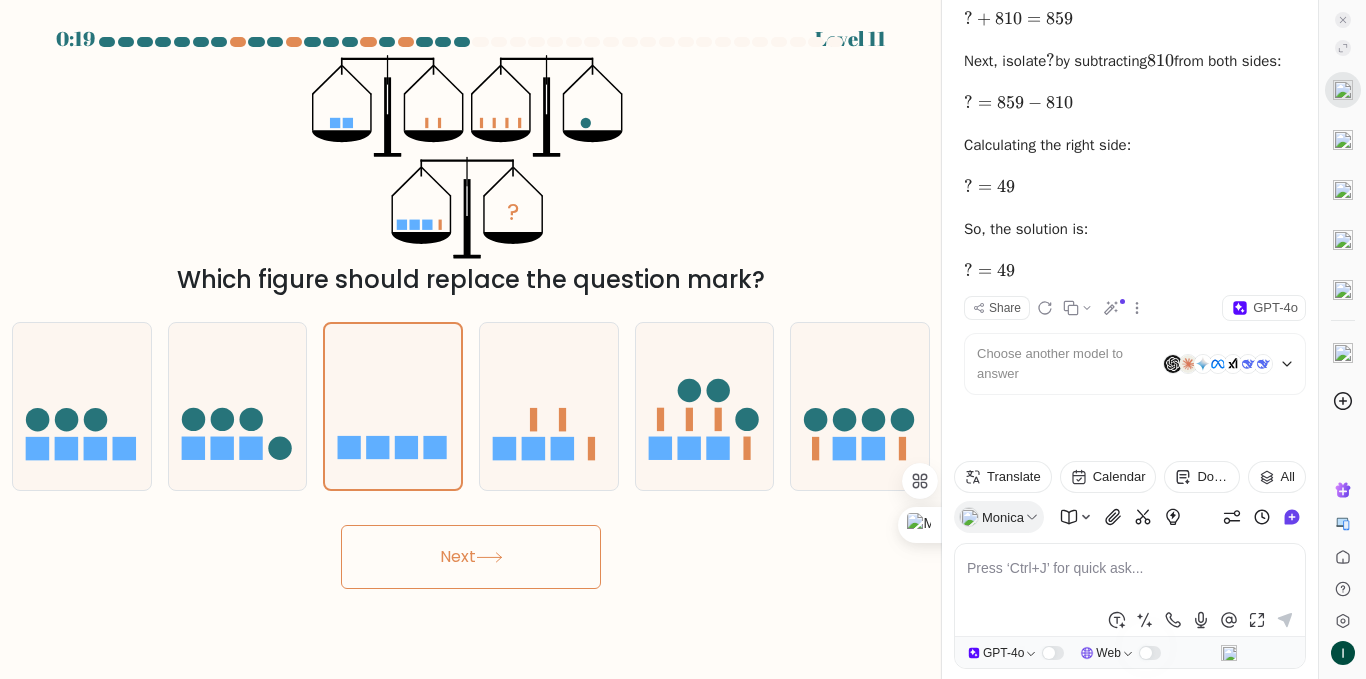 drag, startPoint x: 498, startPoint y: 559, endPoint x: 498, endPoint y: 544, distance: 15 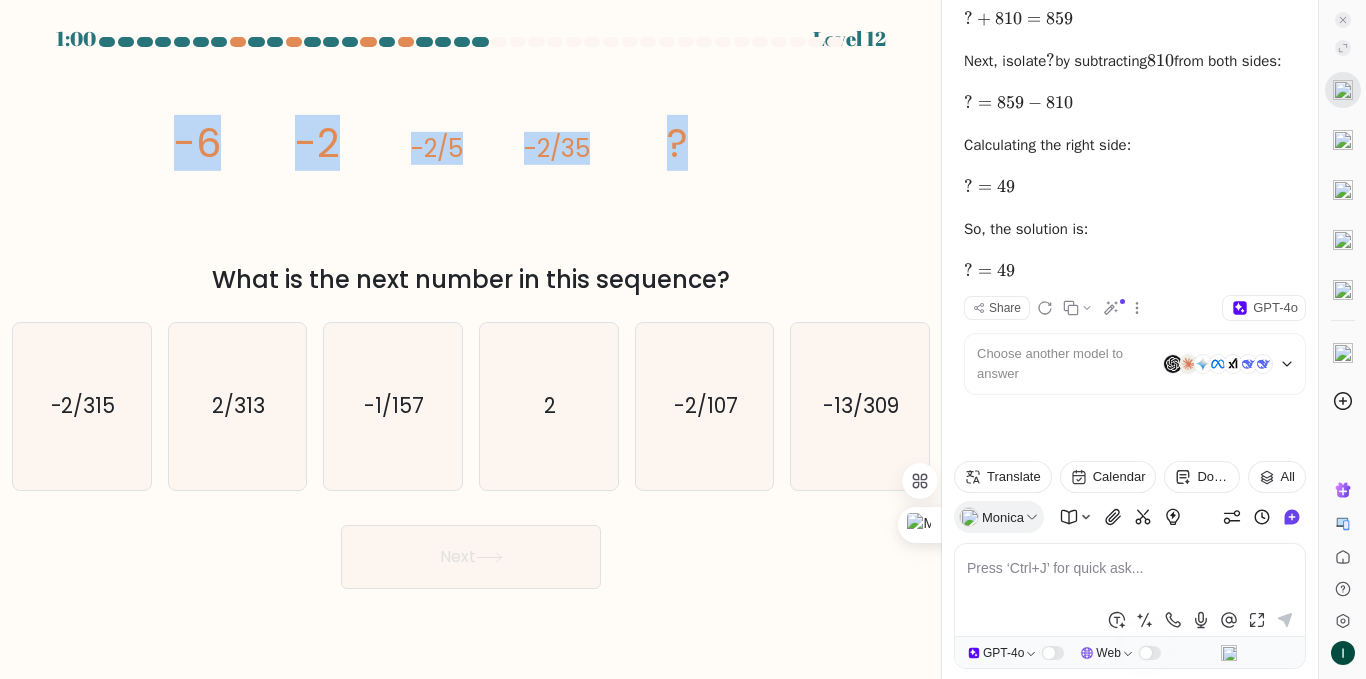 drag, startPoint x: 153, startPoint y: 155, endPoint x: 766, endPoint y: 148, distance: 613.04 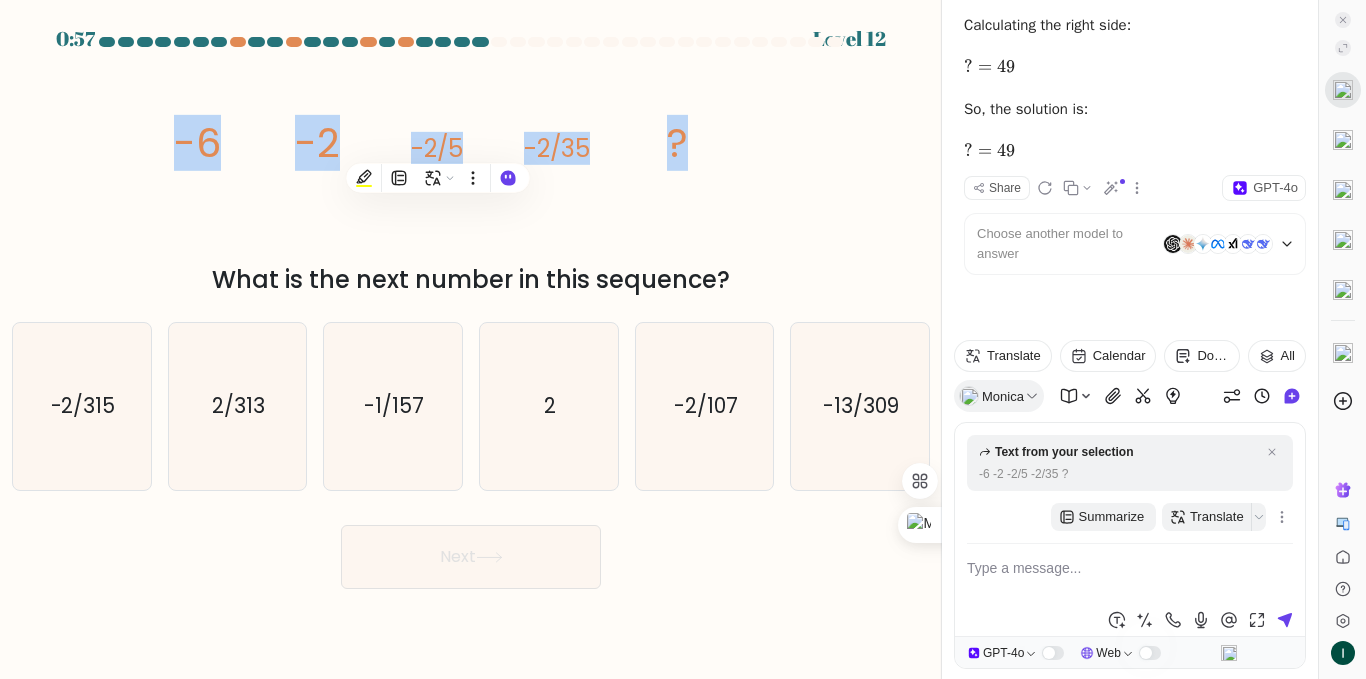 copy on "-6
-2
-2/5
-2/35
?" 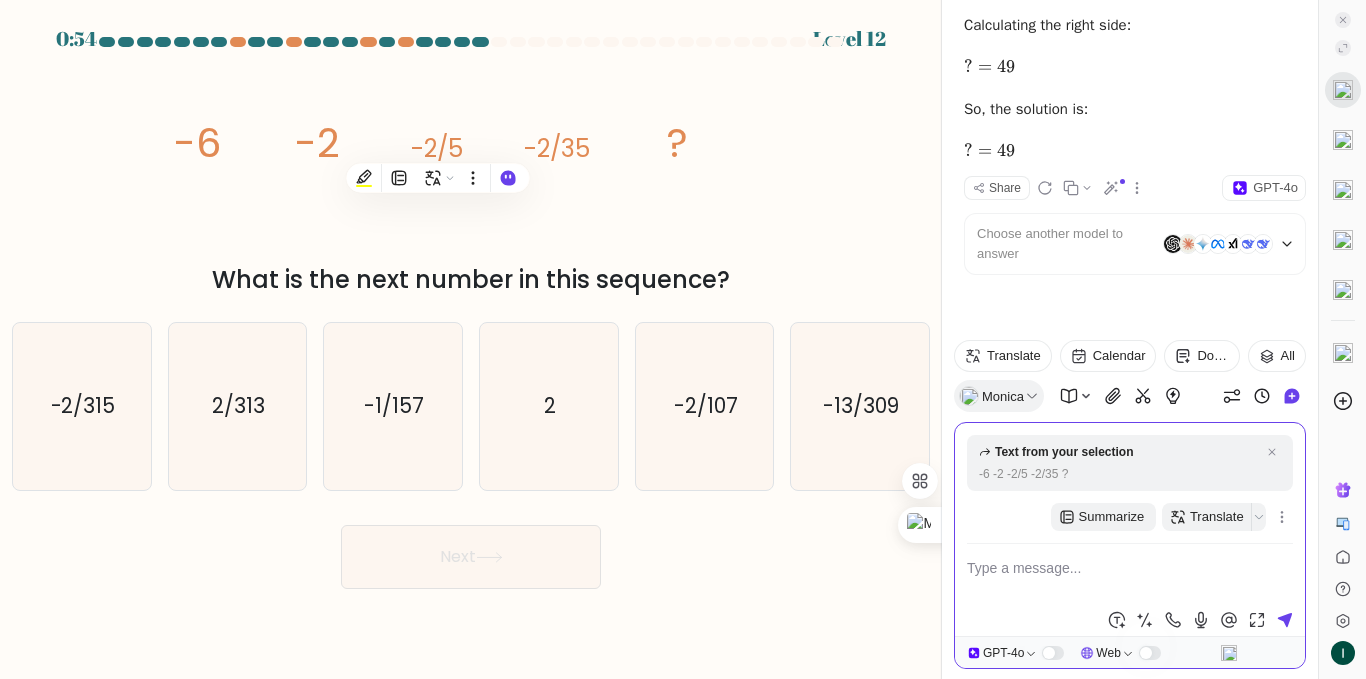 type on "-6
-2
-2/5
-2/35
?" 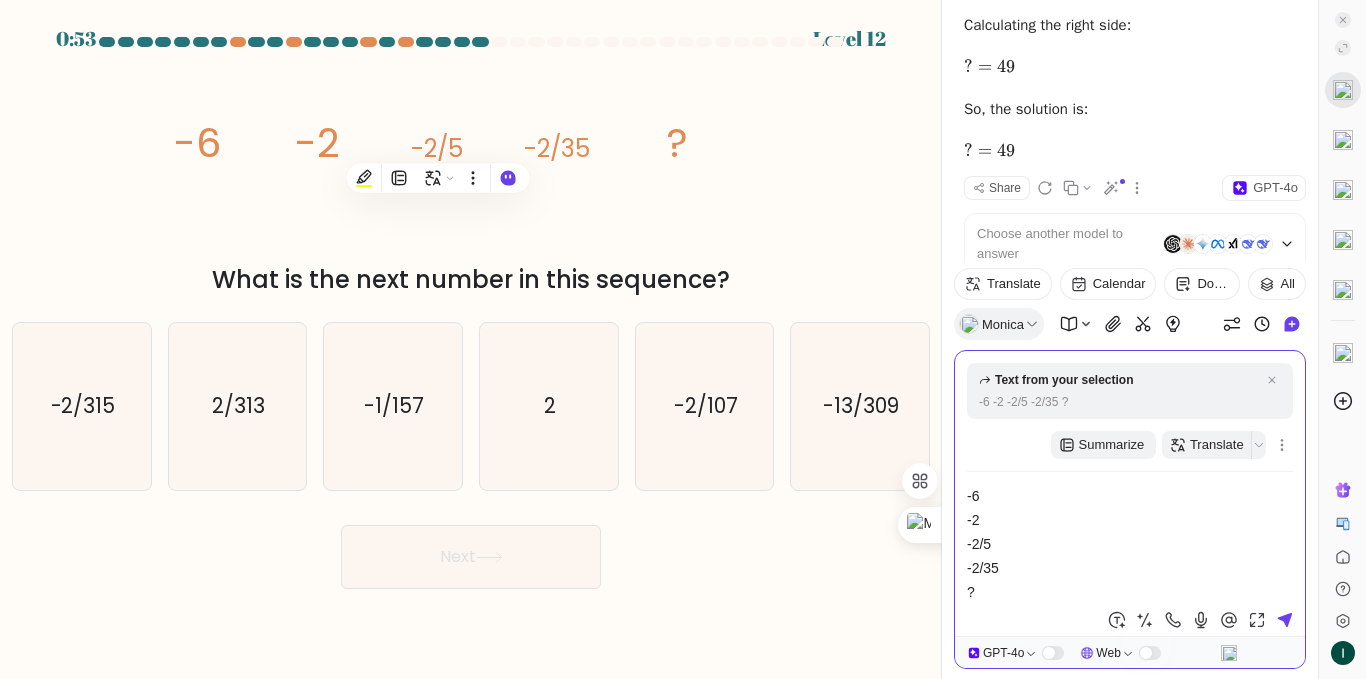 type 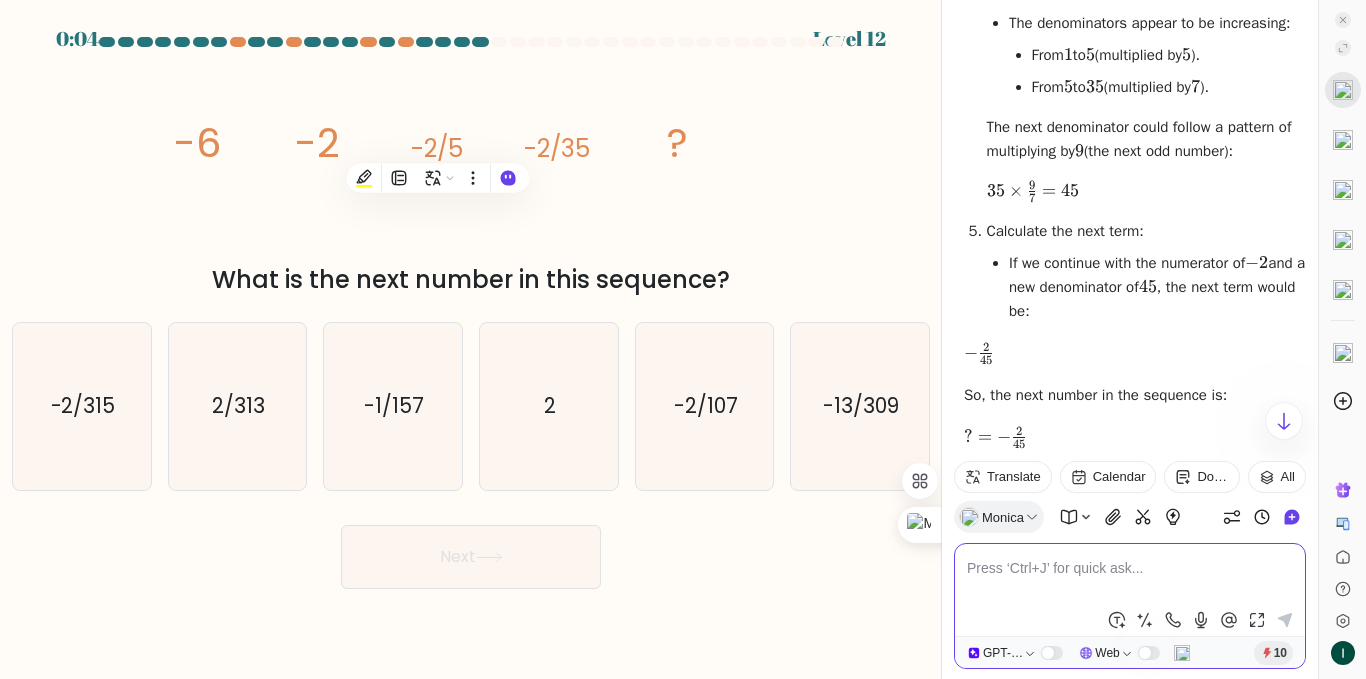 scroll, scrollTop: 5506, scrollLeft: 0, axis: vertical 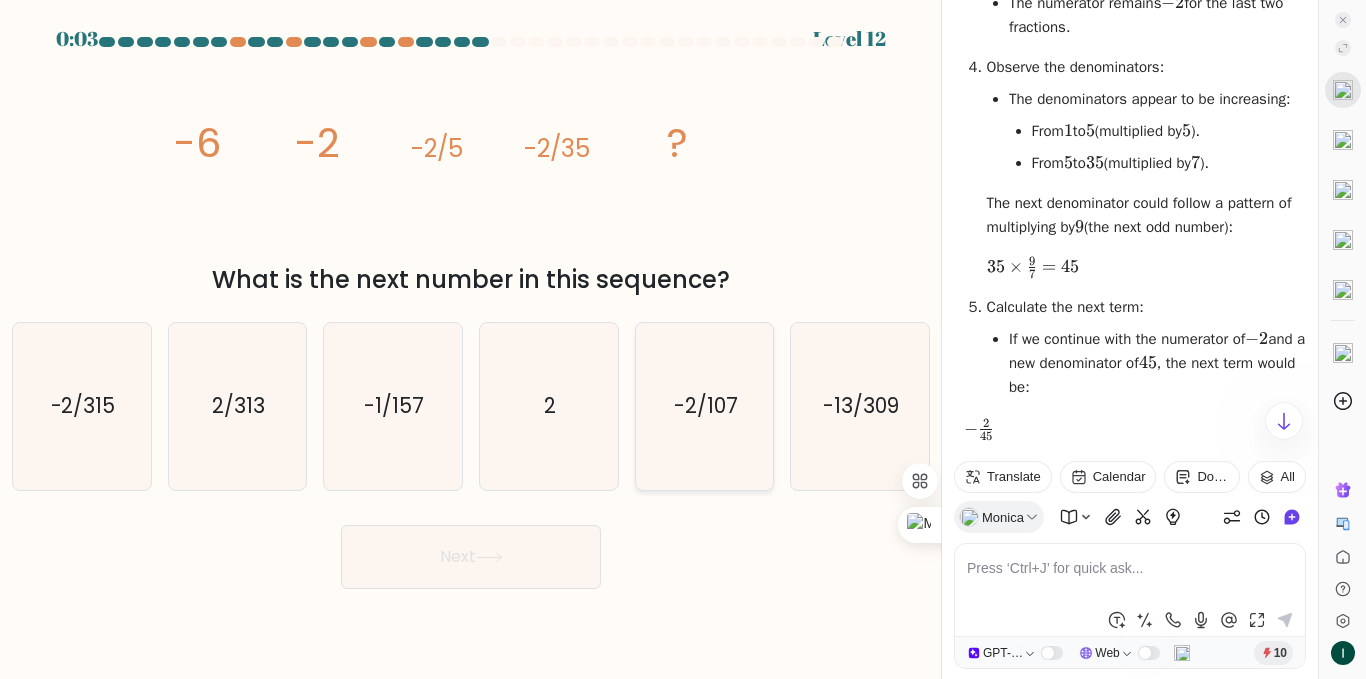 click on "-2/107" 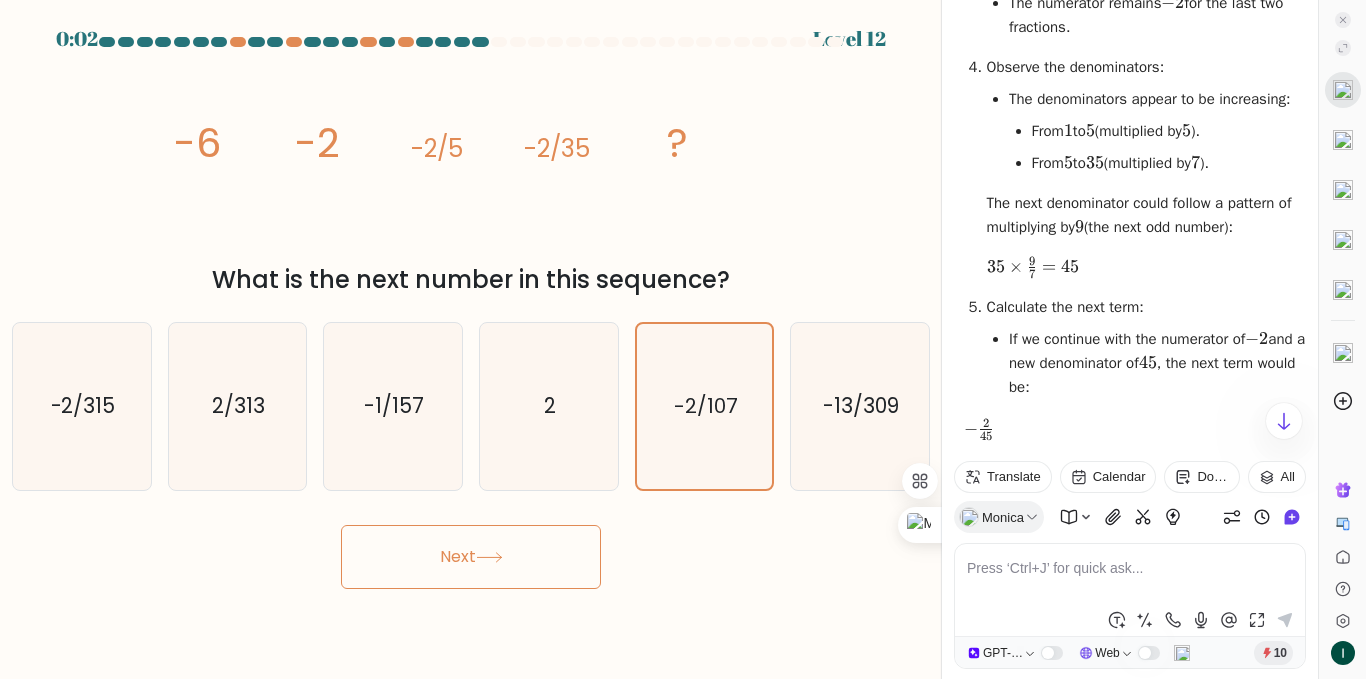 click on "Next" at bounding box center [471, 557] 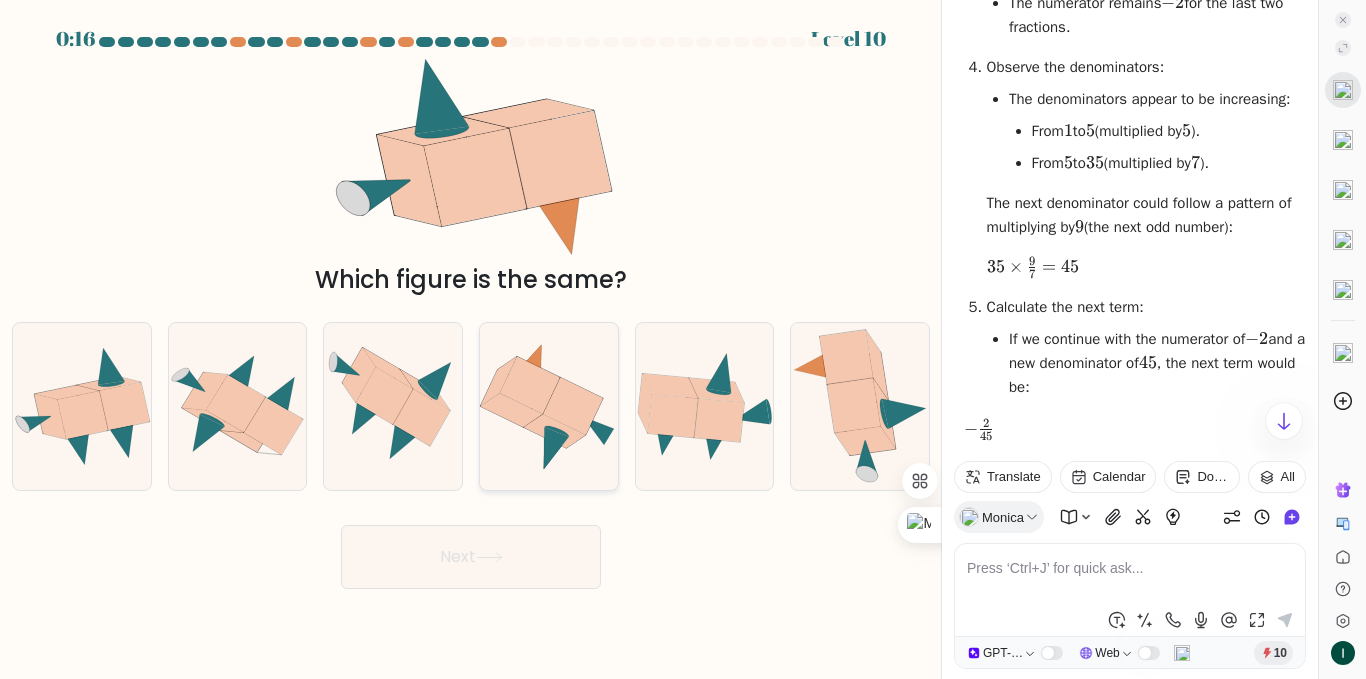 click 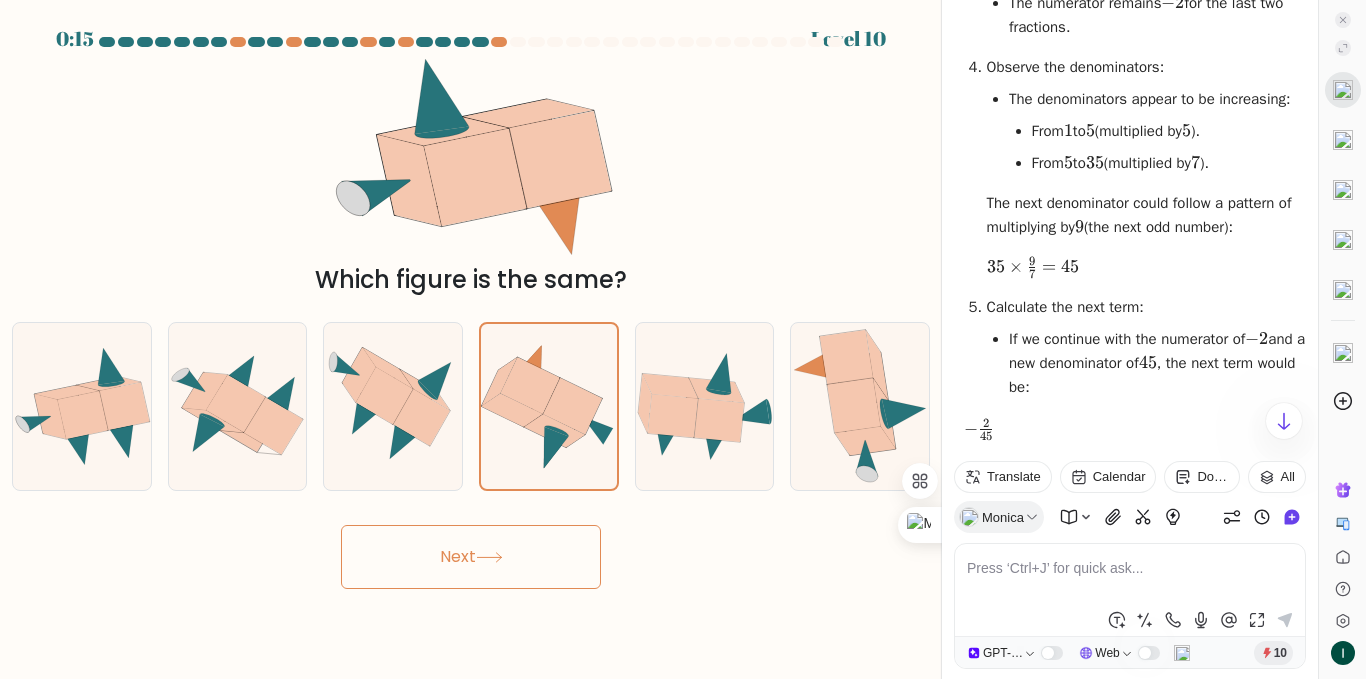 click on "Next" at bounding box center [471, 557] 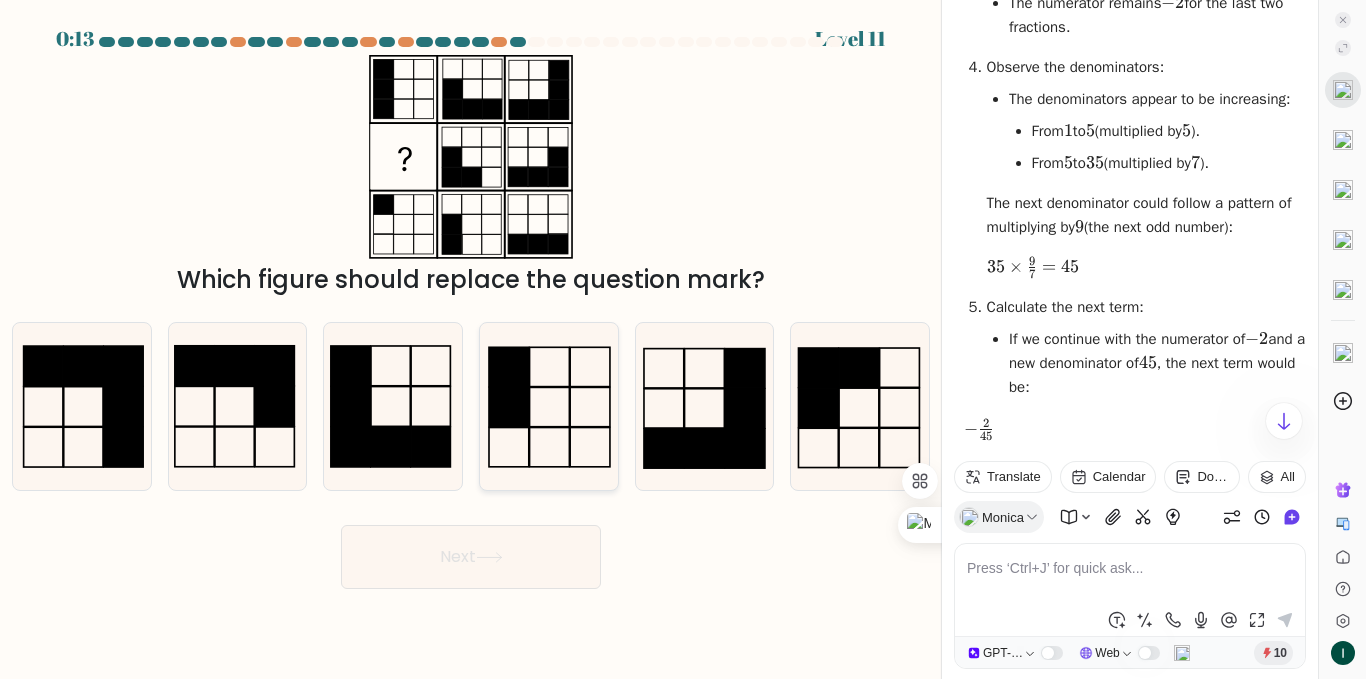 click 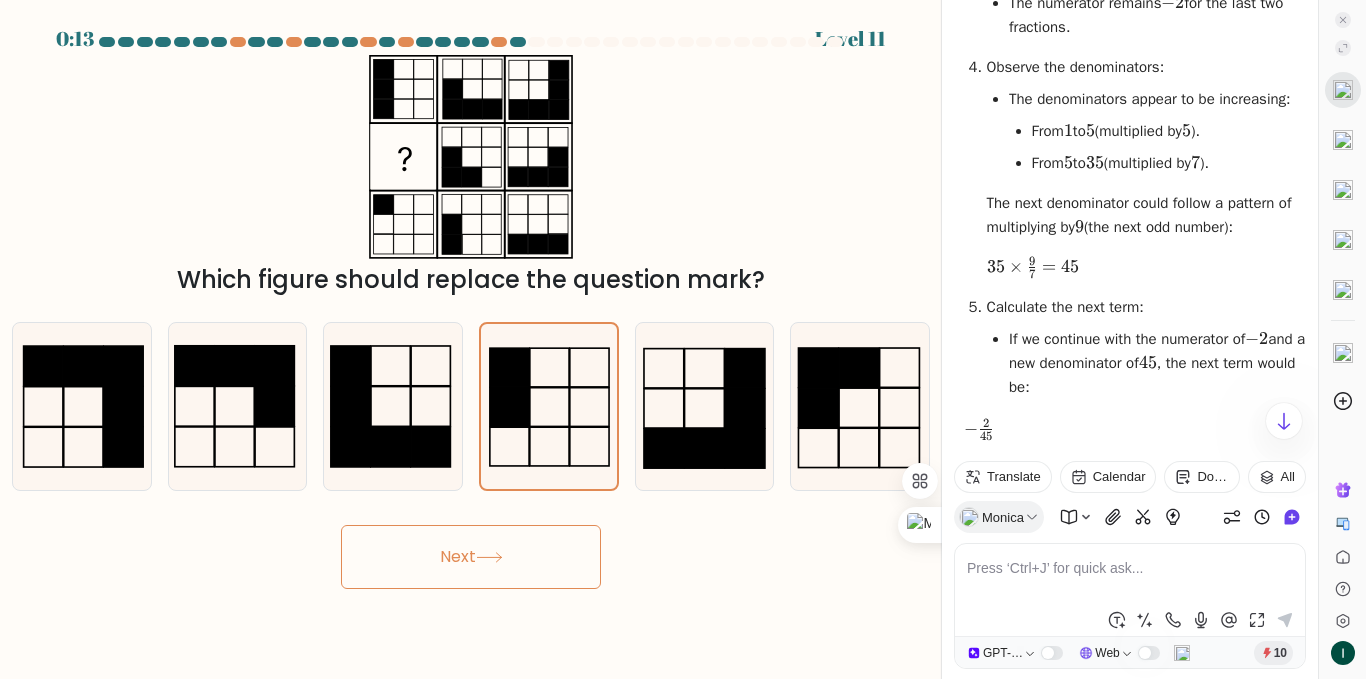 click on "Next" at bounding box center [471, 557] 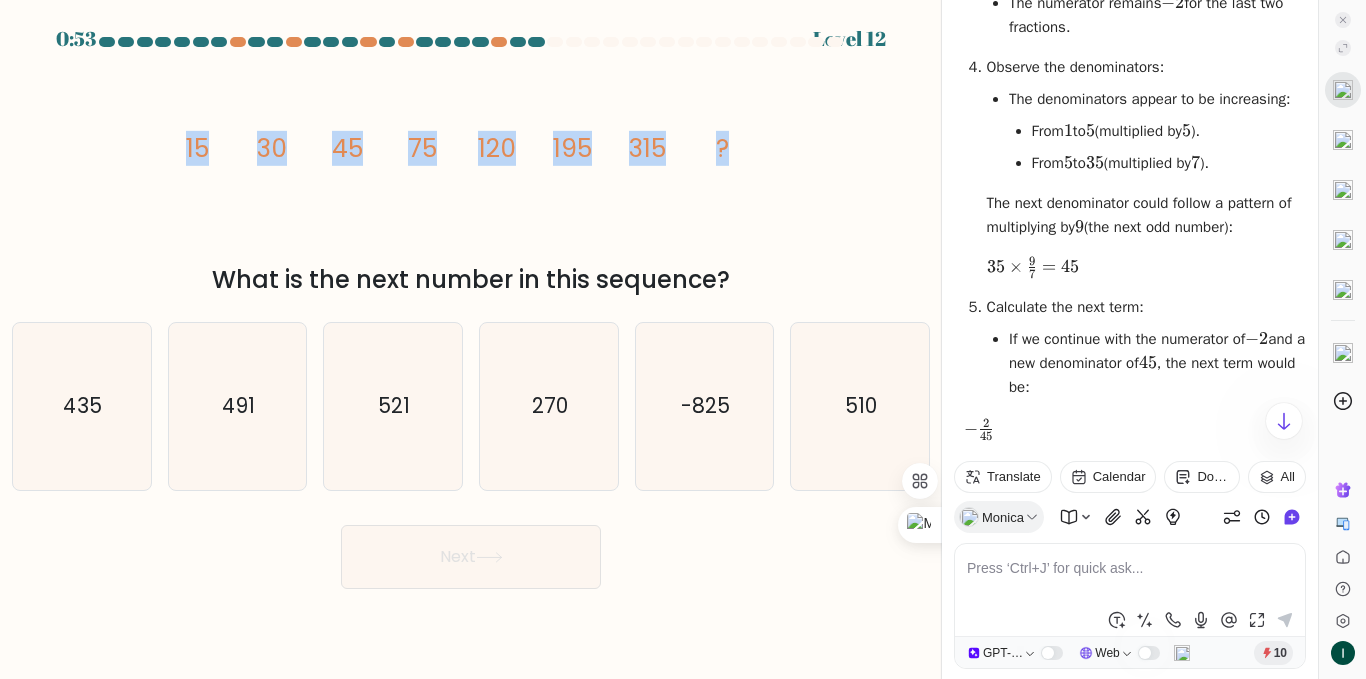 drag, startPoint x: 184, startPoint y: 138, endPoint x: 745, endPoint y: 137, distance: 561.0009 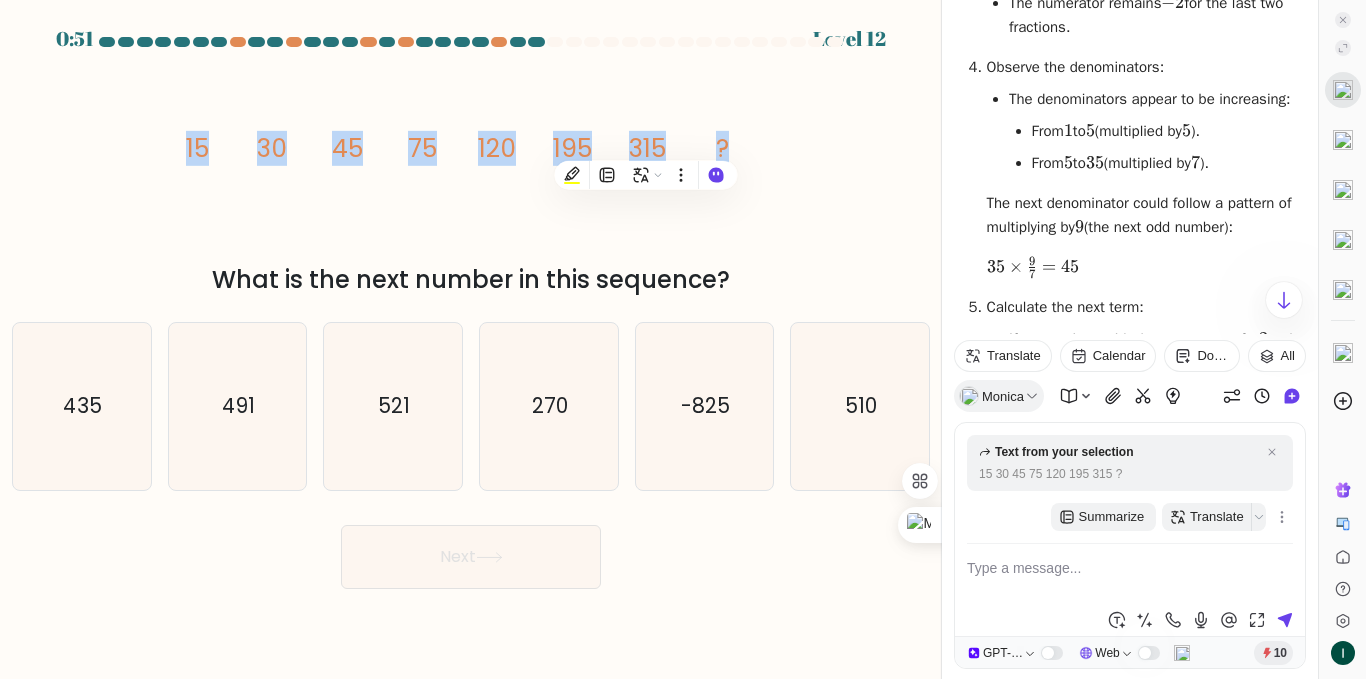 copy on "15
30
45
75
120
195
315
?" 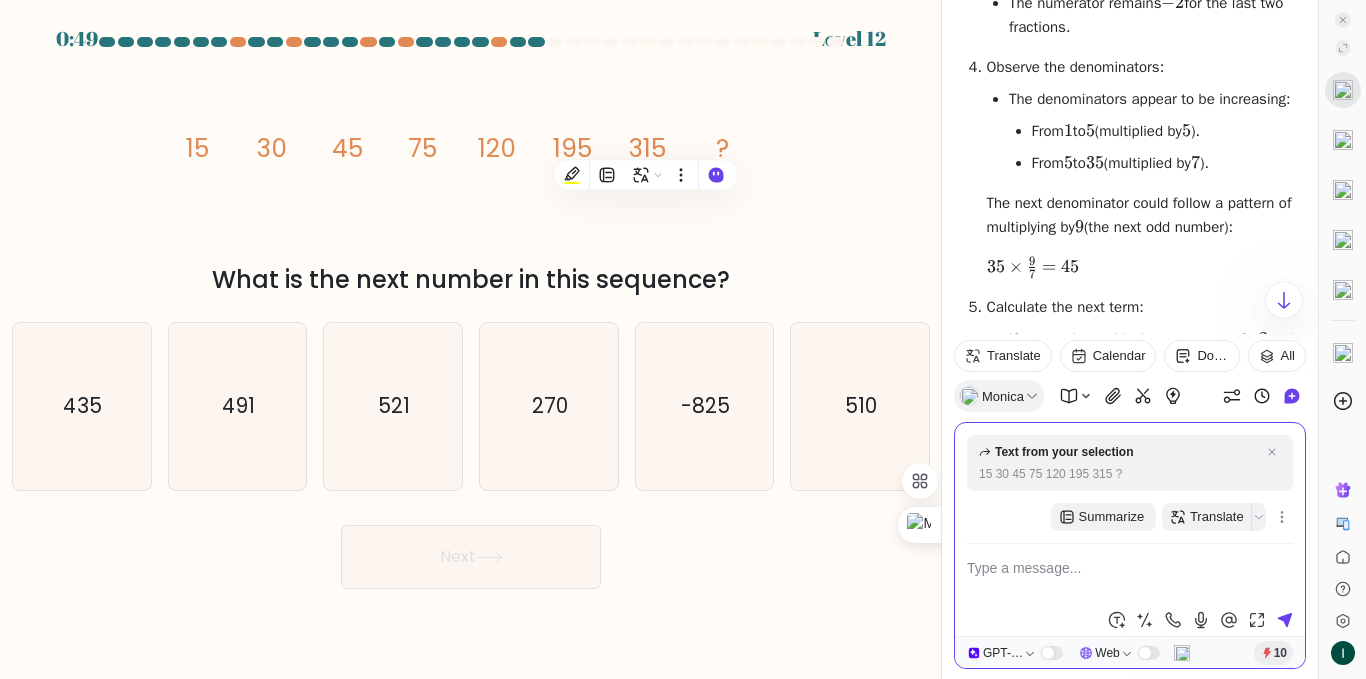 type on "15
30
45
75
120
195
315
?" 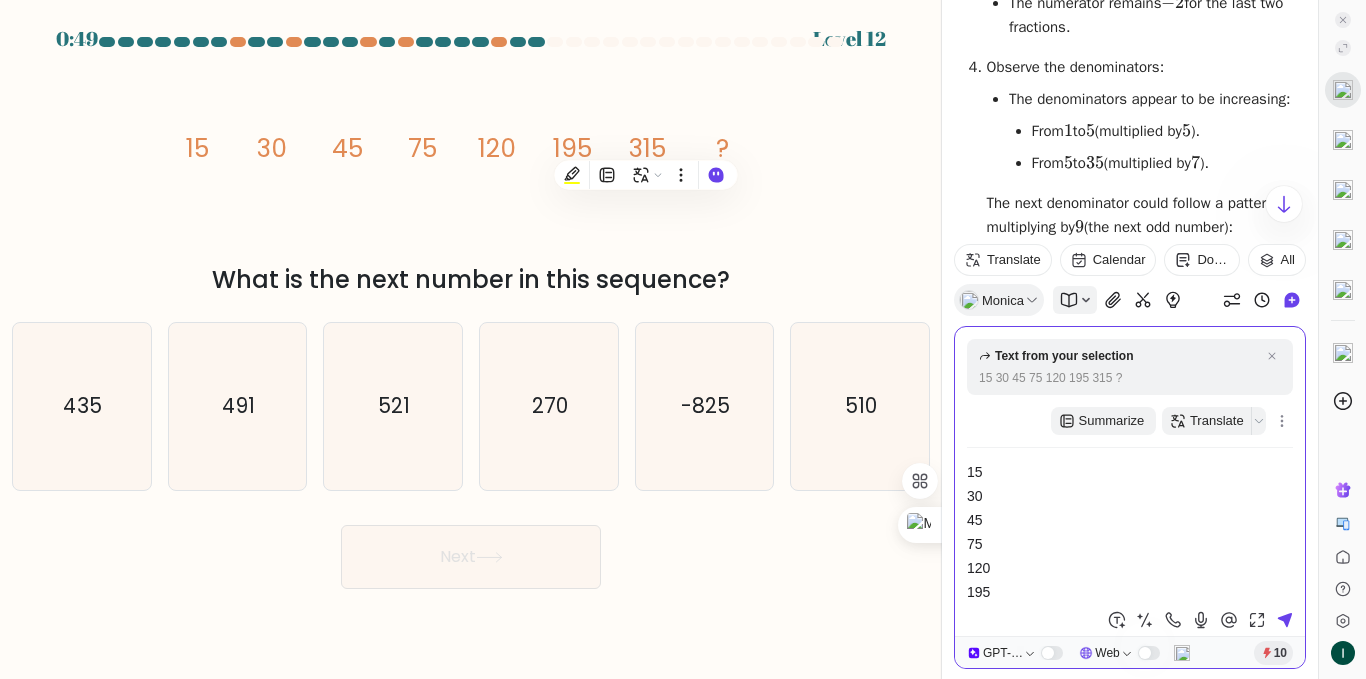 scroll, scrollTop: 45, scrollLeft: 0, axis: vertical 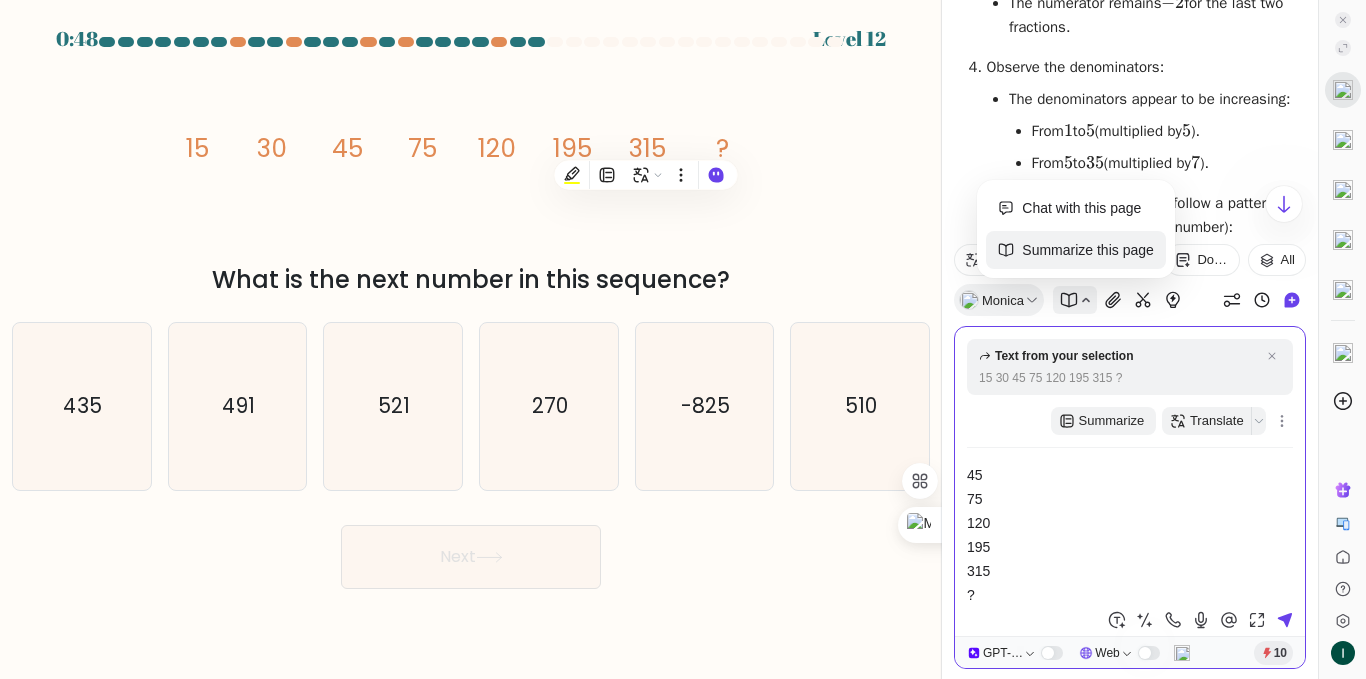 type 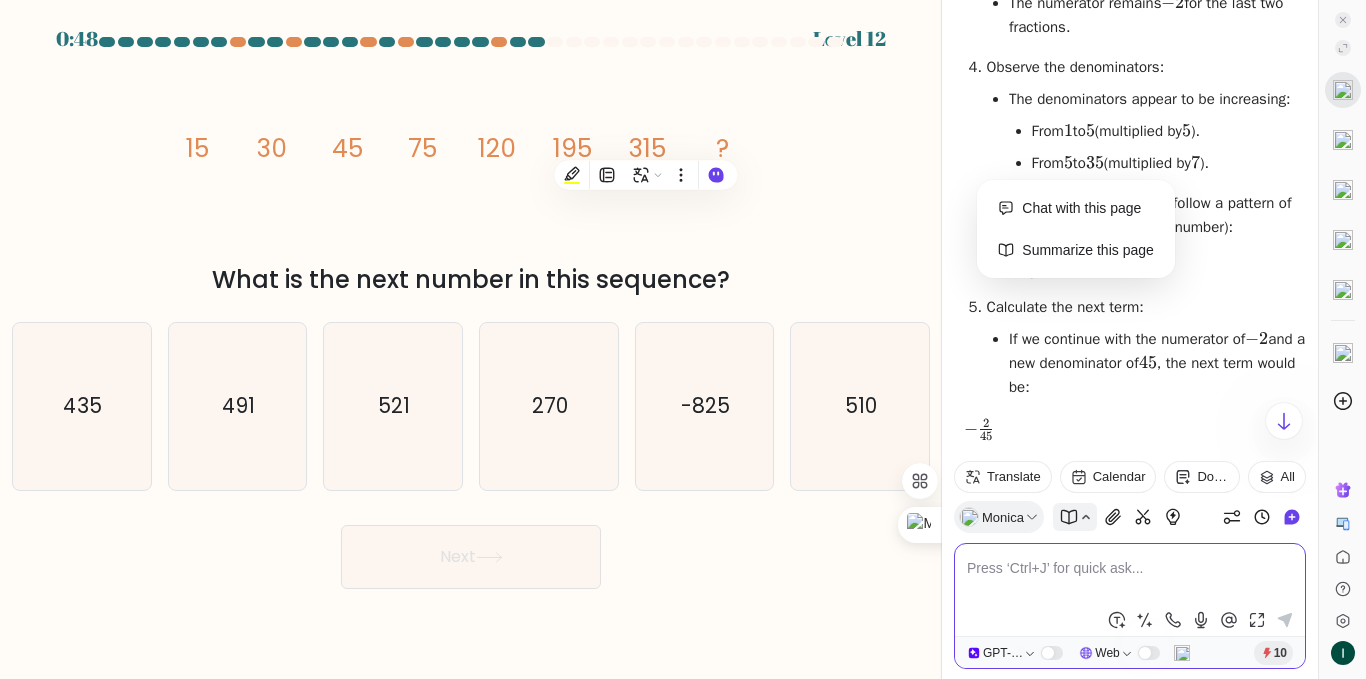 scroll, scrollTop: 0, scrollLeft: 0, axis: both 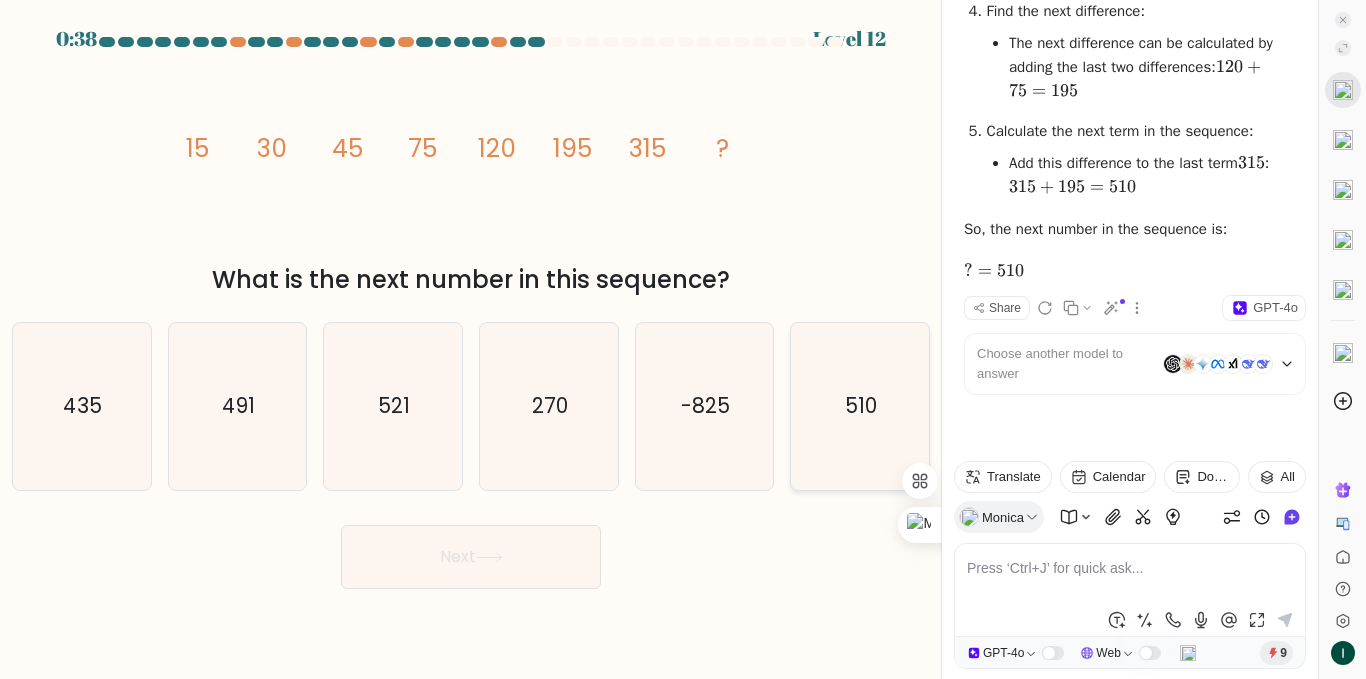 click on "510" 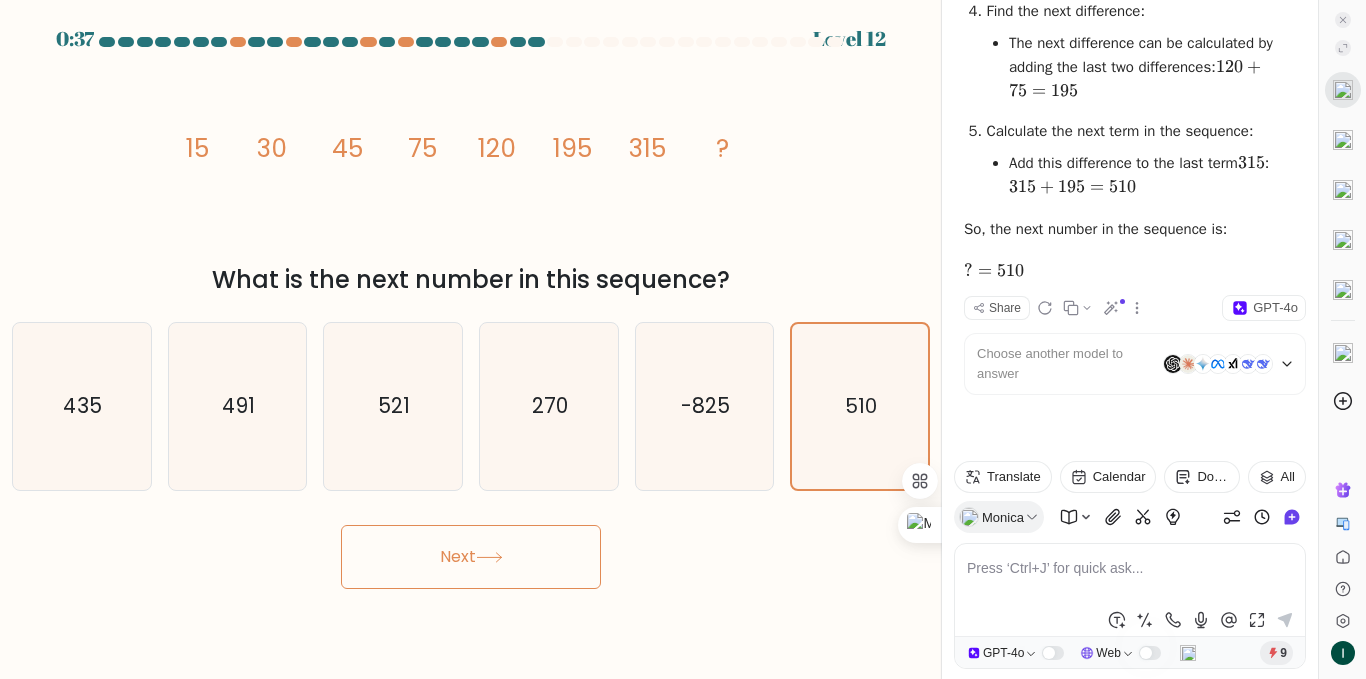 click on "Next" at bounding box center [471, 557] 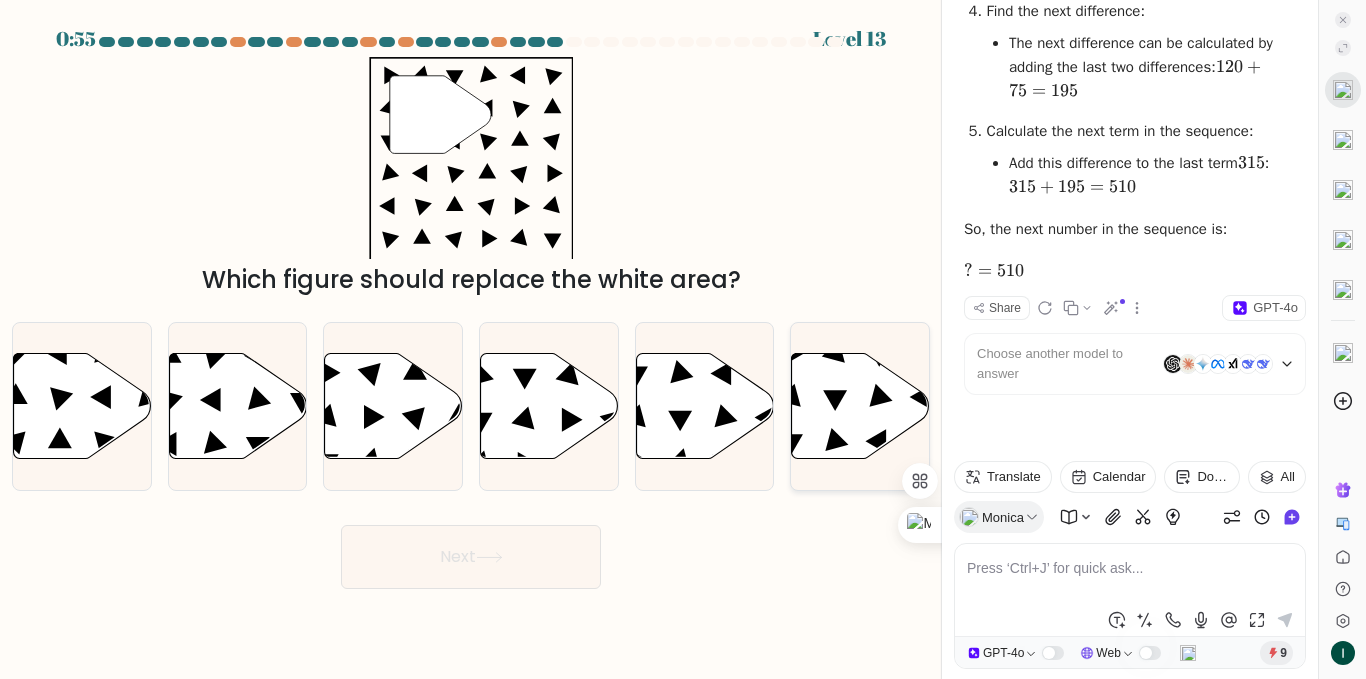 click 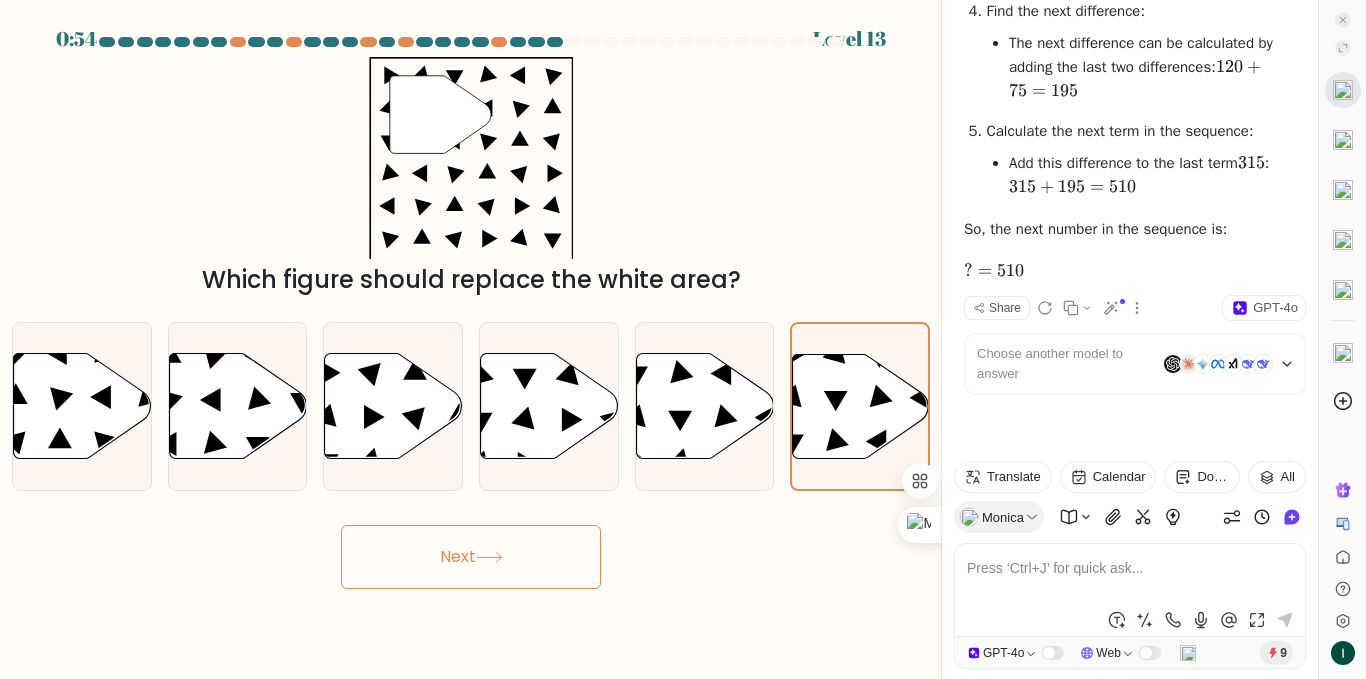 click 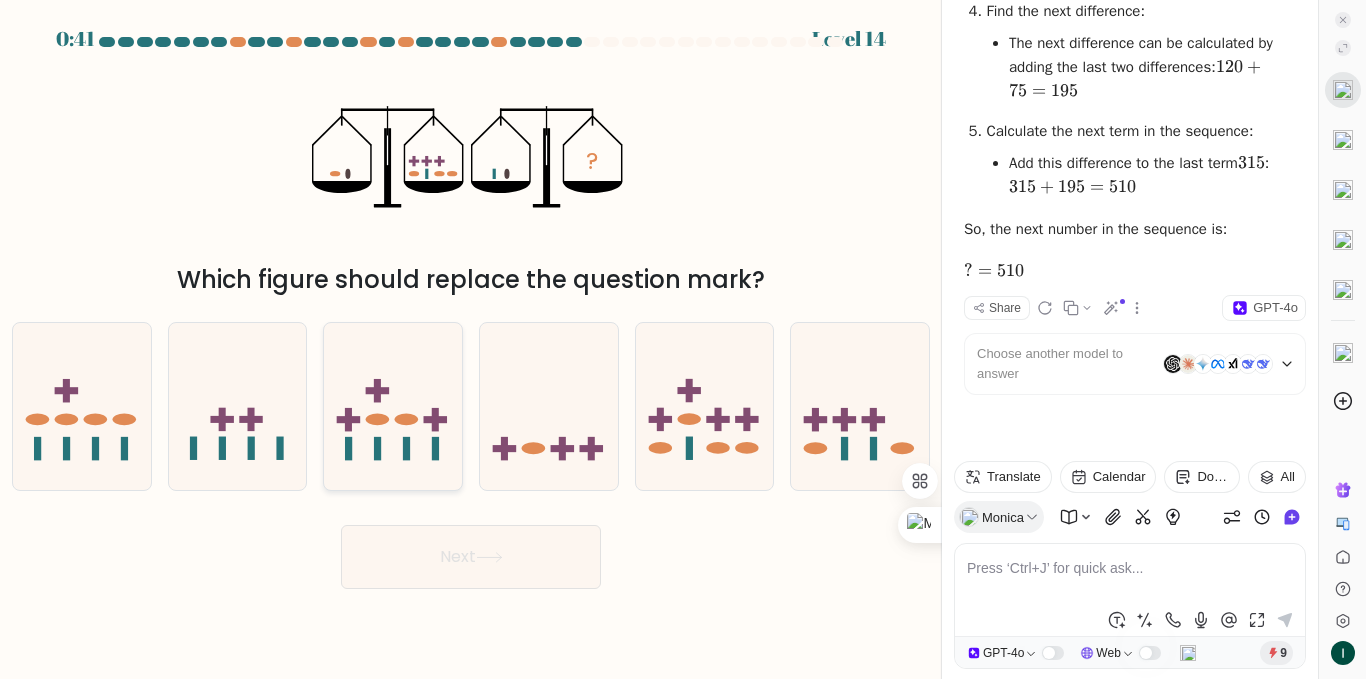 click 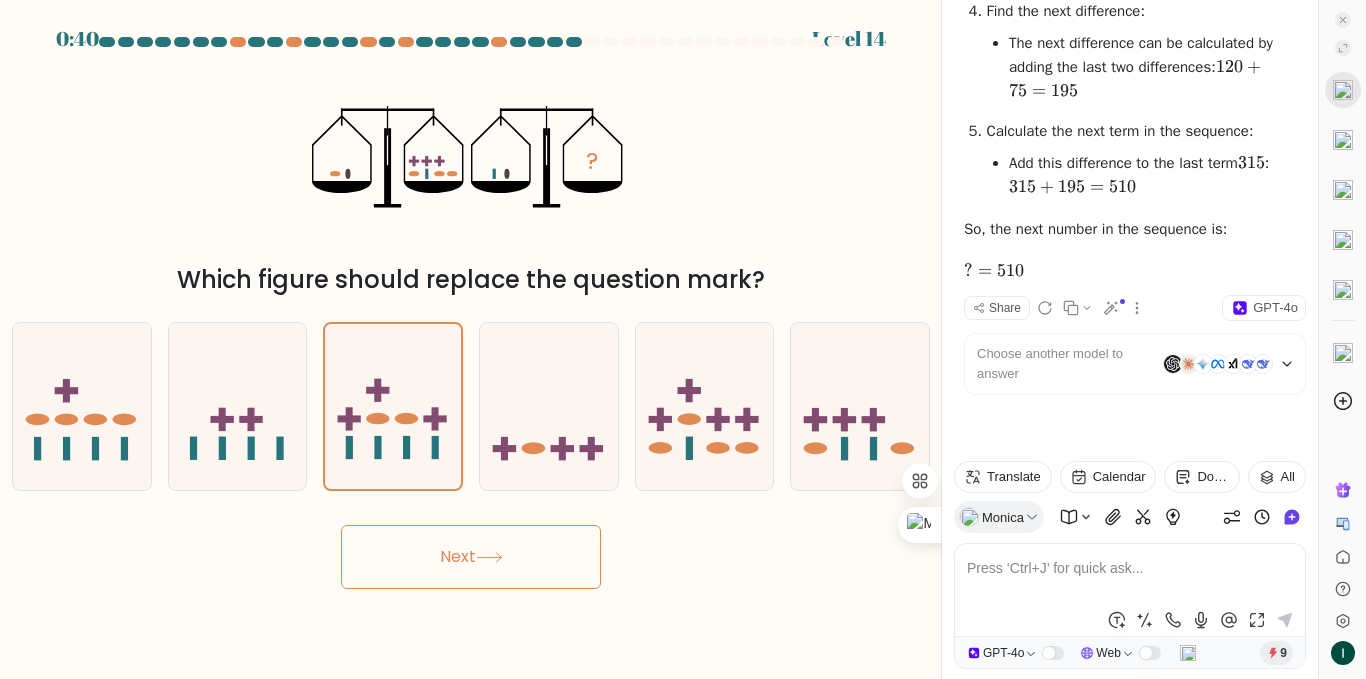 click on "Next" at bounding box center (471, 557) 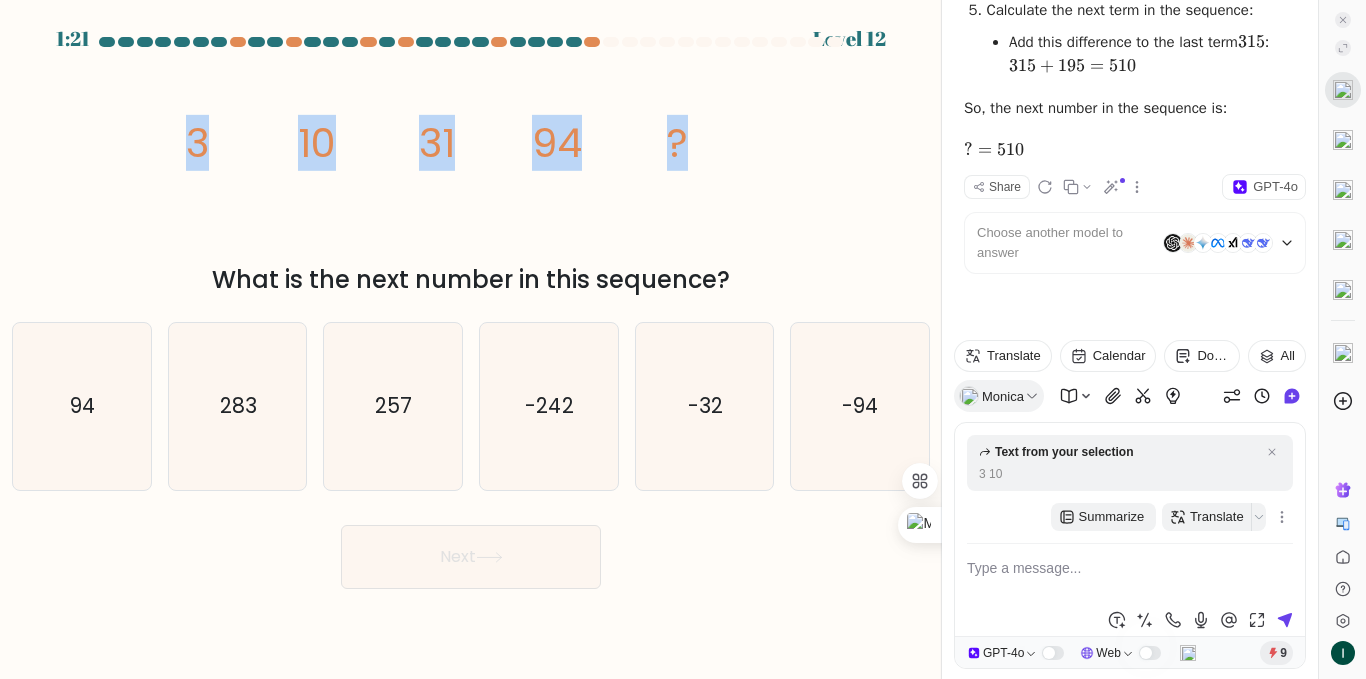 drag, startPoint x: 178, startPoint y: 161, endPoint x: 695, endPoint y: 146, distance: 517.2175 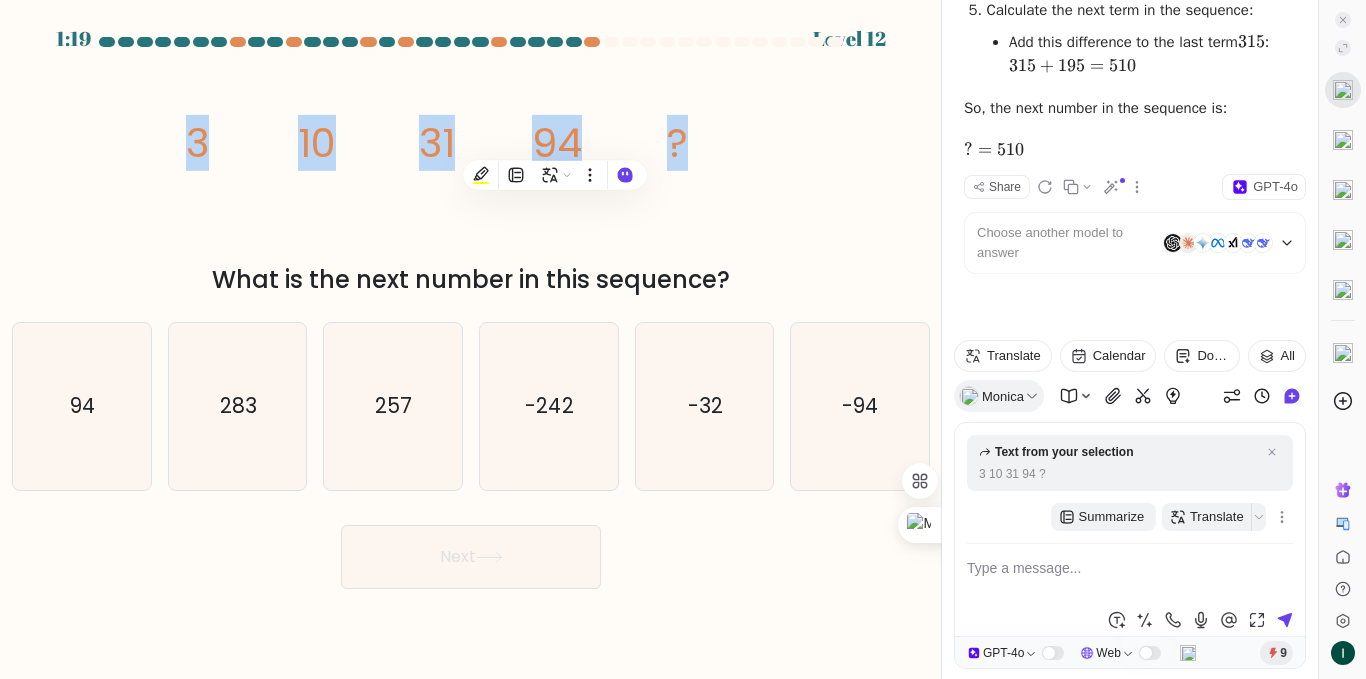 copy on "3
10
31
94
?" 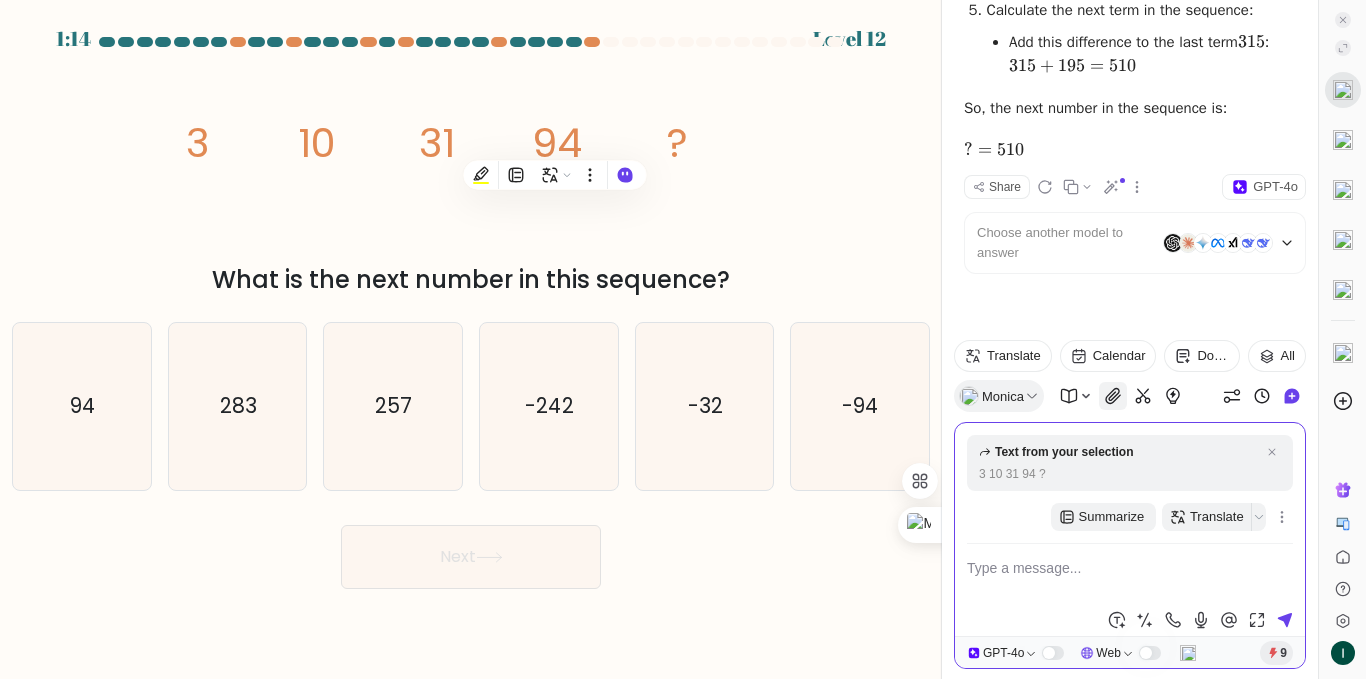 type on "3
10
31
94
?" 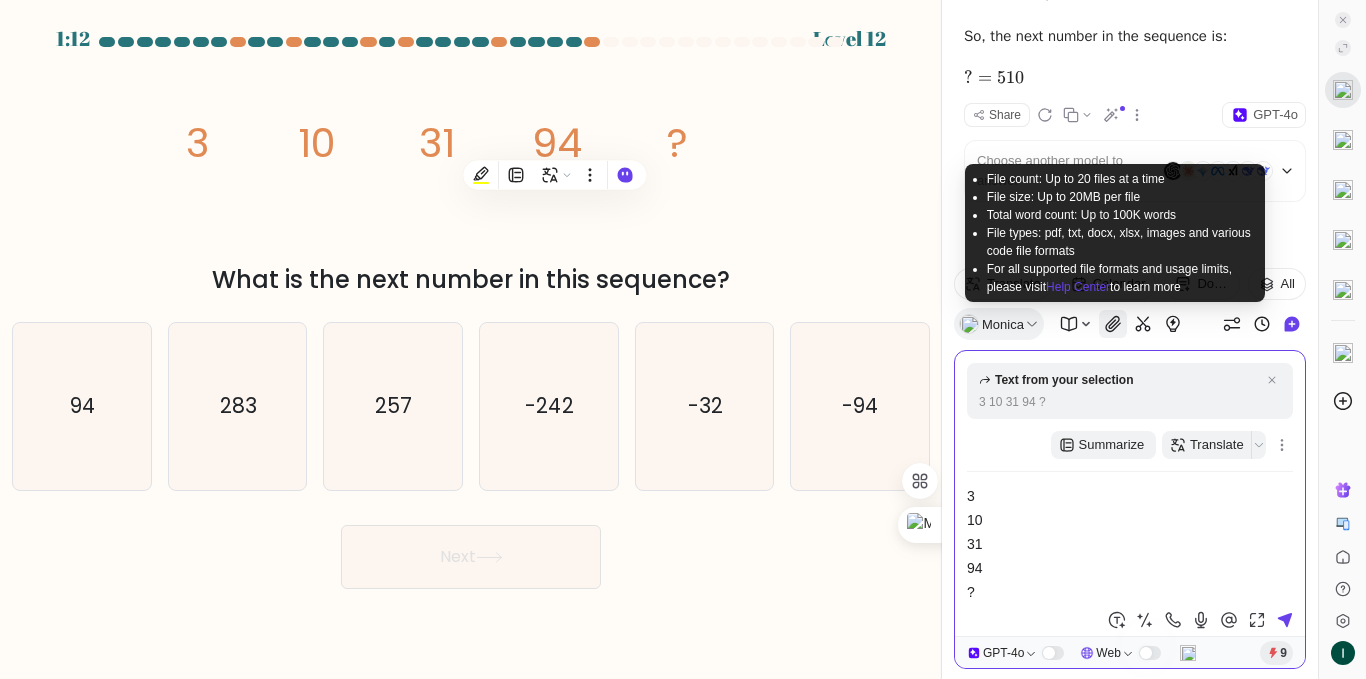 type 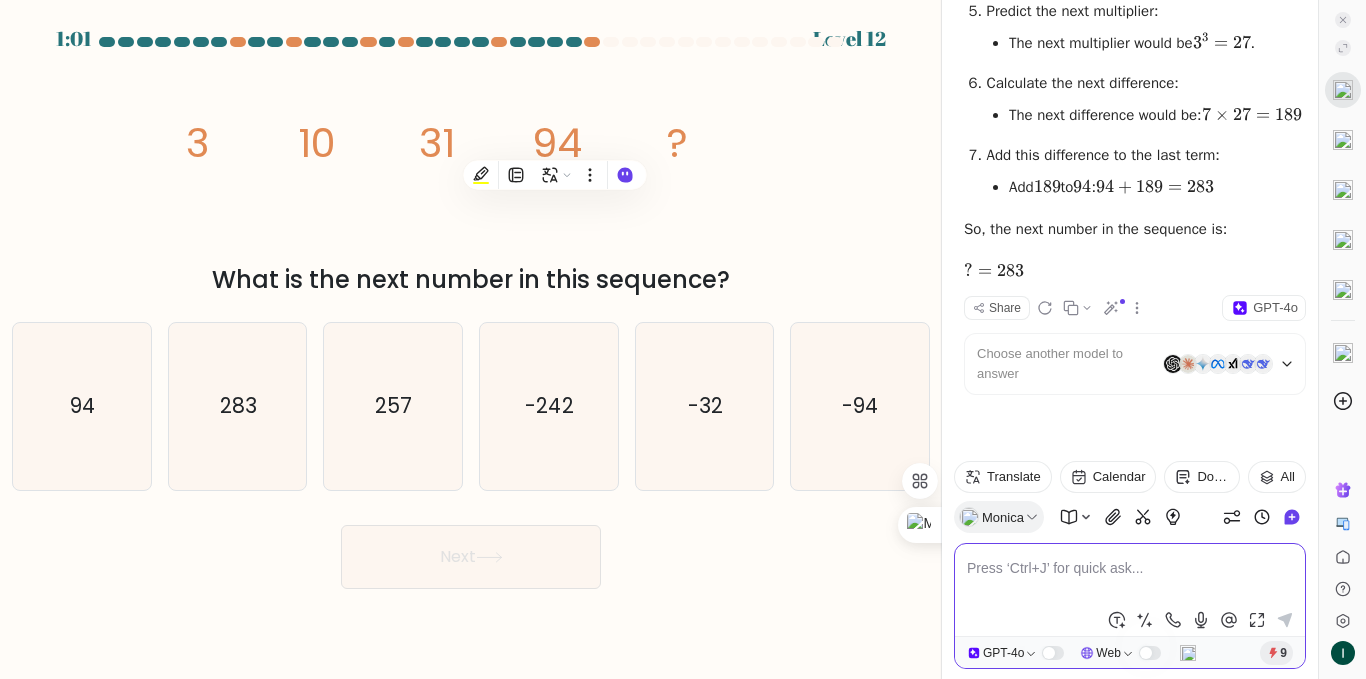 scroll, scrollTop: 8613, scrollLeft: 0, axis: vertical 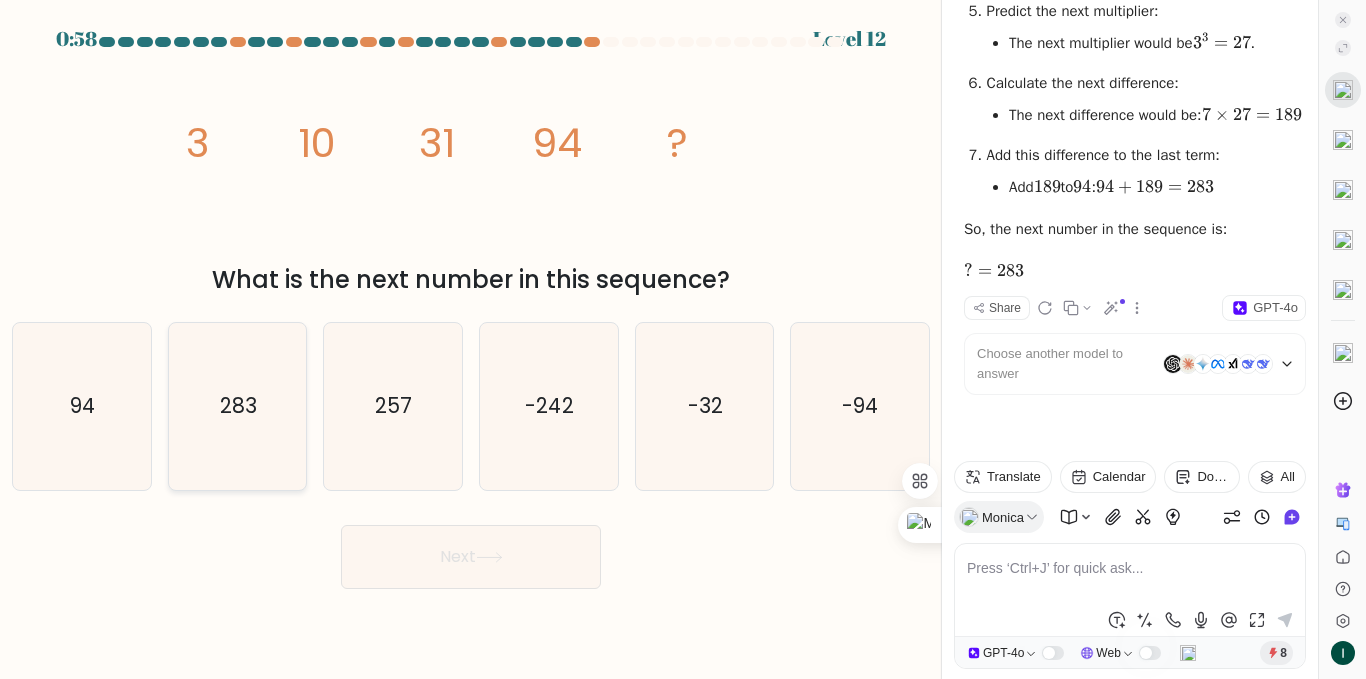 click on "283" 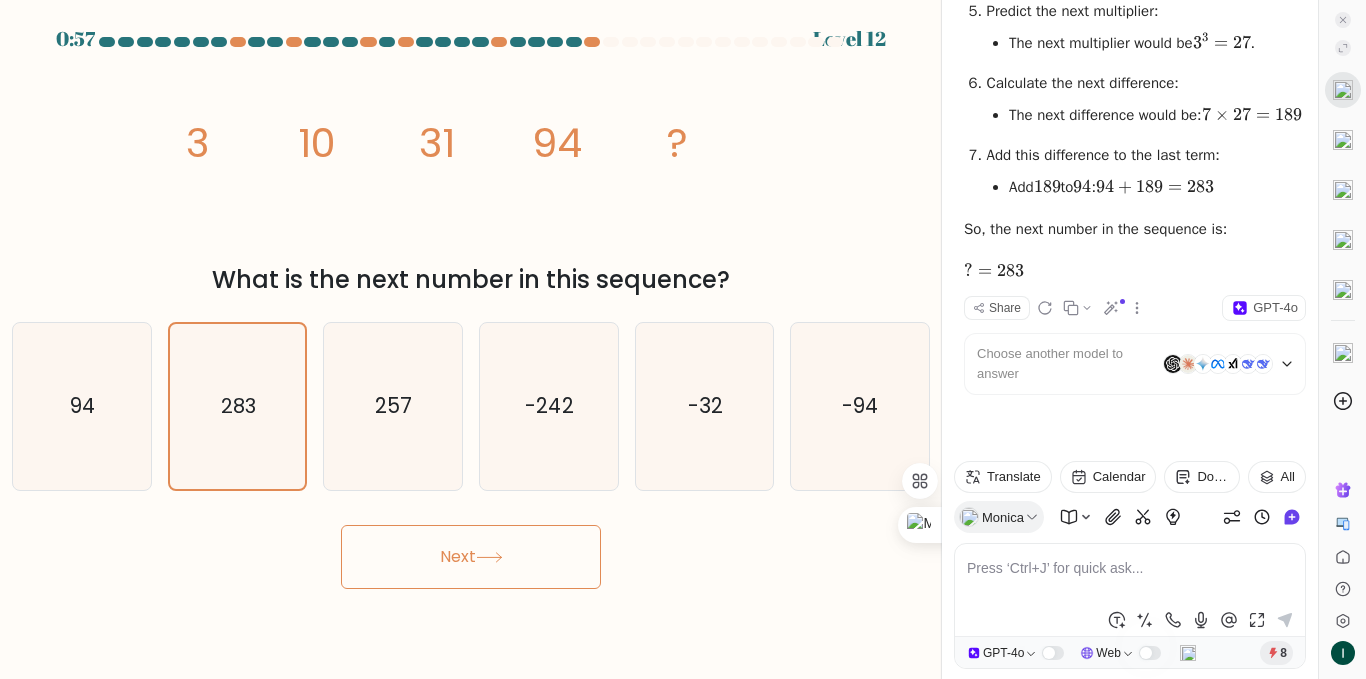 click 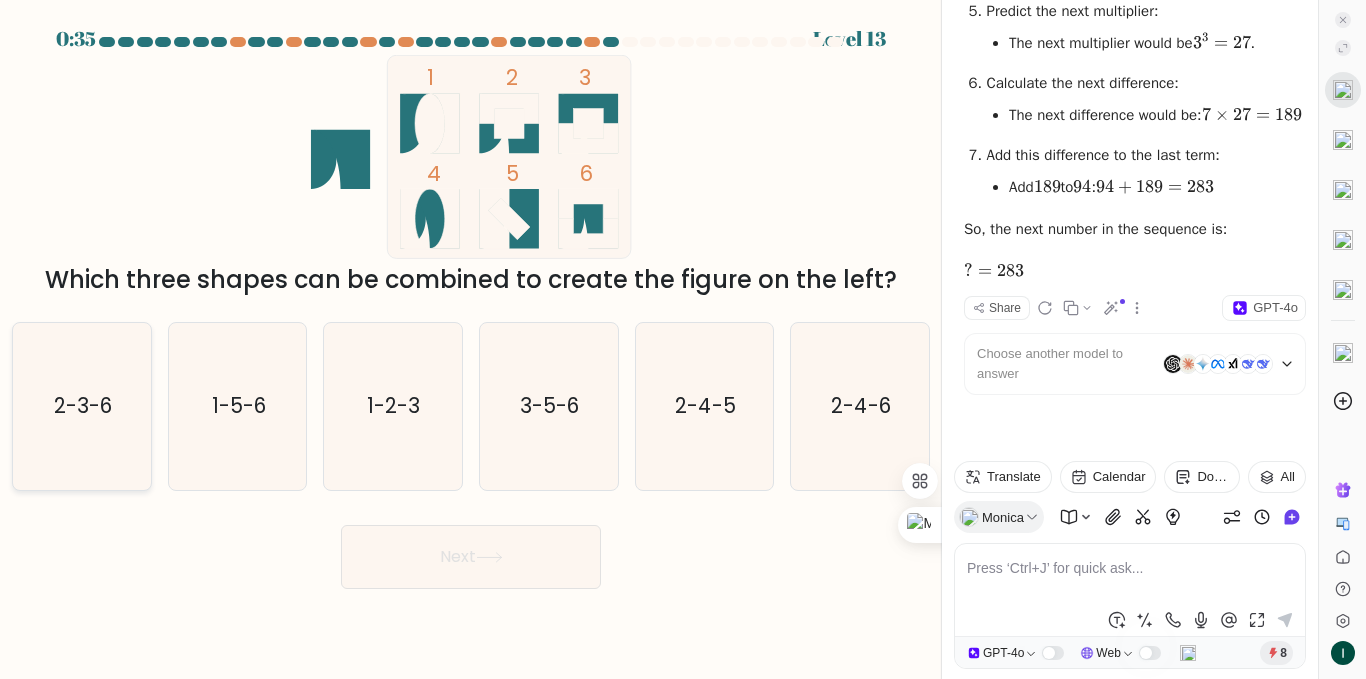 click on "2-3-6" 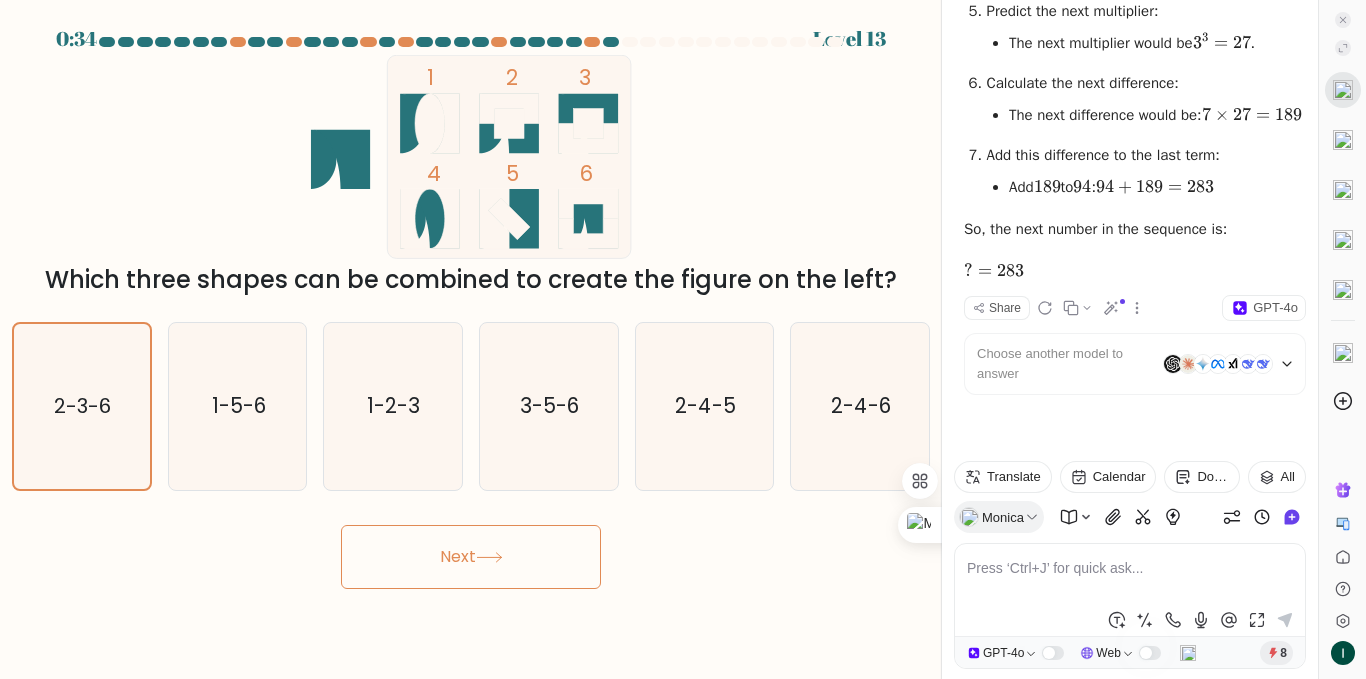 click on "Next" at bounding box center (471, 557) 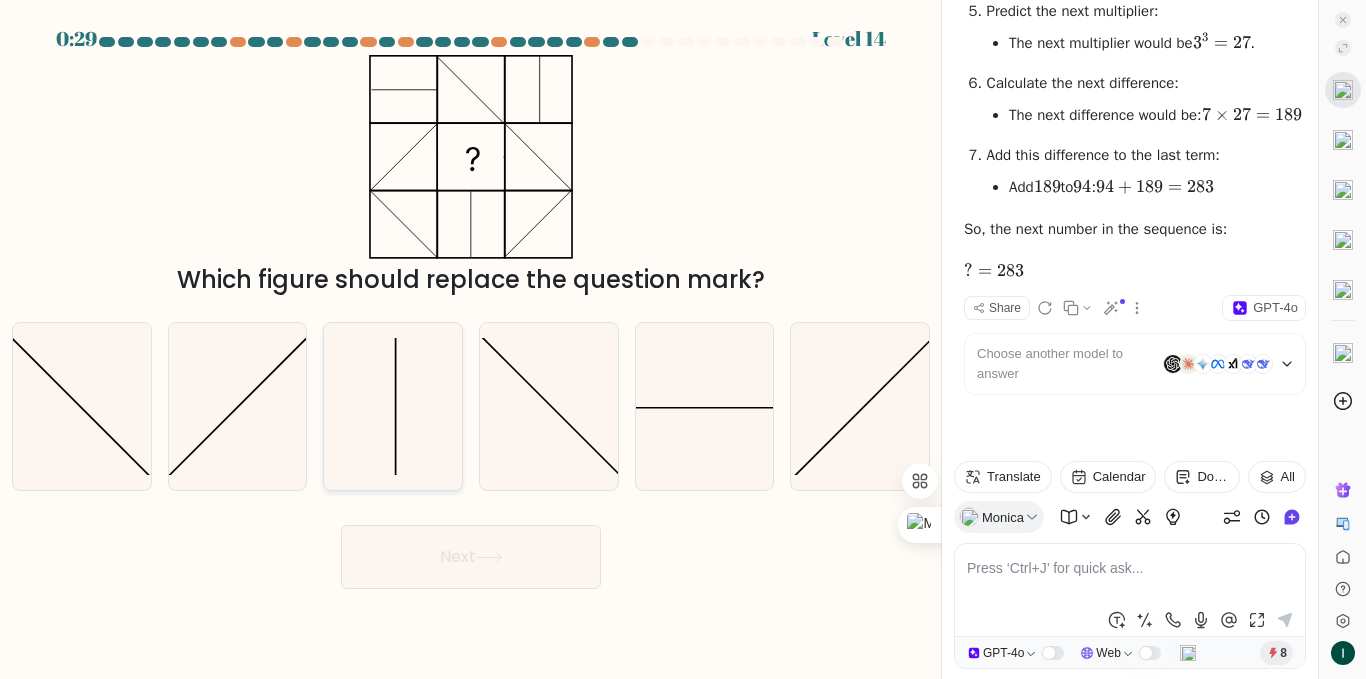 click 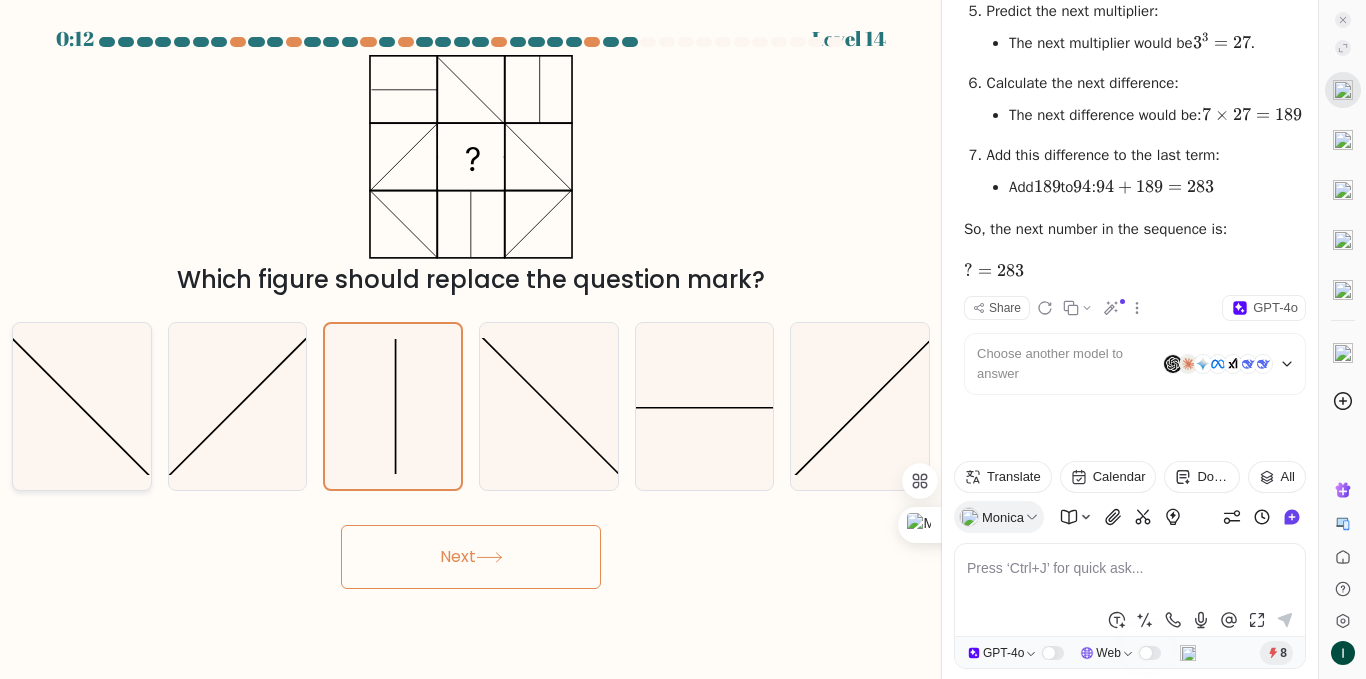 click 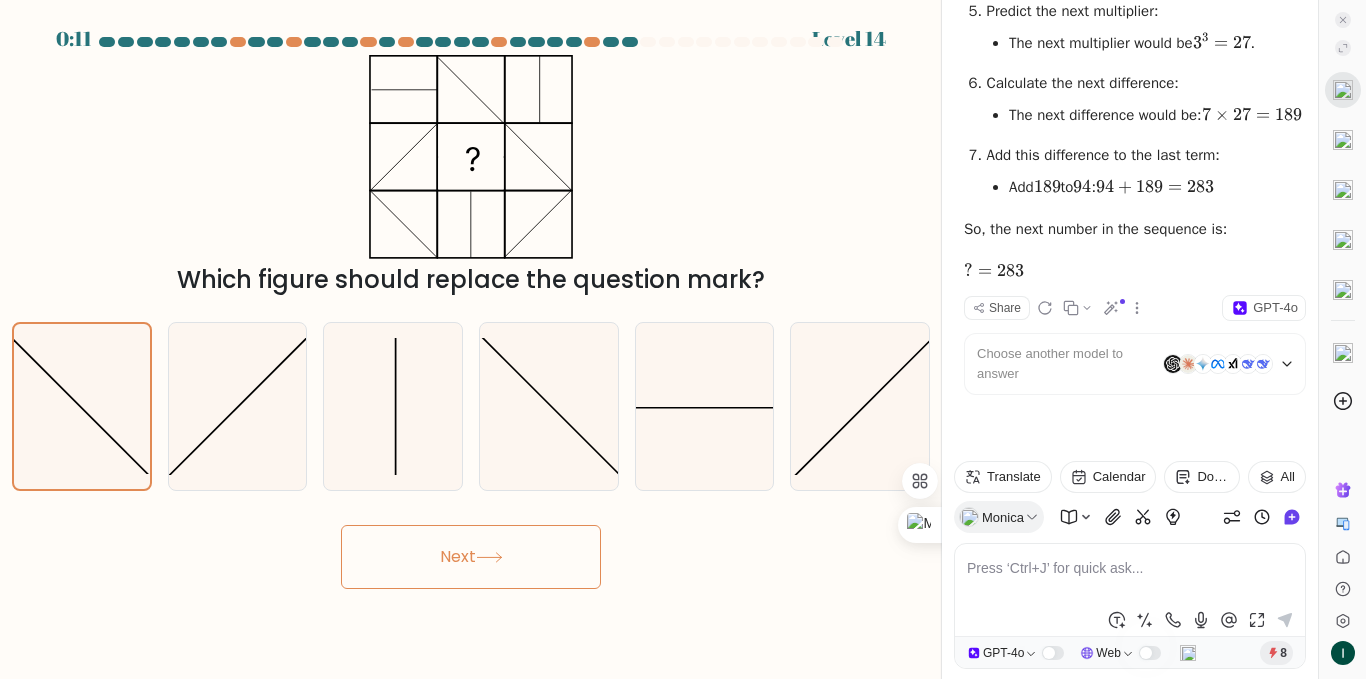 click 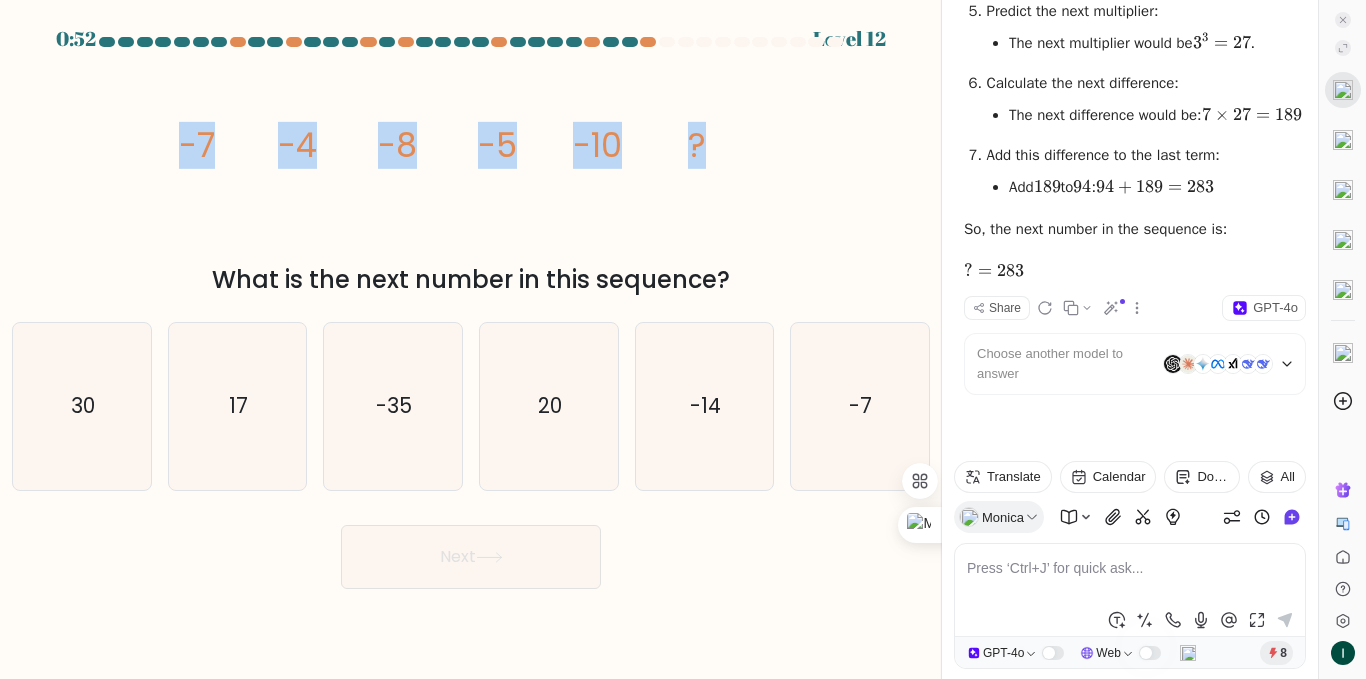 drag, startPoint x: 119, startPoint y: 137, endPoint x: 655, endPoint y: 163, distance: 536.63025 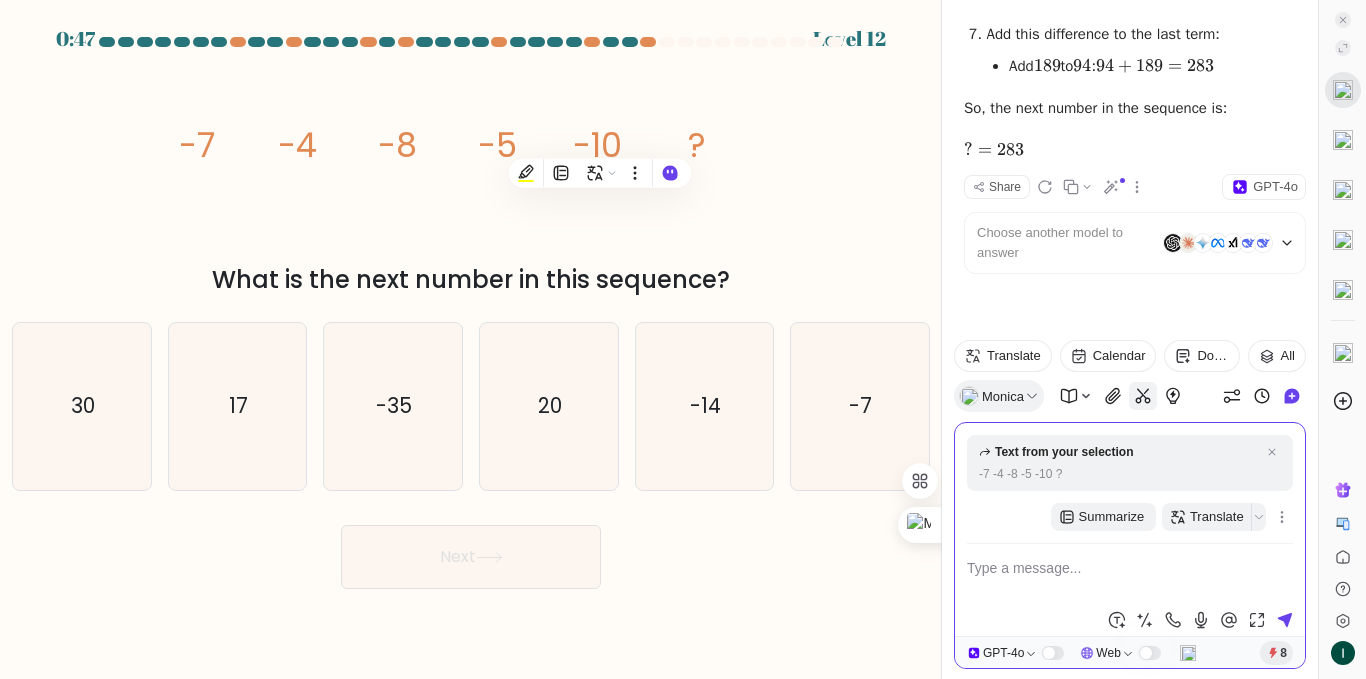 type on "-7
-4
-8
-5
-10
?" 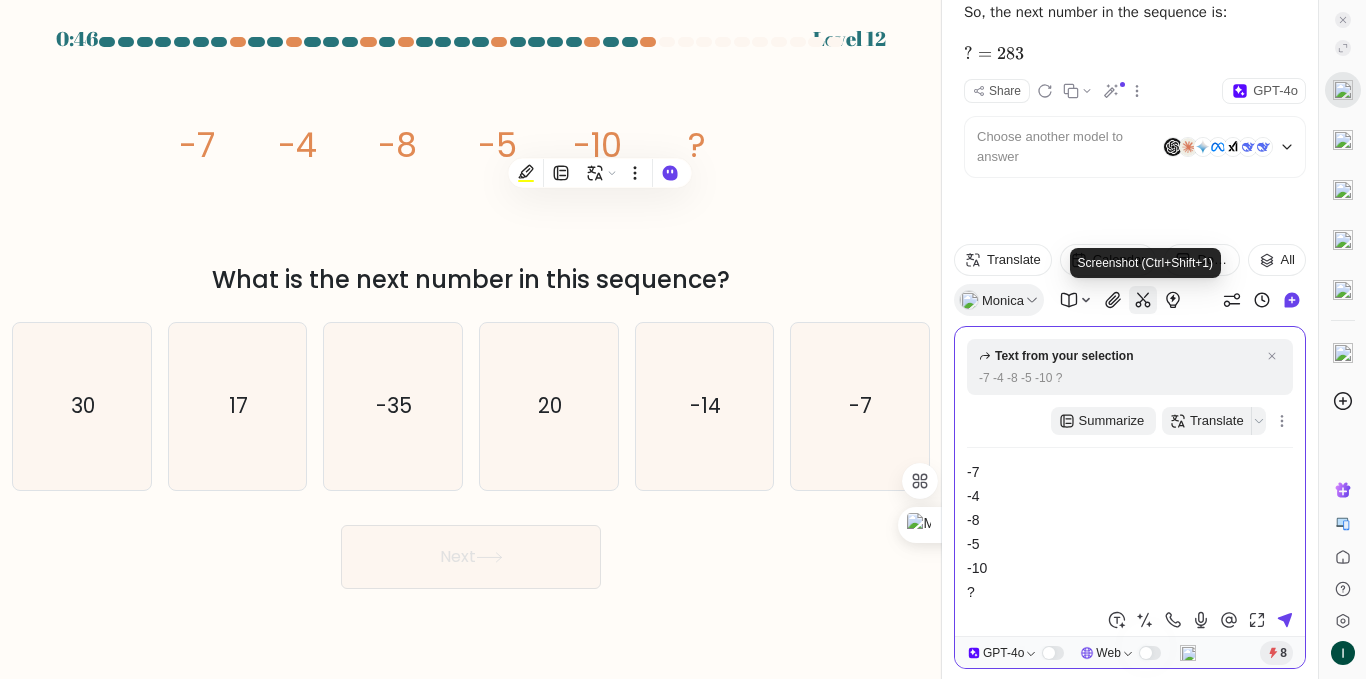 type 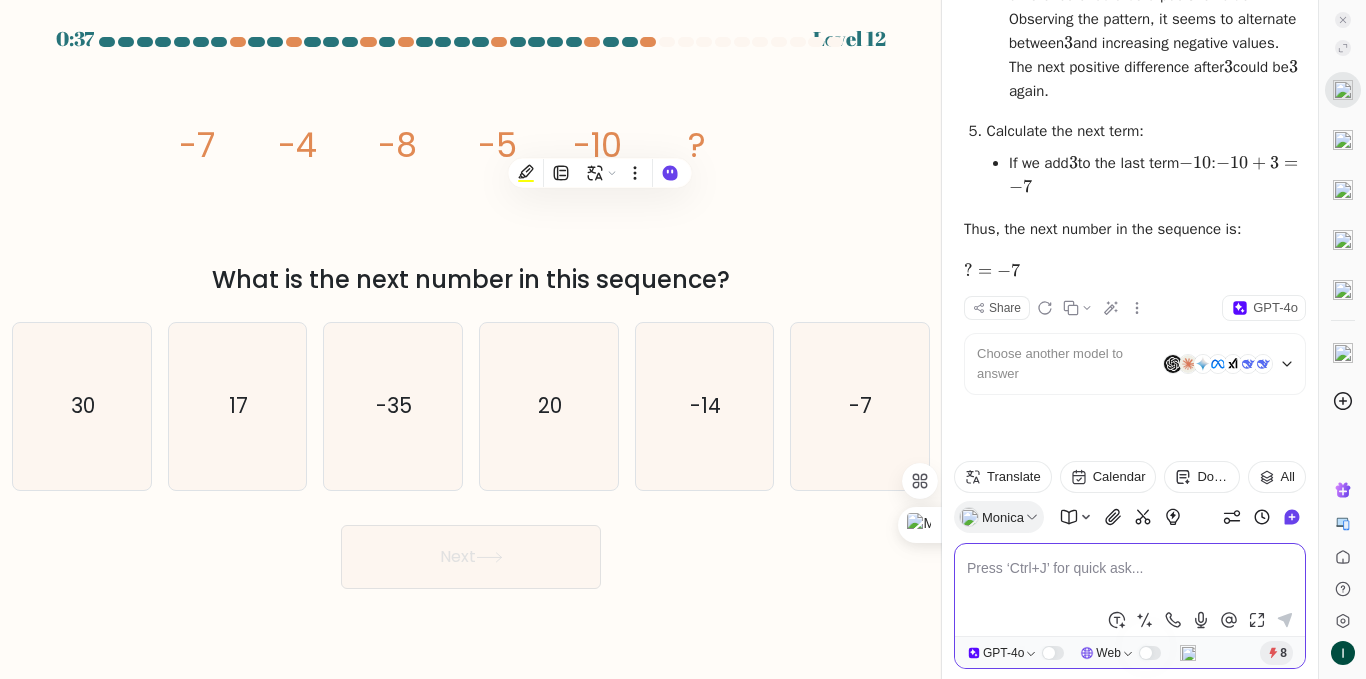 scroll, scrollTop: 9859, scrollLeft: 0, axis: vertical 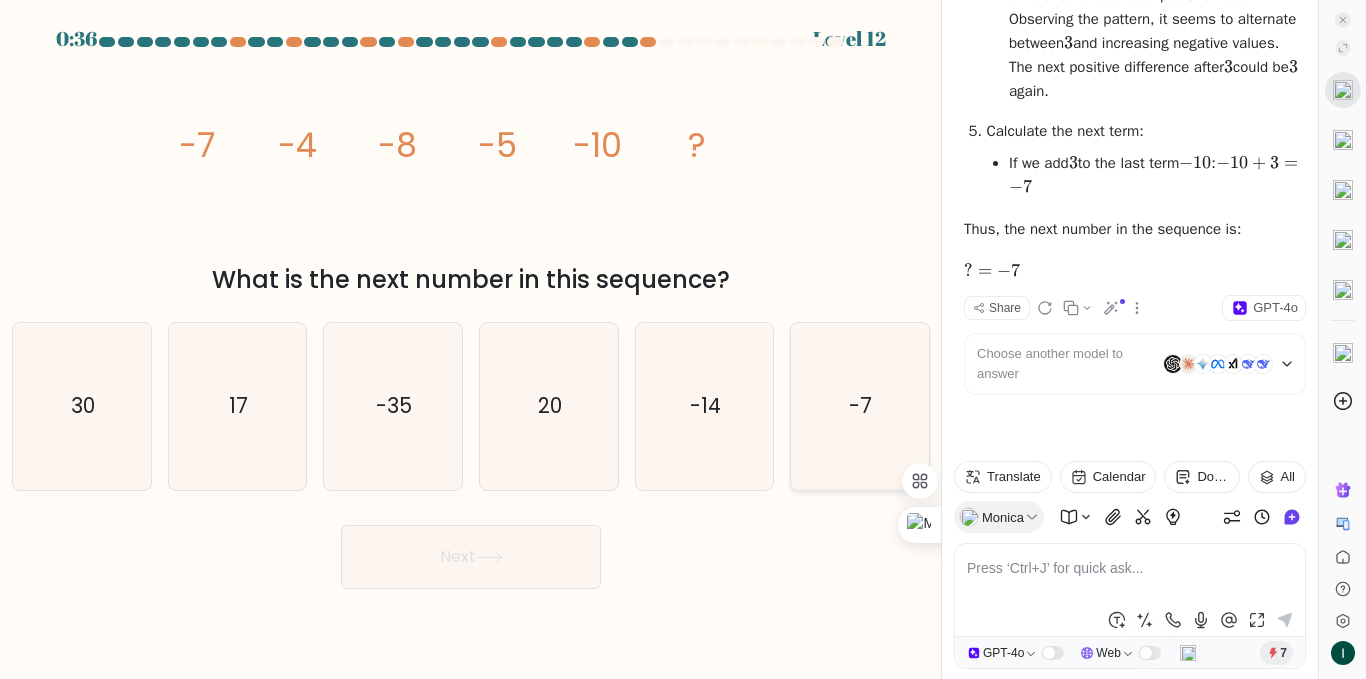 click on "-7" 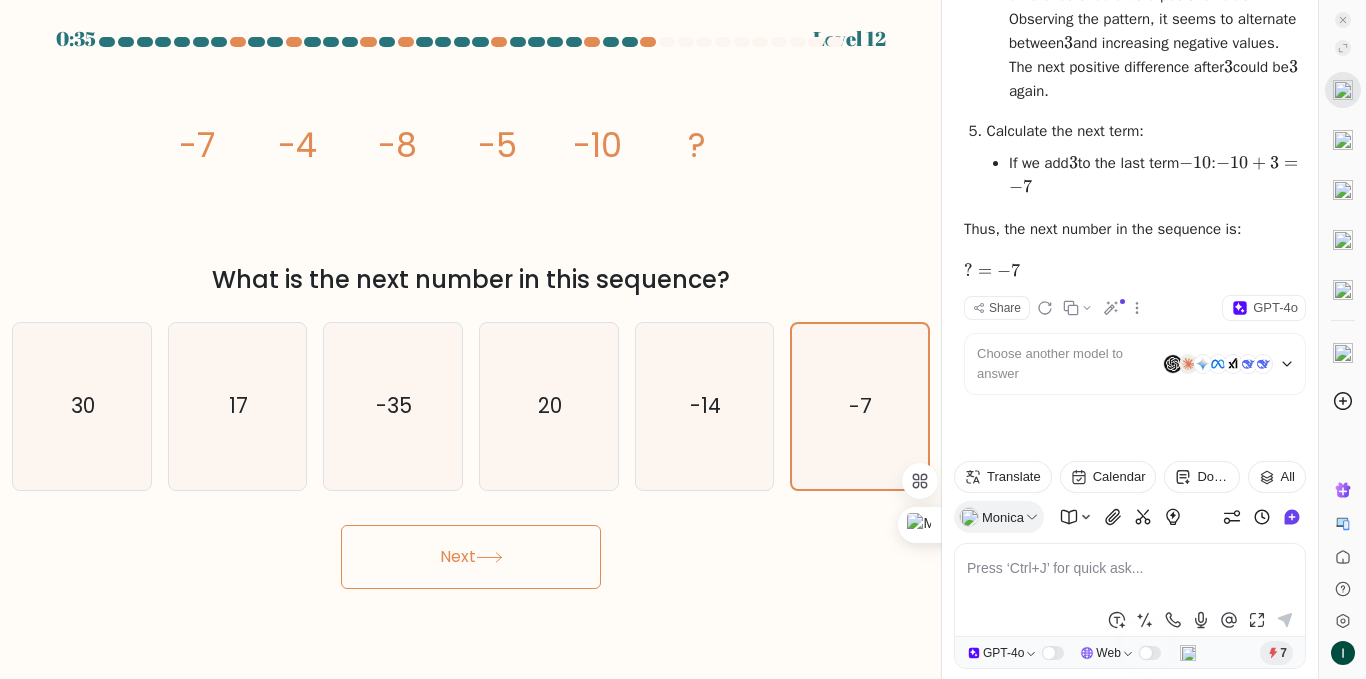 click on "Next" at bounding box center [471, 557] 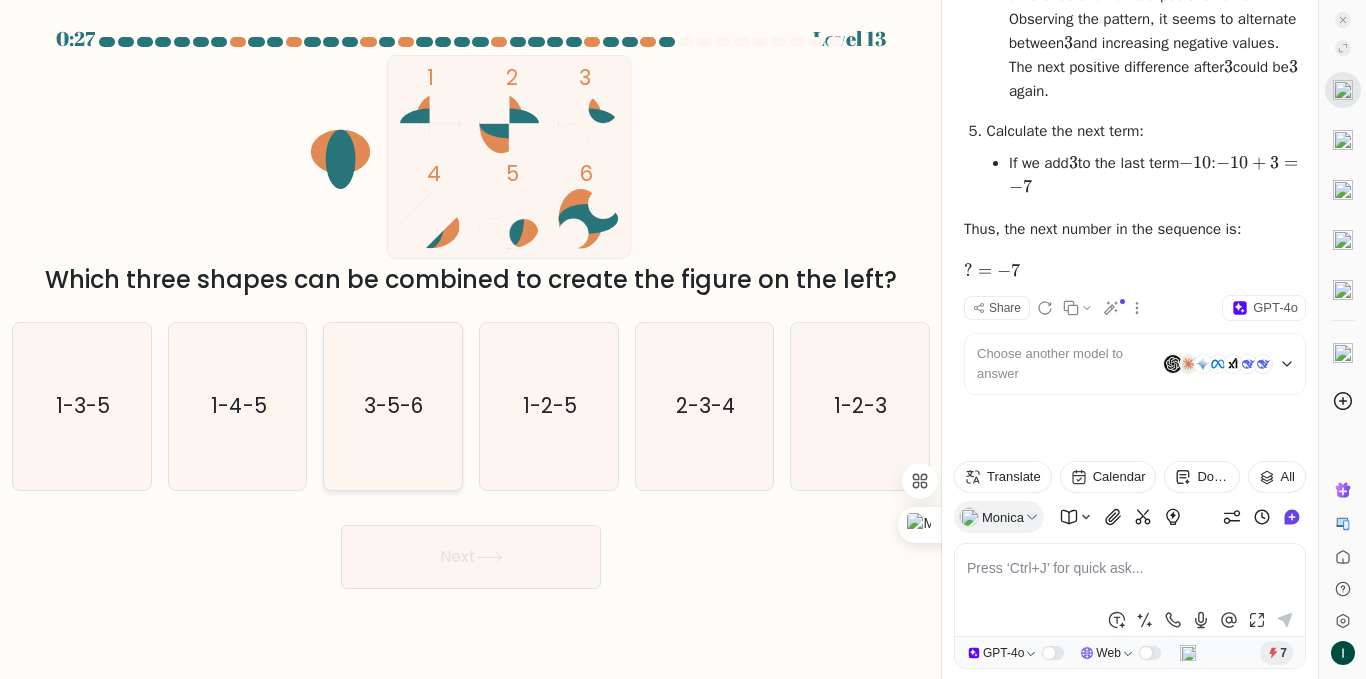 click on "3-5-6" 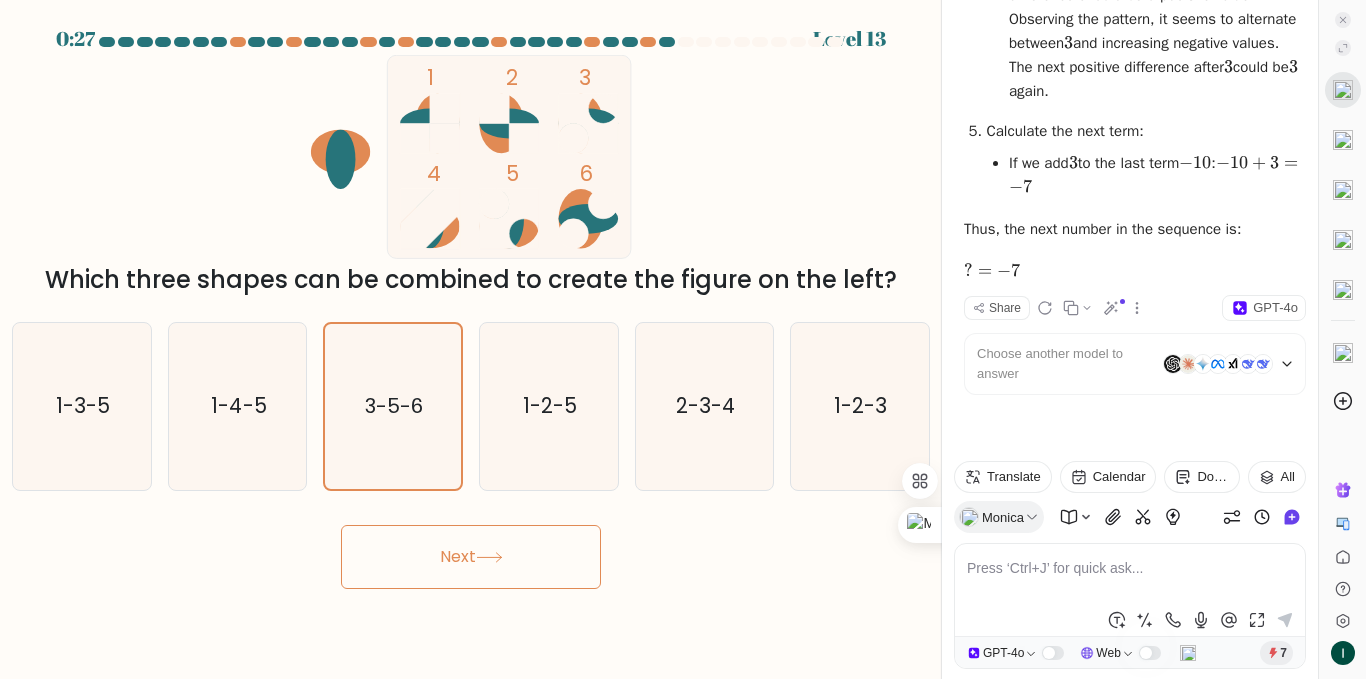 click on "Next" at bounding box center [471, 557] 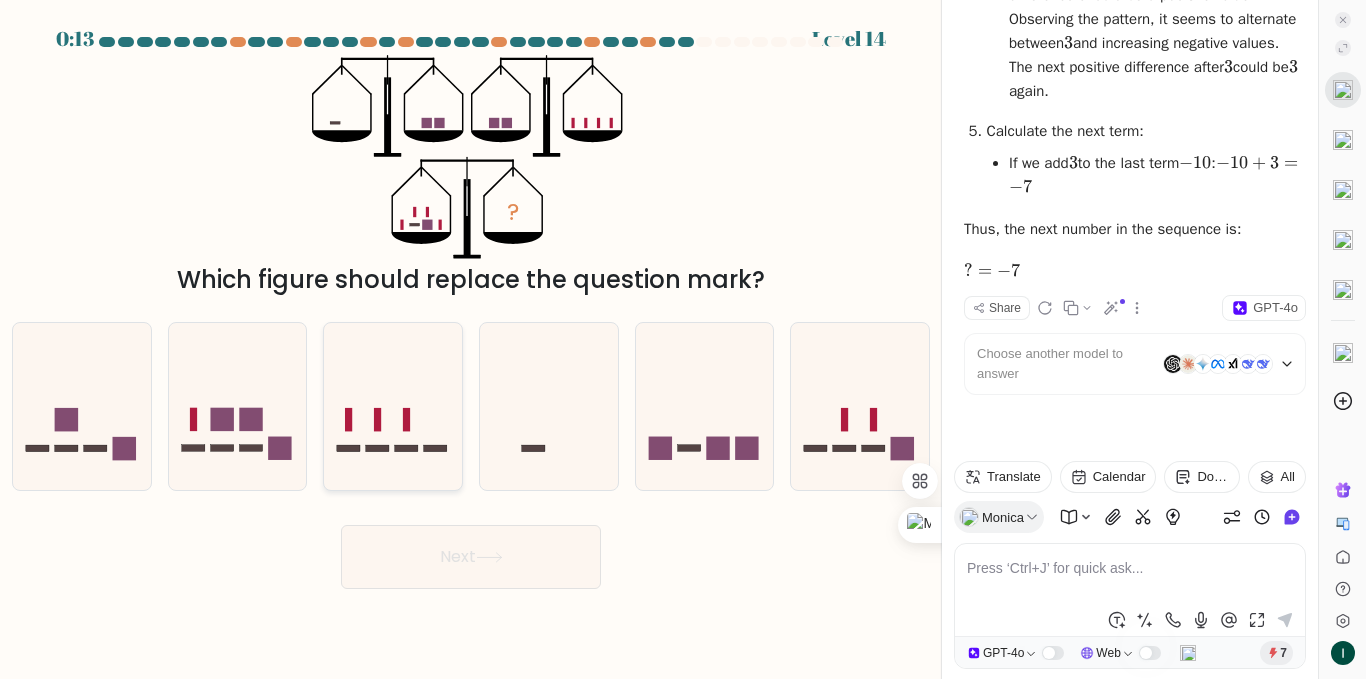 click 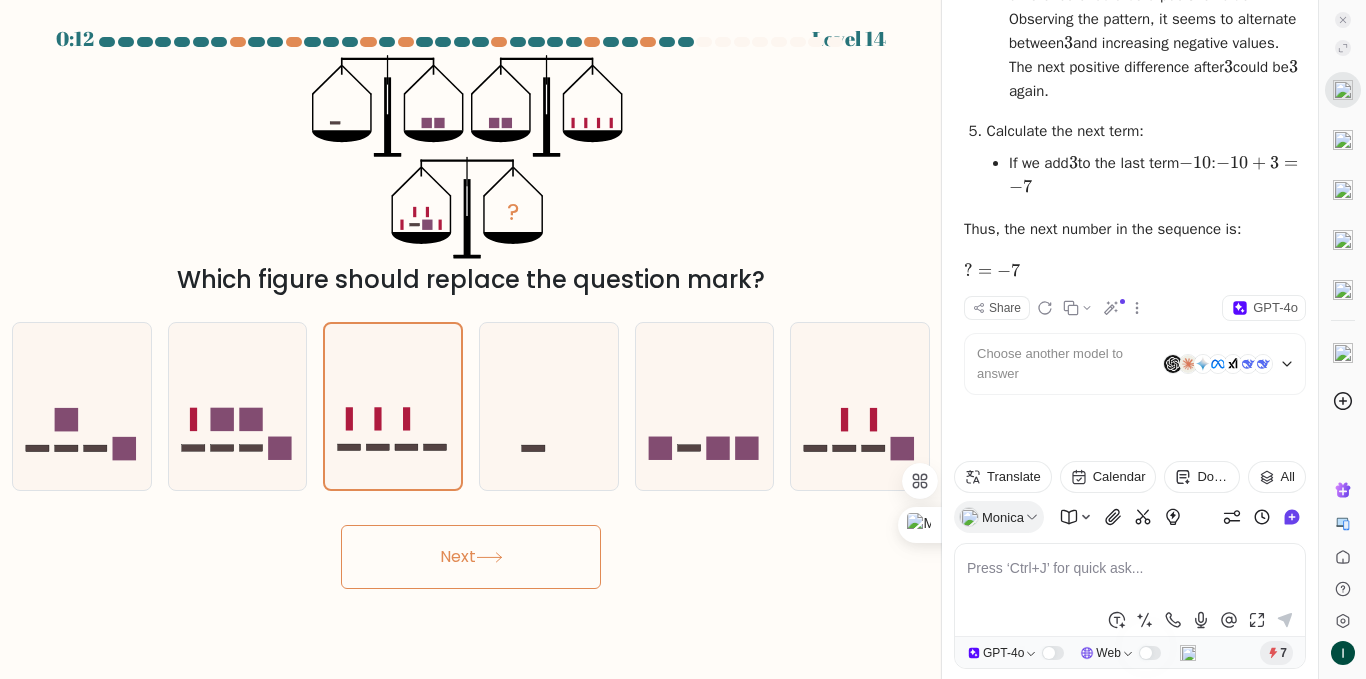 click on "Next" at bounding box center [471, 557] 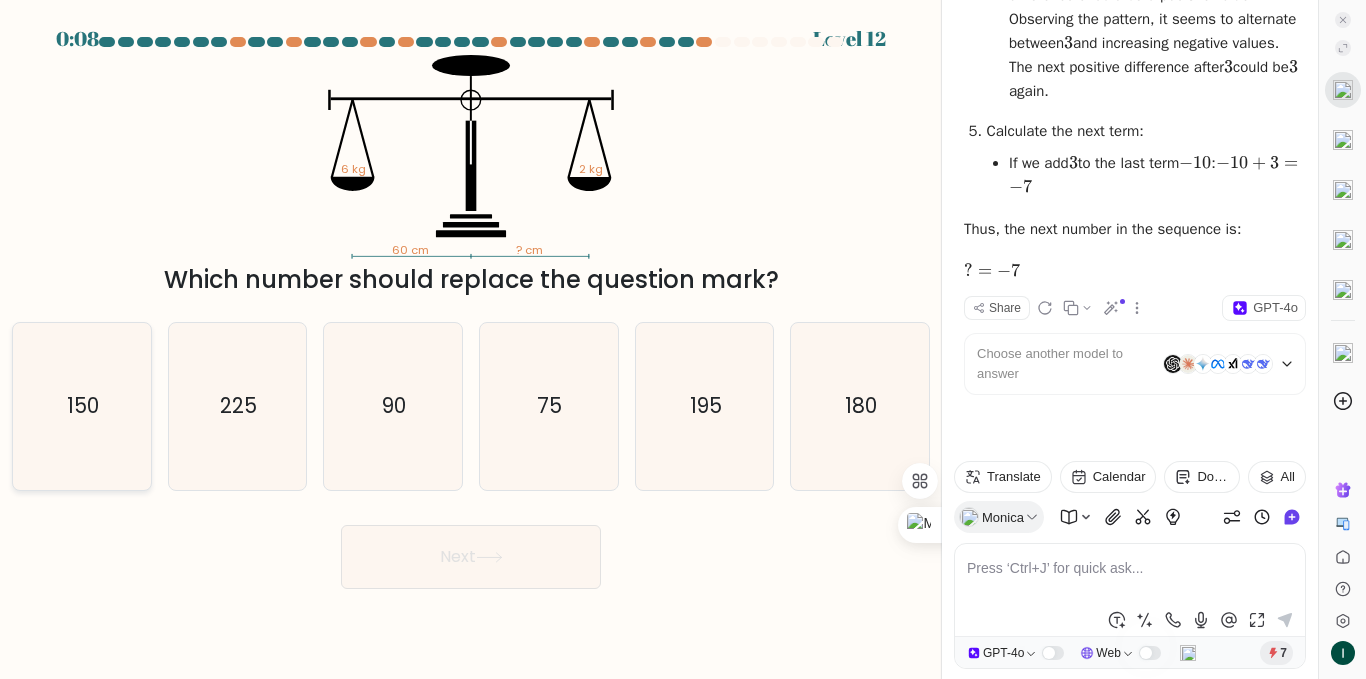 click on "150" 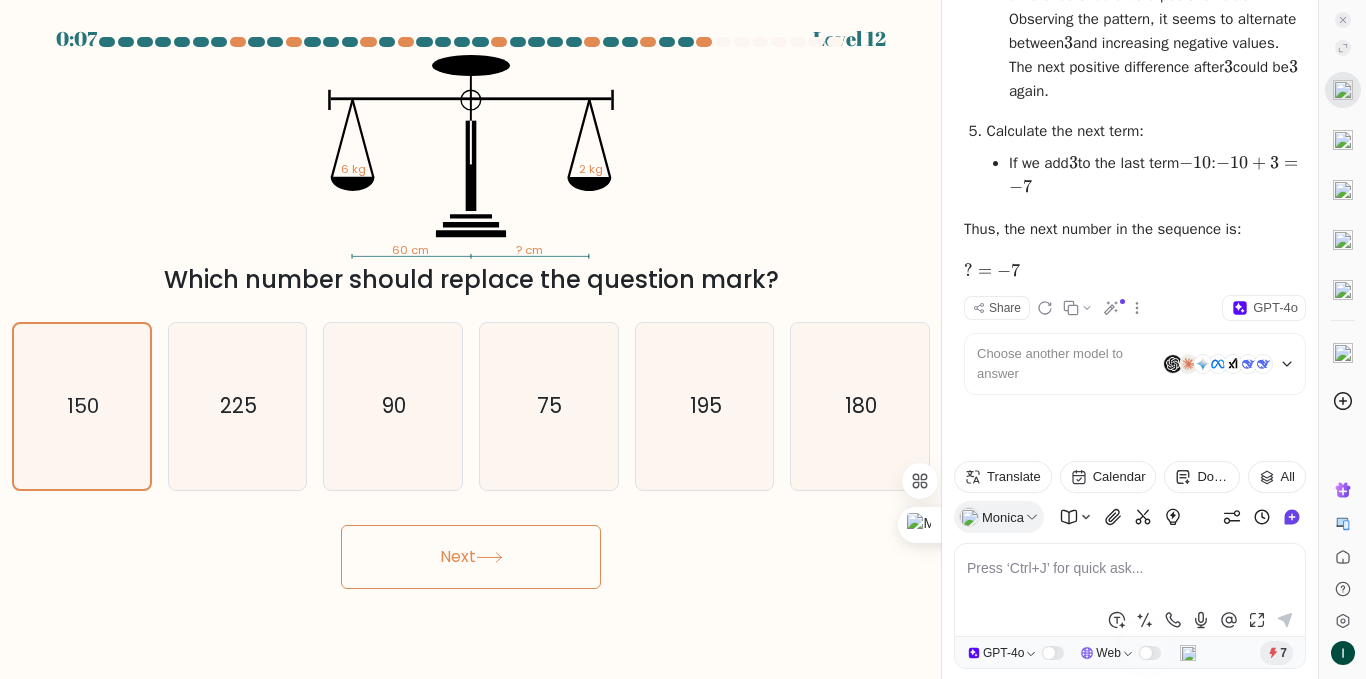 click 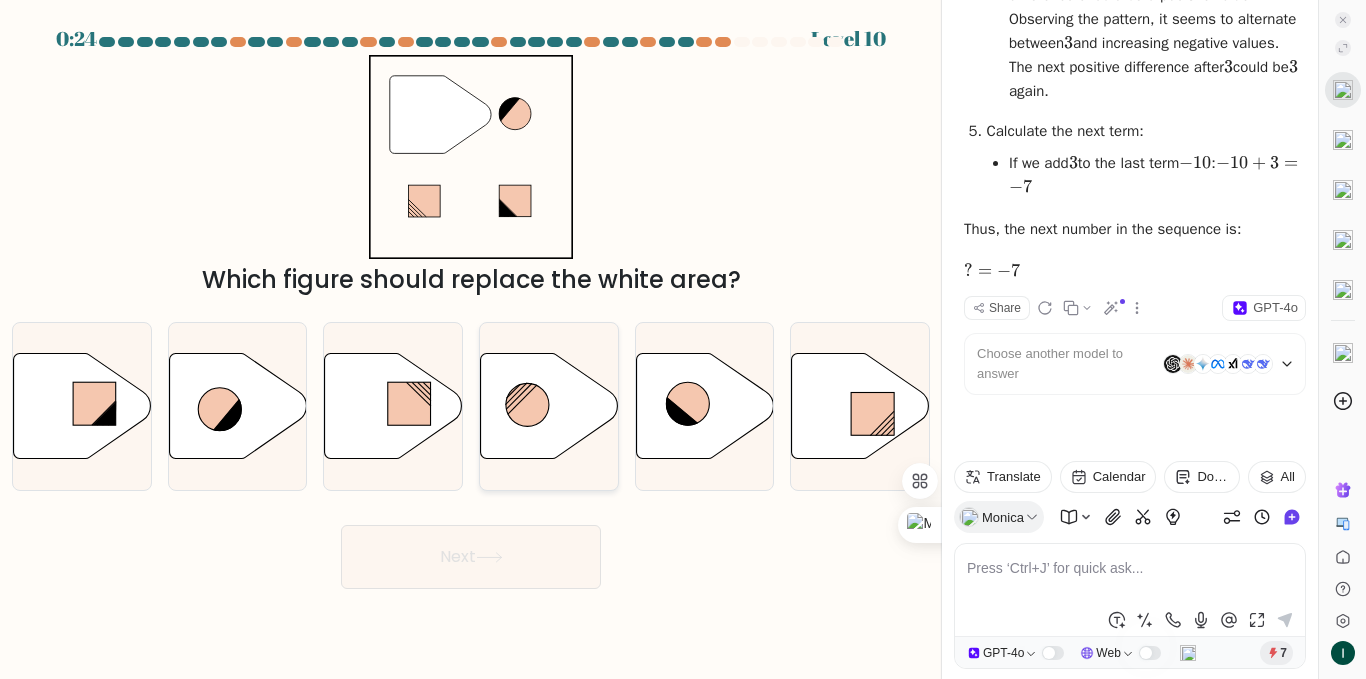 click 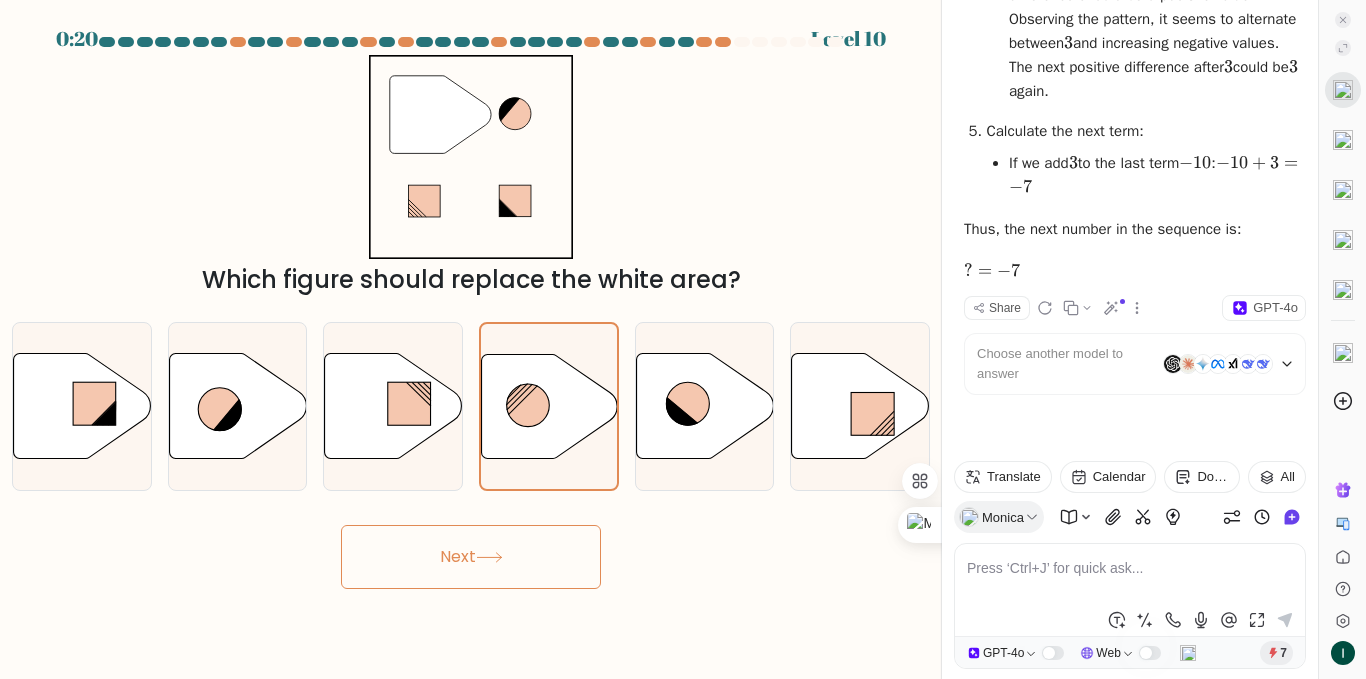 click on "Next" at bounding box center [471, 557] 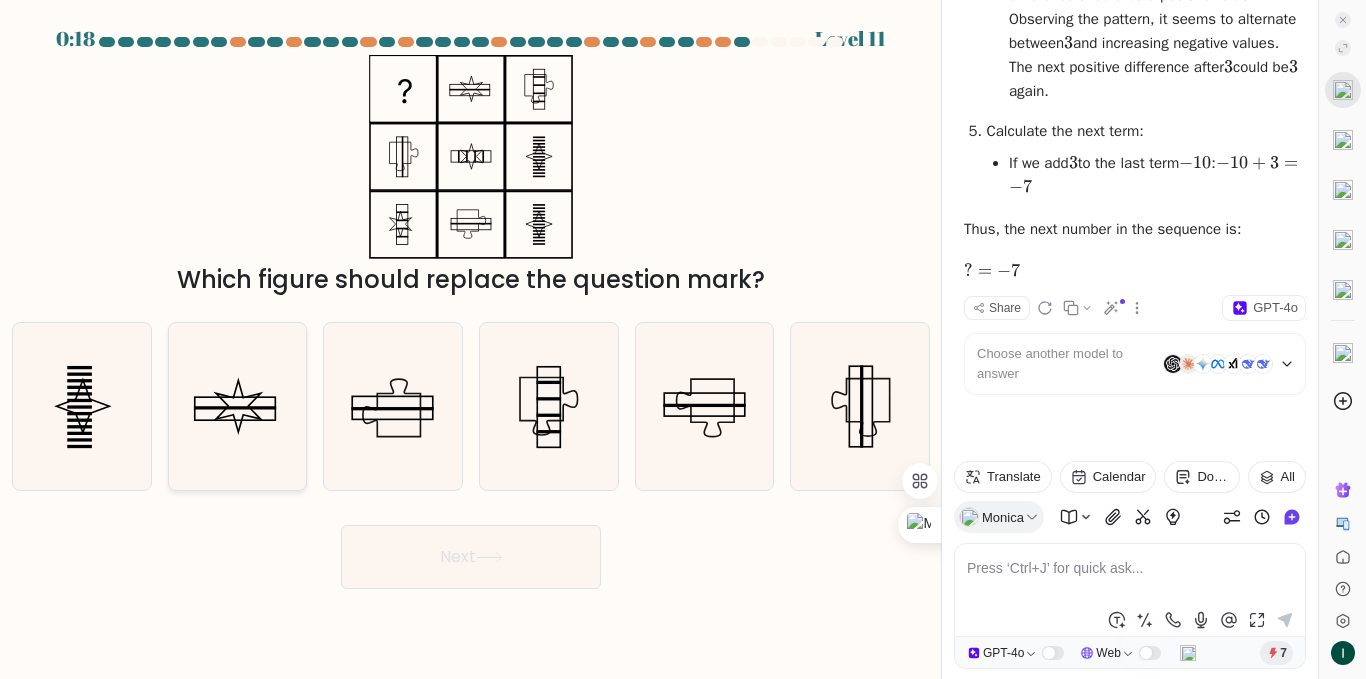 click 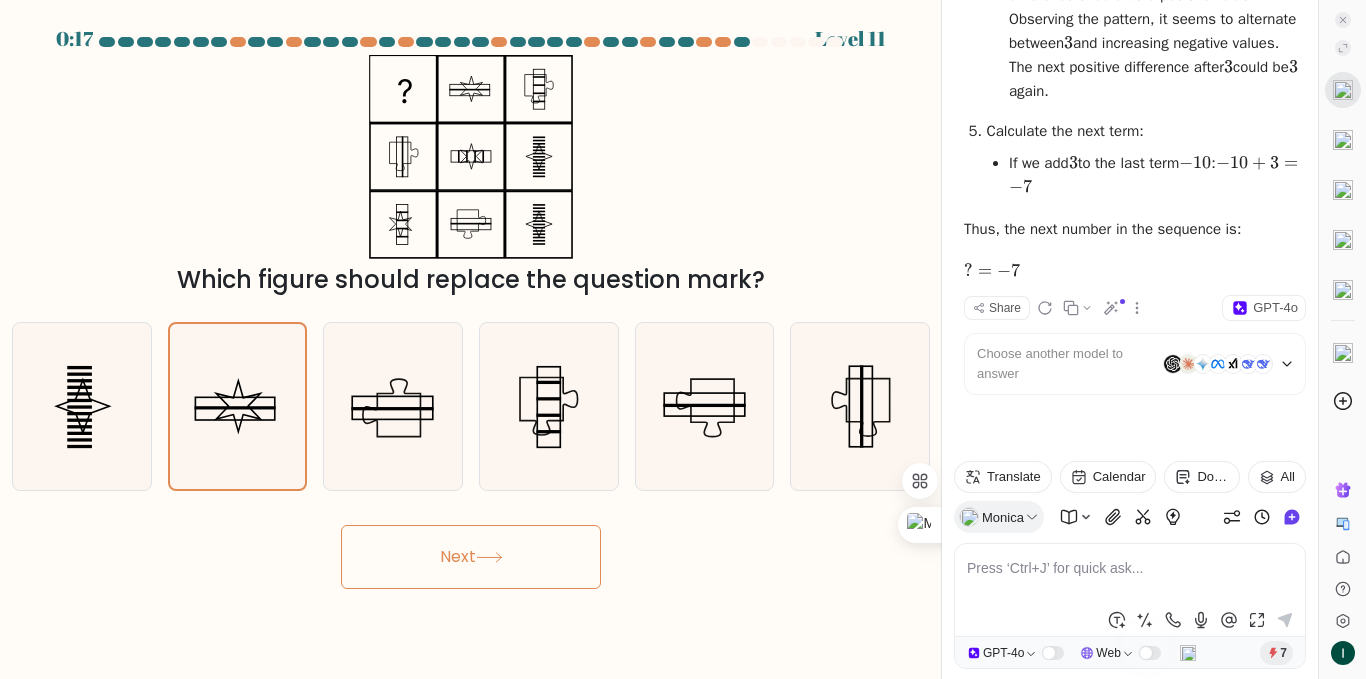 click on "Next" at bounding box center [471, 557] 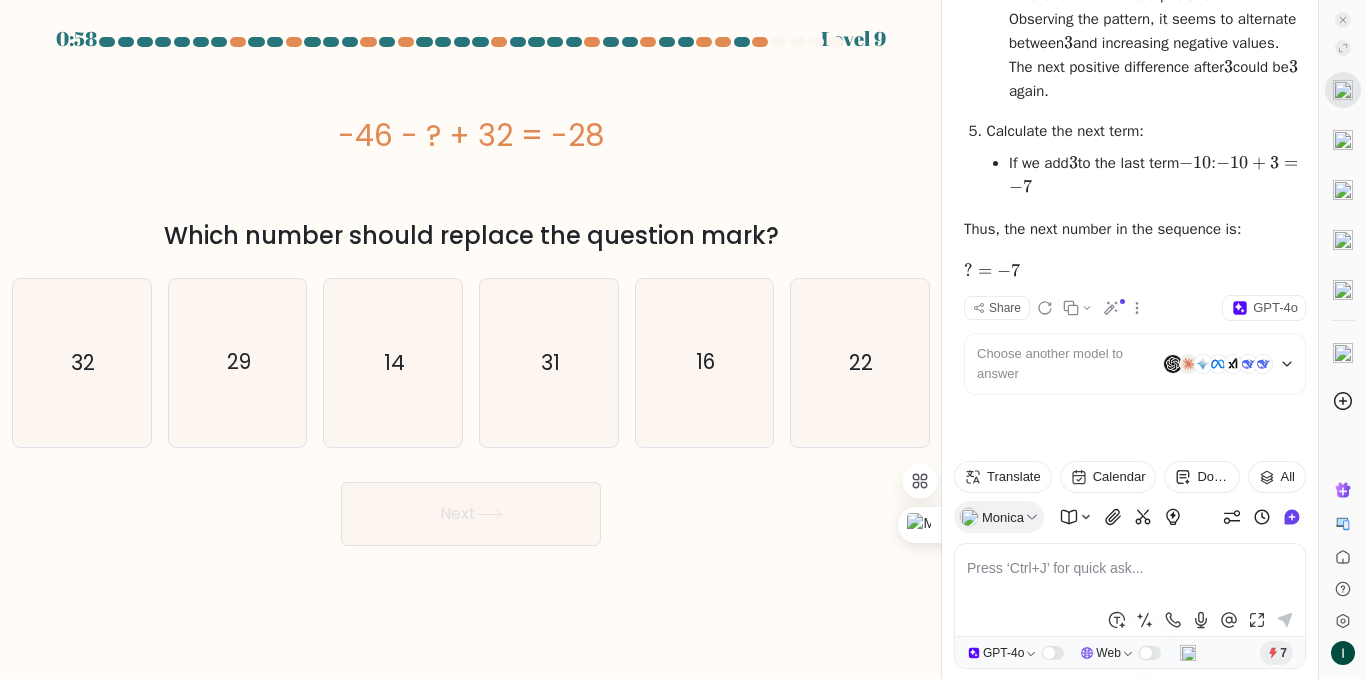 drag, startPoint x: 332, startPoint y: 131, endPoint x: 639, endPoint y: 122, distance: 307.1319 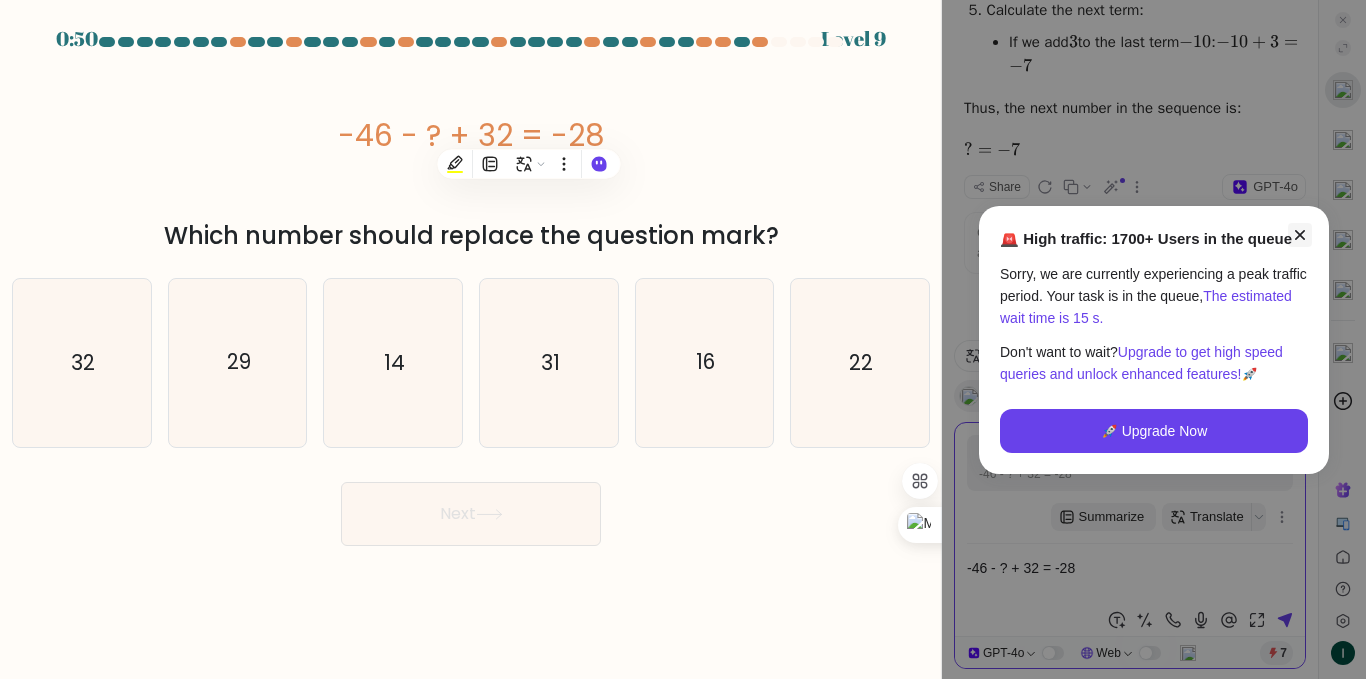 type on "-46 - ? + 32 = -28" 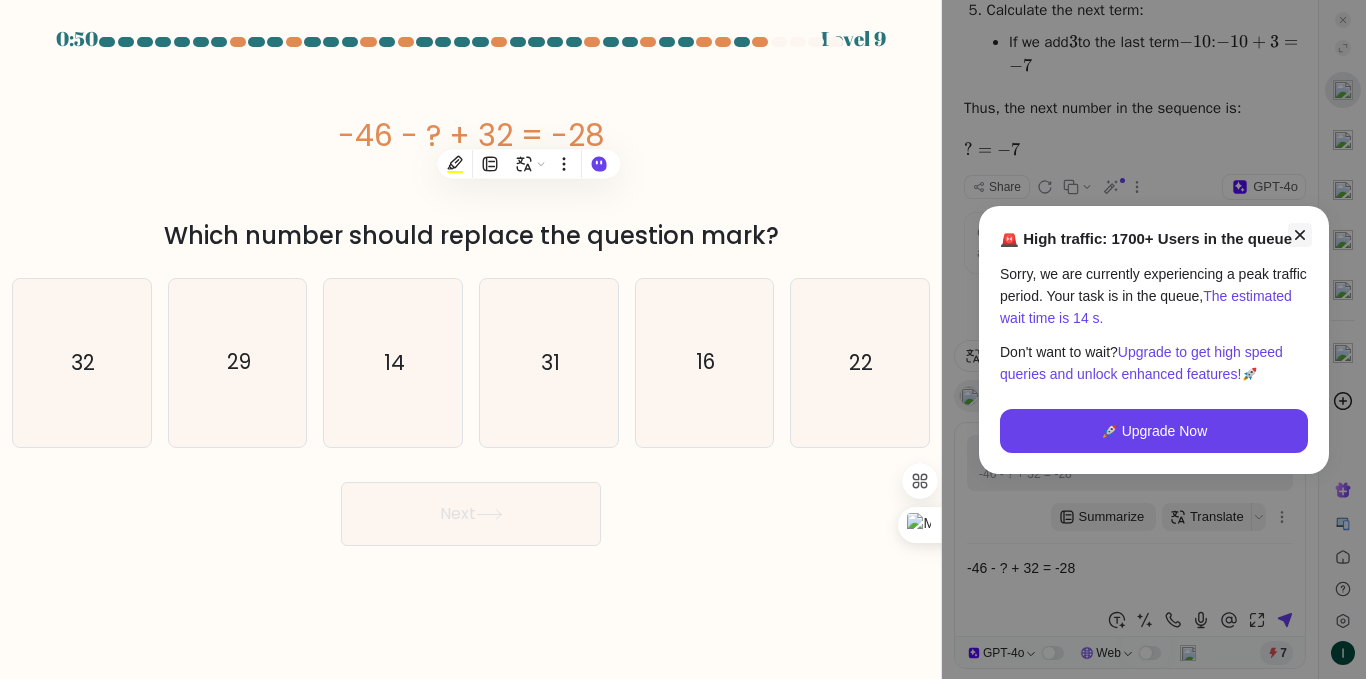 click 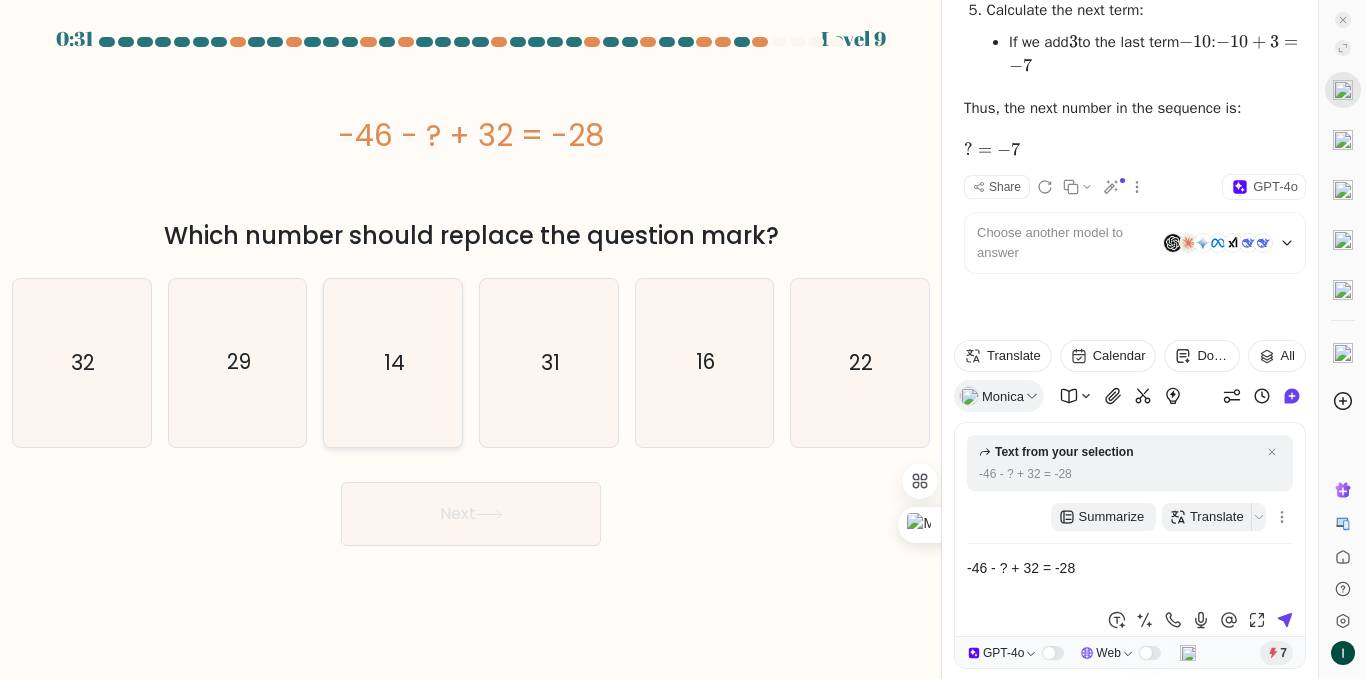 click on "14" 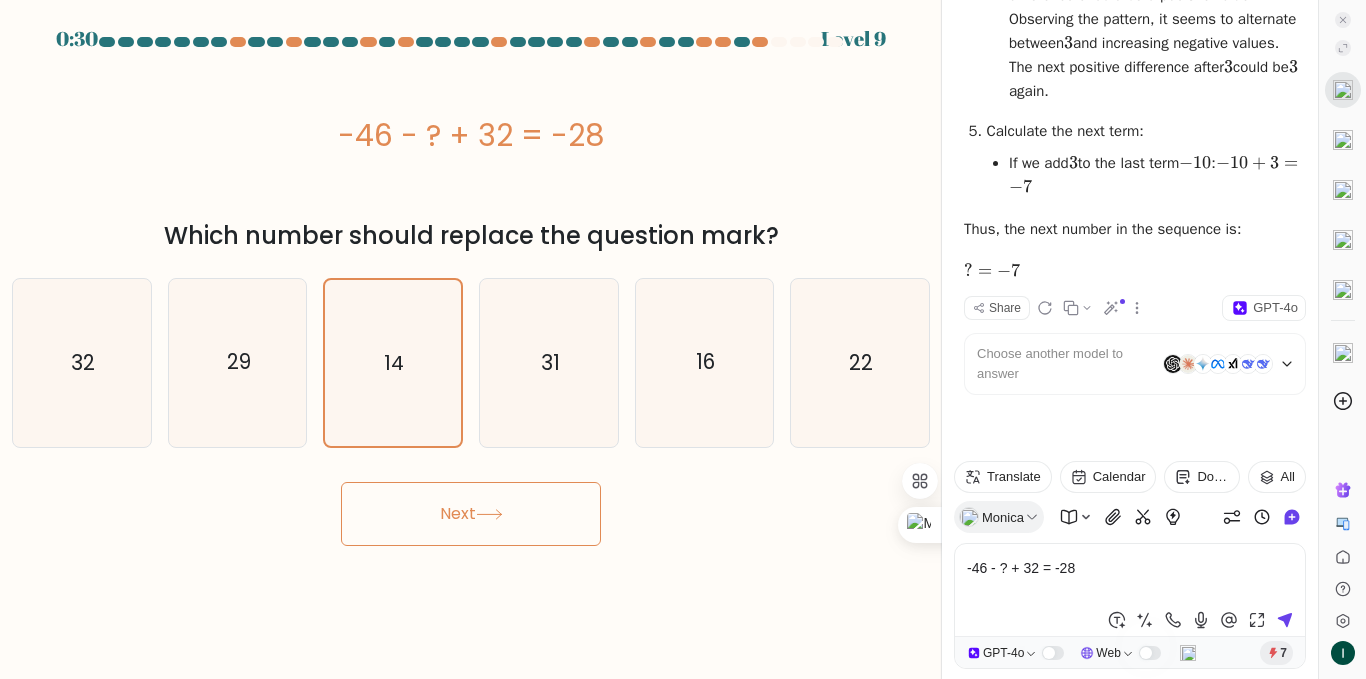 click on "a." at bounding box center (471, 291) 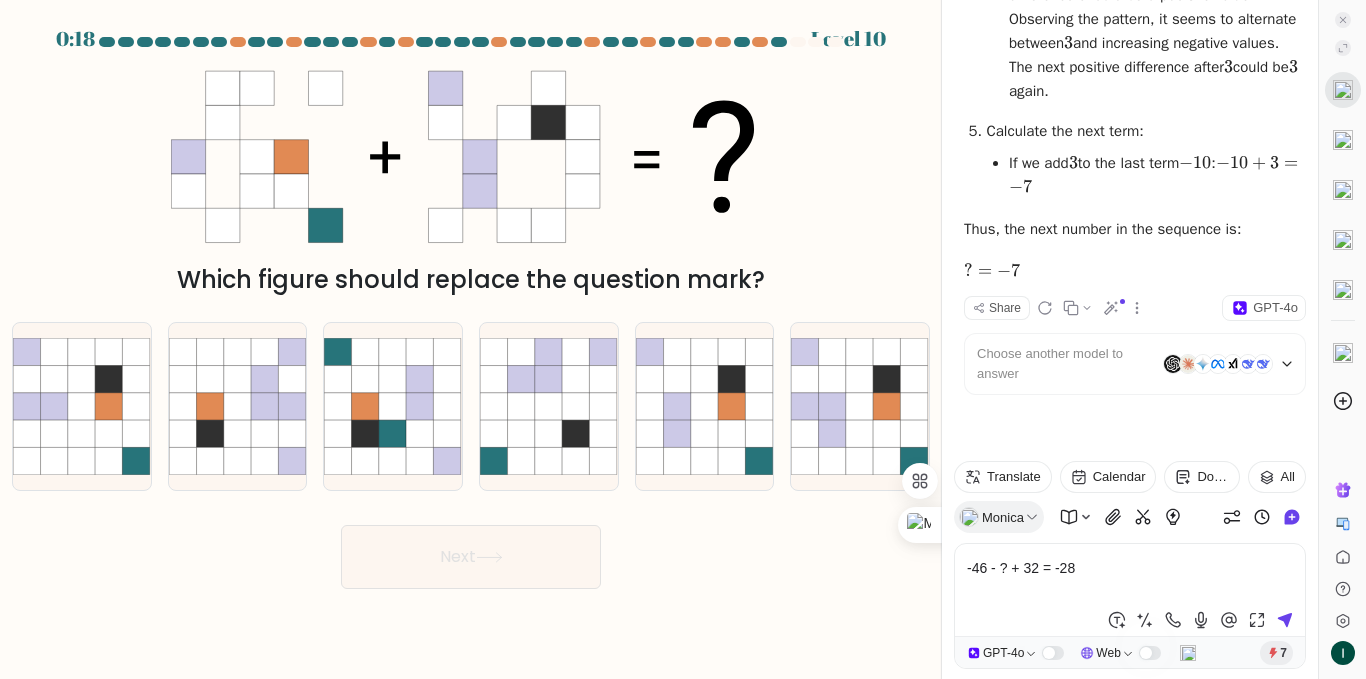 drag, startPoint x: 425, startPoint y: 357, endPoint x: 676, endPoint y: 507, distance: 292.40555 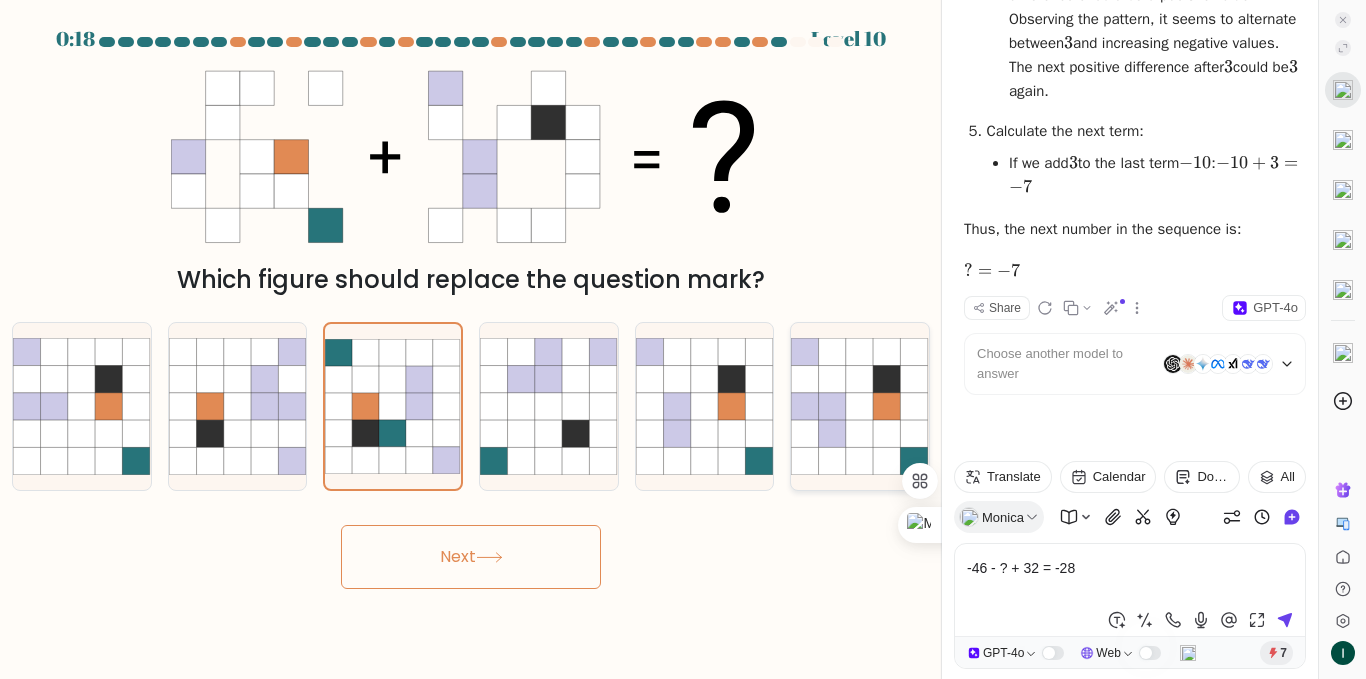 click 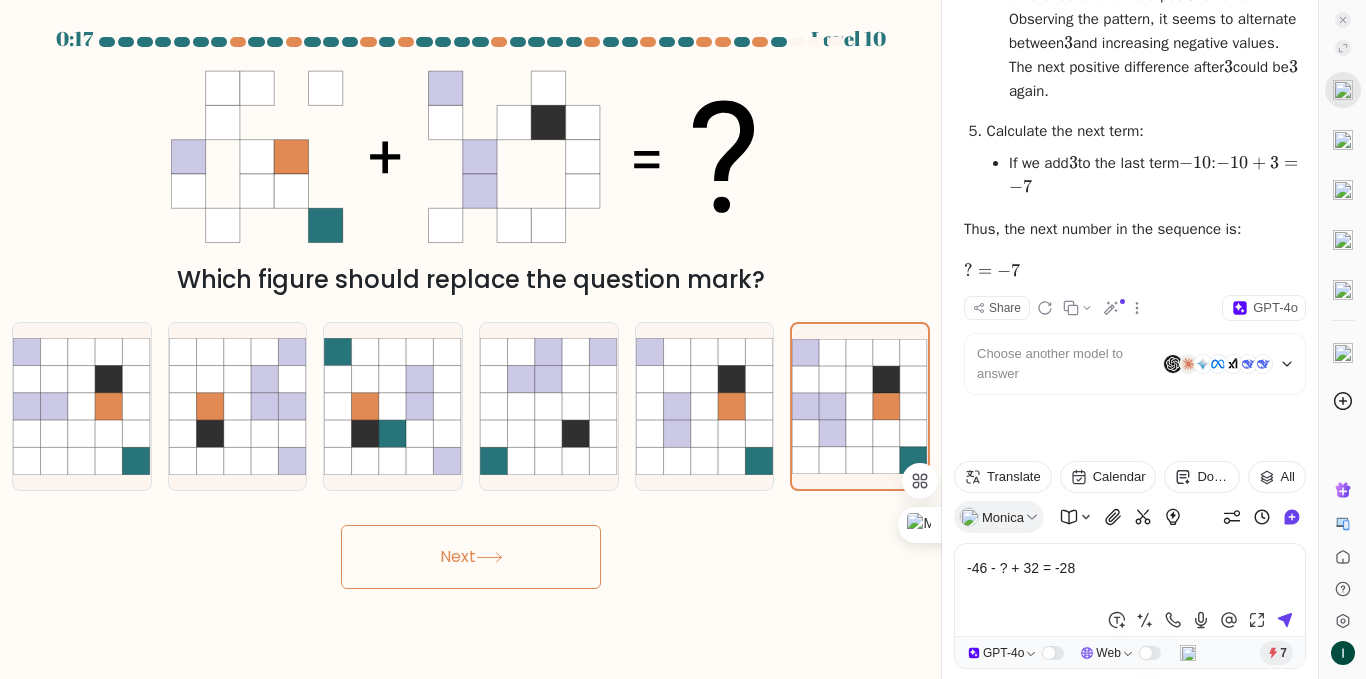 click on "Next" at bounding box center [471, 557] 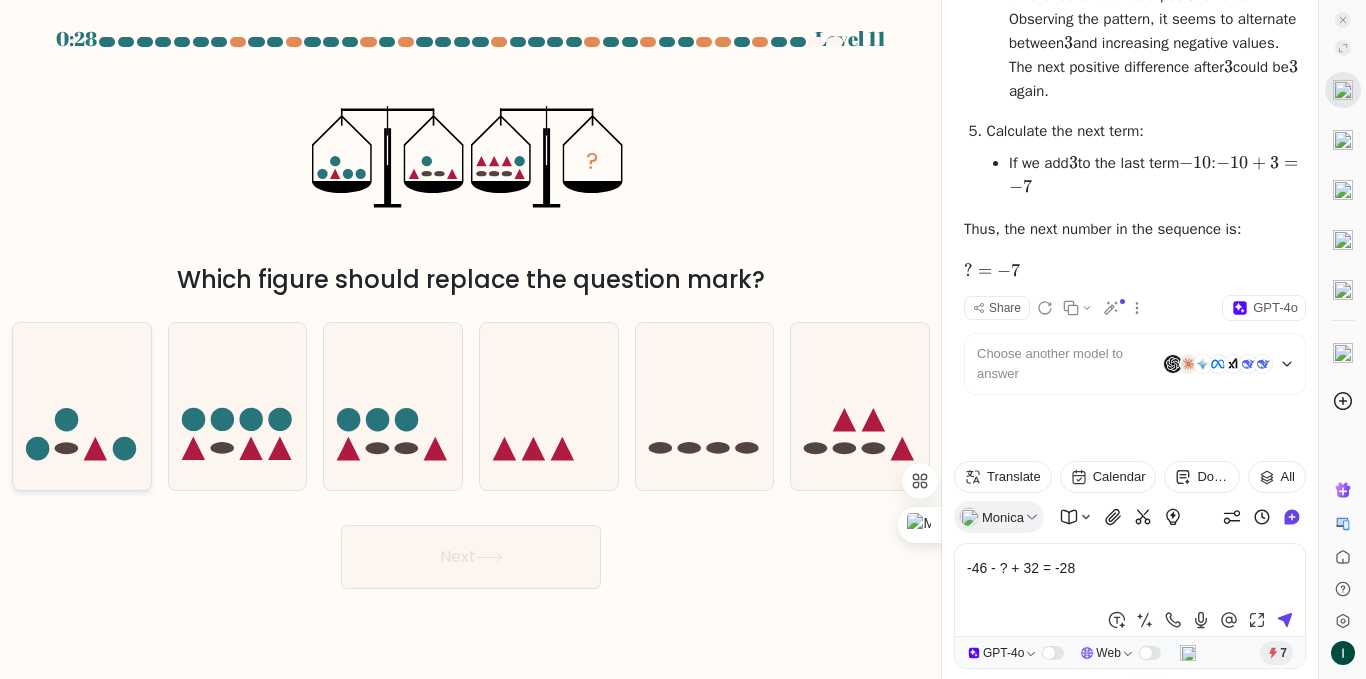 click 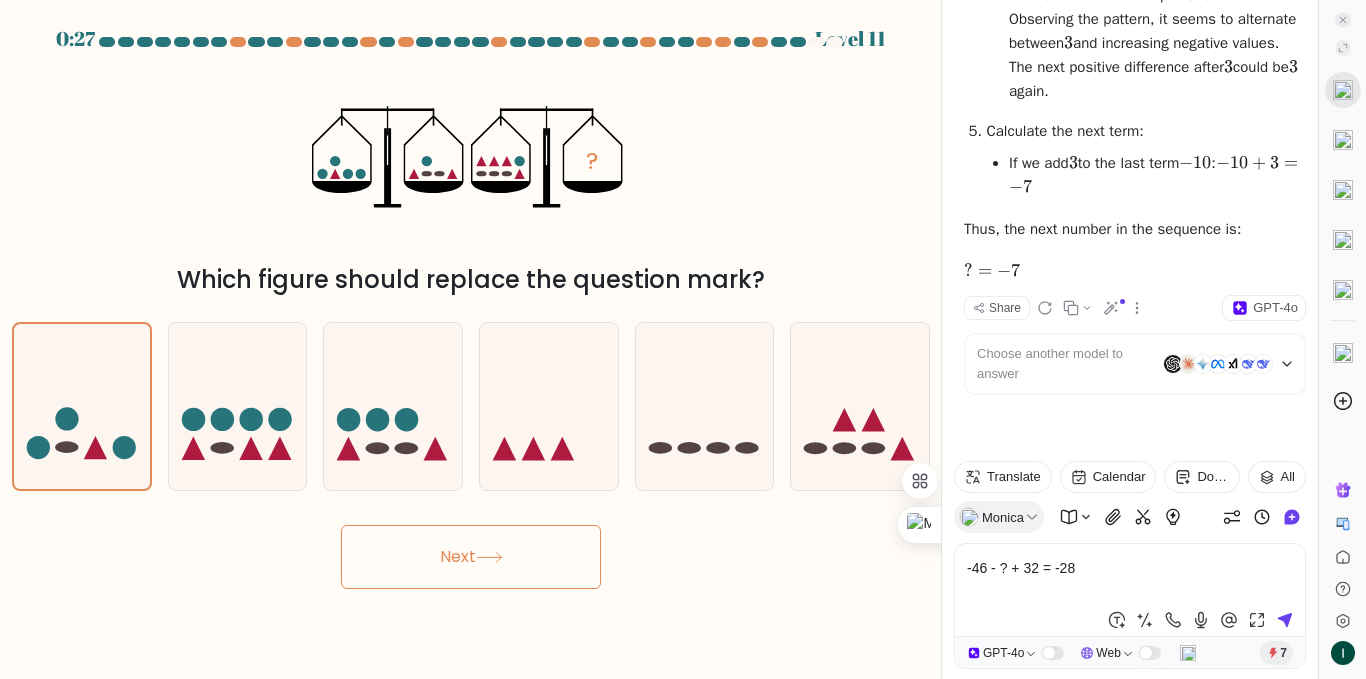 click on "Next" at bounding box center [471, 557] 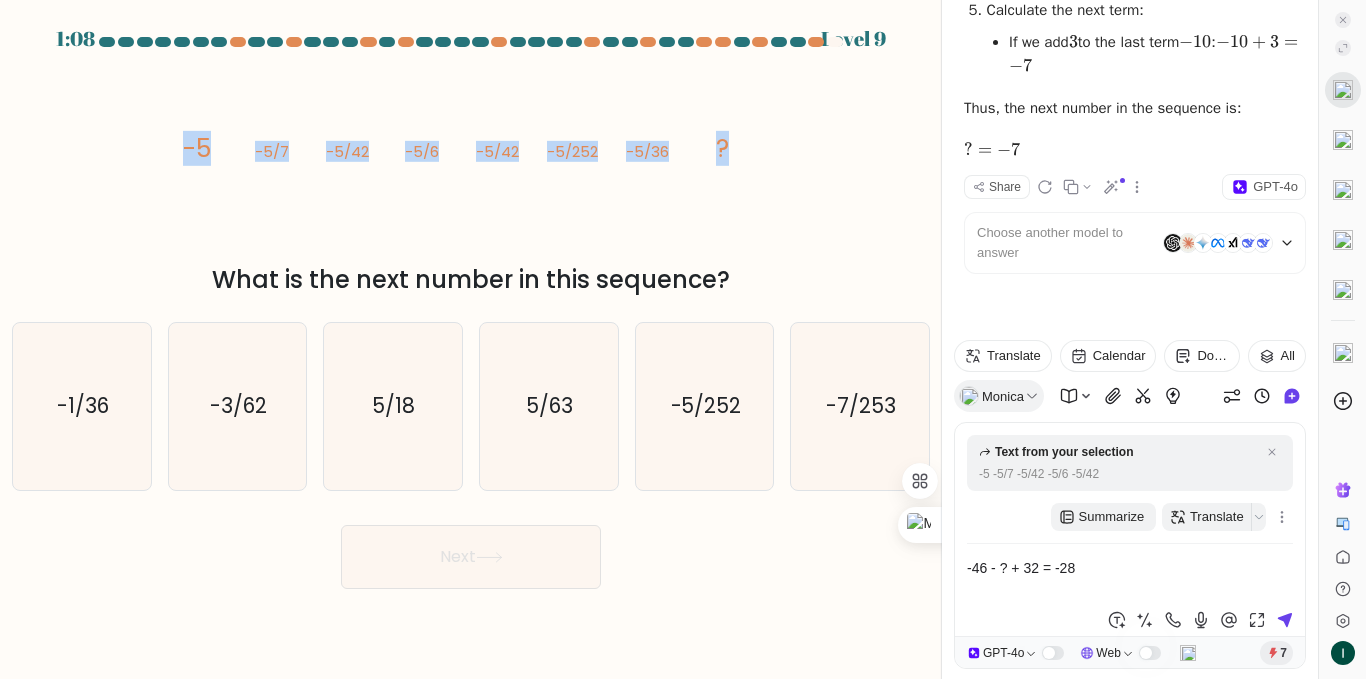 drag, startPoint x: 155, startPoint y: 143, endPoint x: 727, endPoint y: 142, distance: 572.00085 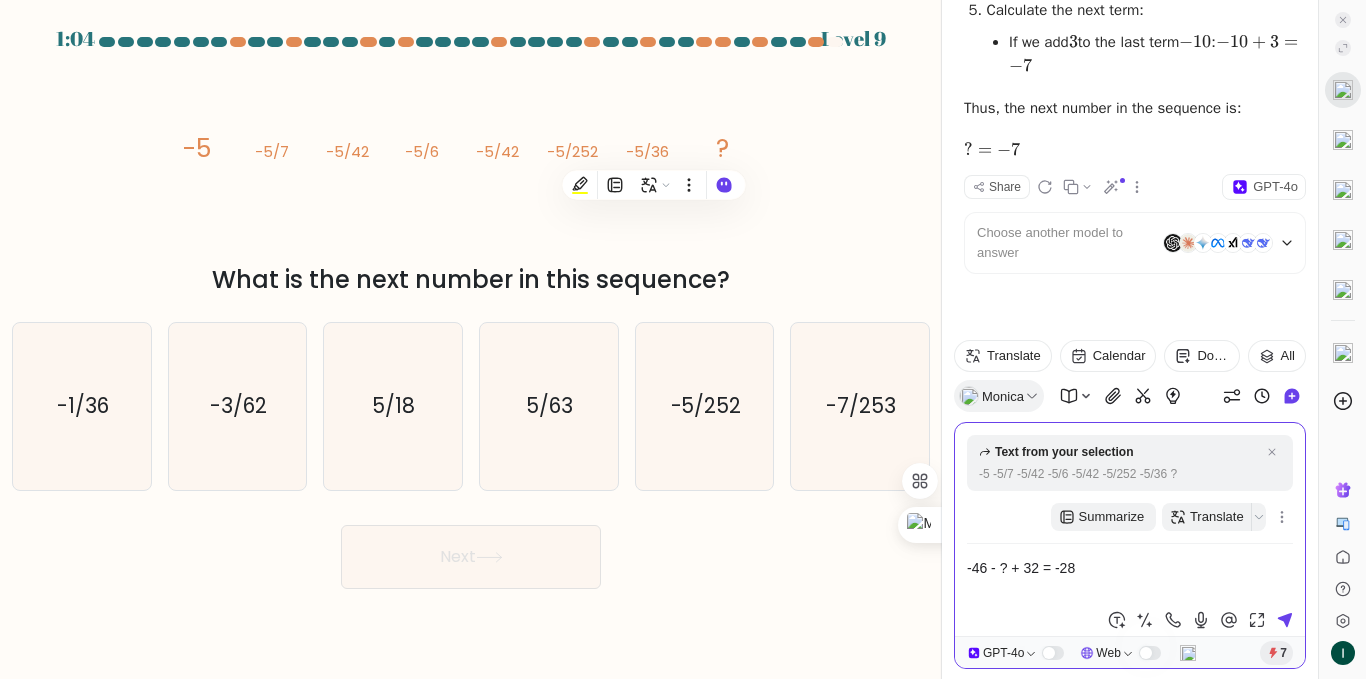 drag, startPoint x: 1057, startPoint y: 590, endPoint x: 1014, endPoint y: 603, distance: 44.922153 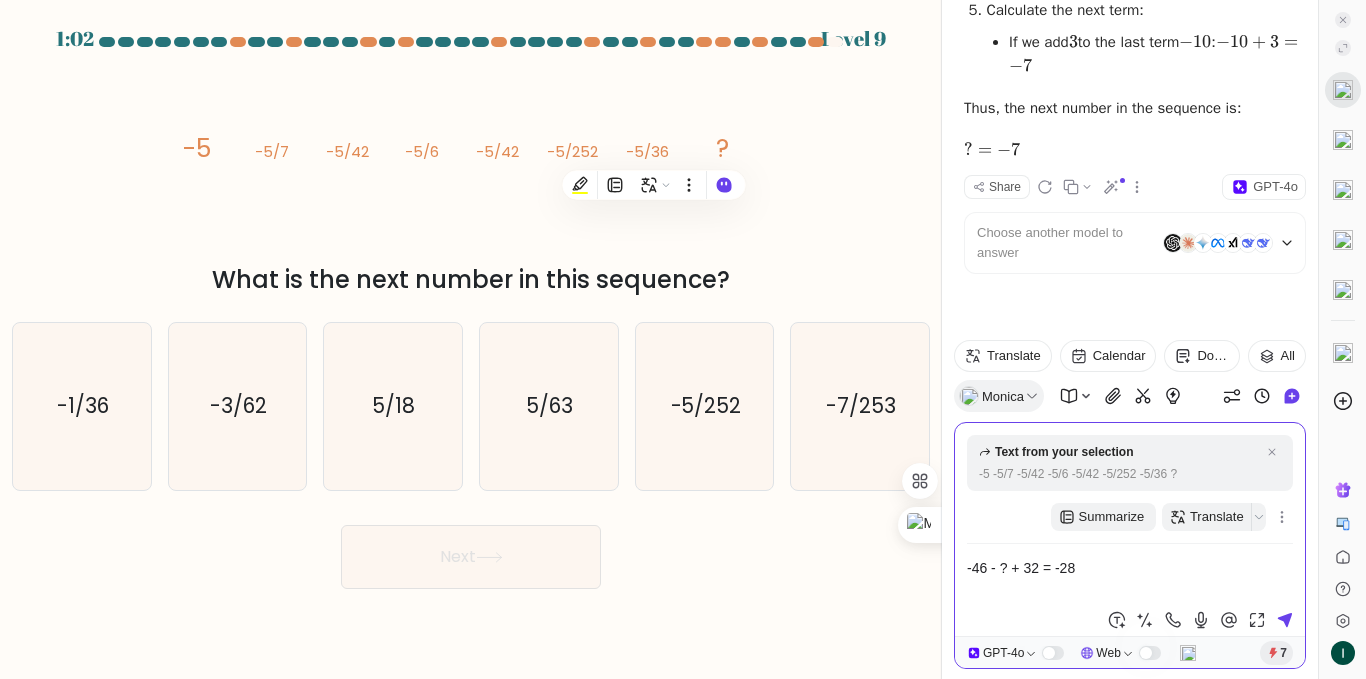 drag, startPoint x: 1104, startPoint y: 565, endPoint x: 976, endPoint y: 565, distance: 128 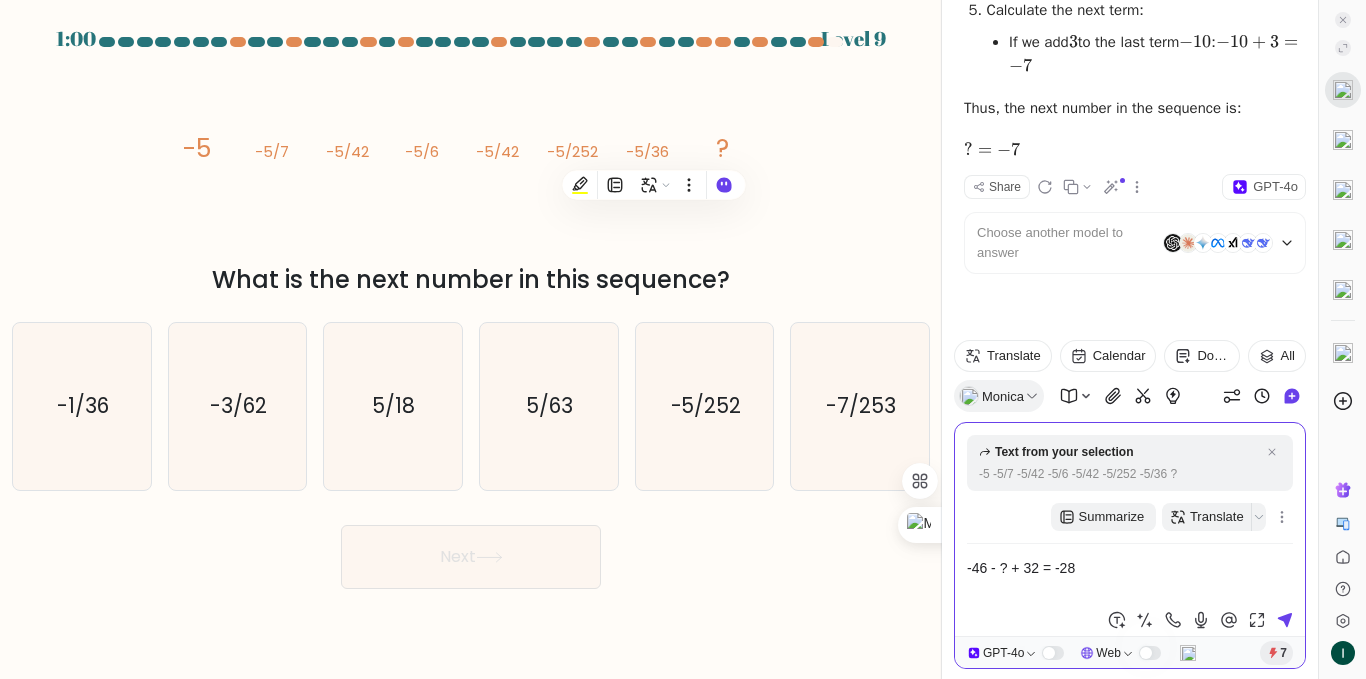 type on "-5
-5/7
-5/42
-5/6
-5/42
-5/252
-5/36
?" 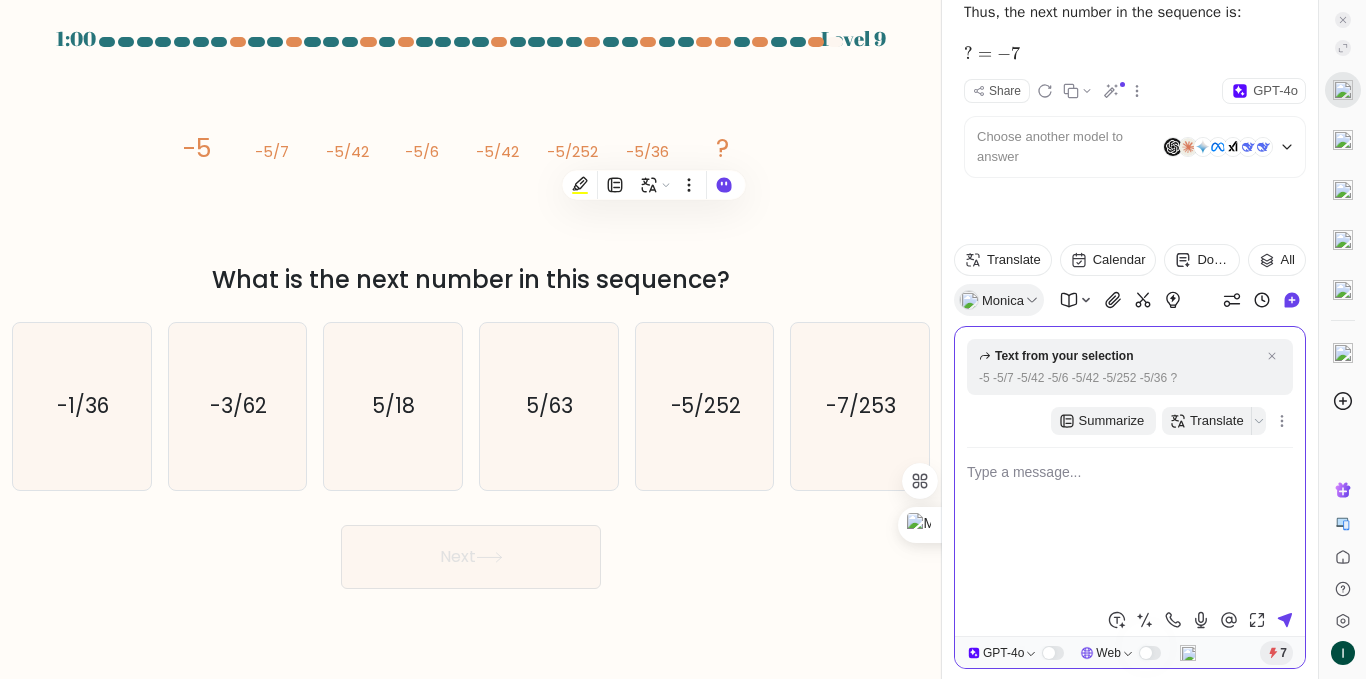 scroll, scrollTop: 0, scrollLeft: 0, axis: both 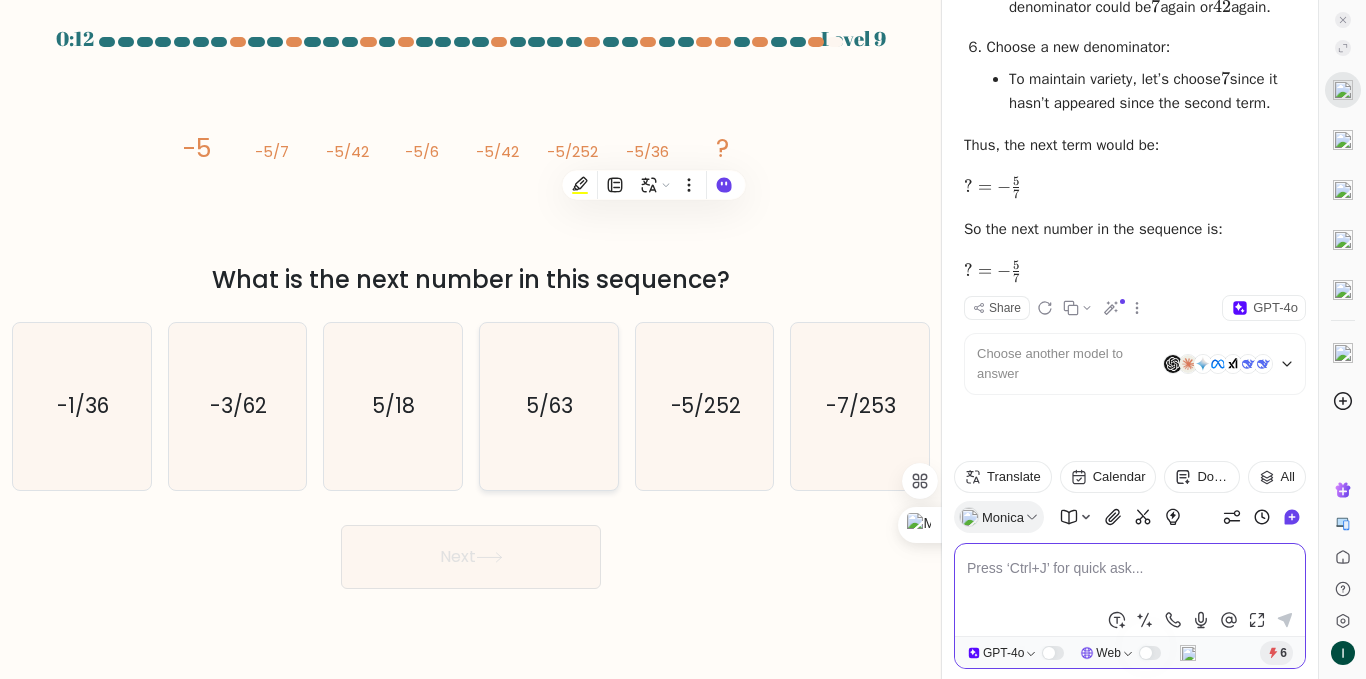 type 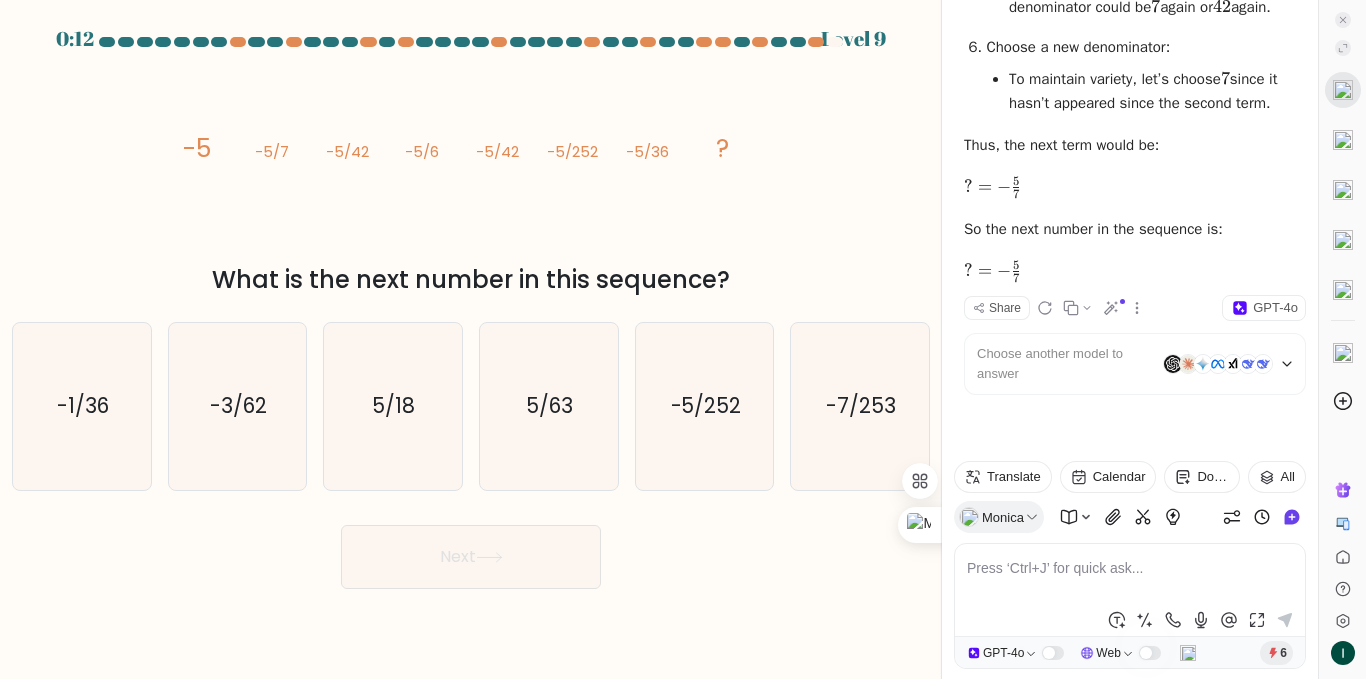 drag, startPoint x: 591, startPoint y: 376, endPoint x: 462, endPoint y: 591, distance: 250.73093 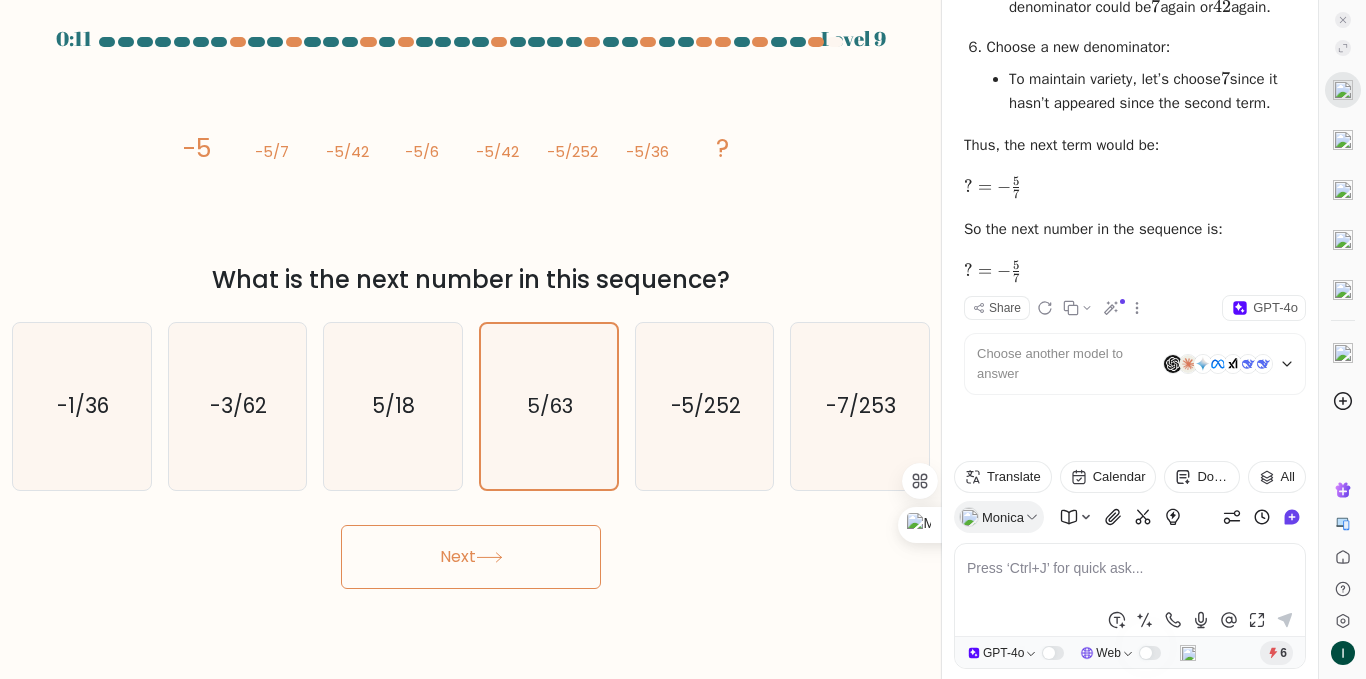 click on "Next" at bounding box center (471, 557) 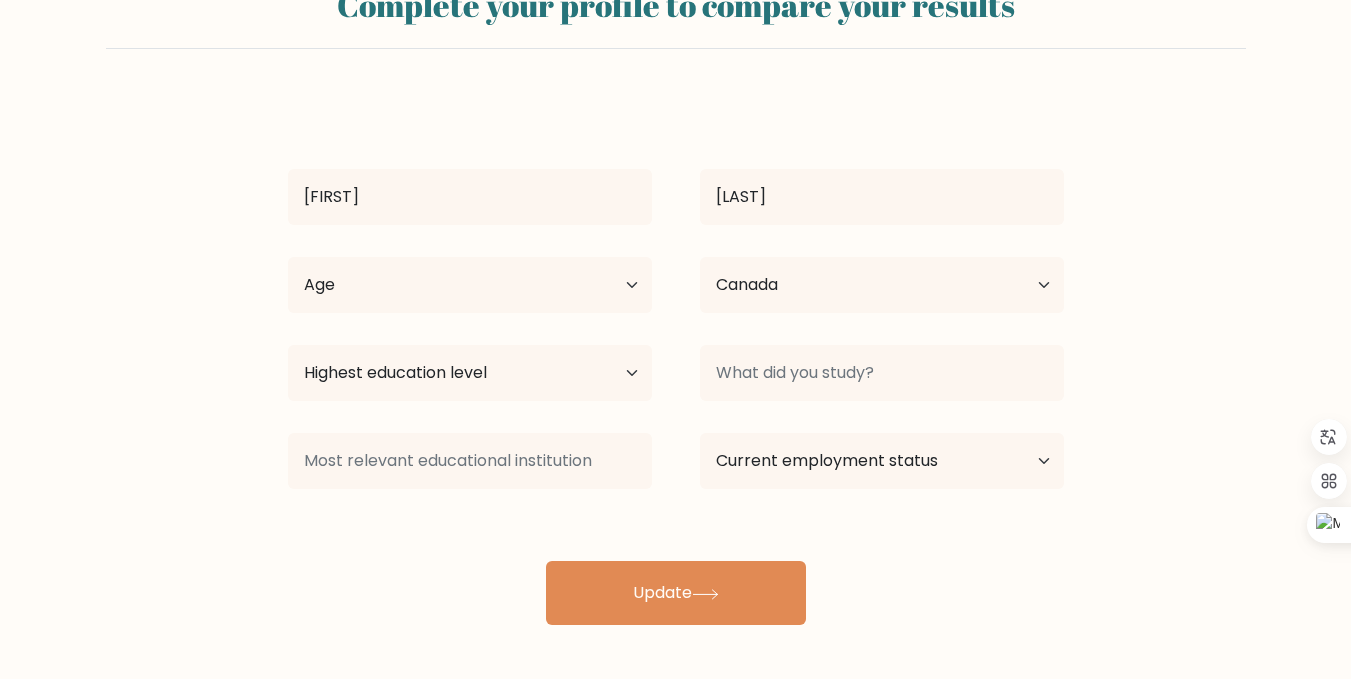 scroll, scrollTop: 0, scrollLeft: 0, axis: both 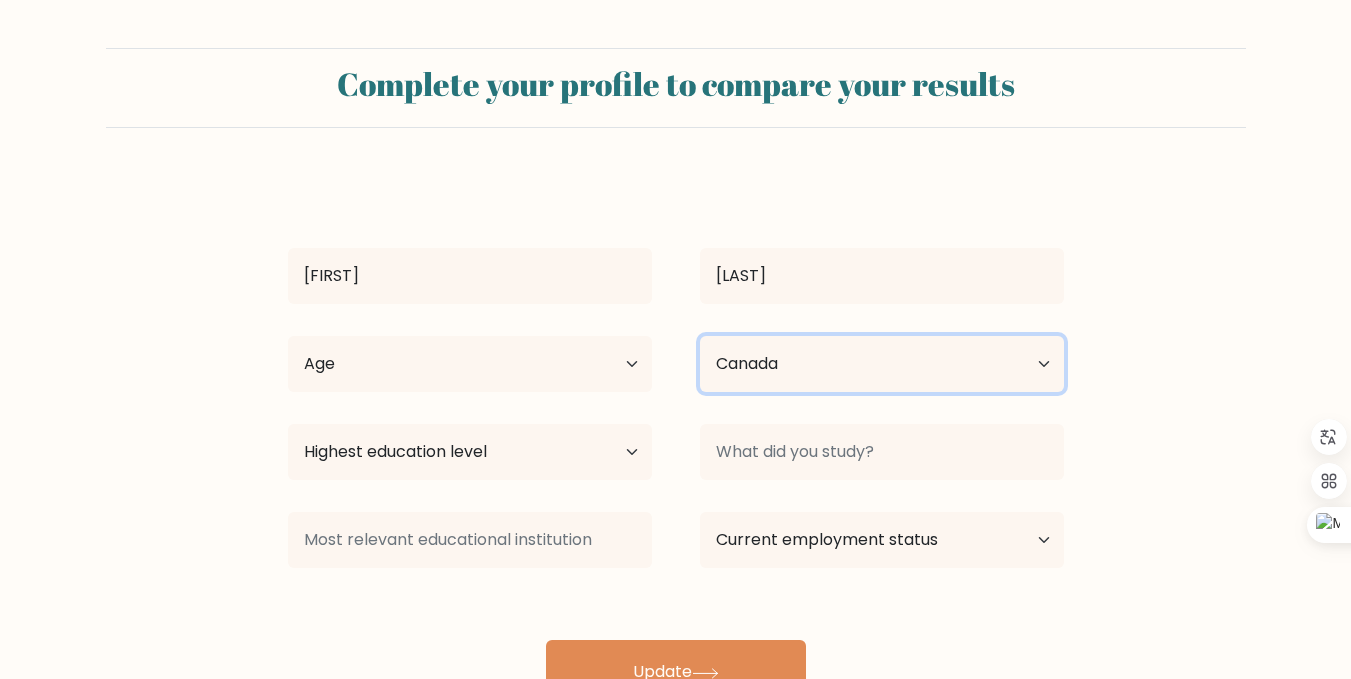 click on "Country
Afghanistan
Albania
Algeria
American Samoa
Andorra
Angola
Anguilla
Antarctica
Antigua and Barbuda
Argentina
Armenia
Aruba
Australia
Austria
Azerbaijan
Bahamas
Bahrain
Bangladesh
Barbados
Belarus
Belgium
Belize
Benin
Bermuda
Bhutan
Bolivia
Bonaire, Sint Eustatius and Saba
Bosnia and Herzegovina
Botswana
Bouvet Island
Brazil
British Indian Ocean Territory
Brunei
Bulgaria
Burkina Faso
Burundi
Cabo Verde
Cambodia
Cameroon
Canada
Cayman Islands
Central African Republic
Chad
Chile
China
Christmas Island
Cocos (Keeling) Islands
Colombia
Comoros
Congo
Congo (the Democratic Republic of the)
Cook Islands
Costa Rica
Côte d'Ivoire
Croatia
Cuba" at bounding box center (882, 364) 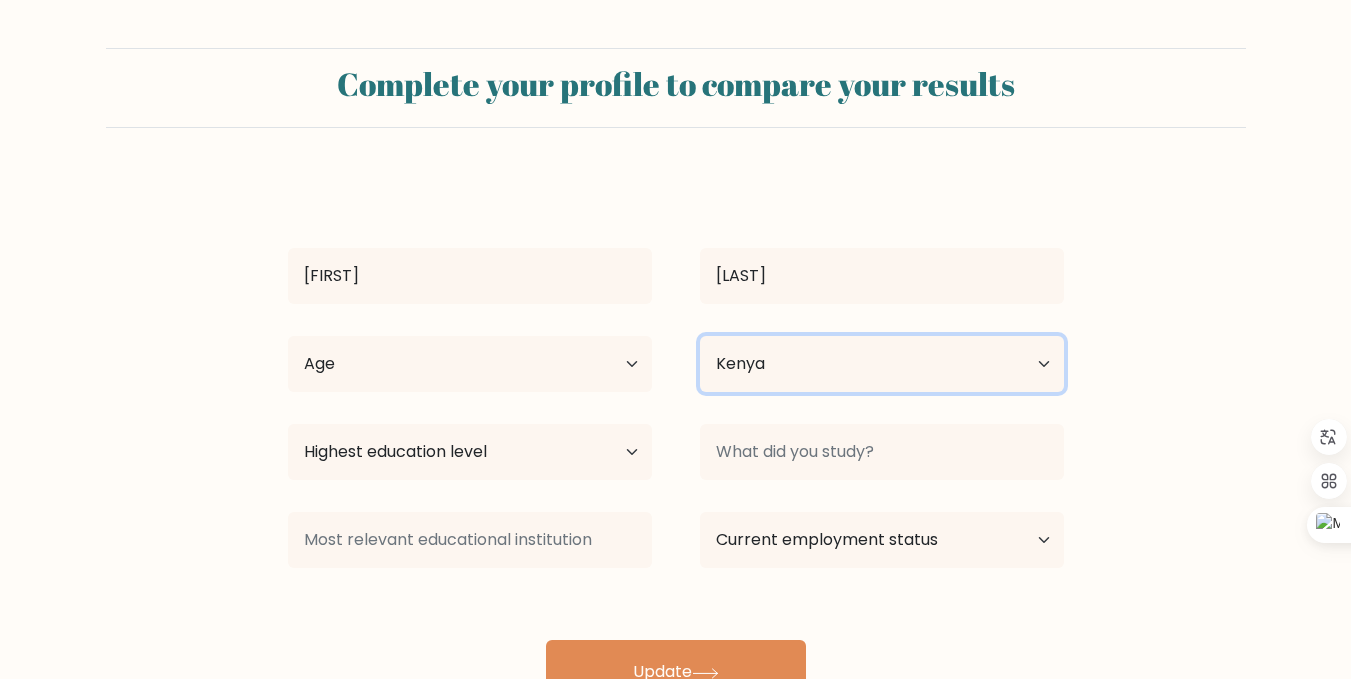 click on "Country
Afghanistan
Albania
Algeria
American Samoa
Andorra
Angola
Anguilla
Antarctica
Antigua and Barbuda
Argentina
Armenia
Aruba
Australia
Austria
Azerbaijan
Bahamas
Bahrain
Bangladesh
Barbados
Belarus
Belgium
Belize
Benin
Bermuda
Bhutan
Bolivia
Bonaire, Sint Eustatius and Saba
Bosnia and Herzegovina
Botswana
Bouvet Island
Brazil
British Indian Ocean Territory
Brunei
Bulgaria
Burkina Faso
Burundi
Cabo Verde
Cambodia
Cameroon
Canada
Cayman Islands
Central African Republic
Chad
Chile
China
Christmas Island
Cocos (Keeling) Islands
Colombia
Comoros
Congo
Congo (the Democratic Republic of the)
Cook Islands
Costa Rica
Côte d'Ivoire
Croatia
Cuba" at bounding box center [882, 364] 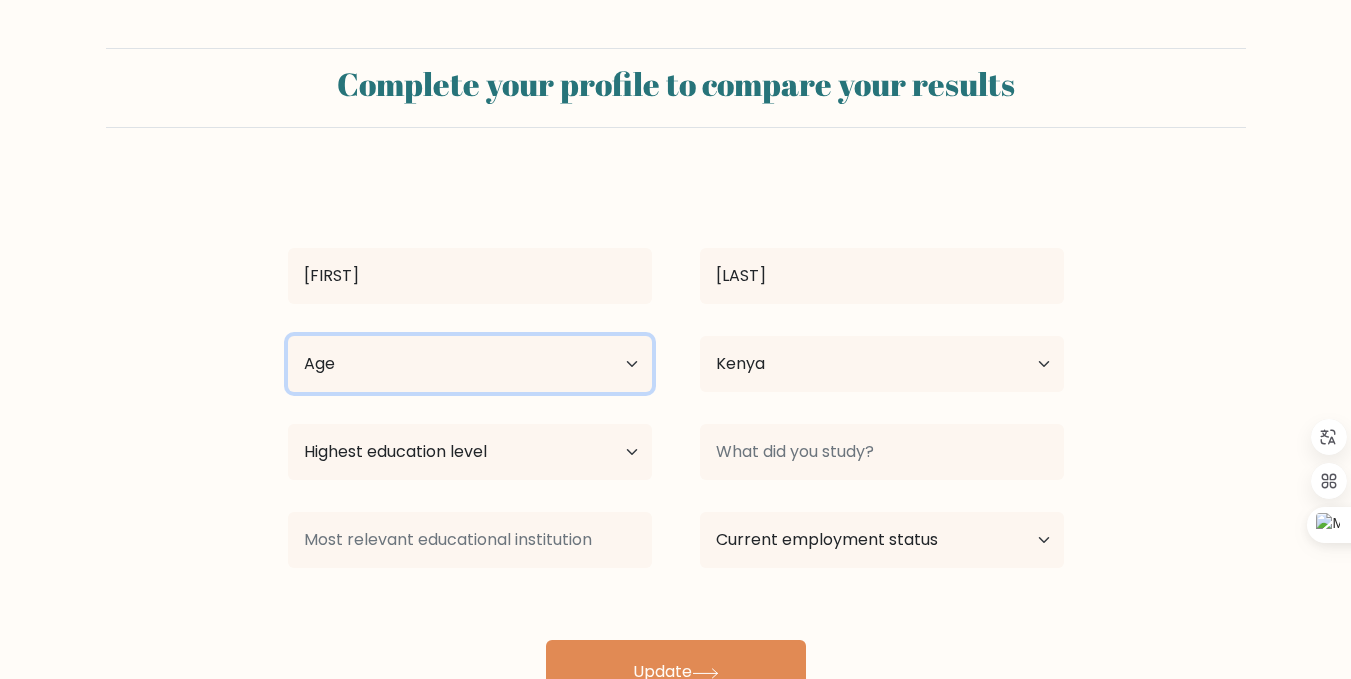 click on "Age
Under 18 years old
18-24 years old
25-34 years old
35-44 years old
45-54 years old
55-64 years old
65 years old and above" at bounding box center (470, 364) 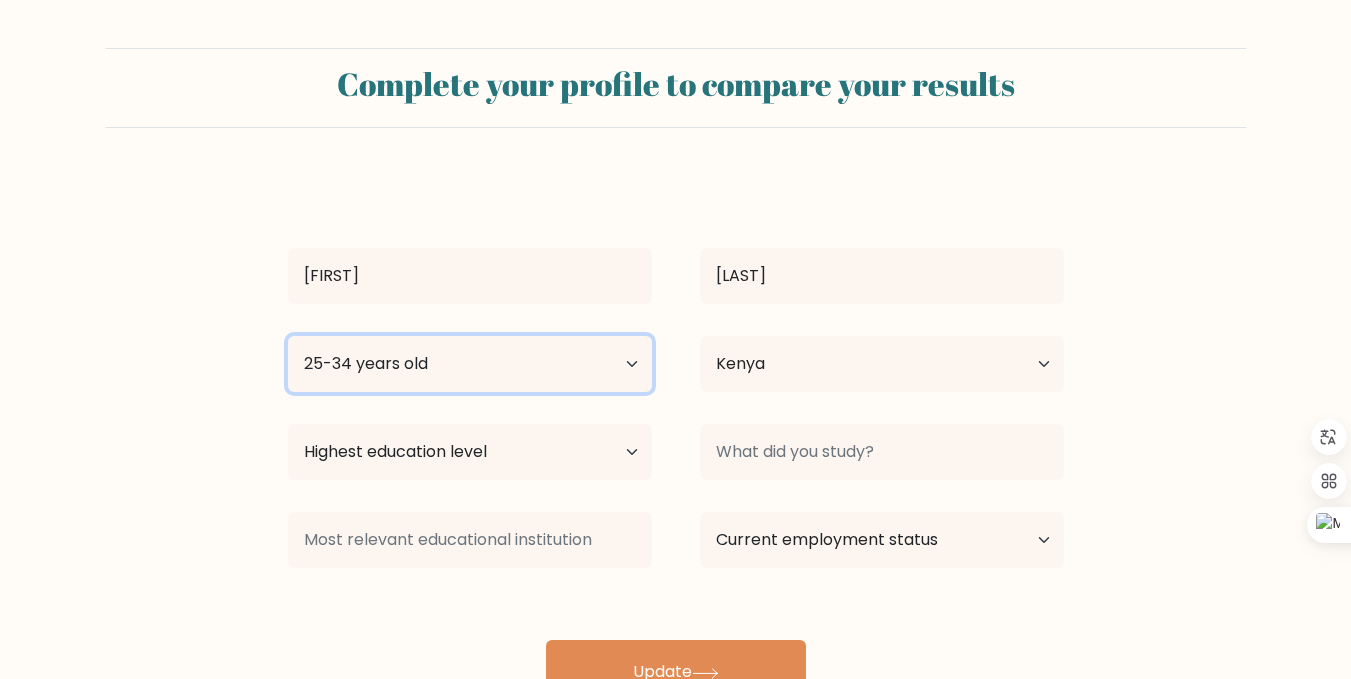 click on "Age
Under 18 years old
18-24 years old
25-34 years old
35-44 years old
45-54 years old
55-64 years old
65 years old and above" at bounding box center (470, 364) 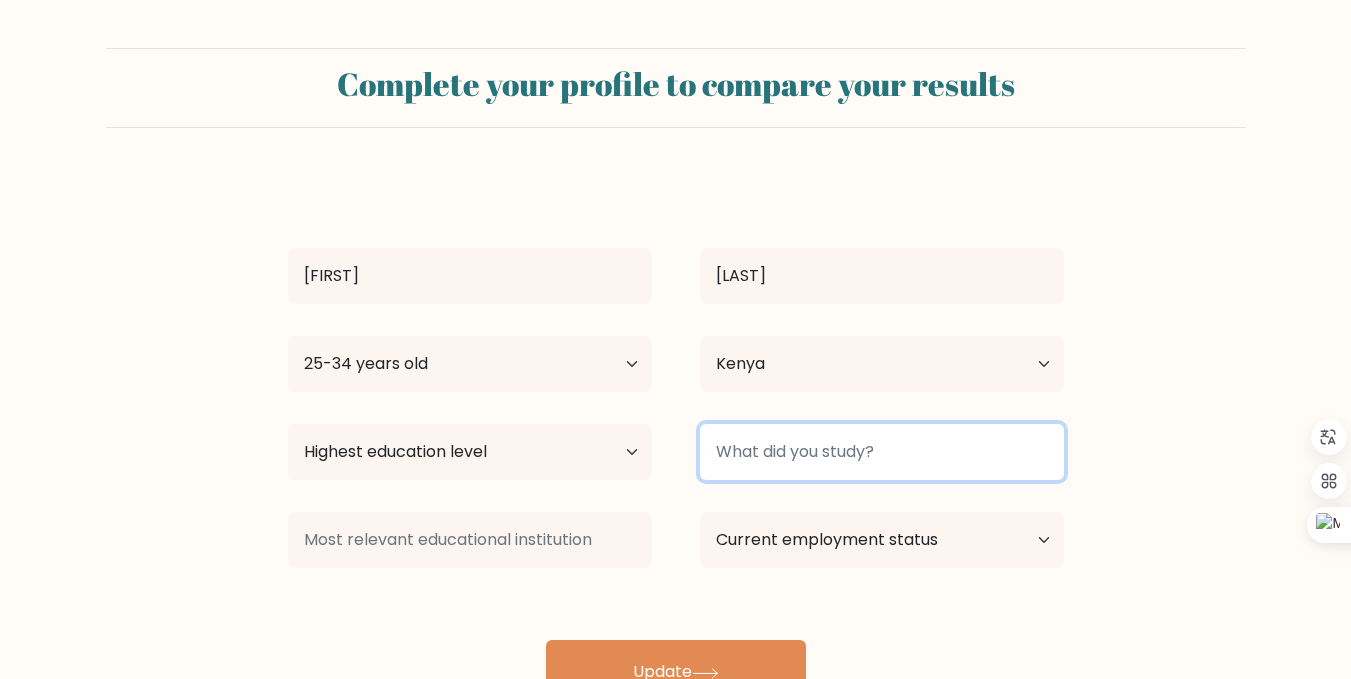 click at bounding box center (882, 452) 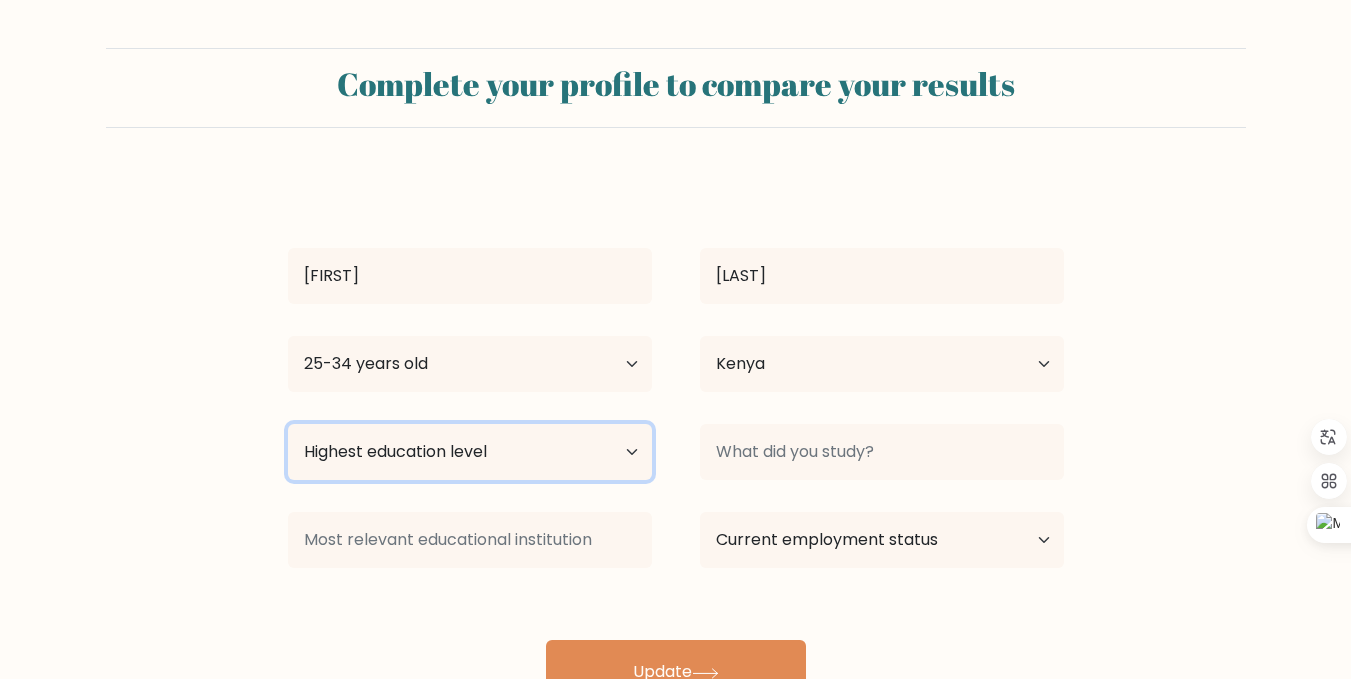 click on "Highest education level
No schooling
Primary
Lower Secondary
Upper Secondary
Occupation Specific
Bachelor's degree
Master's degree
Doctoral degree" at bounding box center [470, 452] 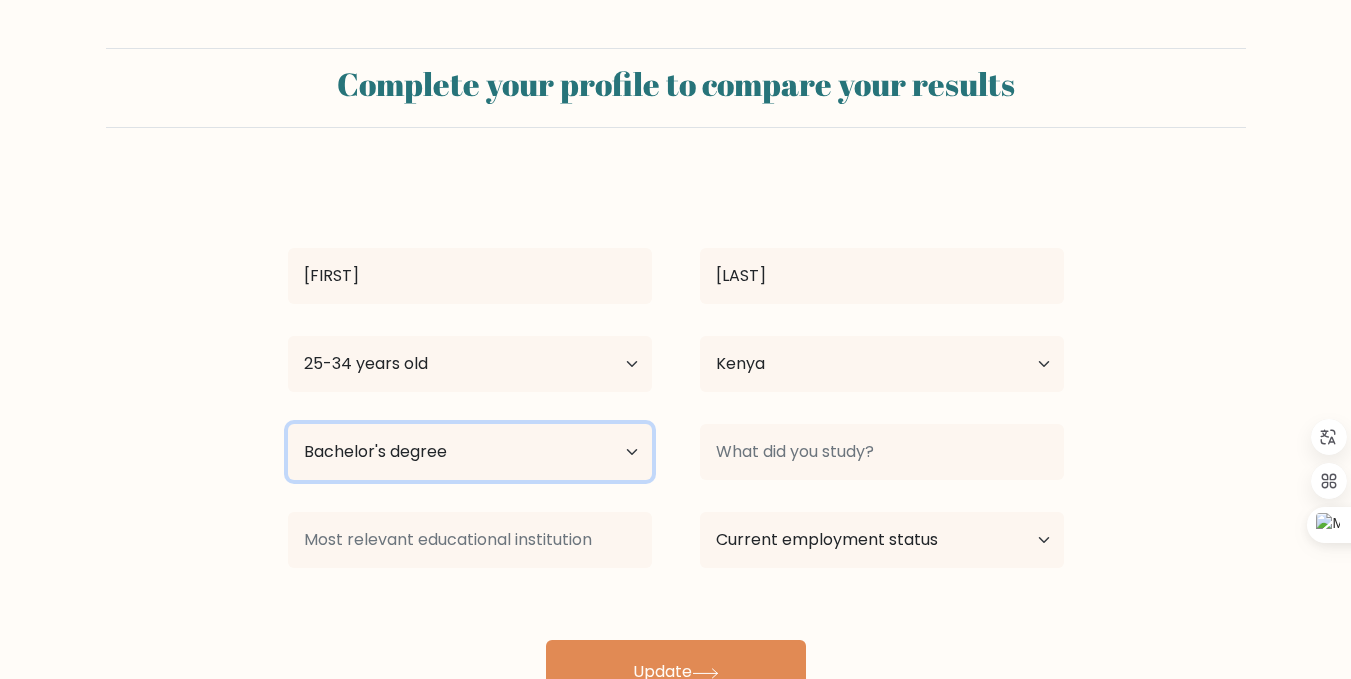 click on "Highest education level
No schooling
Primary
Lower Secondary
Upper Secondary
Occupation Specific
Bachelor's degree
Master's degree
Doctoral degree" at bounding box center [470, 452] 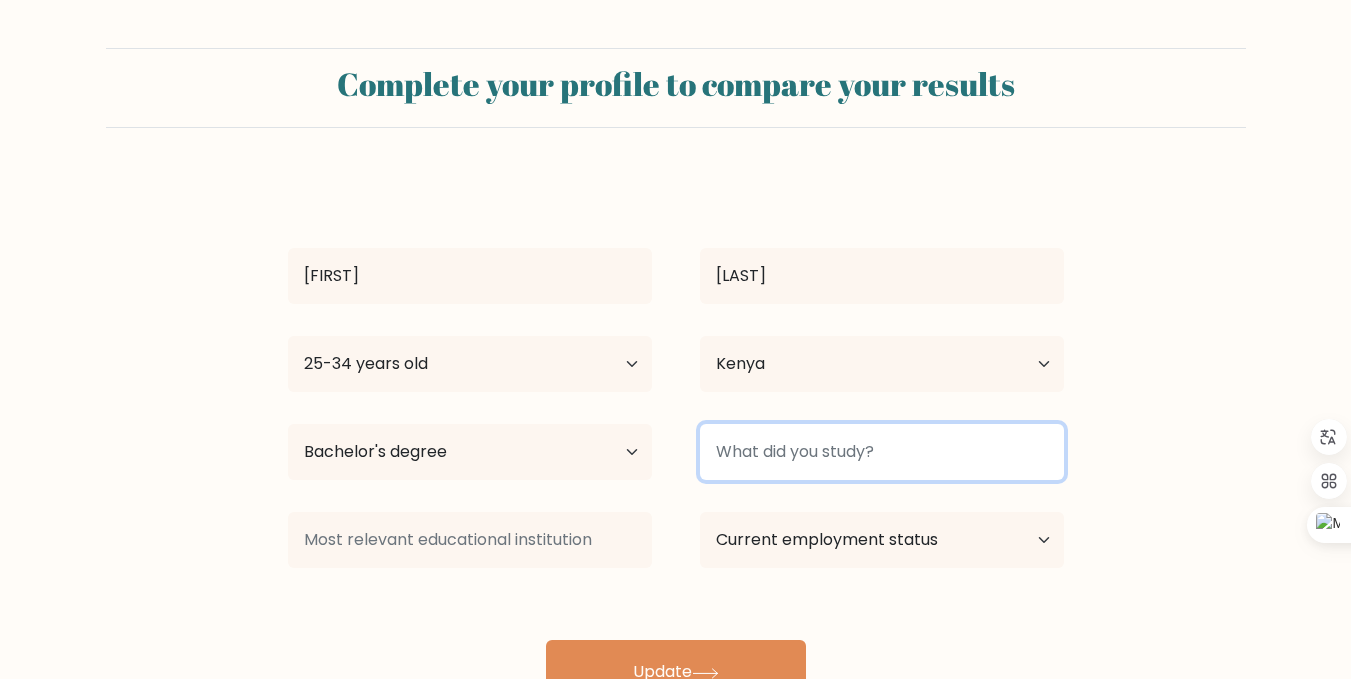 click at bounding box center (882, 452) 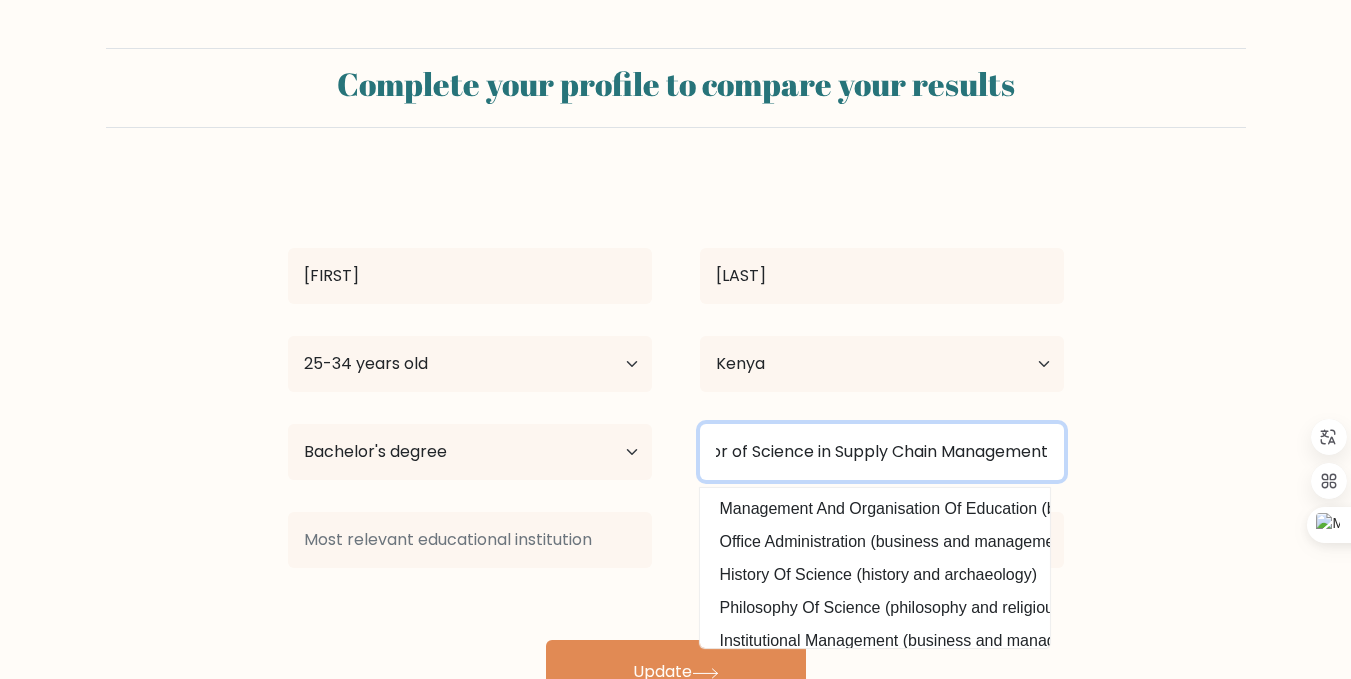 scroll, scrollTop: 0, scrollLeft: 67, axis: horizontal 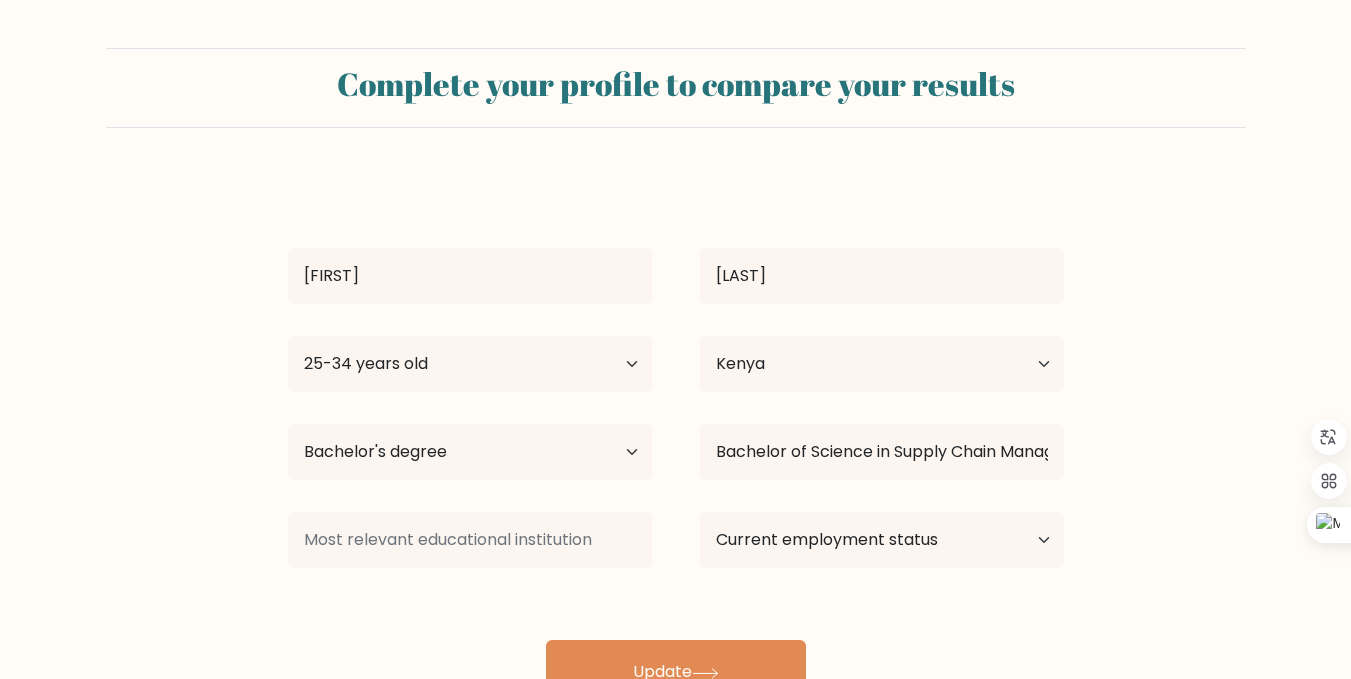click on "Complete your profile to compare your results
Josphat
Ayapal
Age
Under 18 years old
18-24 years old
25-34 years old
35-44 years old
45-54 years old
55-64 years old
65 years old and above
Country
Afghanistan
Albania
Algeria
American Samoa" at bounding box center (675, 376) 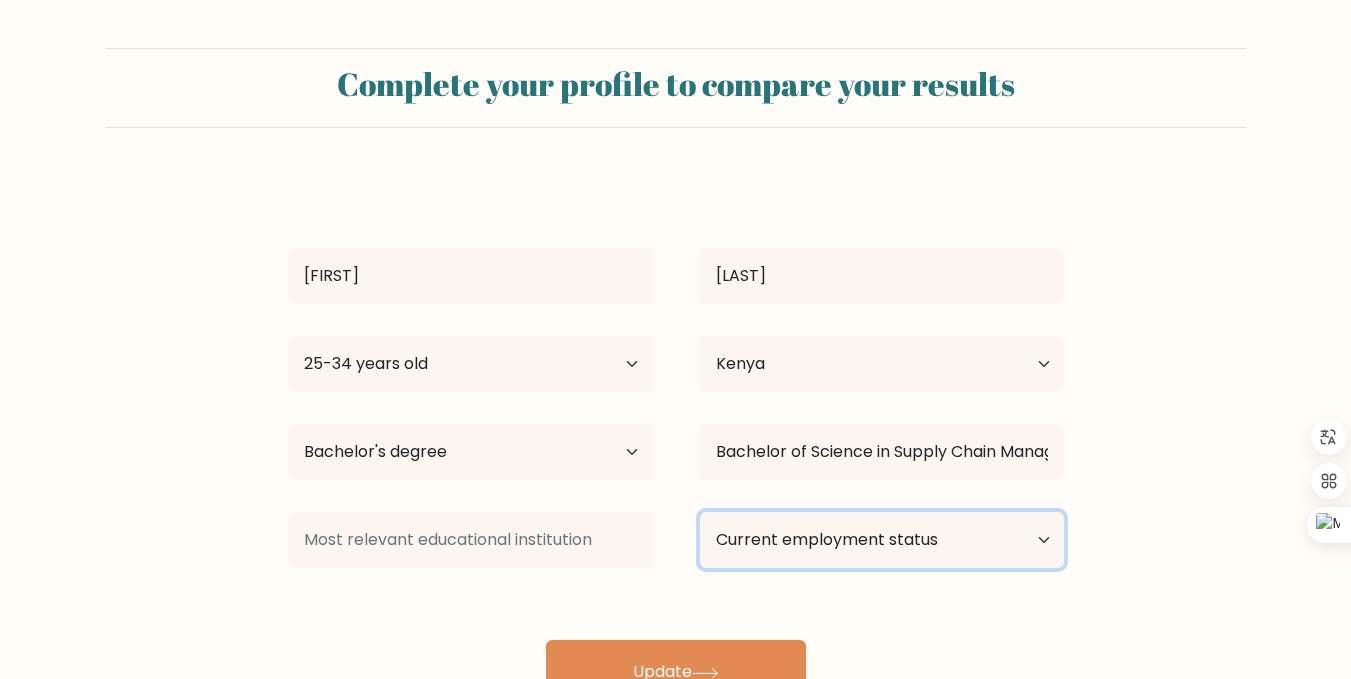 click on "Current employment status
Employed
Student
Retired
Other / prefer not to answer" at bounding box center [882, 540] 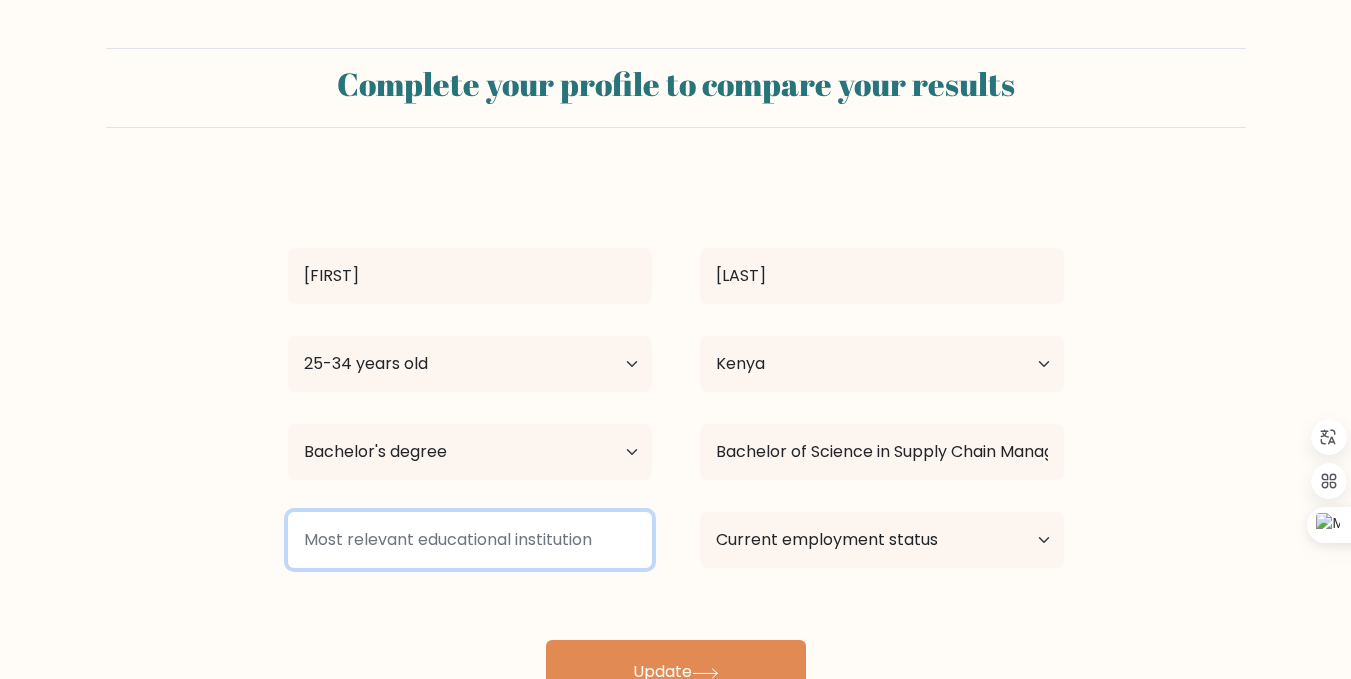 click at bounding box center (470, 540) 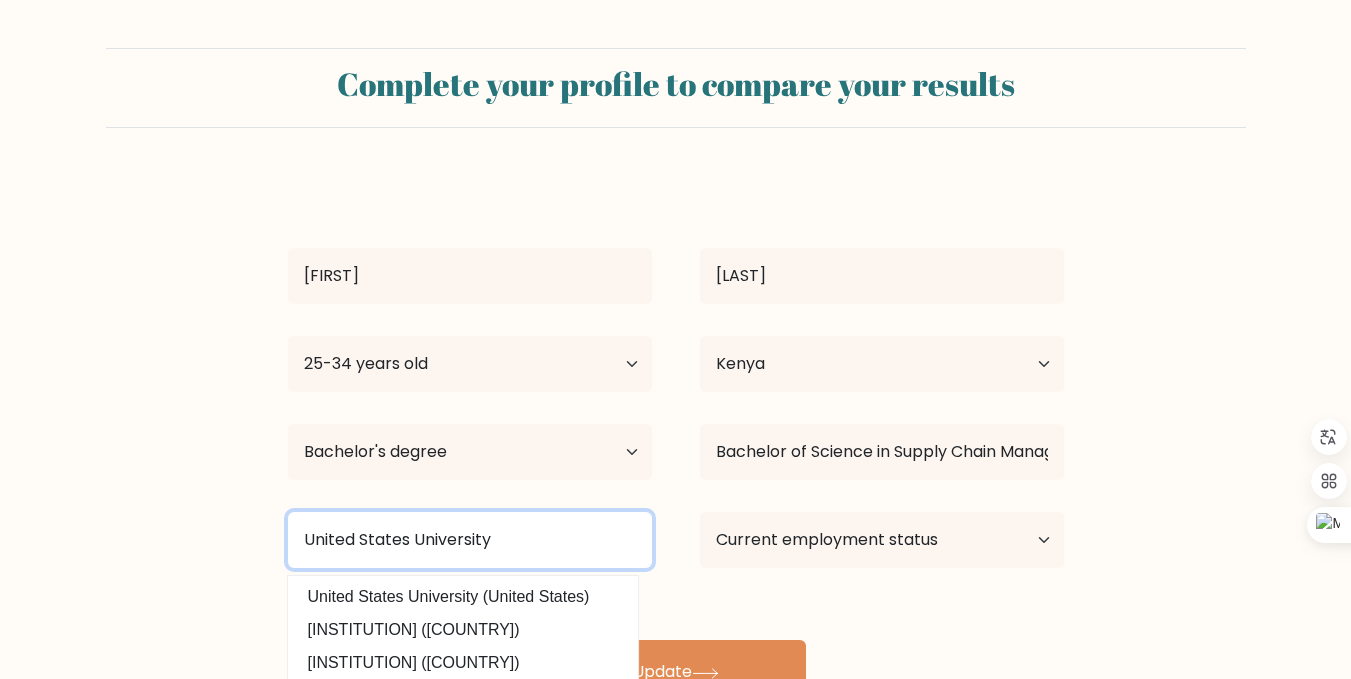 click on "United States University" at bounding box center (470, 540) 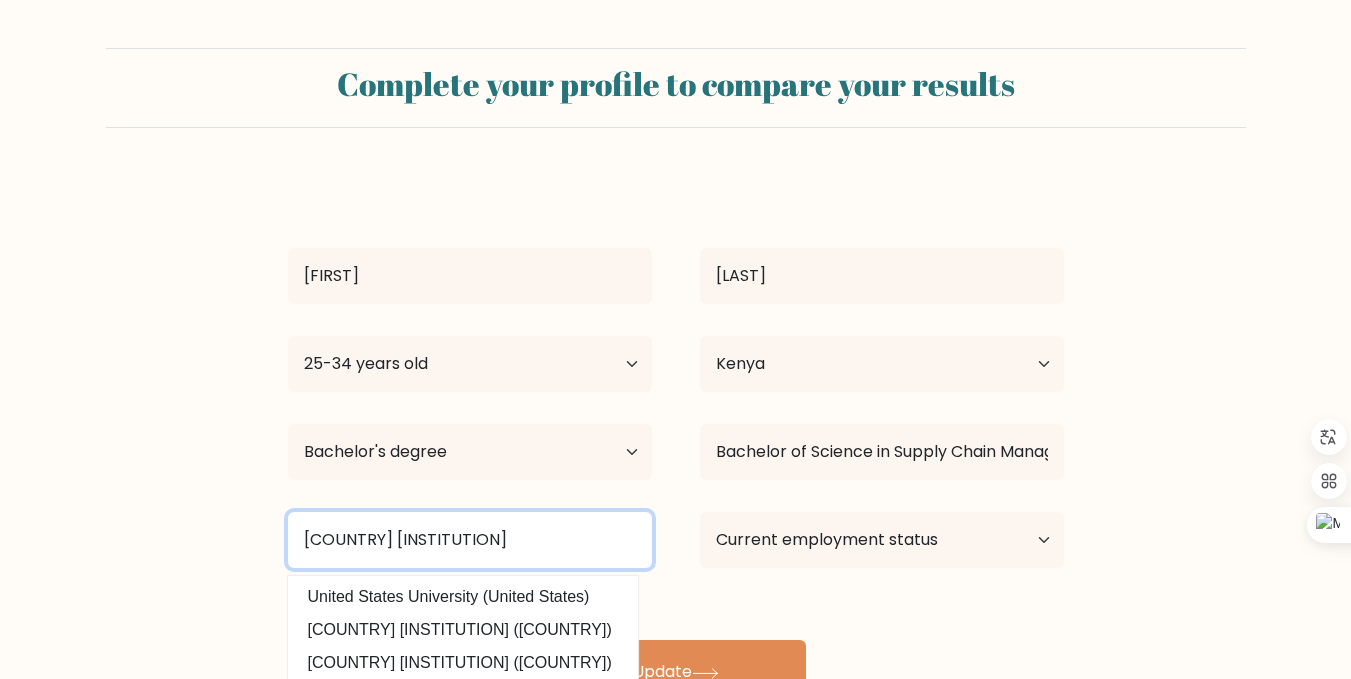 type on "United States International University" 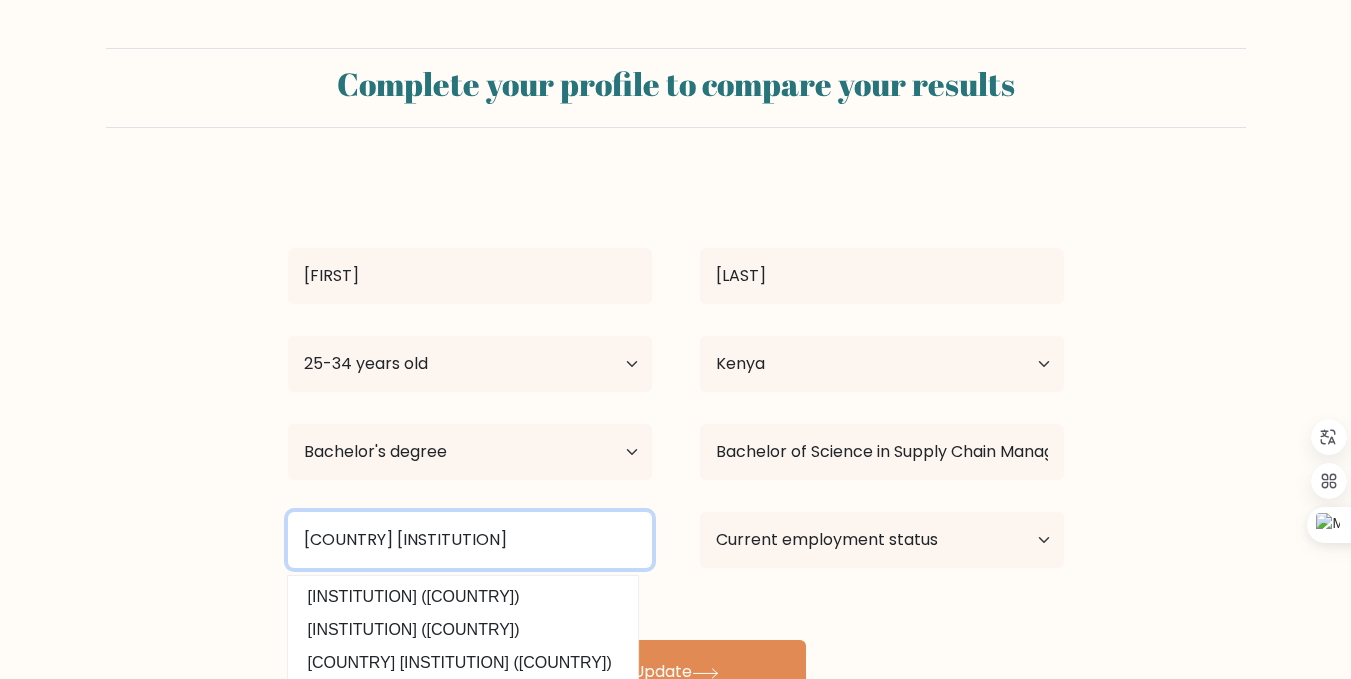click on "United States International University" at bounding box center (470, 540) 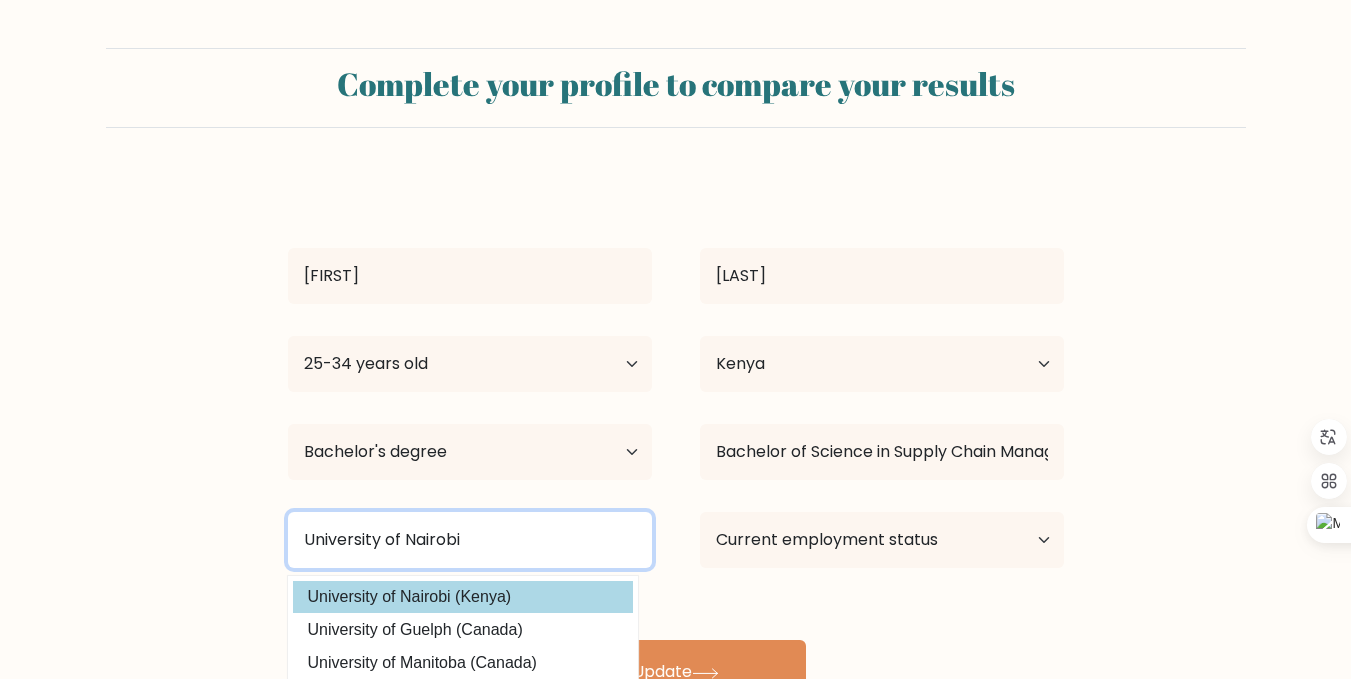 type on "University of Nairobi" 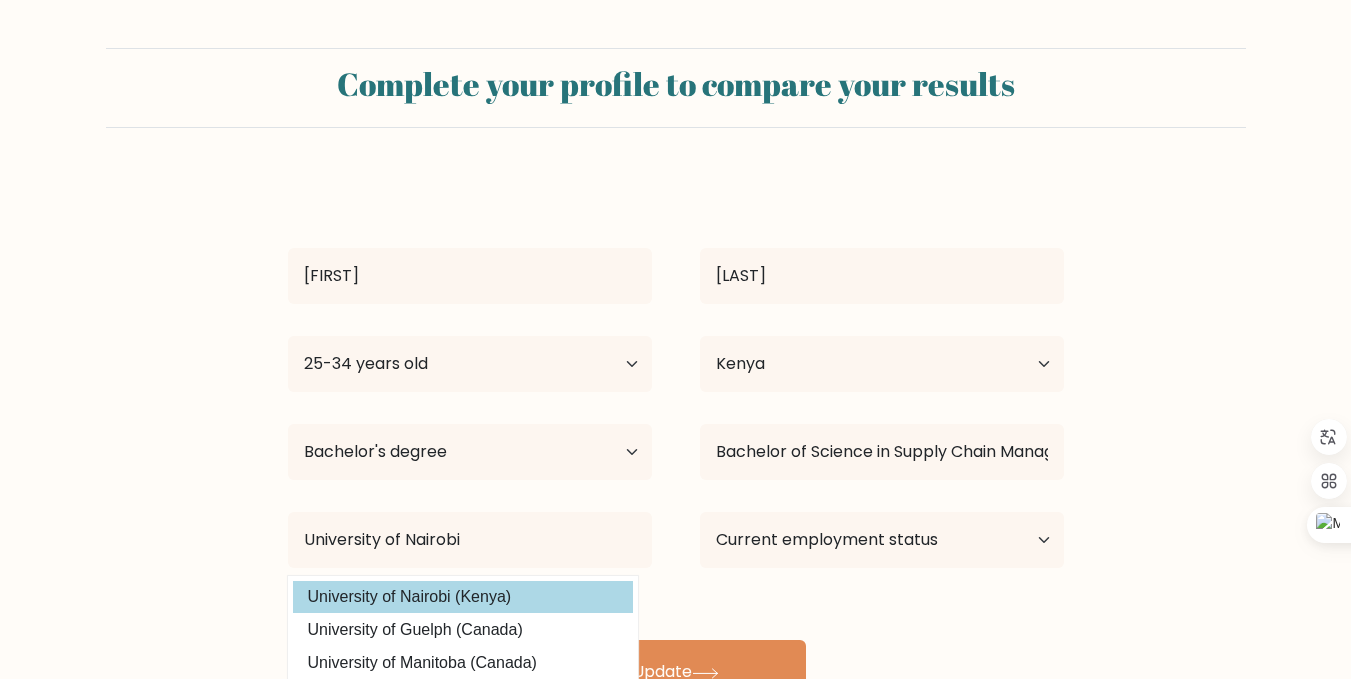 click on "Josphat
Ayapal
Age
Under 18 years old
18-24 years old
25-34 years old
35-44 years old
45-54 years old
55-64 years old
65 years old and above
Country
Afghanistan
Albania
Algeria
American Samoa
Andorra
Angola
Anguilla
Antarctica
Antigua and Barbuda
Argentina
Armenia
Aruba
Australia
Austria
Azerbaijan
Bahamas
Bahrain
Bangladesh
Barbados
Belarus
Belgium
Belize
Benin
Bermuda
Bhutan
Chad" at bounding box center (676, 440) 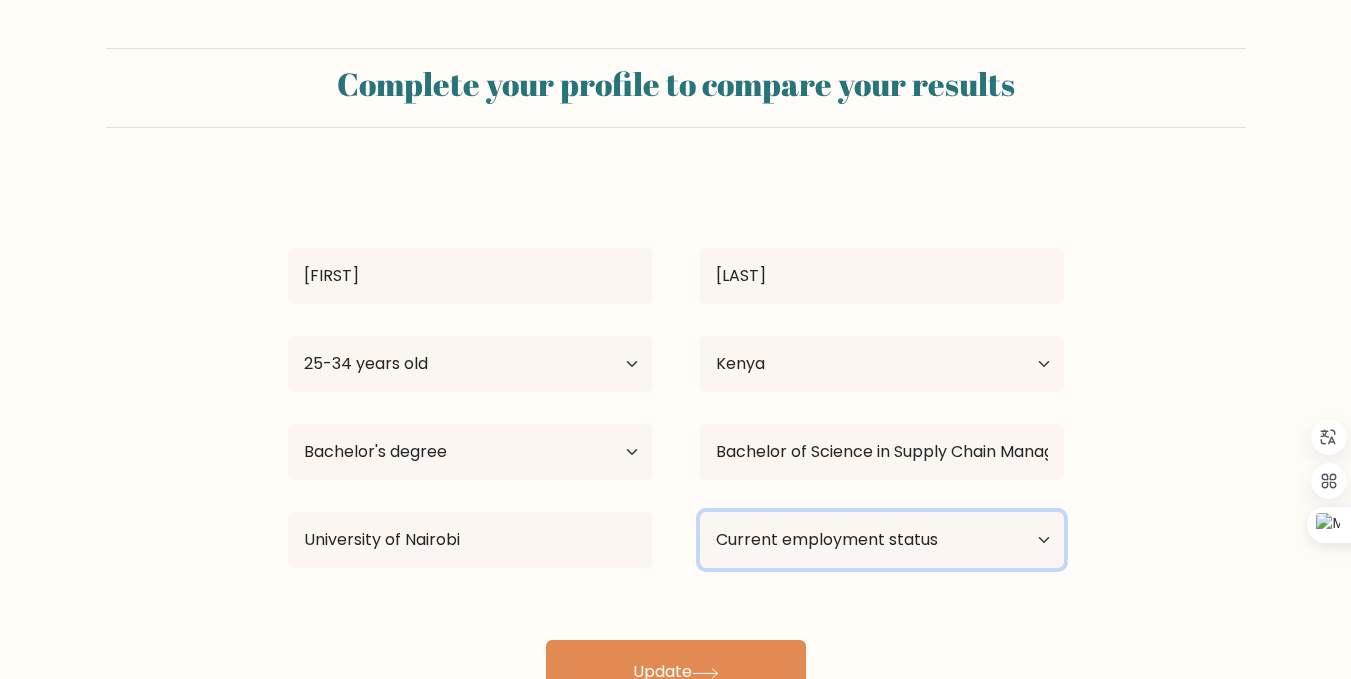 click on "Current employment status
Employed
Student
Retired
Other / prefer not to answer" at bounding box center [882, 540] 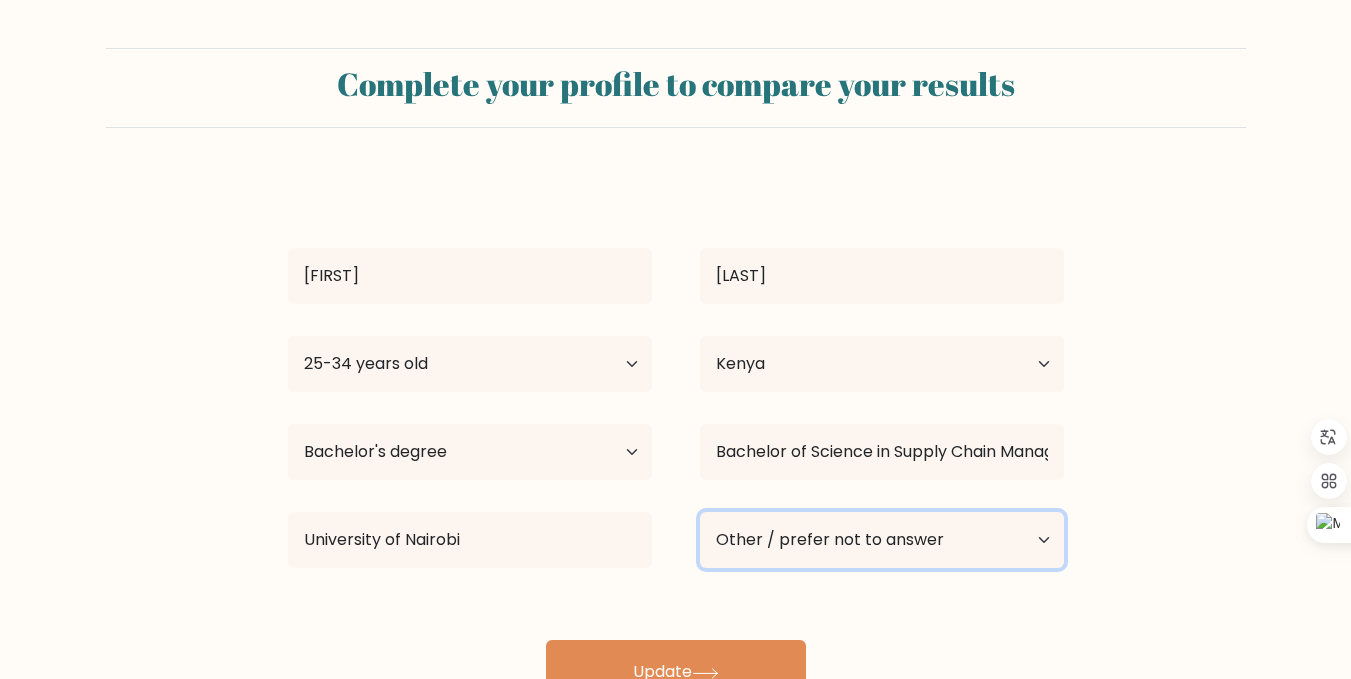 click on "Current employment status
Employed
Student
Retired
Other / prefer not to answer" at bounding box center [882, 540] 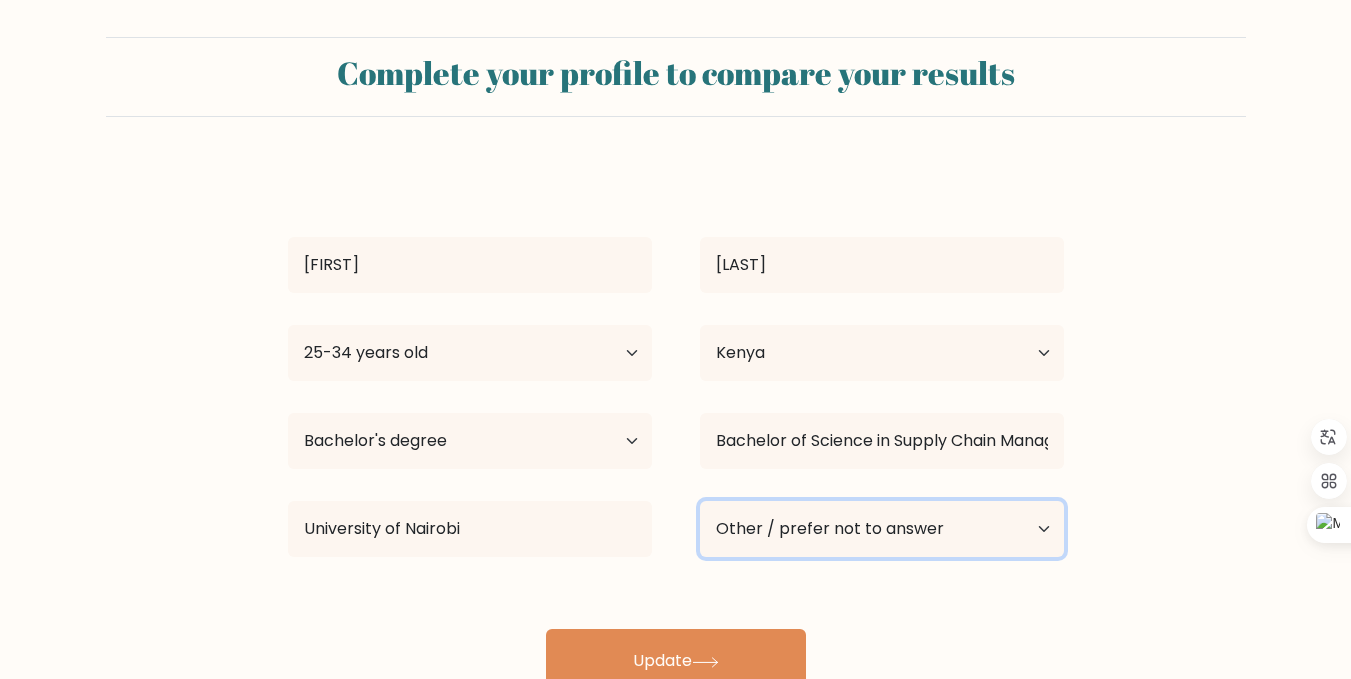 scroll, scrollTop: 79, scrollLeft: 0, axis: vertical 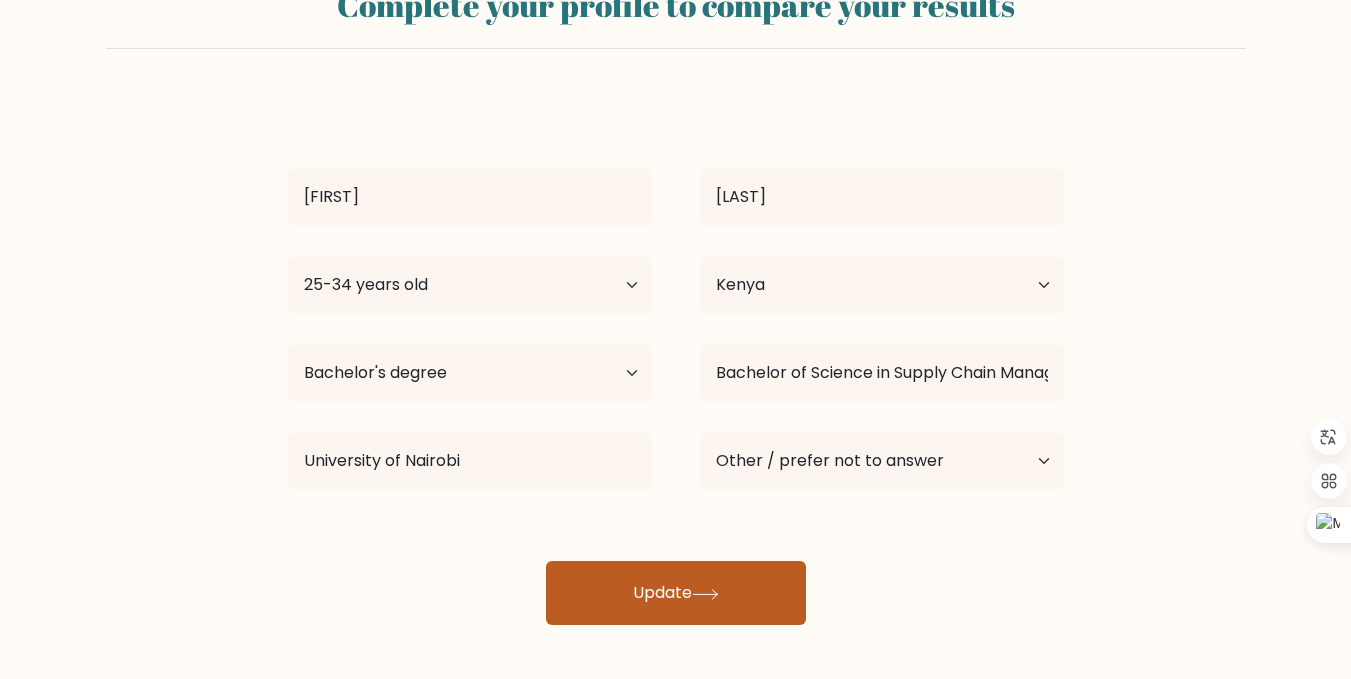 click on "Update" at bounding box center [676, 593] 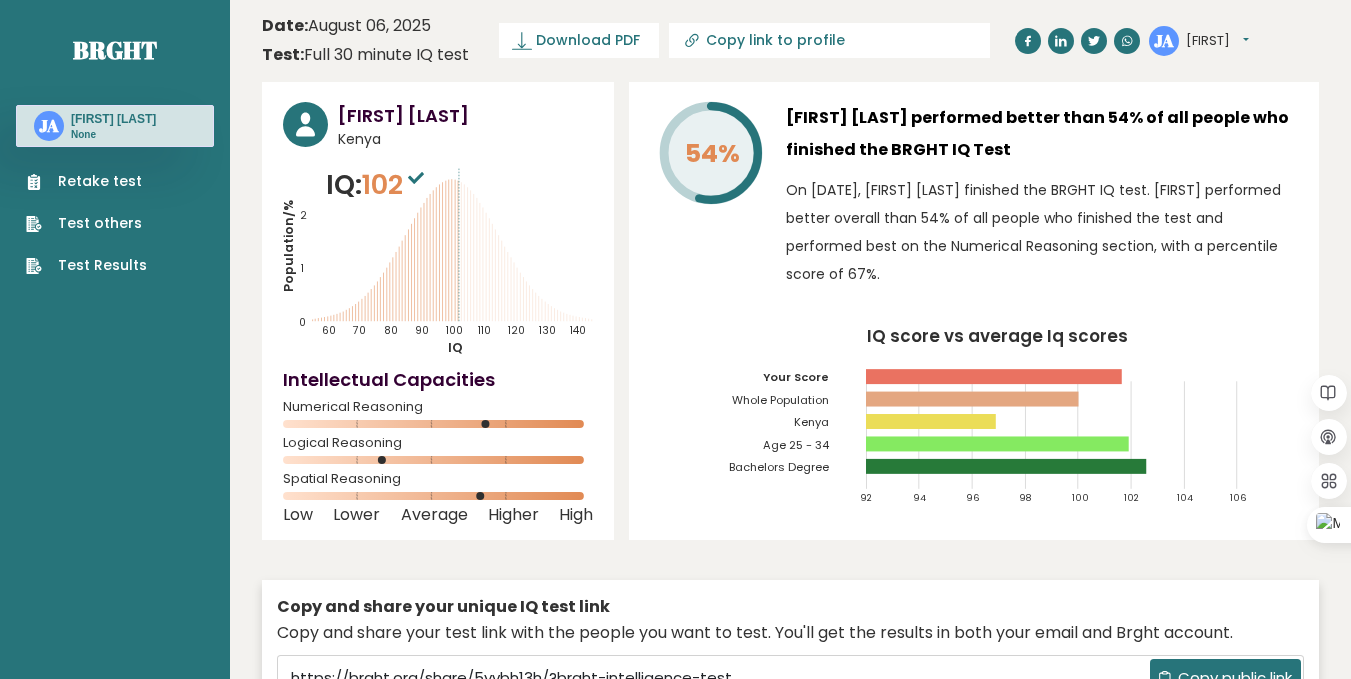 scroll, scrollTop: 0, scrollLeft: 0, axis: both 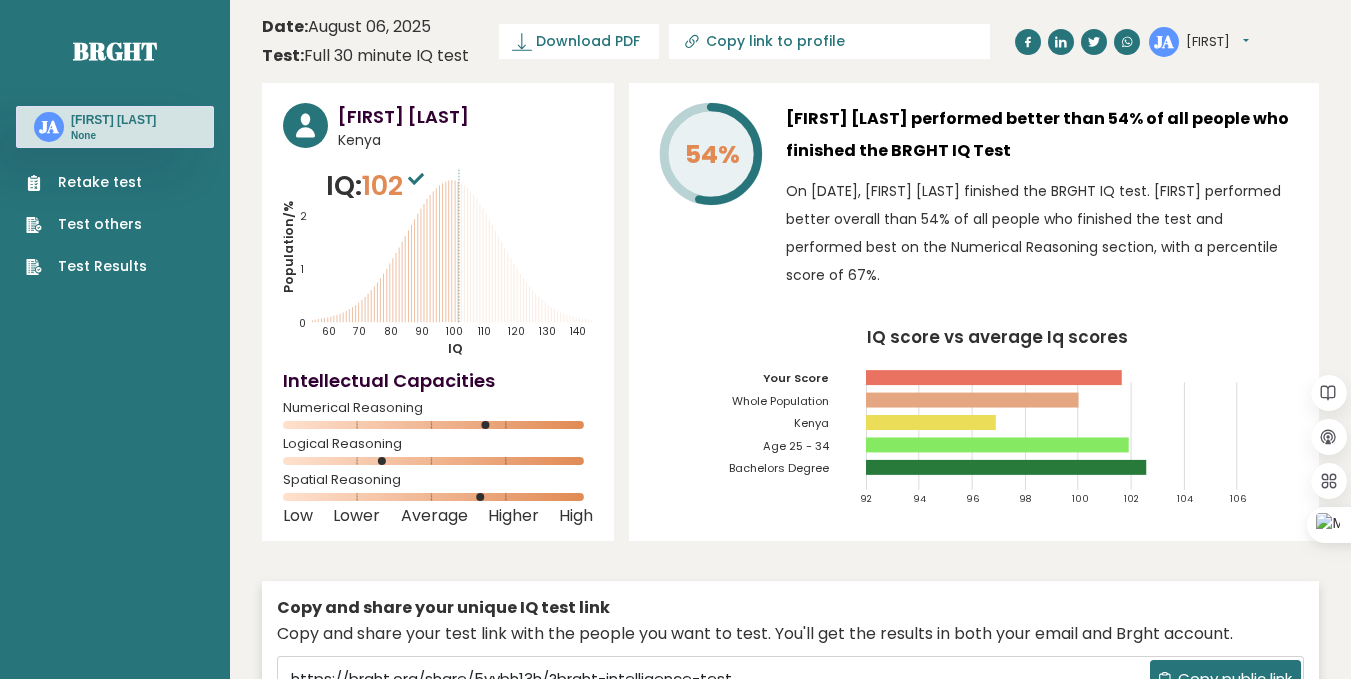 click at bounding box center [416, 178] 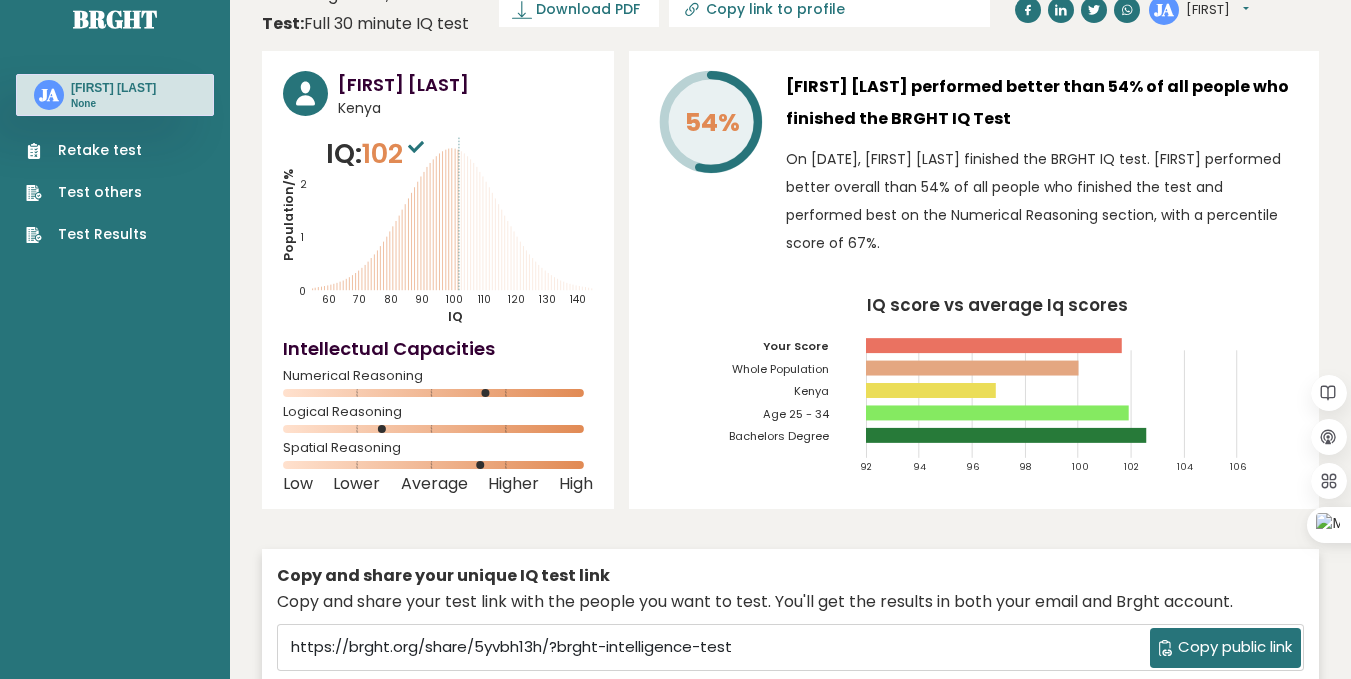 scroll, scrollTop: 0, scrollLeft: 0, axis: both 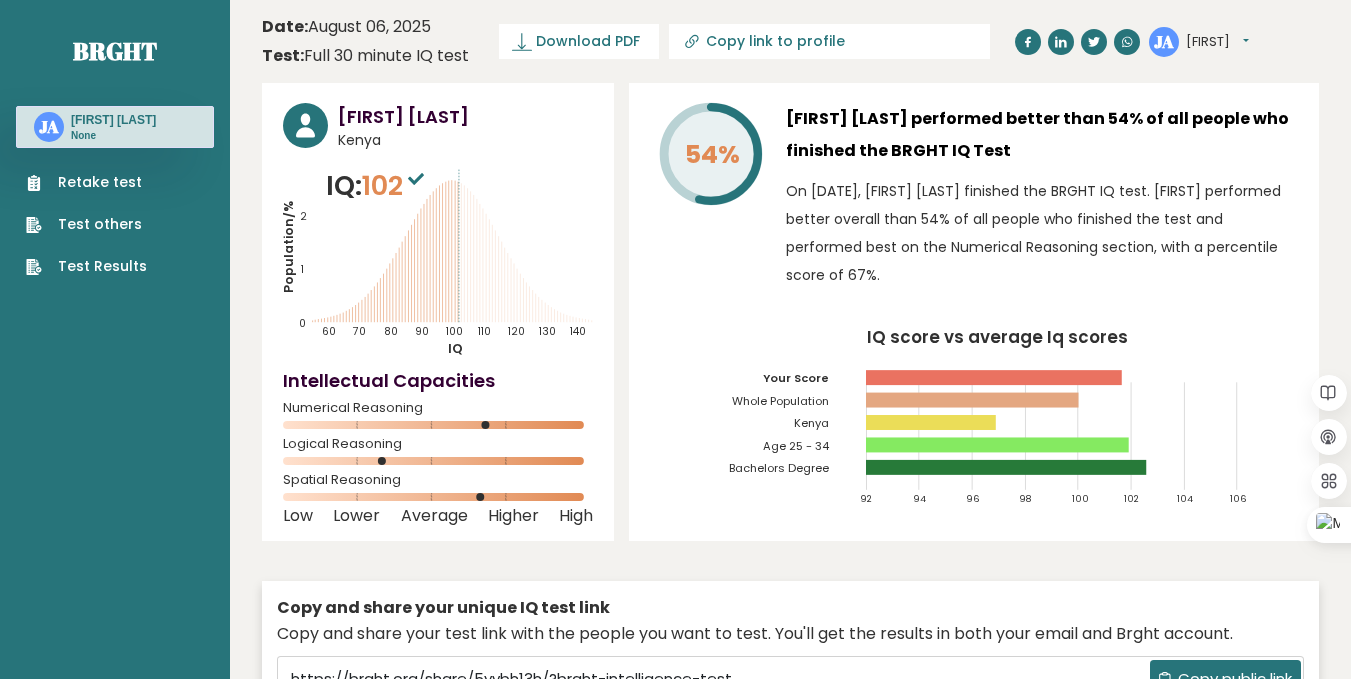 click on "[FIRST]" at bounding box center [1217, 42] 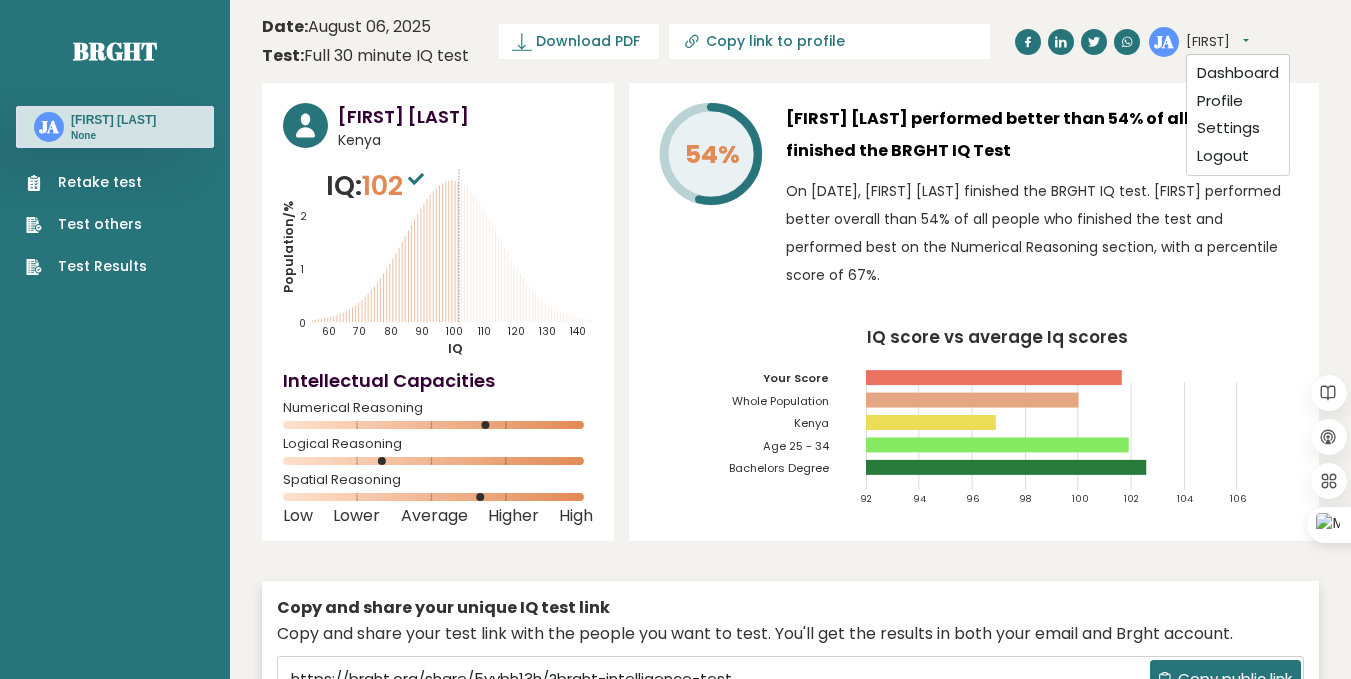 click on "Date:  August 06, 2025
Test:   Full 30 minute IQ test
Download PDF
Downloading...
Downloading
✓ Your PDF is downloaded...
Copy link to profile
JA
Josphat
Dashboard
Profile
Settings
Logout" at bounding box center [790, 41] 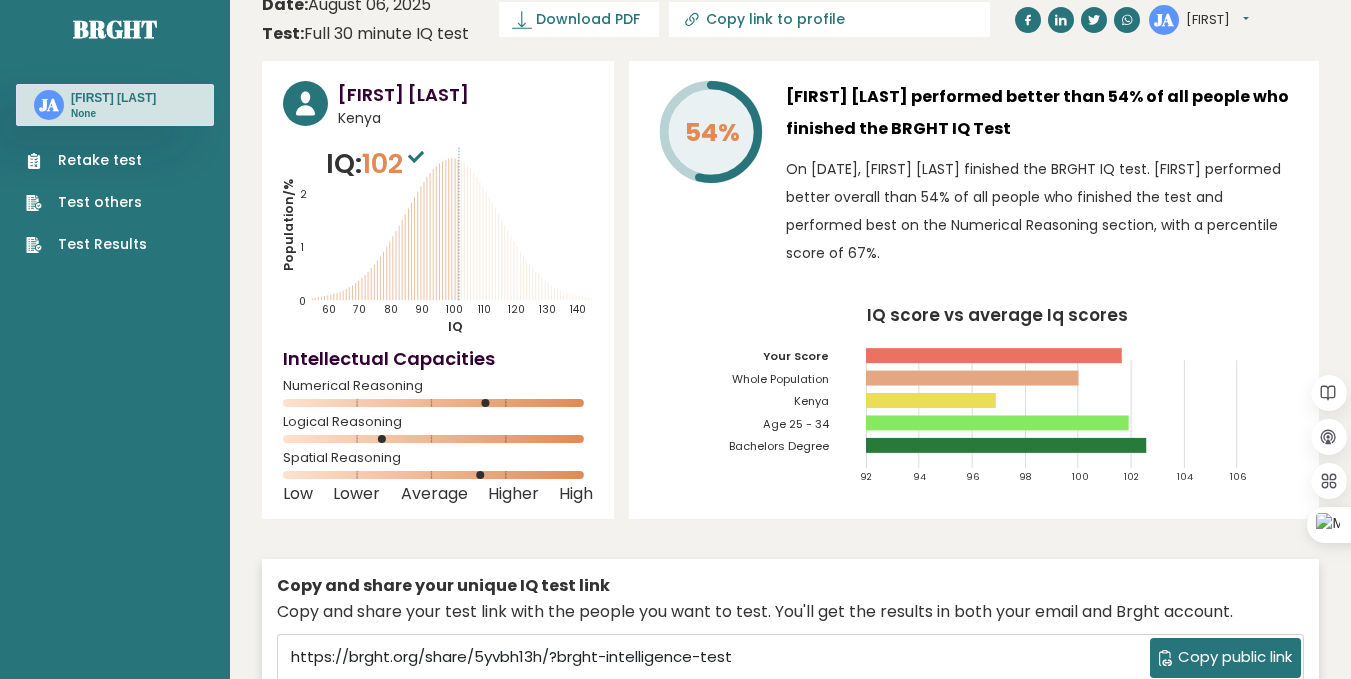 scroll, scrollTop: 0, scrollLeft: 0, axis: both 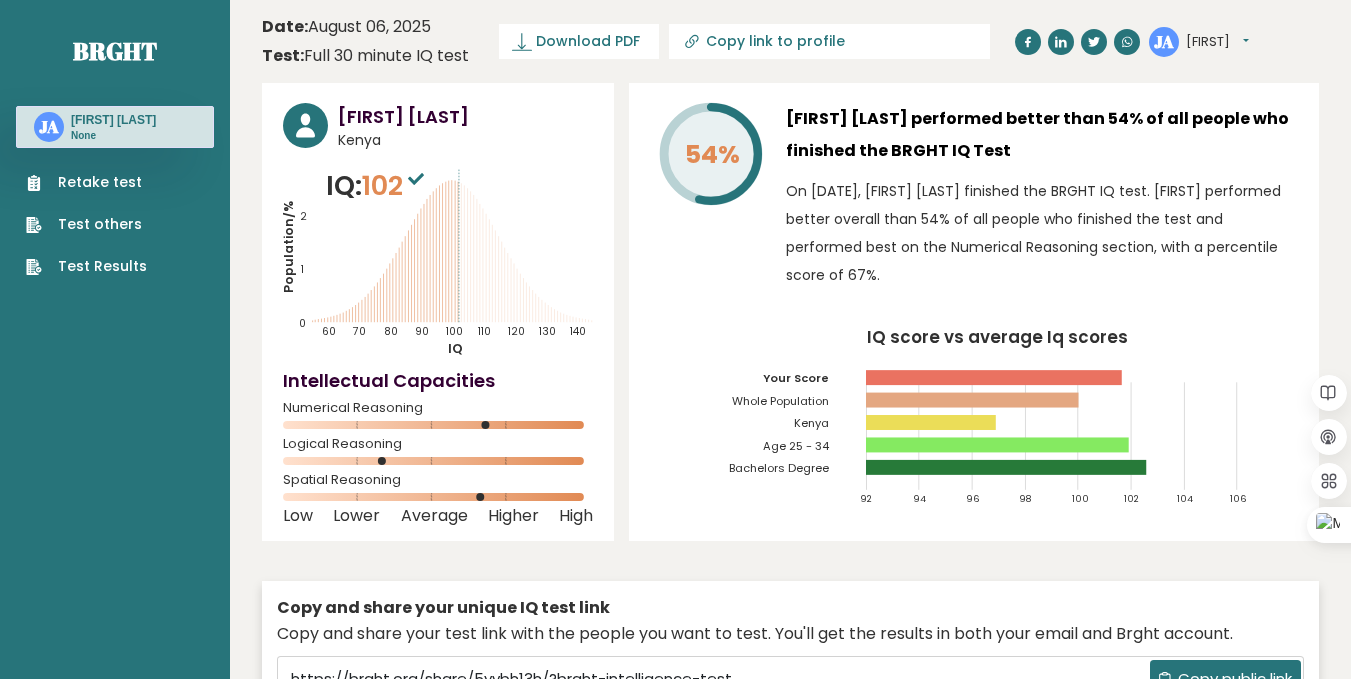 click on "Copy link to profile" at bounding box center [842, 41] 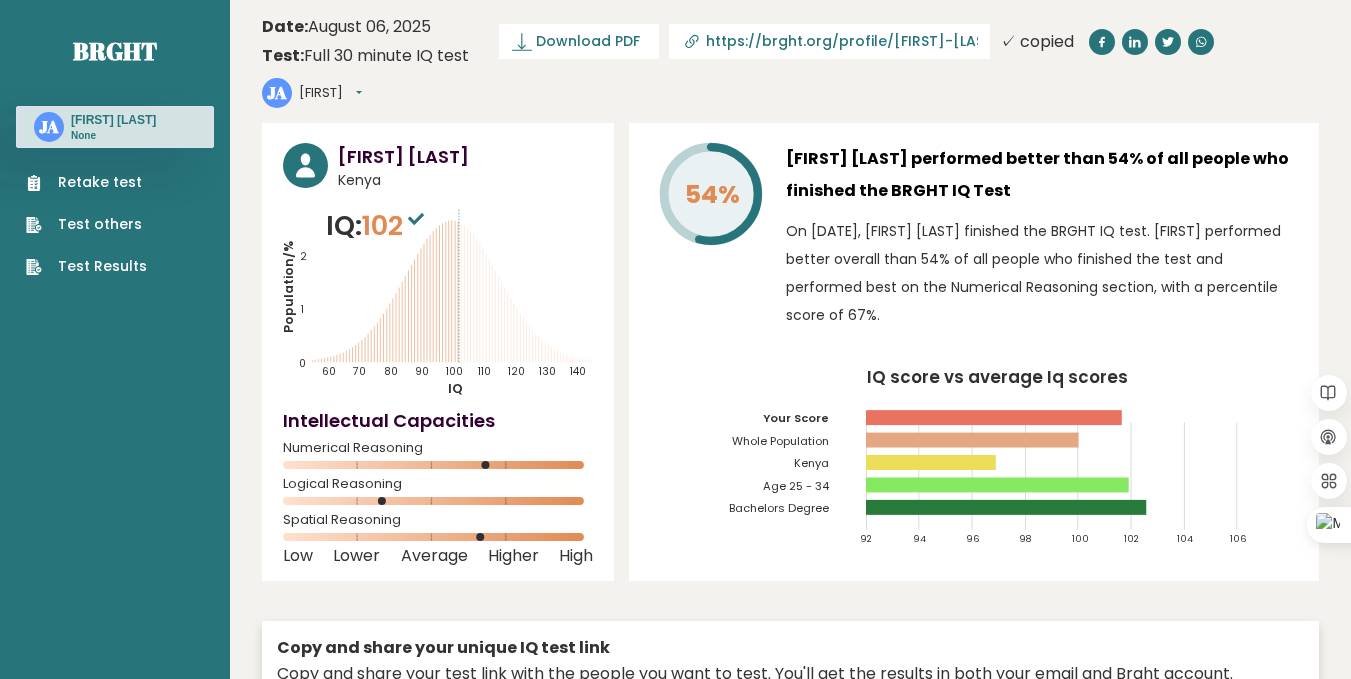 click on "54%
Josphat Ayapal performed better than
54% of all
people who finished the BRGHT IQ Test
On August 06, 2025, Josphat
Ayapal finished the BRGHT IQ test. Josphat performed better overall than
54% of all people who finished the test and
performed best on the
Numerical Reasoning section, with
a percentile score of 67%.
IQ score vs average Iq scores
92
94
96
98
100
102
104
106
Your Score
Whole Population" at bounding box center [974, 352] 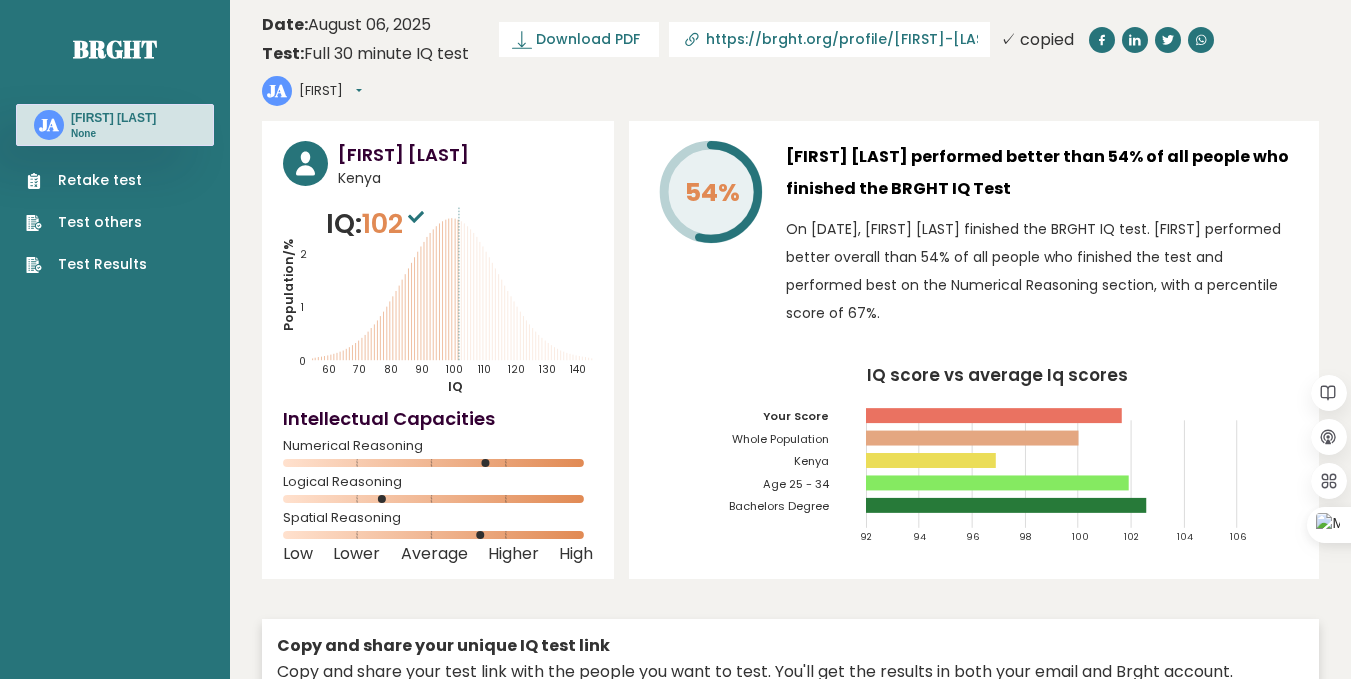 scroll, scrollTop: 0, scrollLeft: 0, axis: both 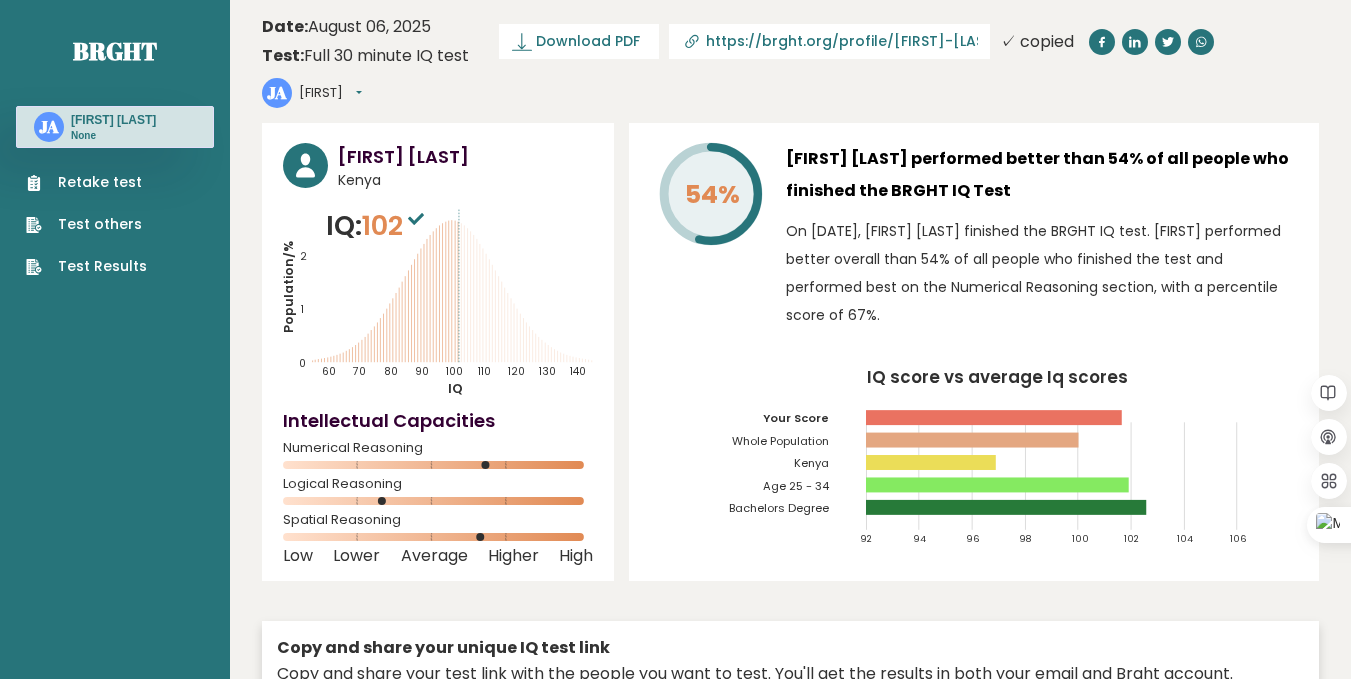 click on "Retake test" at bounding box center (86, 182) 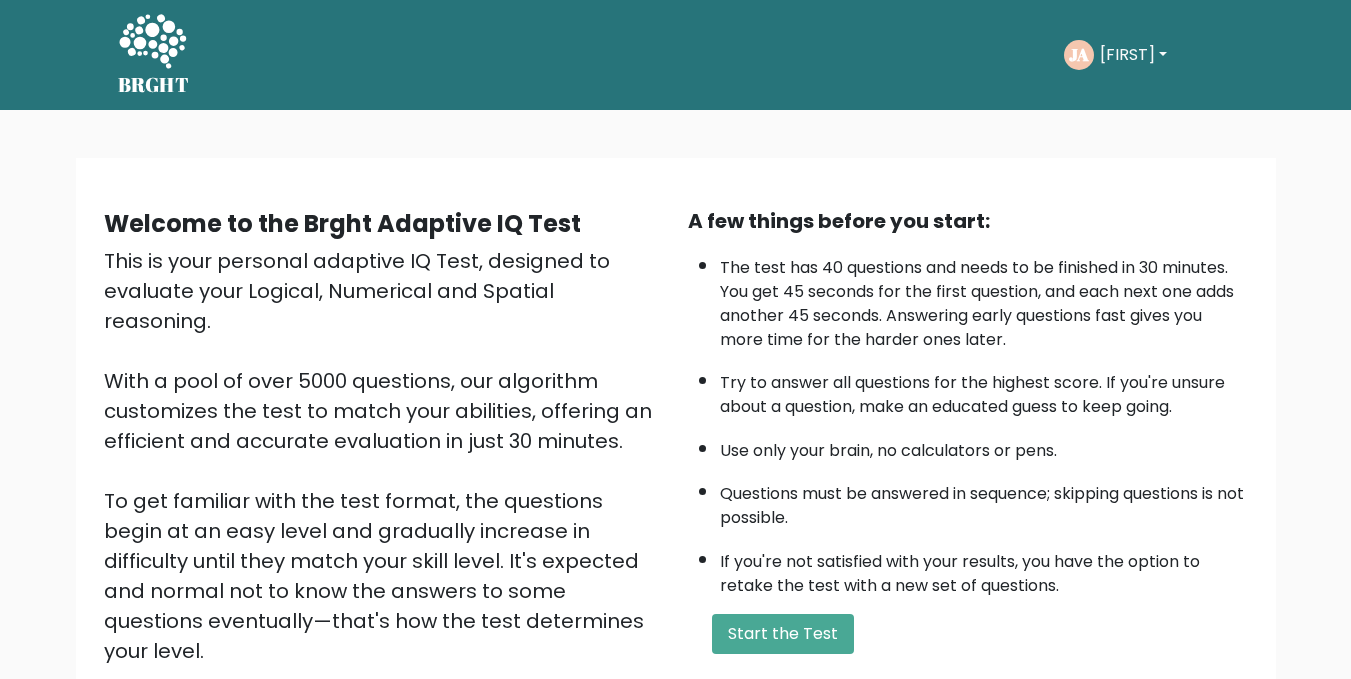 scroll, scrollTop: 237, scrollLeft: 0, axis: vertical 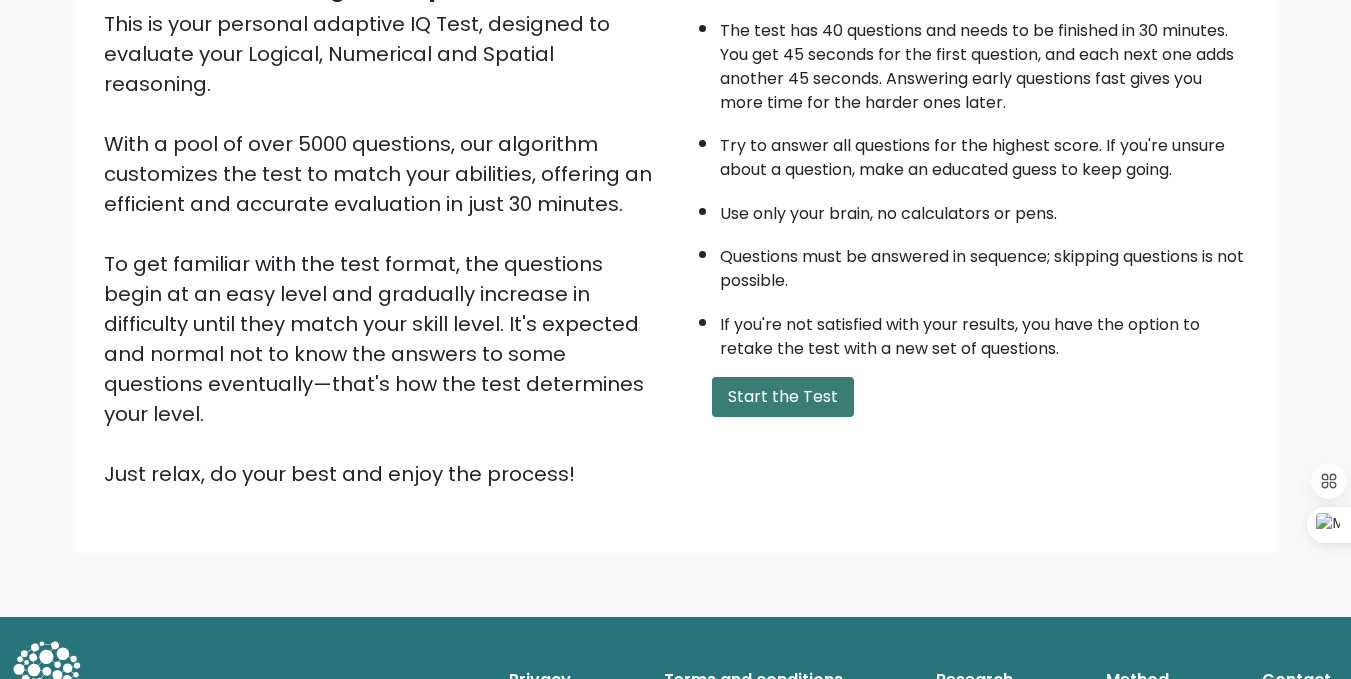 click on "Start the Test" at bounding box center (783, 397) 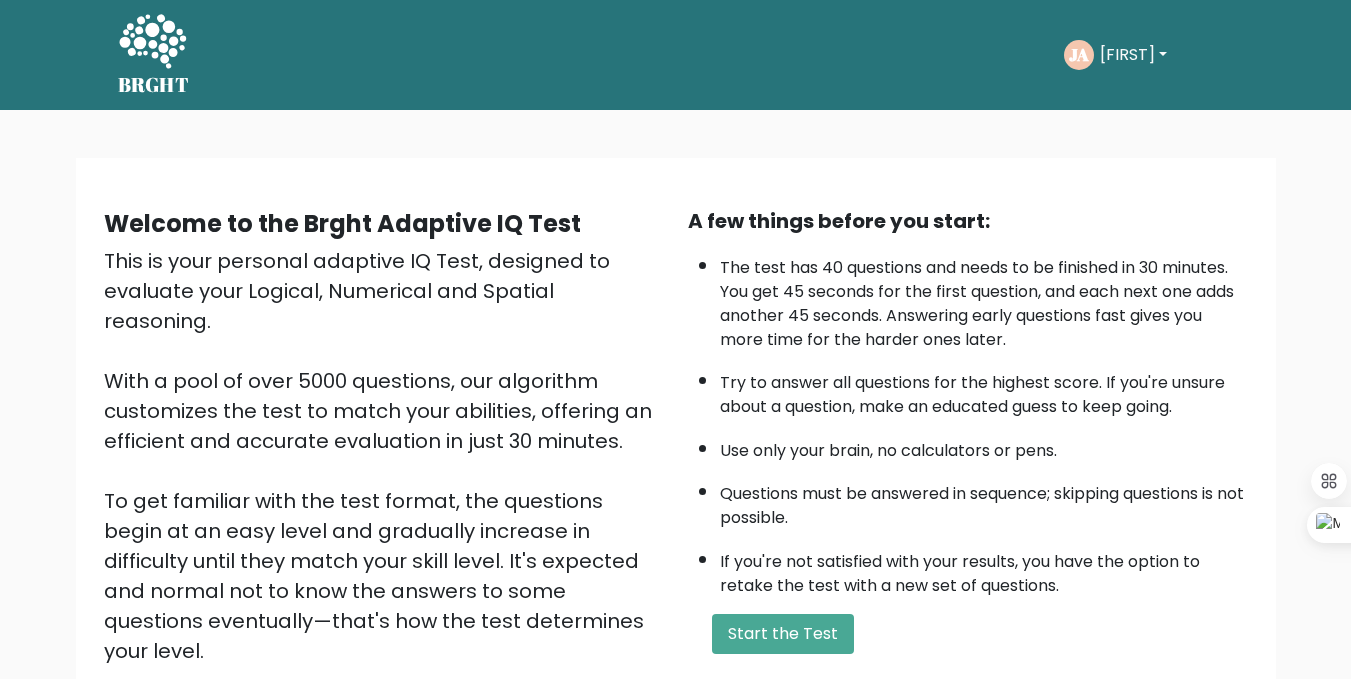 scroll, scrollTop: 100, scrollLeft: 0, axis: vertical 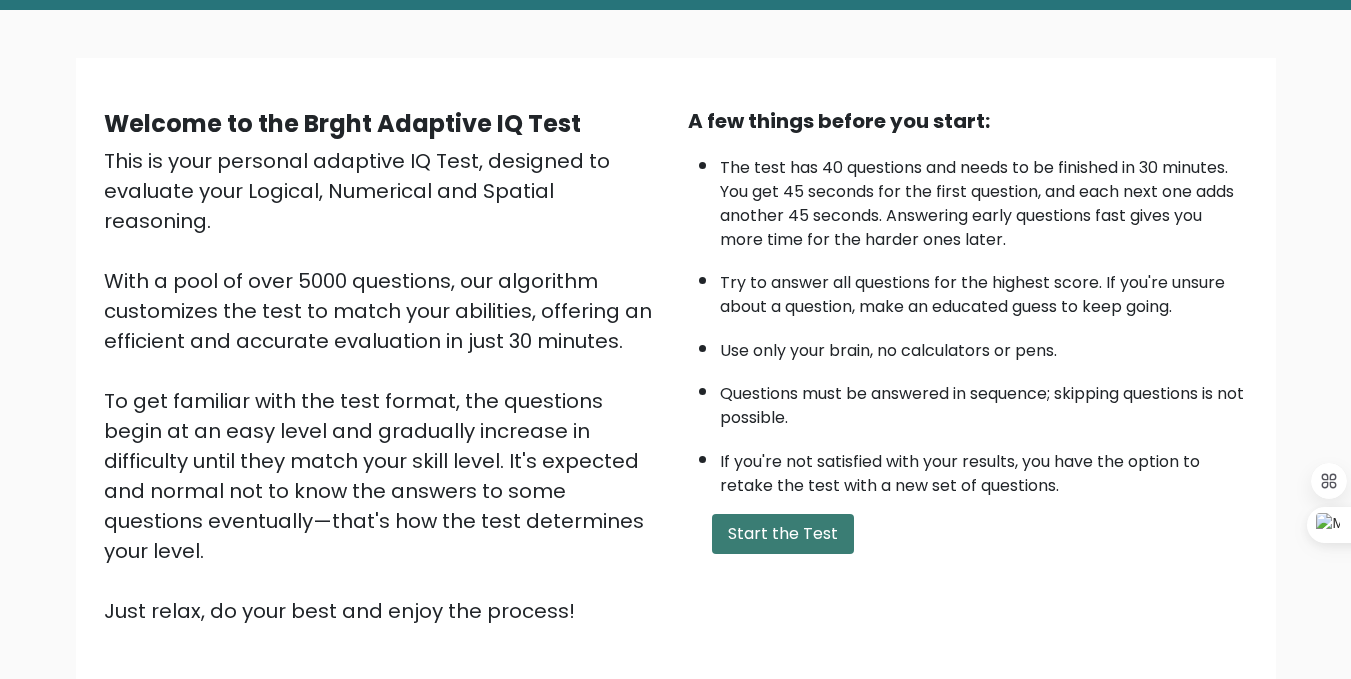click on "Start the Test" at bounding box center [783, 534] 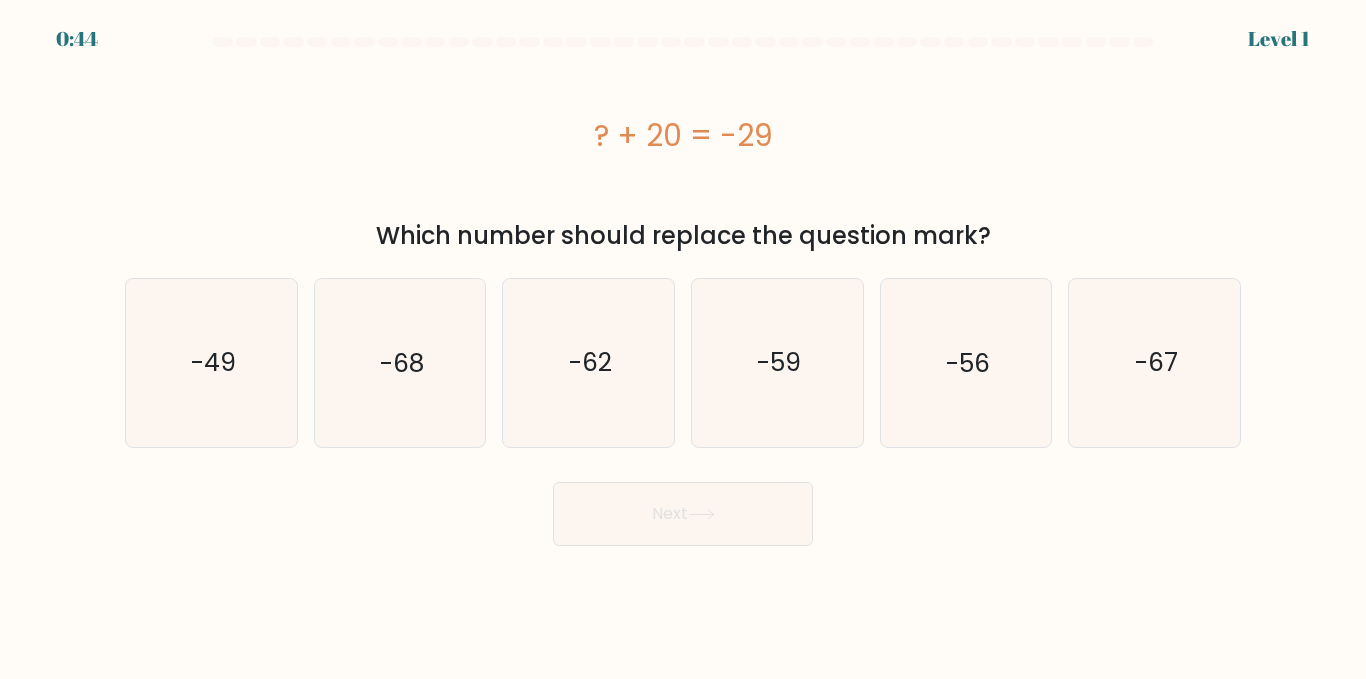 scroll, scrollTop: 0, scrollLeft: 0, axis: both 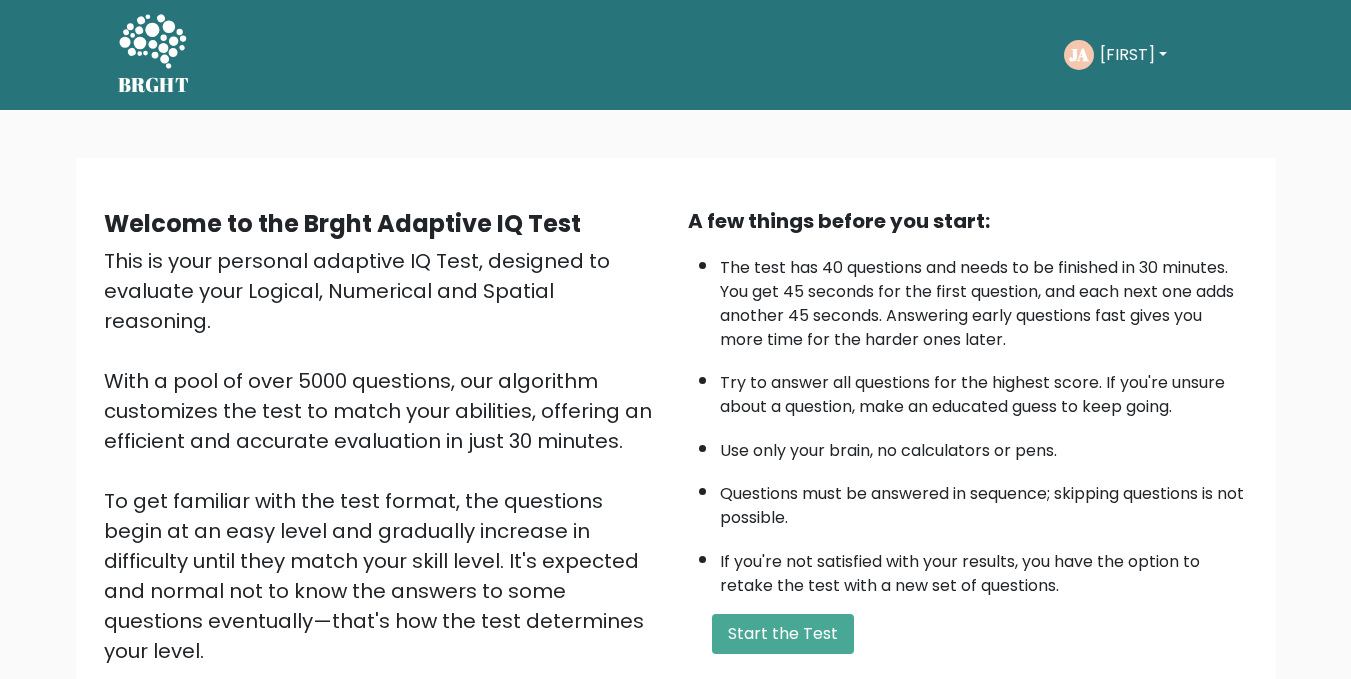 click on "A few things before you start:
The test has 40 questions and needs to be finished in 30 minutes. You get 45 seconds for the first question, and each next one adds another 45 seconds. Answering early questions fast gives you more time for the harder ones later.
Try to answer all questions for the highest score. If you're unsure about a question, make an educated guess to keep going.
Use only your brain, no calculators or pens.
Questions must be answered in sequence; skipping questions is not possible.
If you're not satisfied with your results, you have the option to retake the test with a new set of questions.
Start the Test" at bounding box center [968, 466] 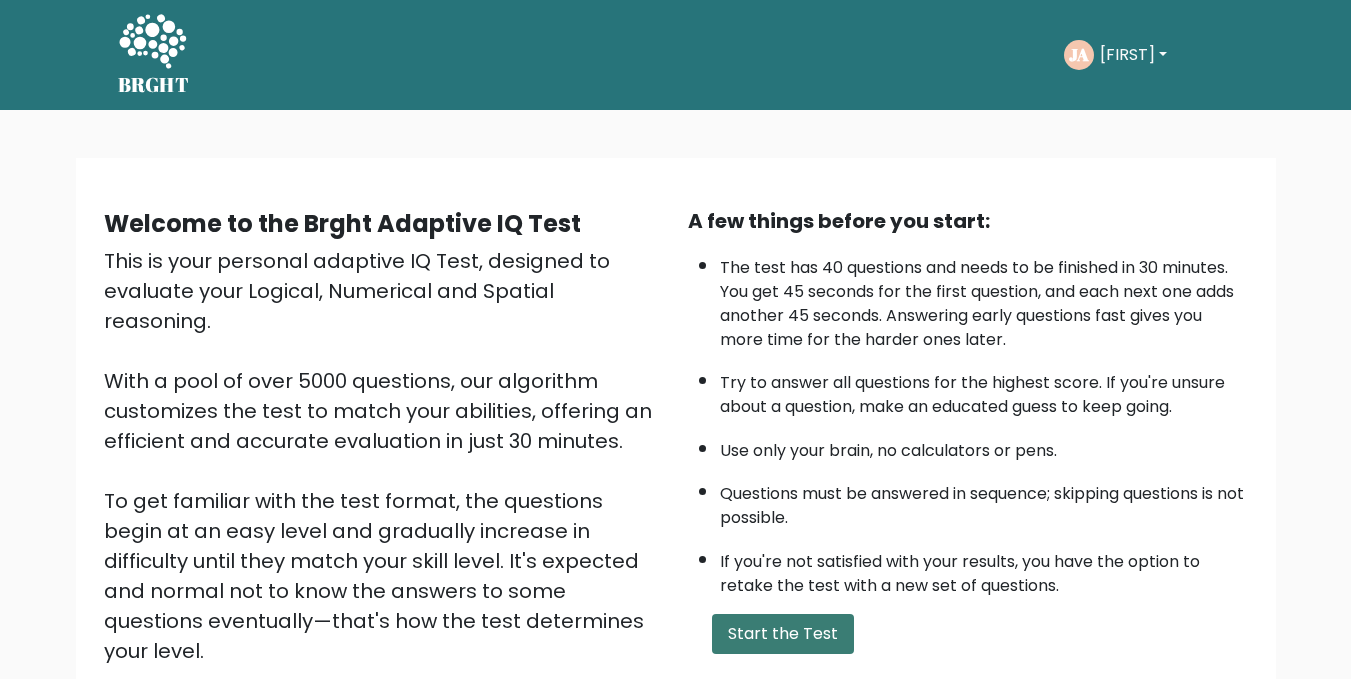 scroll, scrollTop: 200, scrollLeft: 0, axis: vertical 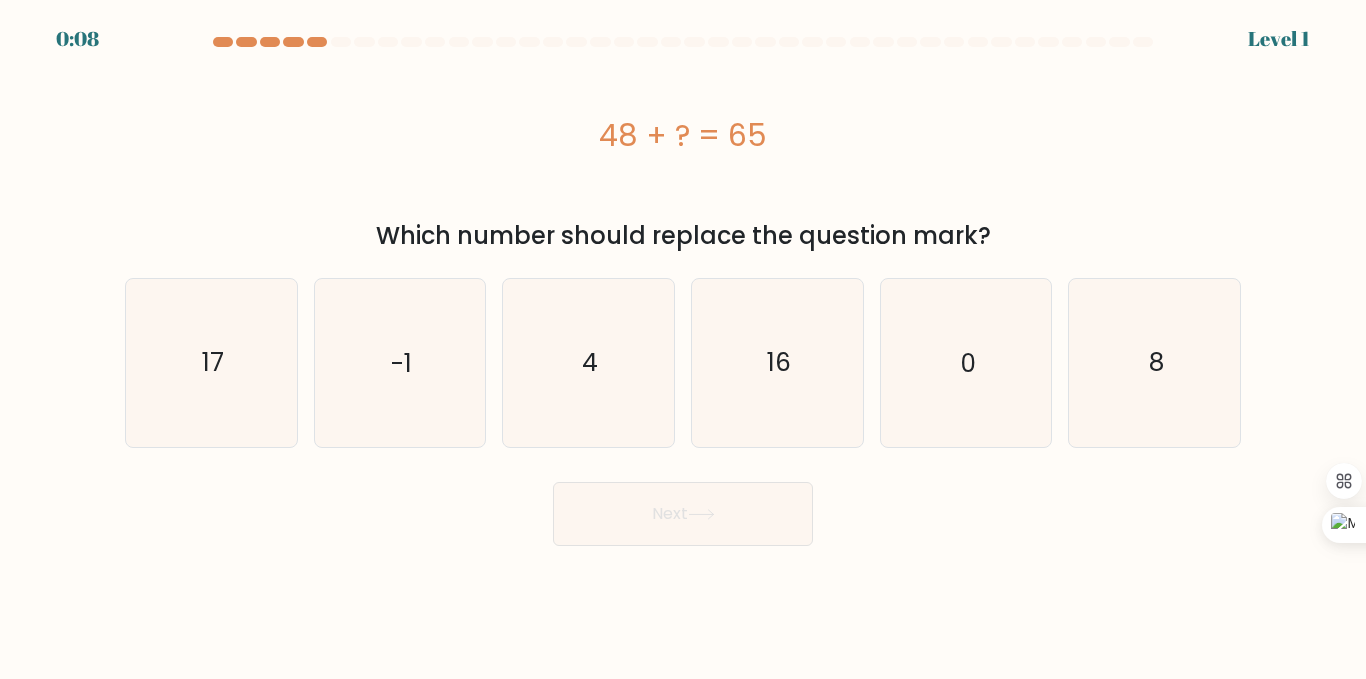 drag, startPoint x: 623, startPoint y: 129, endPoint x: 763, endPoint y: 130, distance: 140.00357 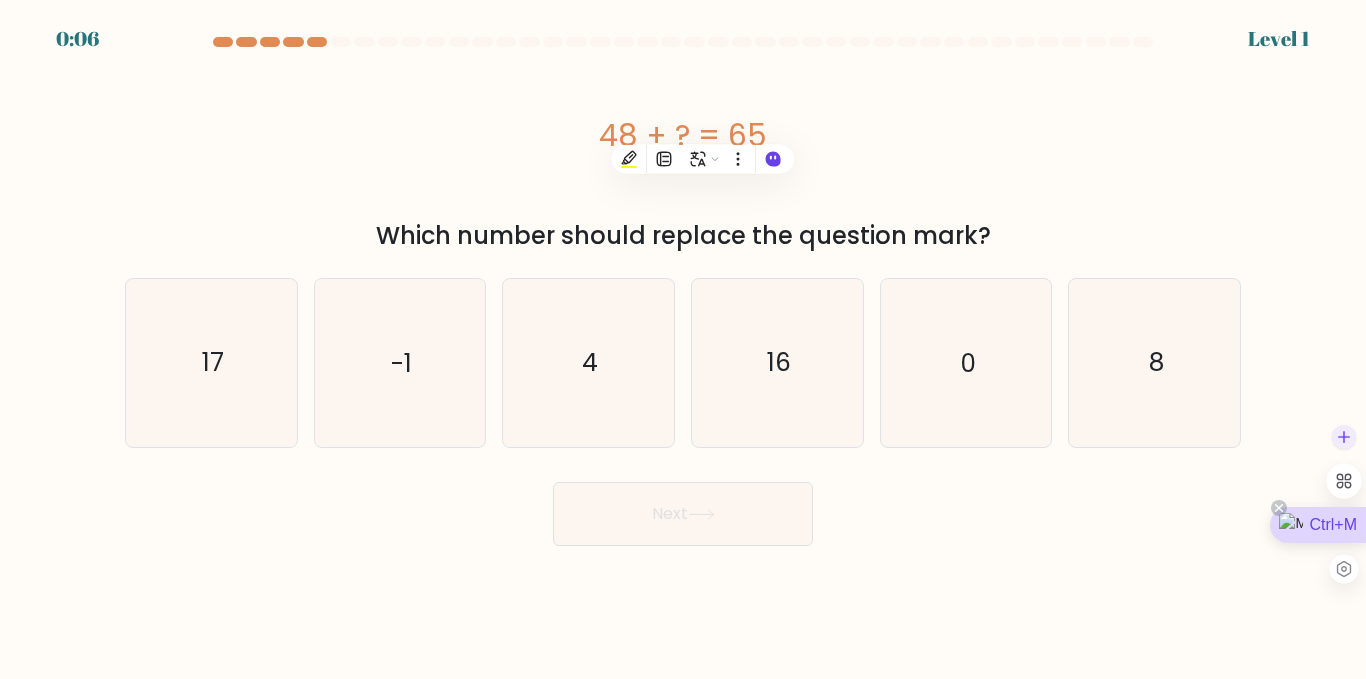 click on "Ctrl+M" at bounding box center (1318, 525) 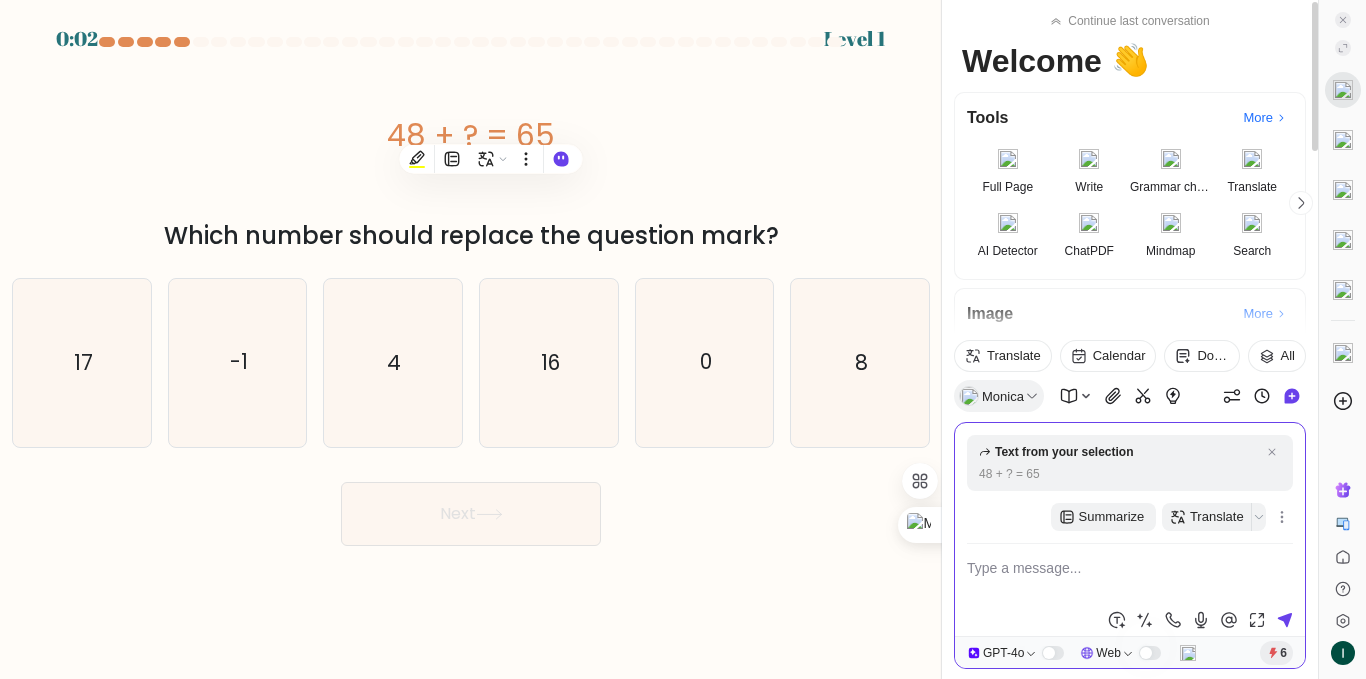 type on "48 + ? = 65" 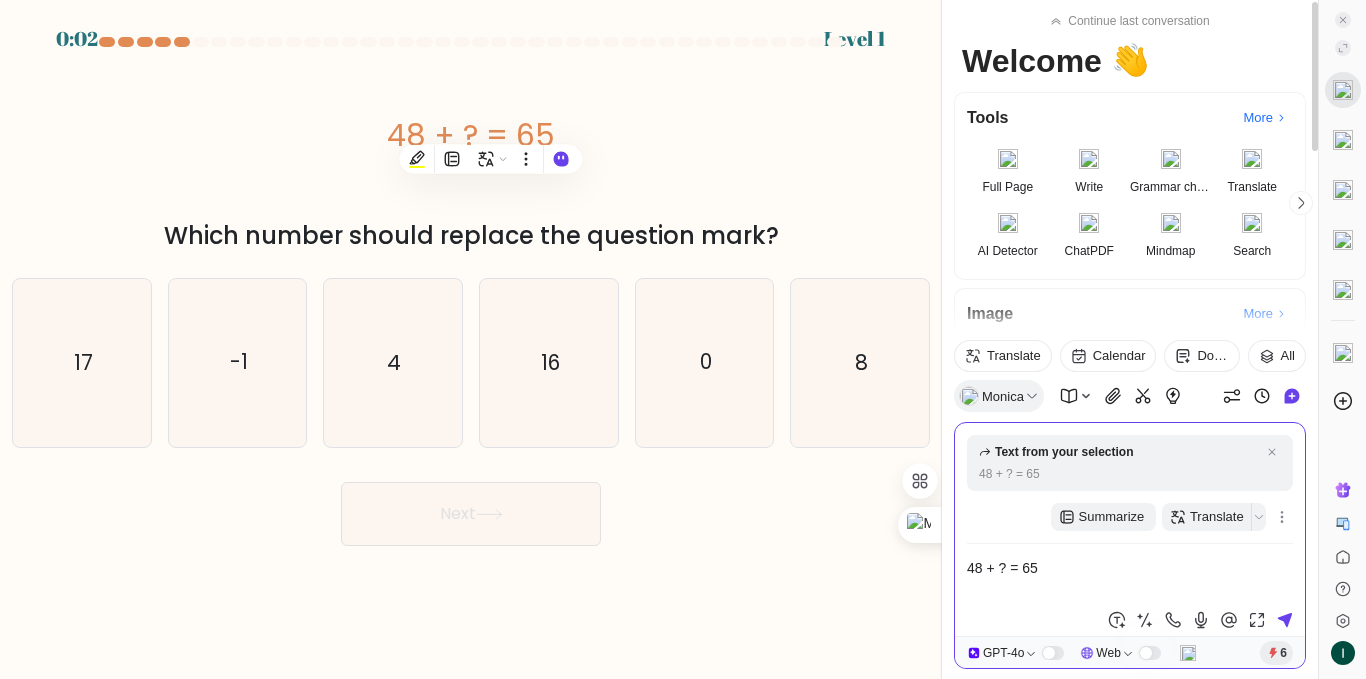 type 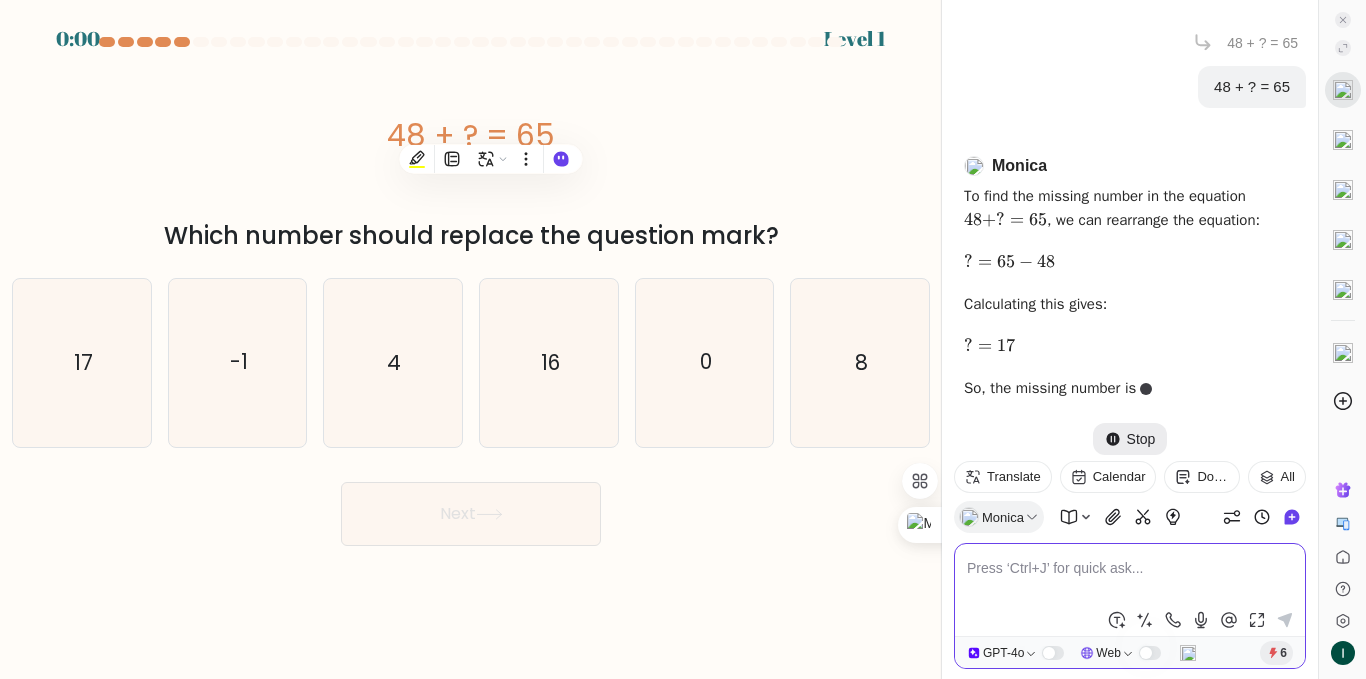 scroll, scrollTop: 117, scrollLeft: 0, axis: vertical 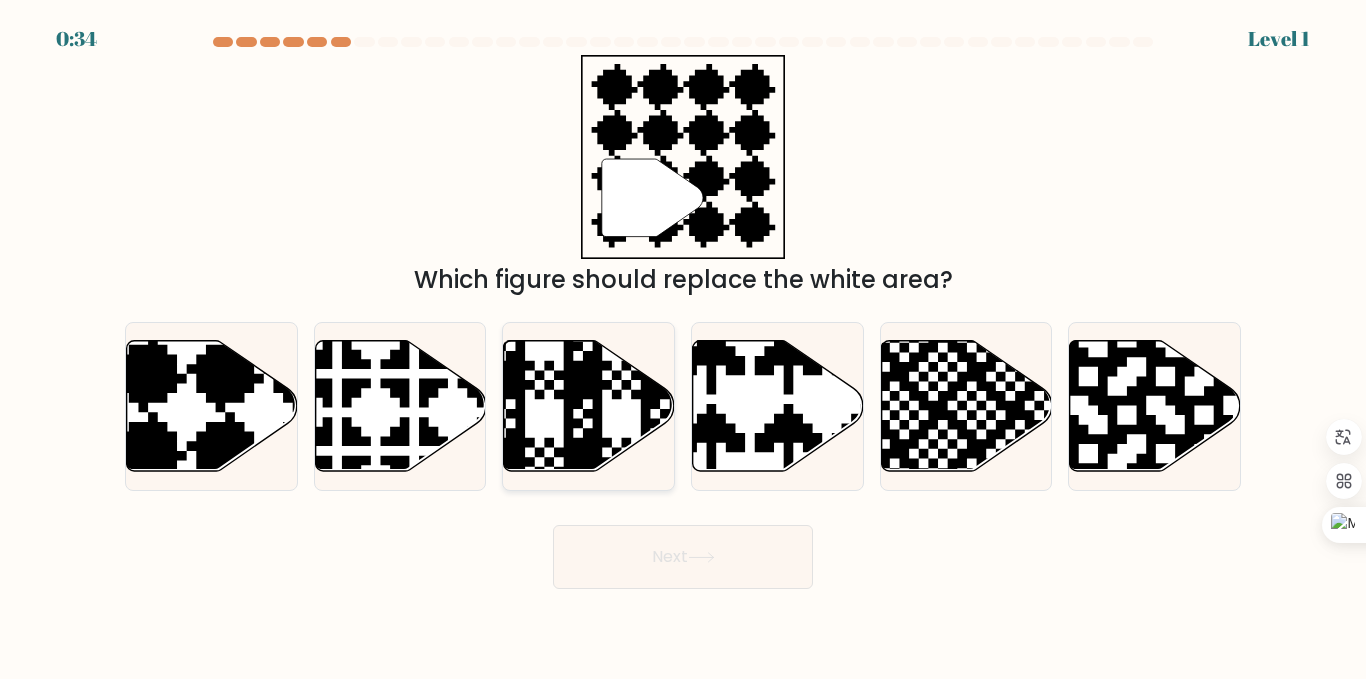 click 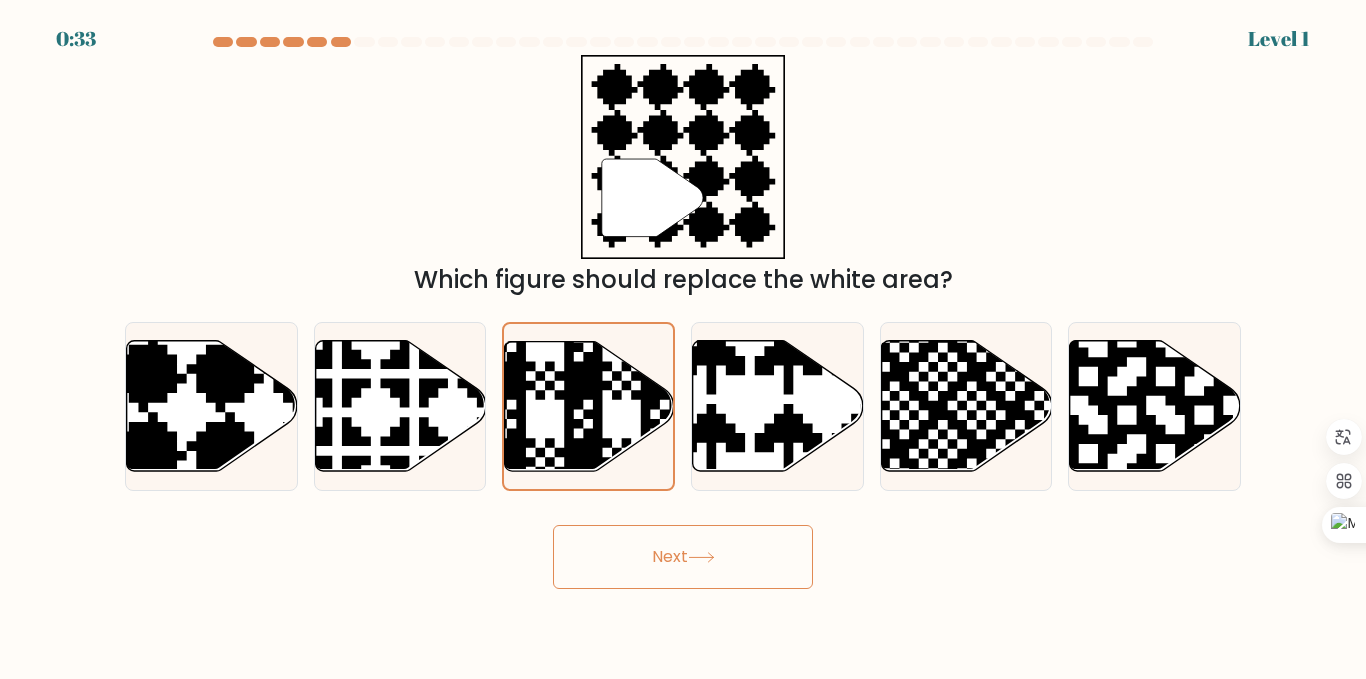 click on "Next" at bounding box center [683, 557] 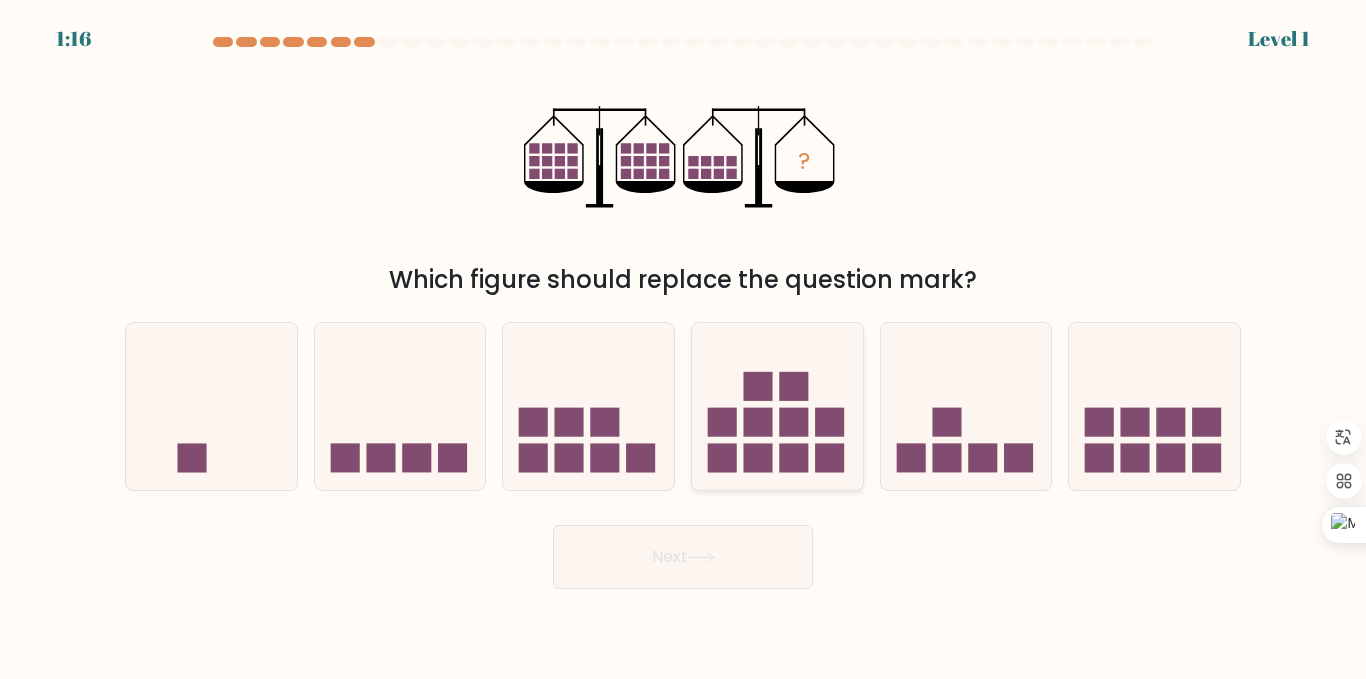click 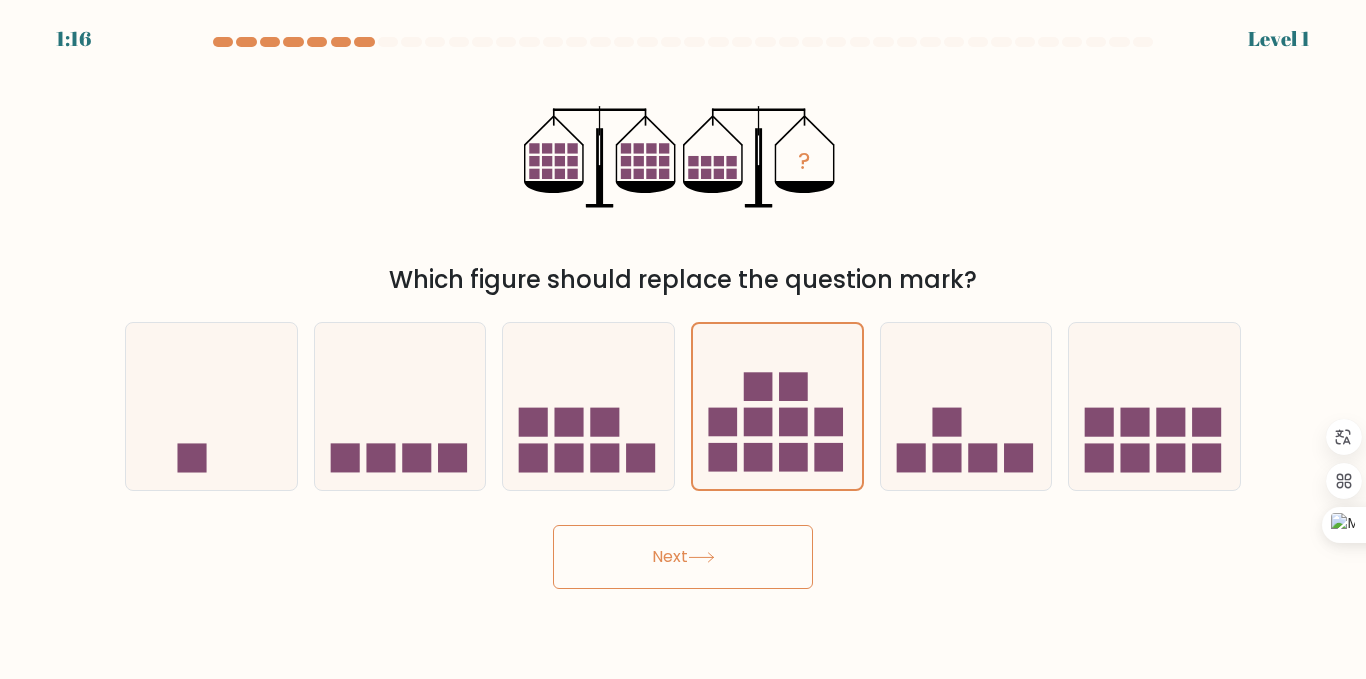 click on "[TIME]
Level 1" at bounding box center [683, 339] 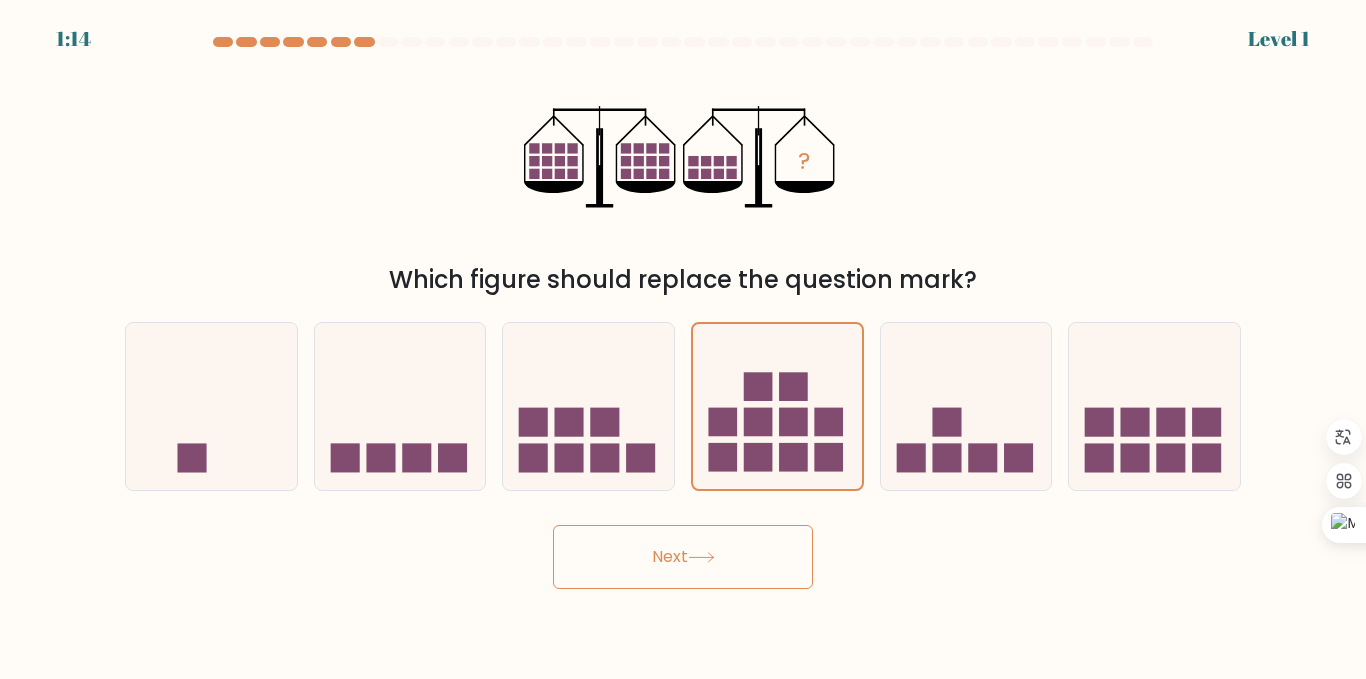 click 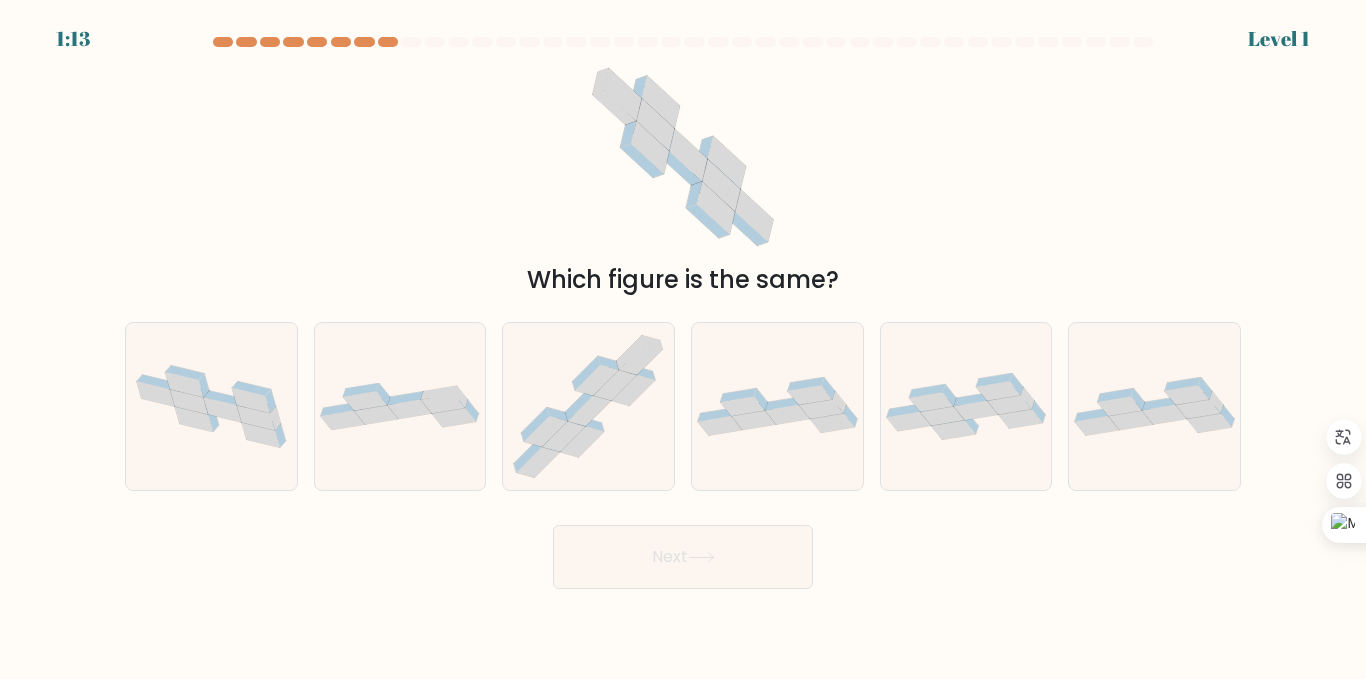 click on "Next" at bounding box center (683, 557) 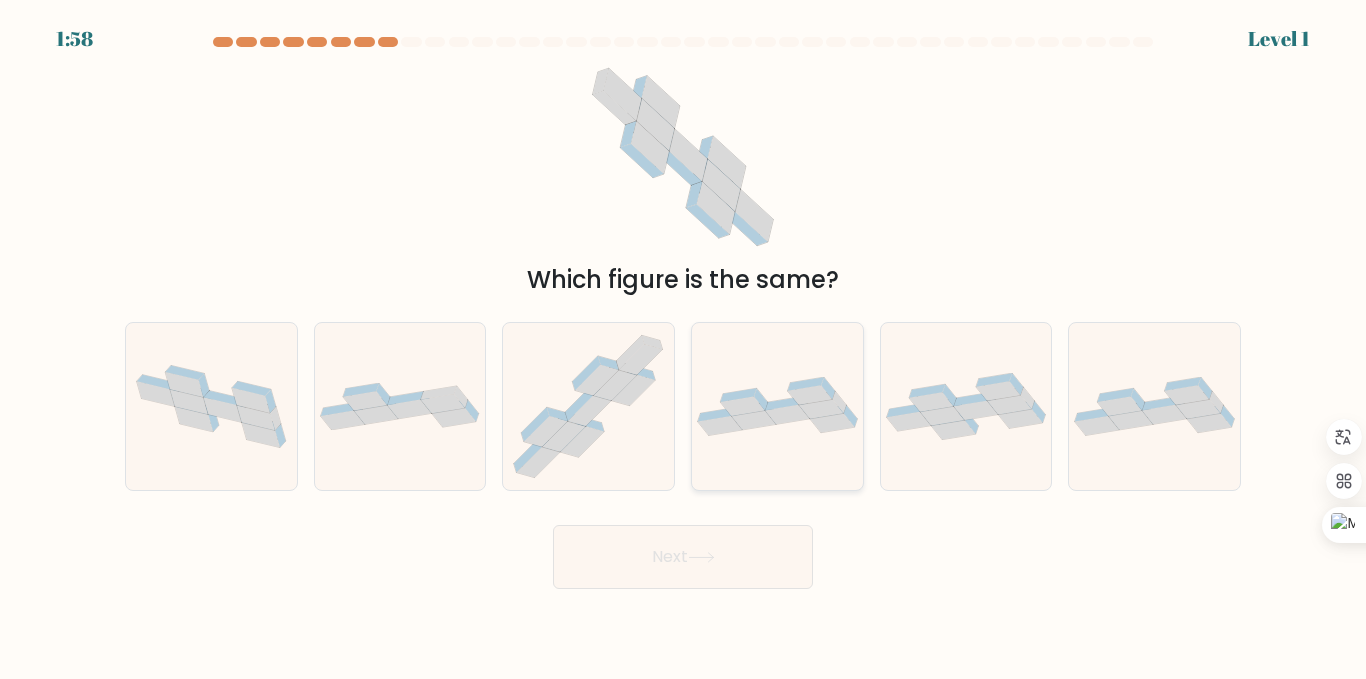 click at bounding box center [777, 406] 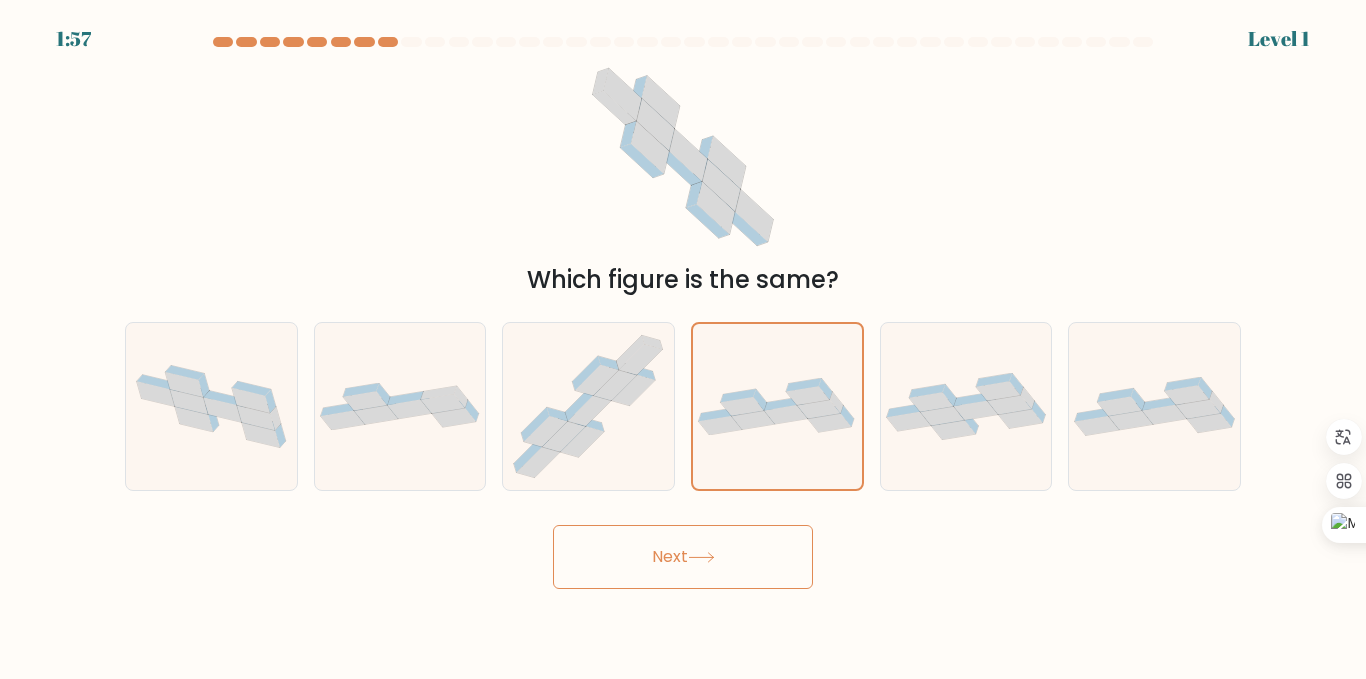 click on "Next" at bounding box center [683, 557] 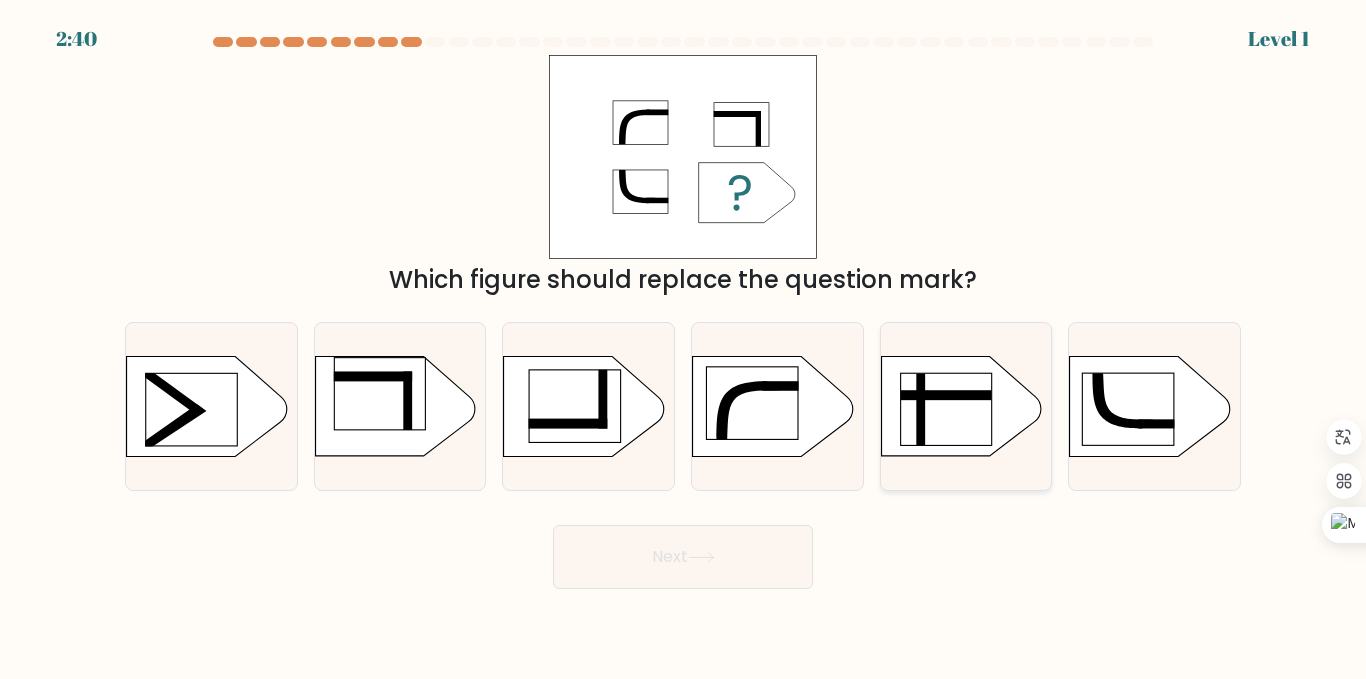 click 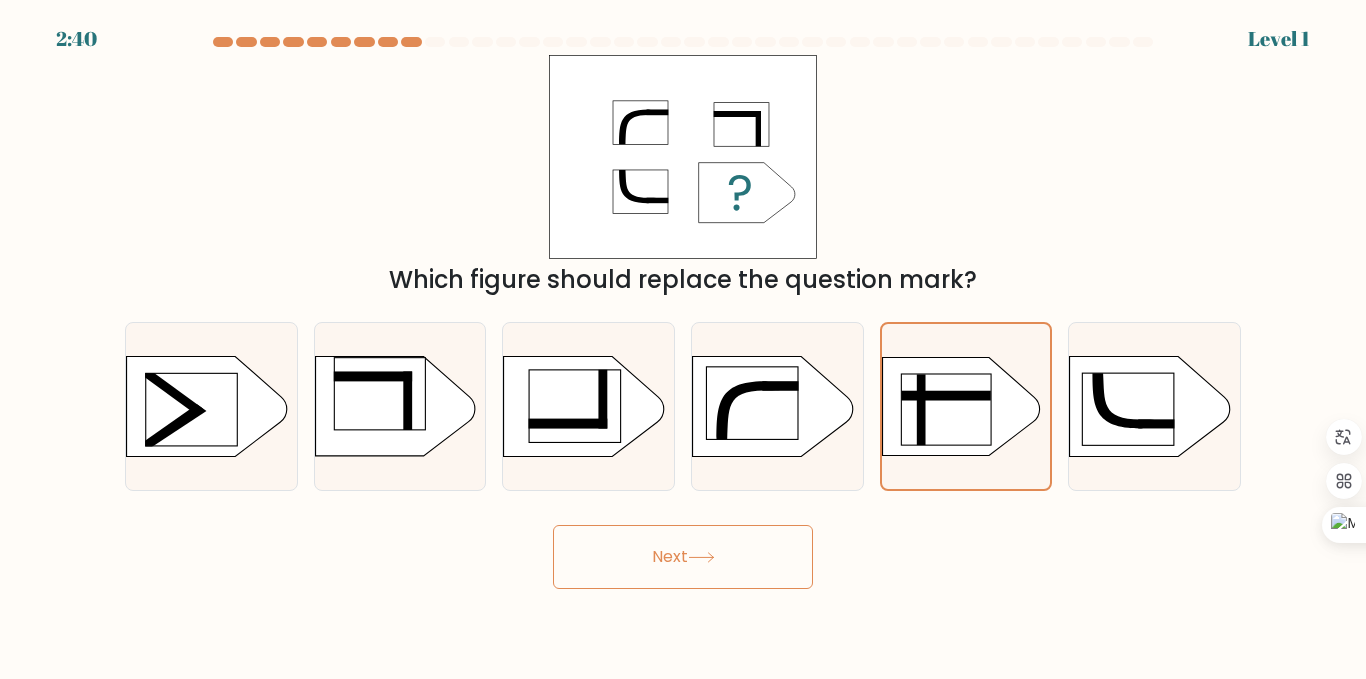 click on "Next" at bounding box center [683, 557] 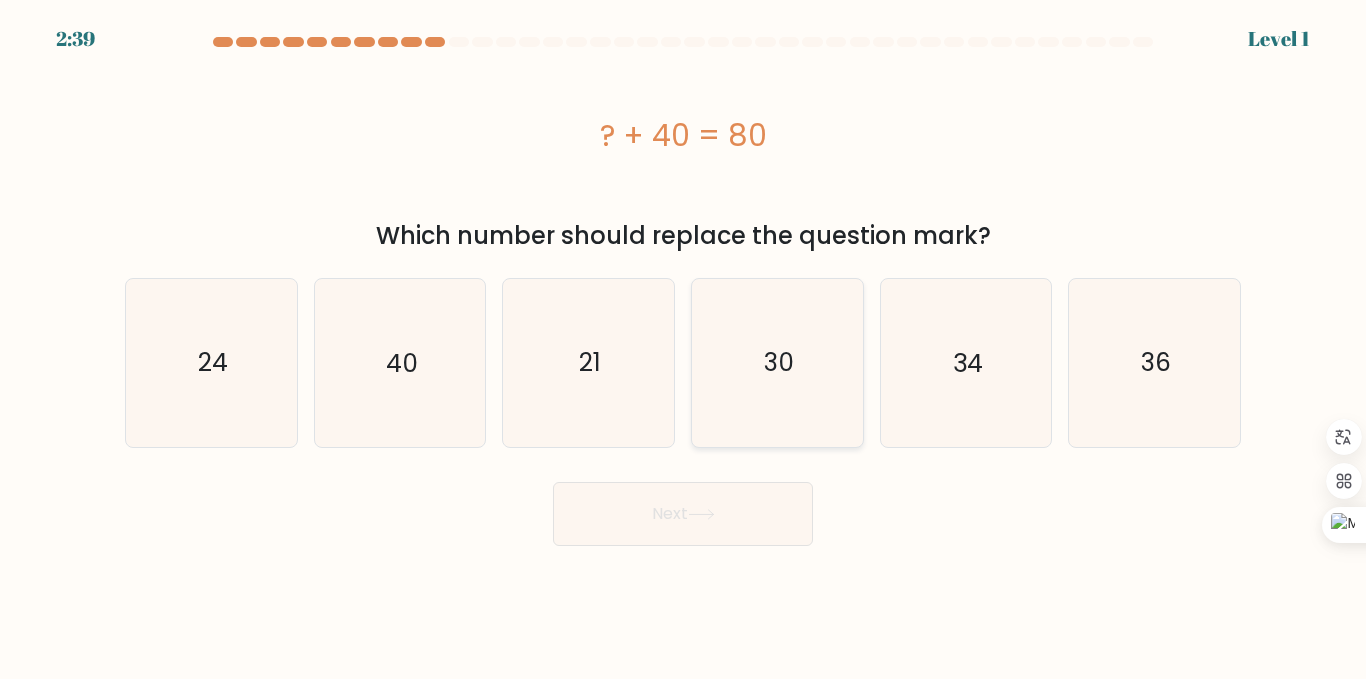 click on "30" 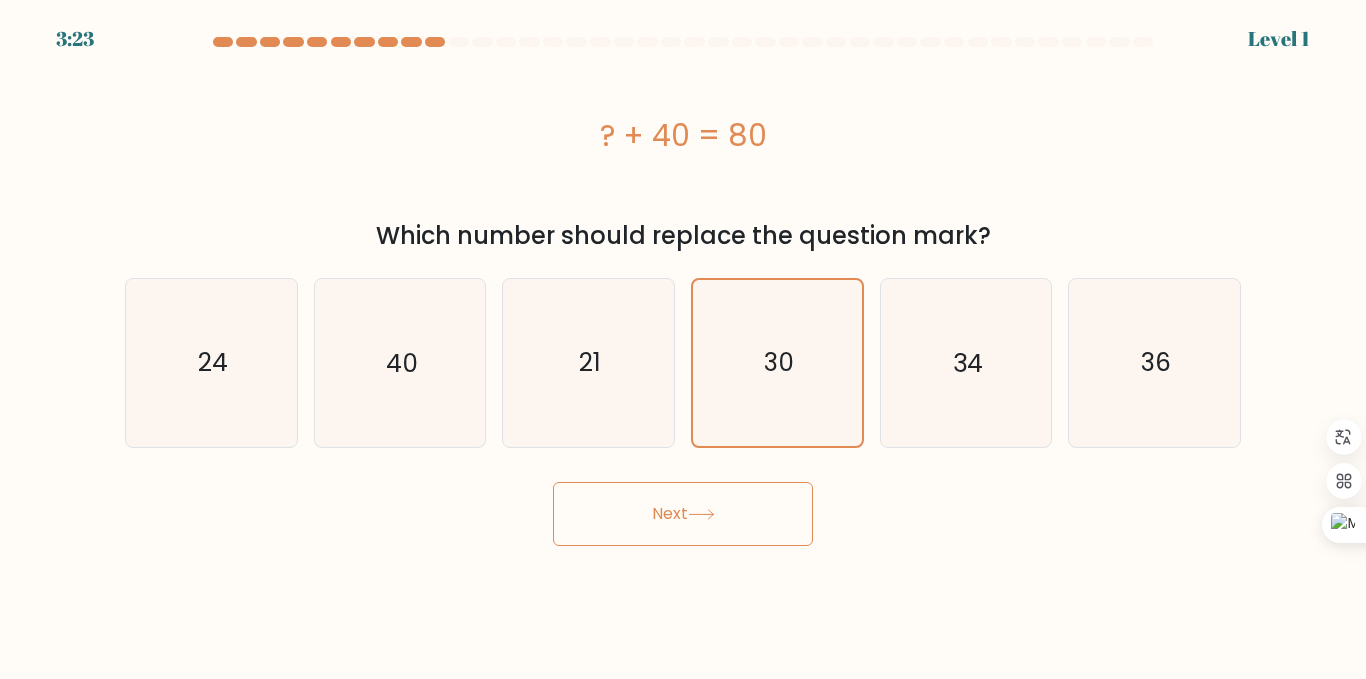 click on "Next" at bounding box center [683, 514] 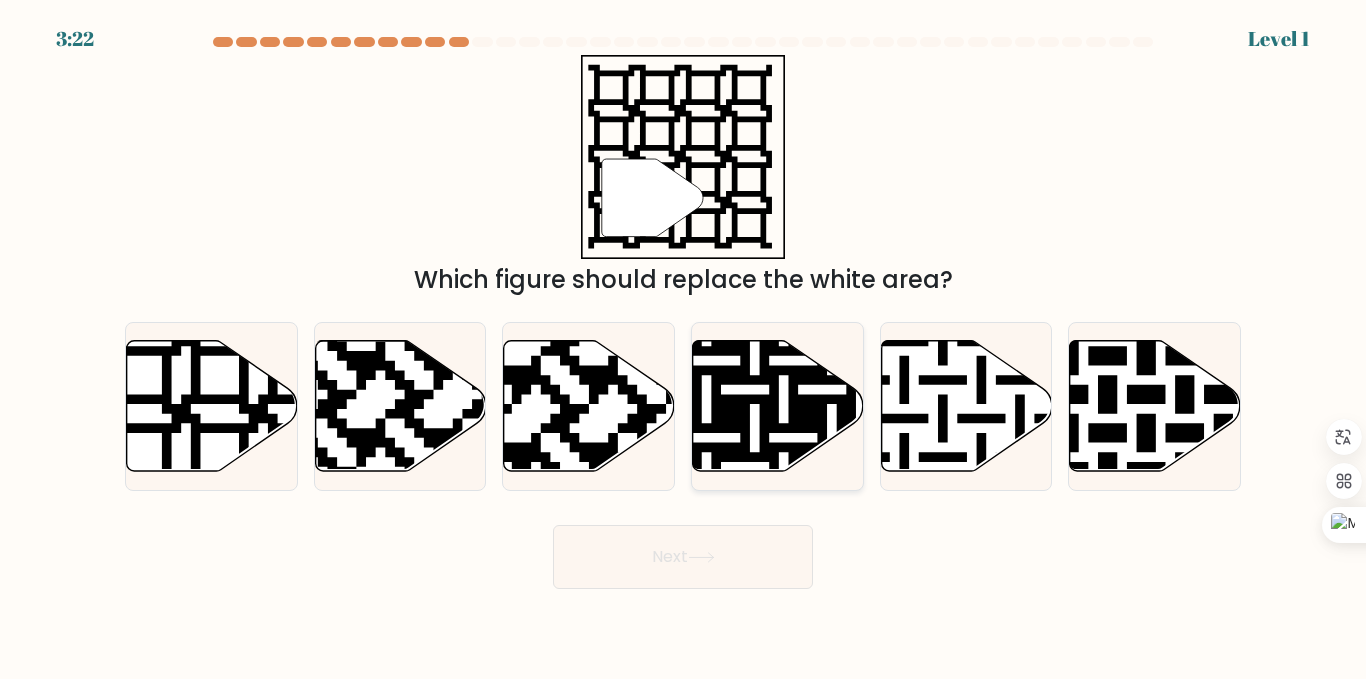 click 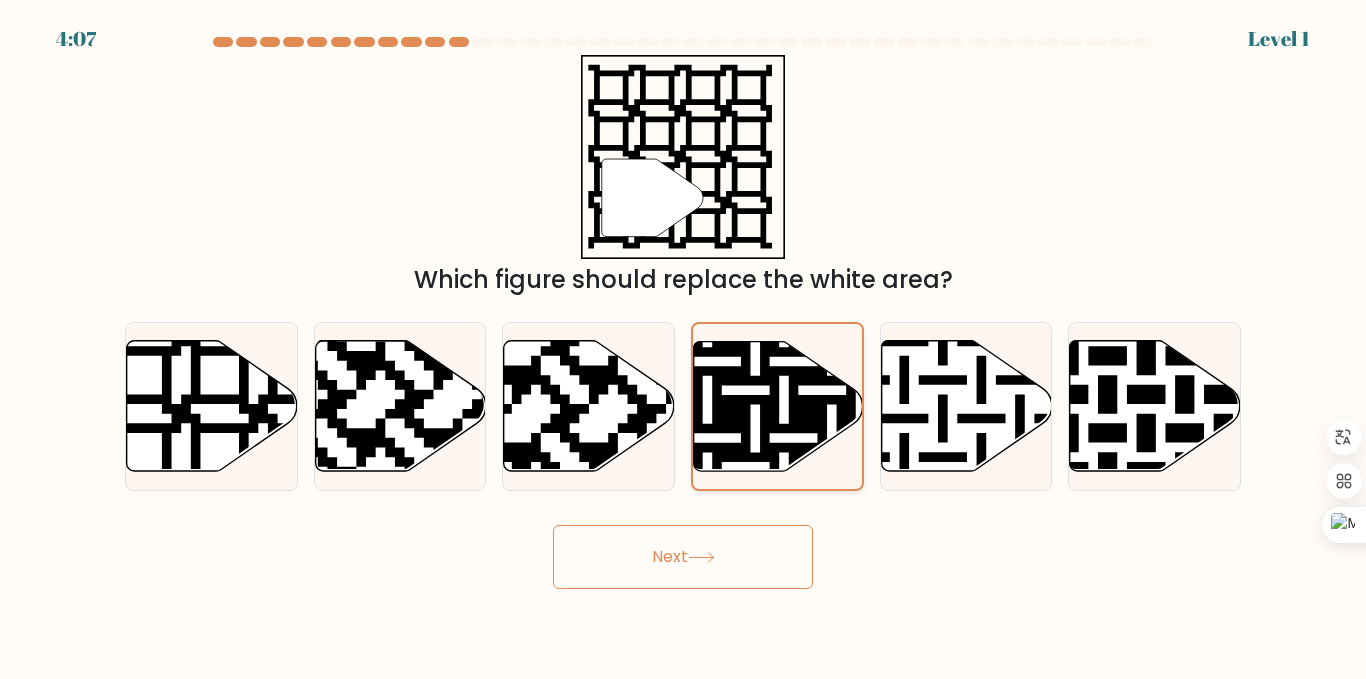 drag, startPoint x: 725, startPoint y: 447, endPoint x: 706, endPoint y: 473, distance: 32.202484 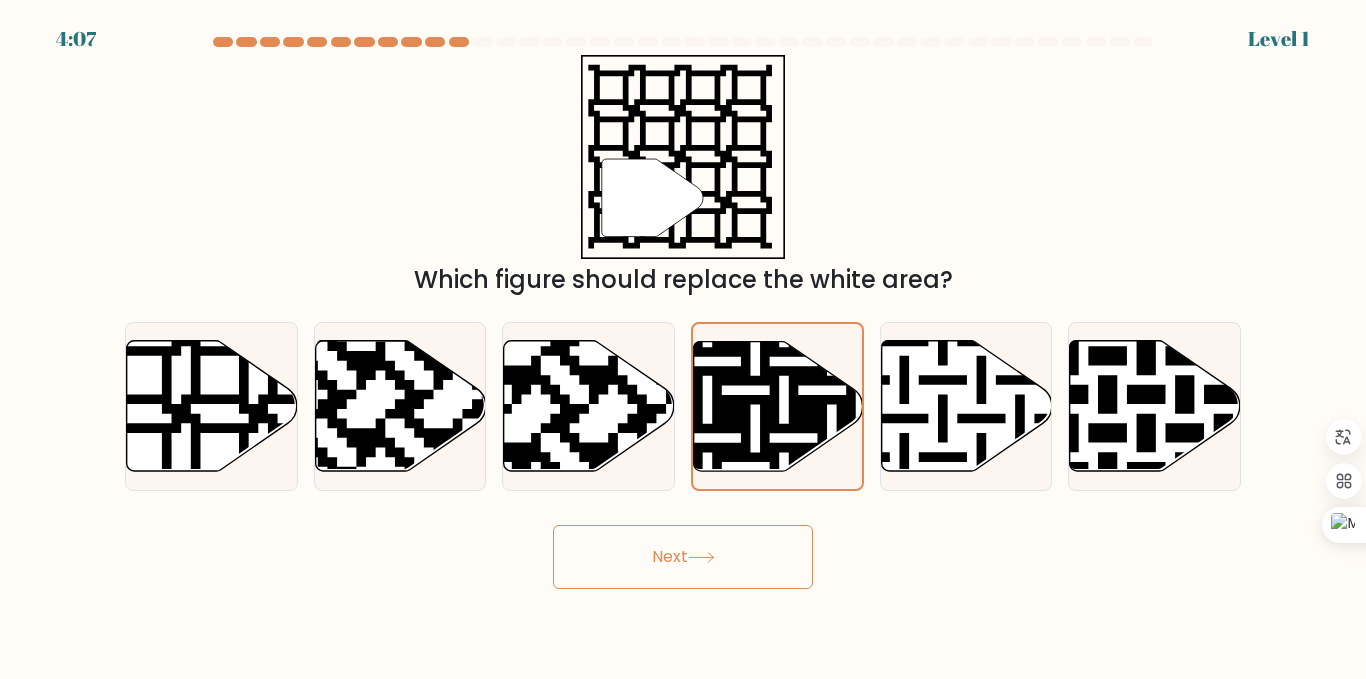 click on "Next" at bounding box center (683, 557) 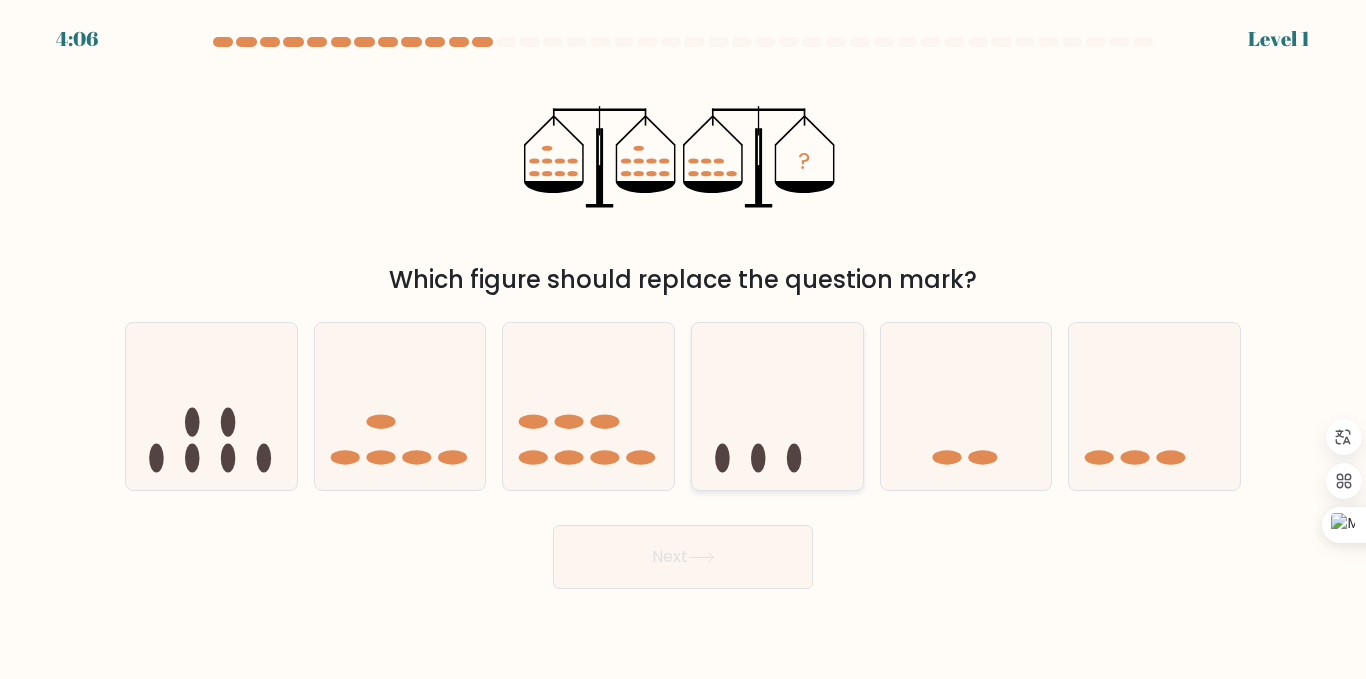 click 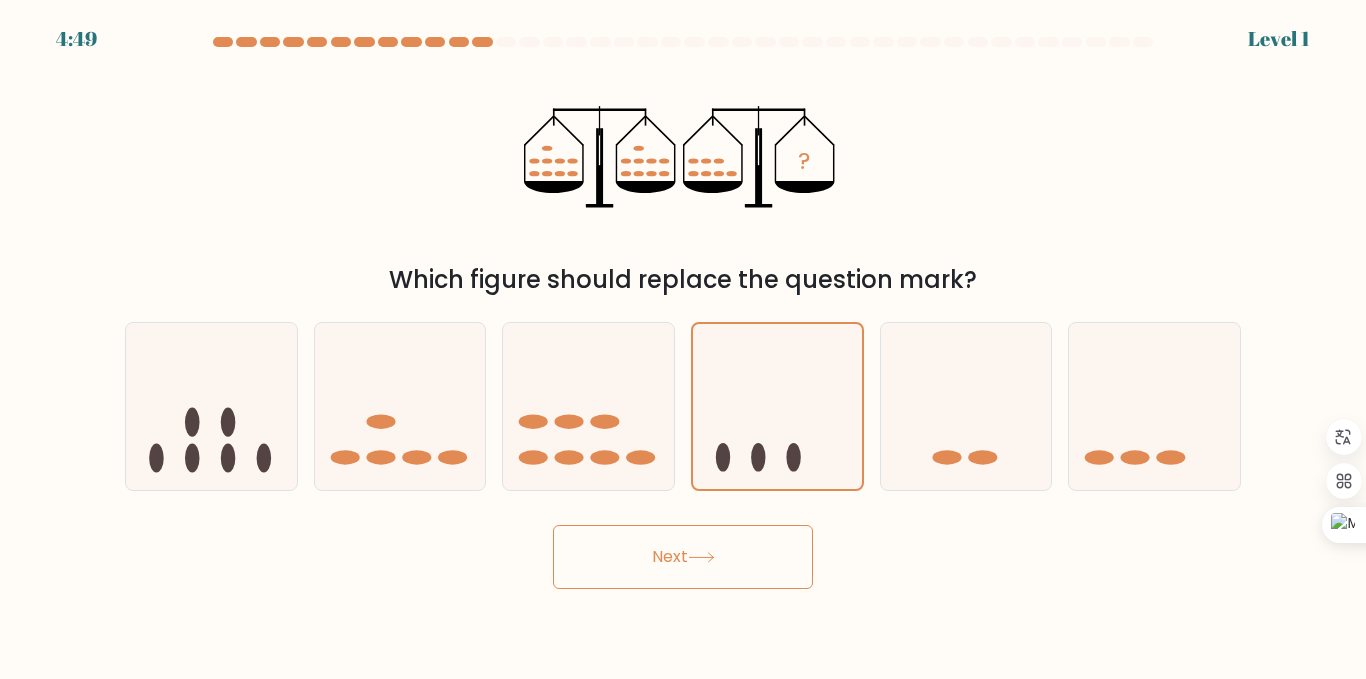 click on "Next" at bounding box center [683, 557] 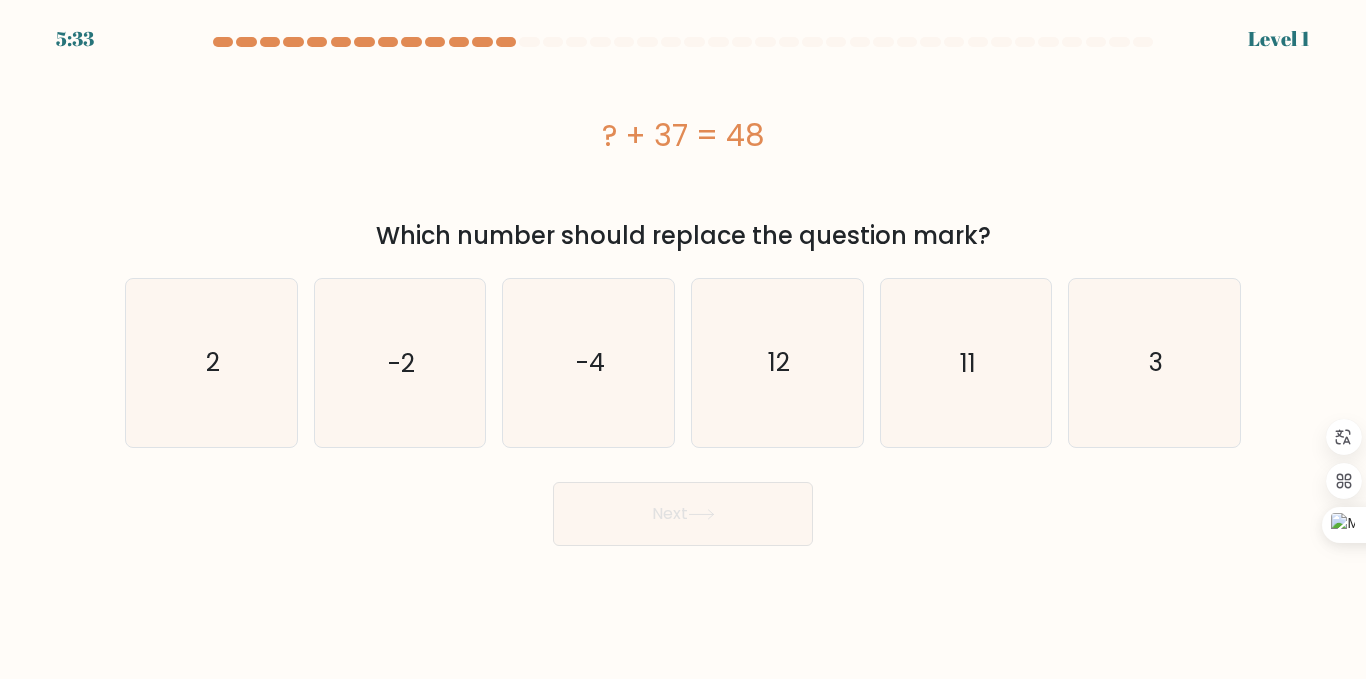 click on "12" 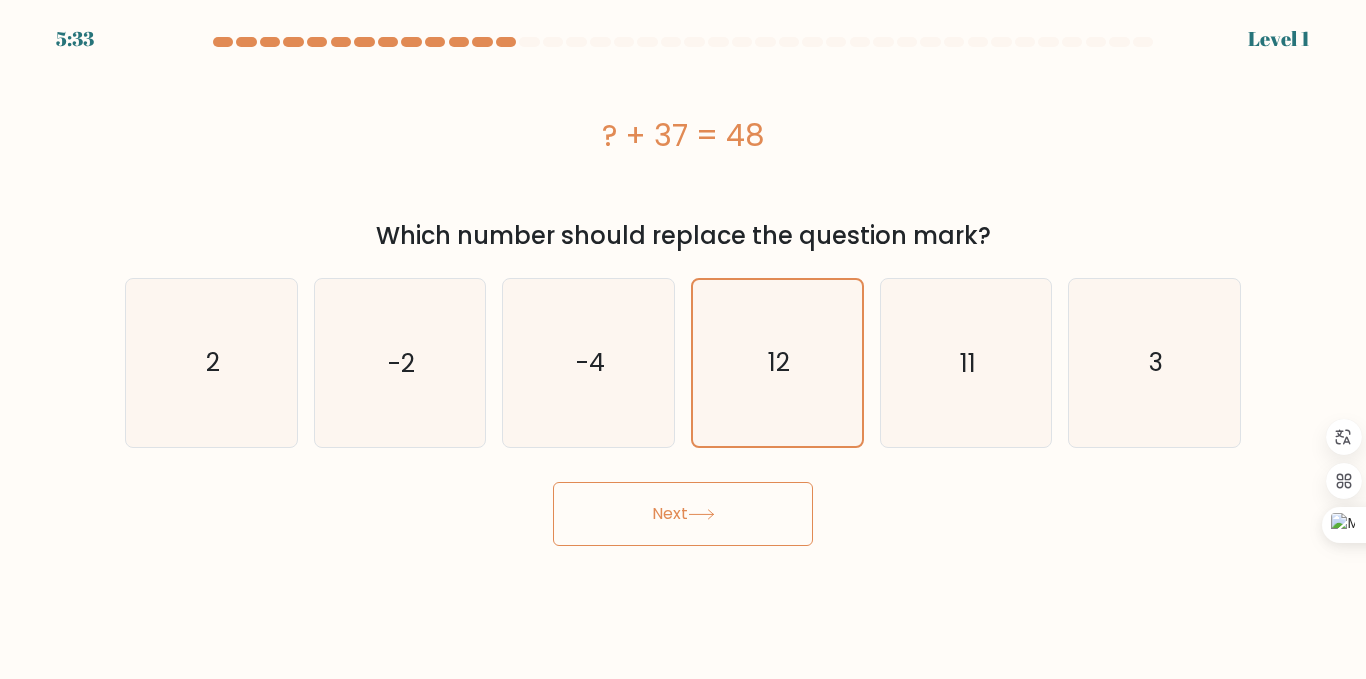 click 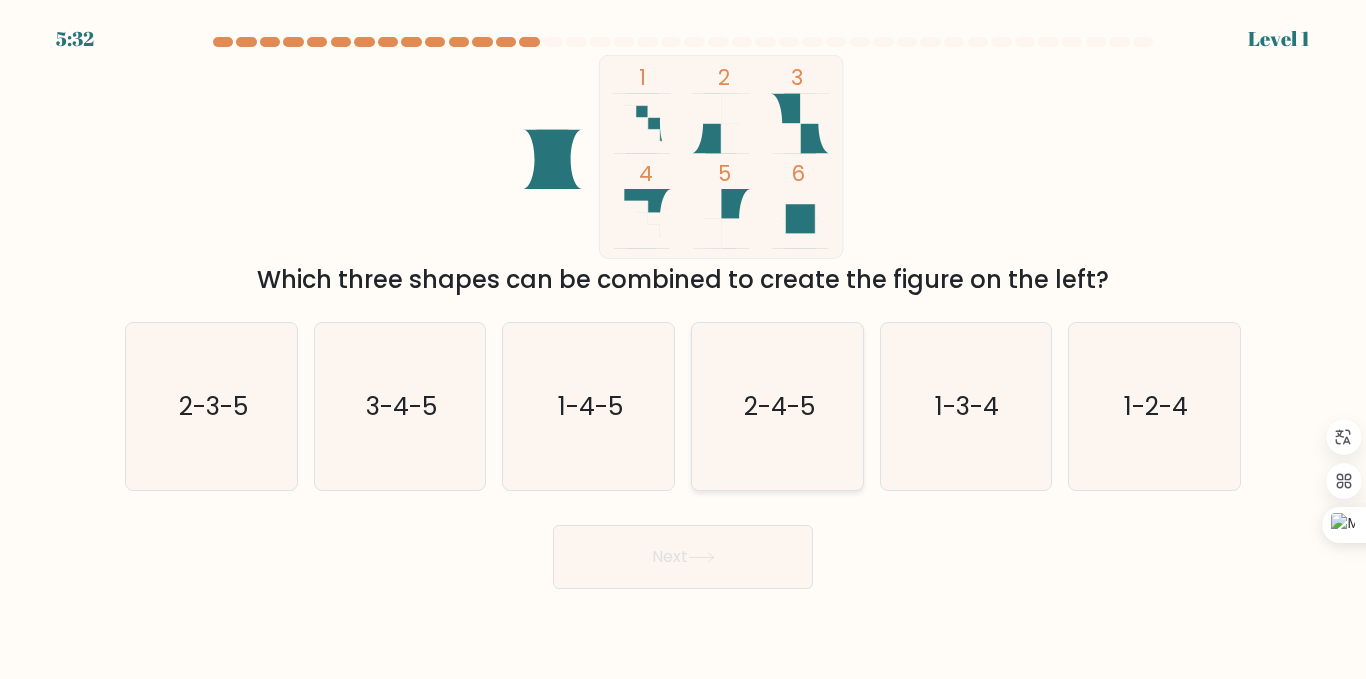 click on "2-4-5" 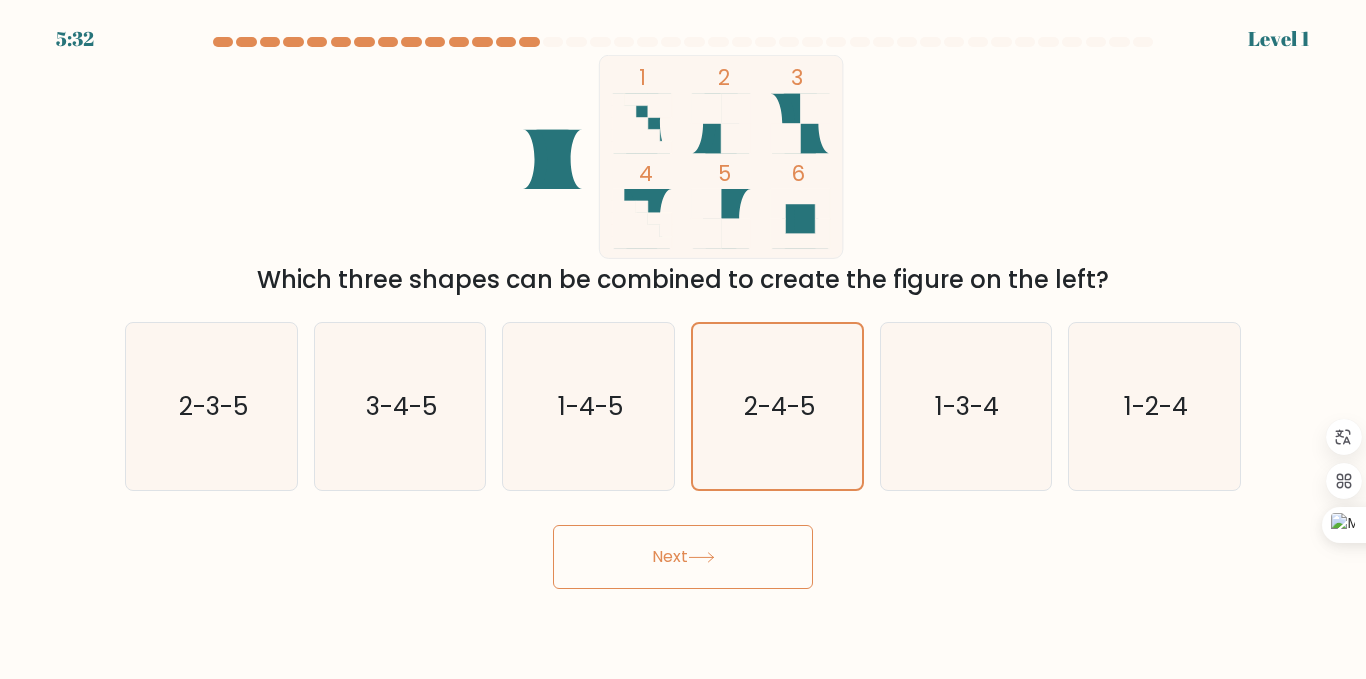 drag, startPoint x: 655, startPoint y: 549, endPoint x: 655, endPoint y: 529, distance: 20 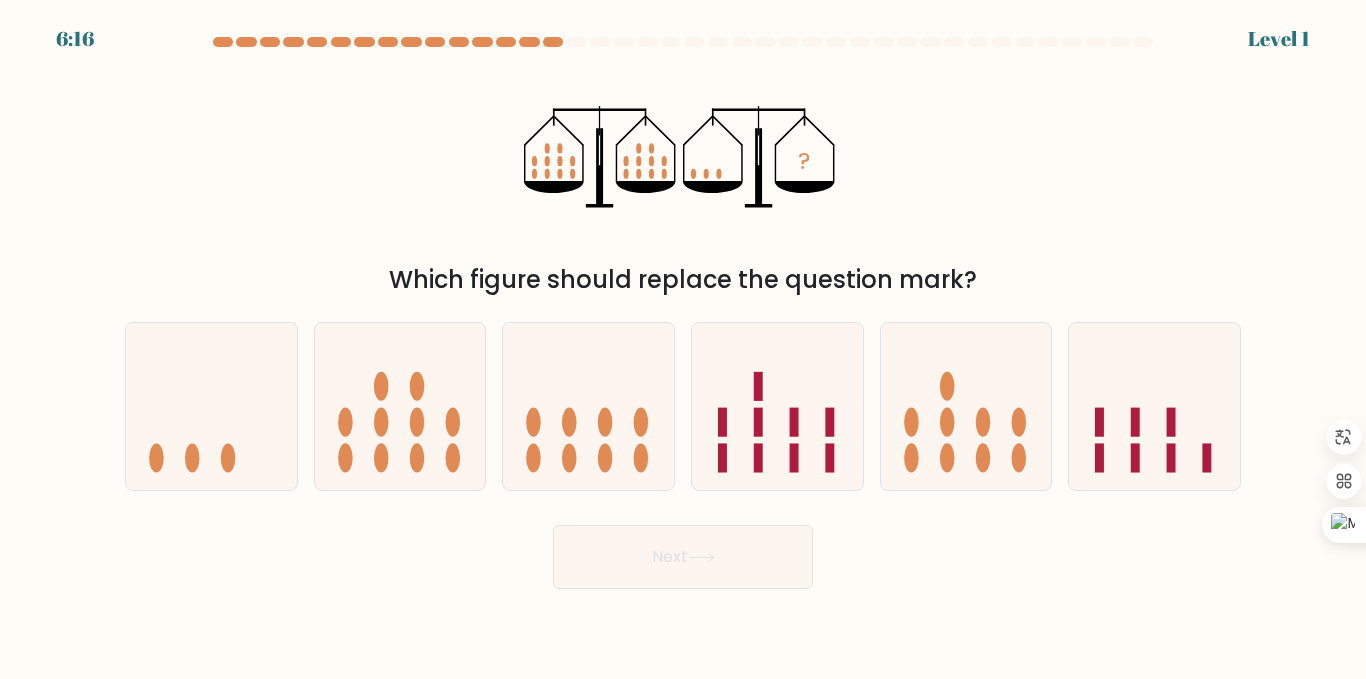 click 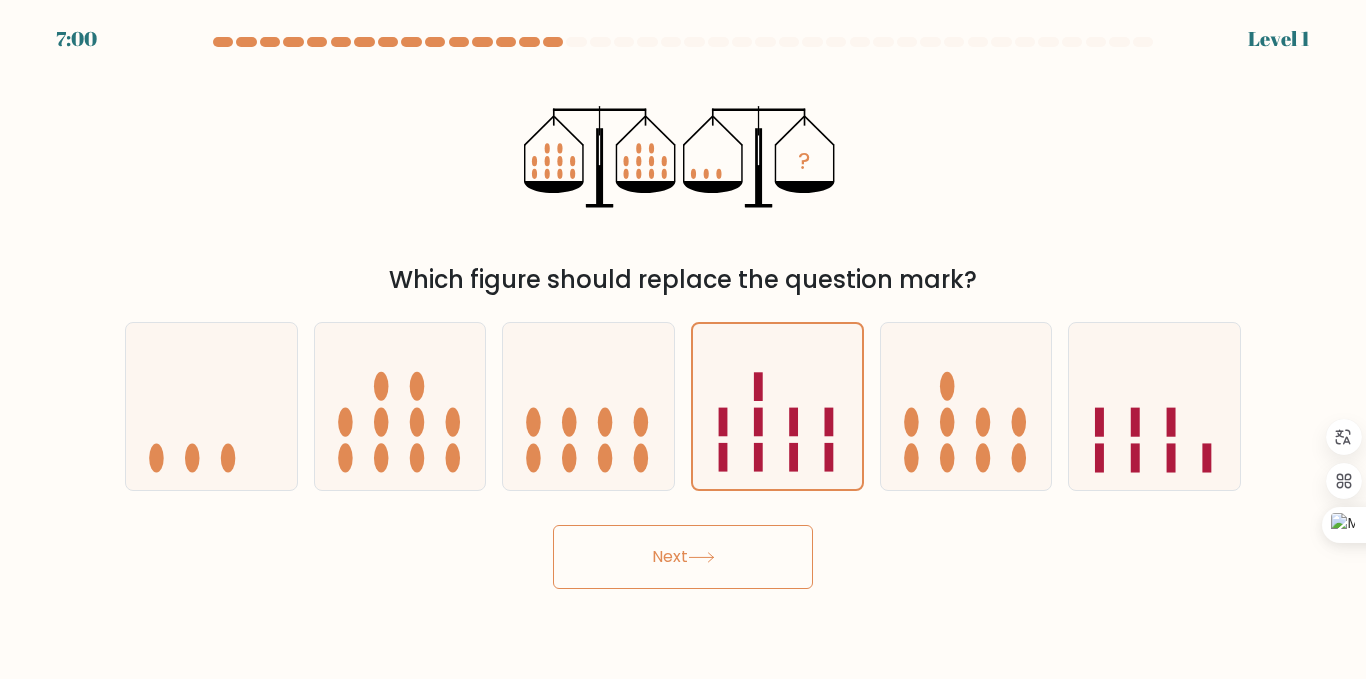 click on "Next" at bounding box center [683, 557] 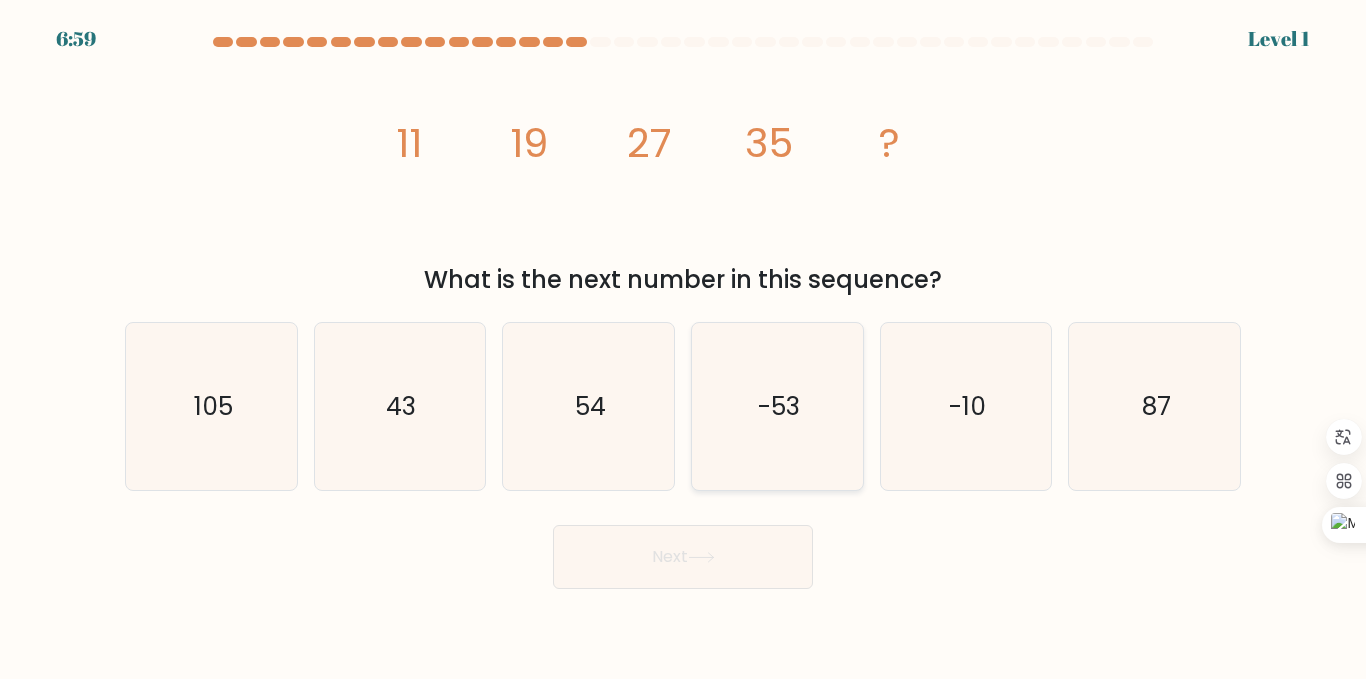 click on "-53" 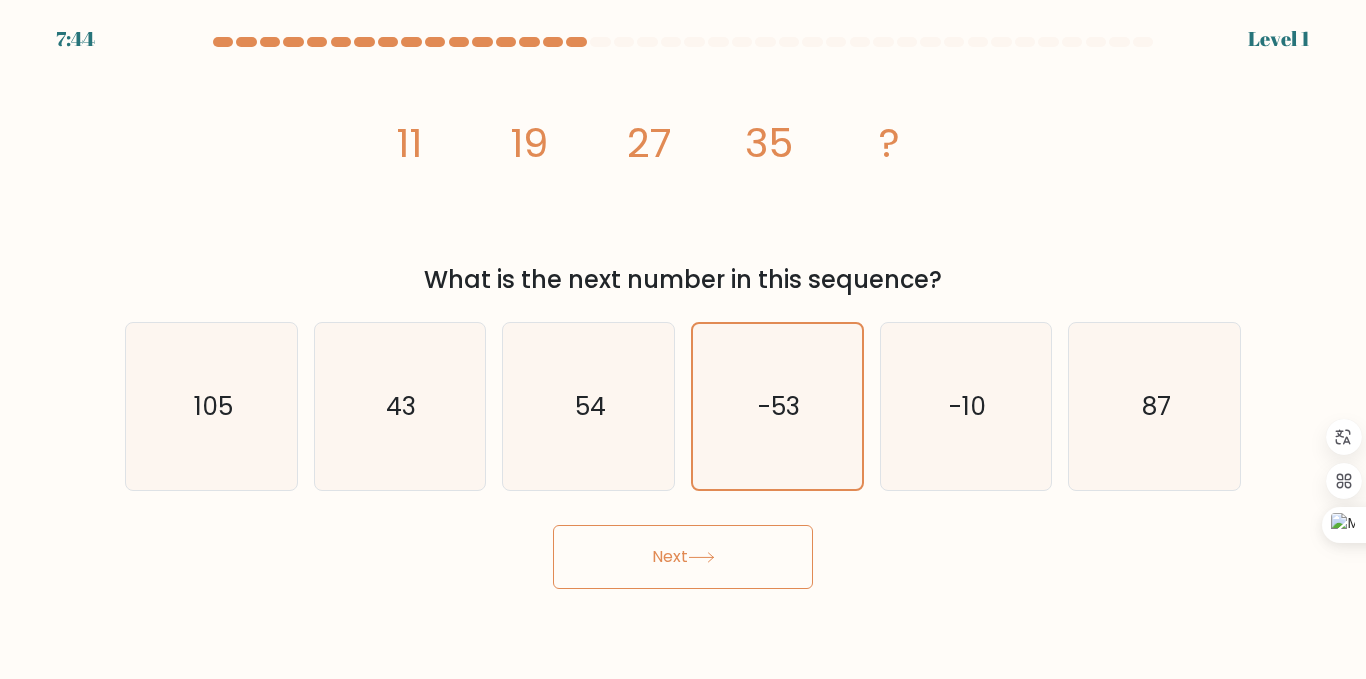 click on "Next" at bounding box center (683, 557) 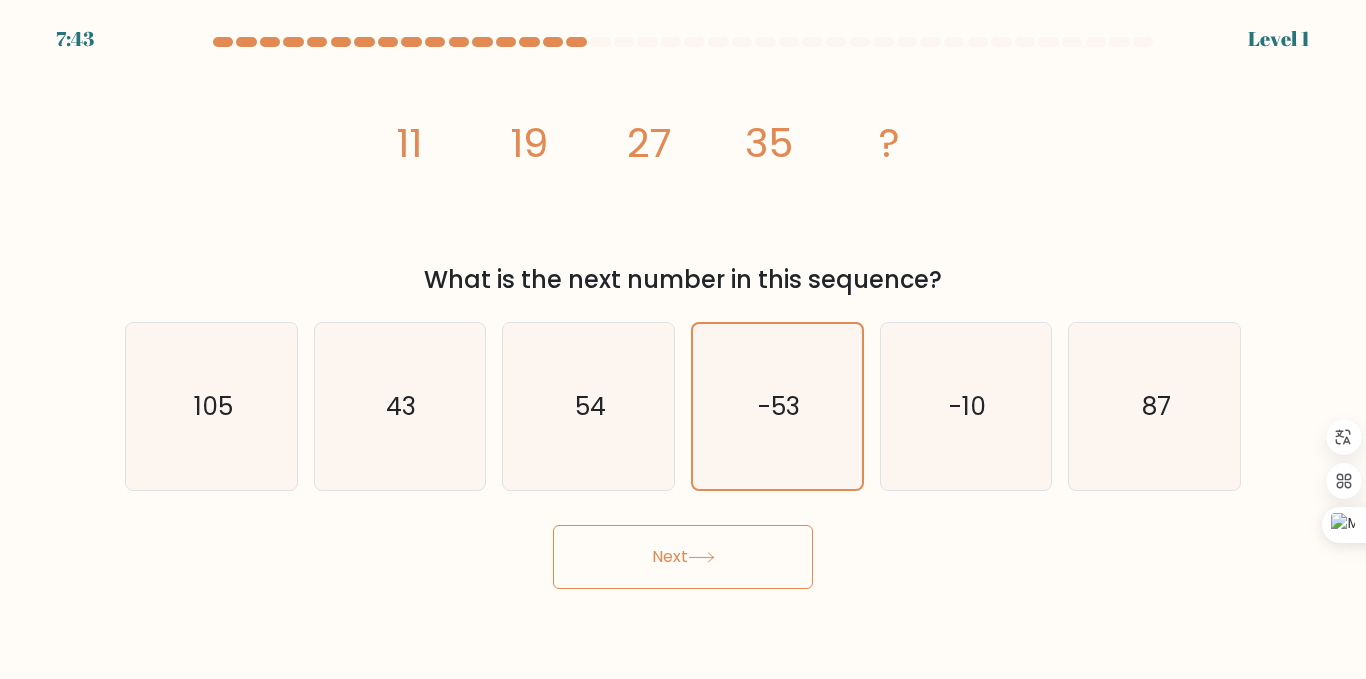 drag, startPoint x: 688, startPoint y: 548, endPoint x: 692, endPoint y: 531, distance: 17.464249 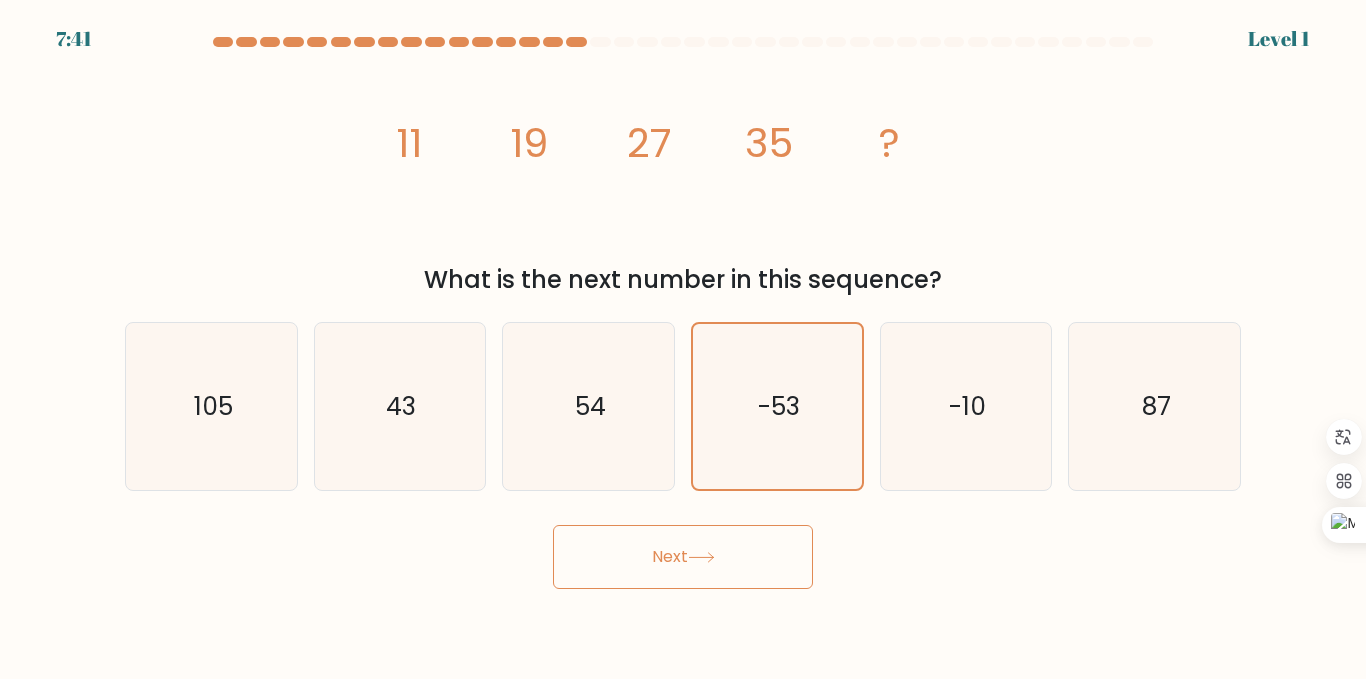 click on "Next" at bounding box center [683, 557] 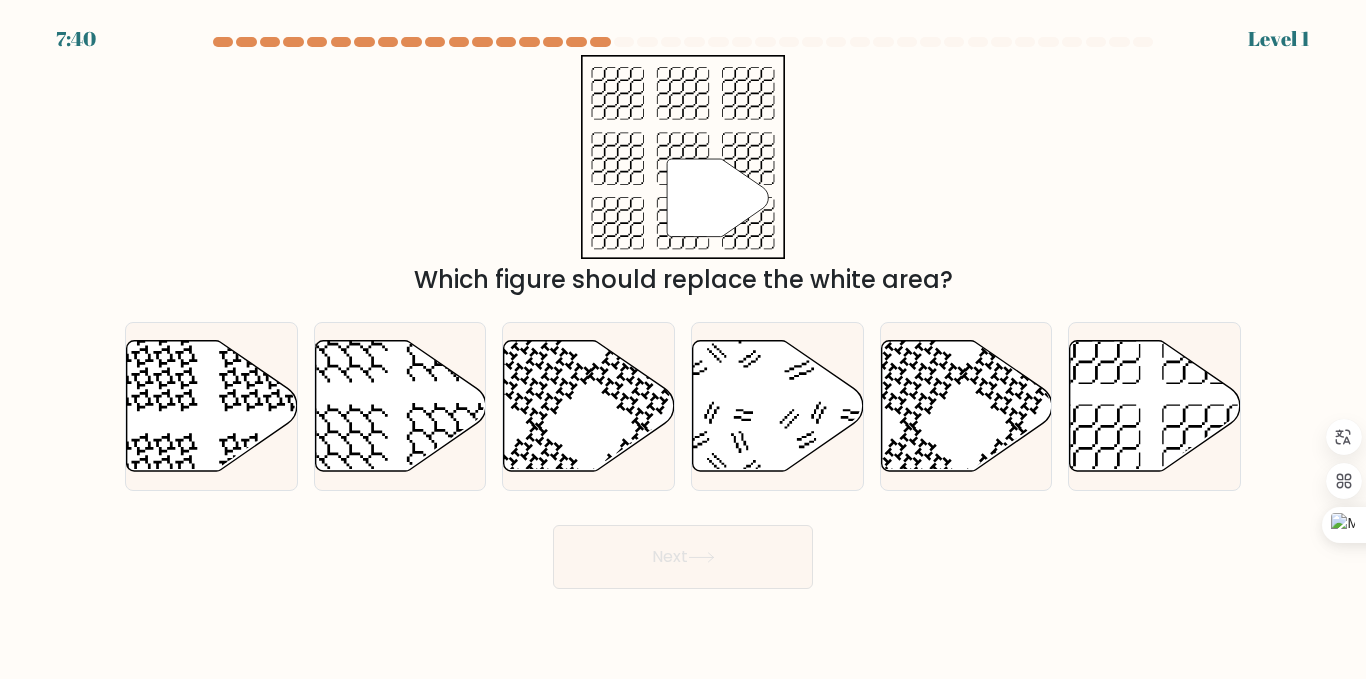 click on "Next" at bounding box center [683, 557] 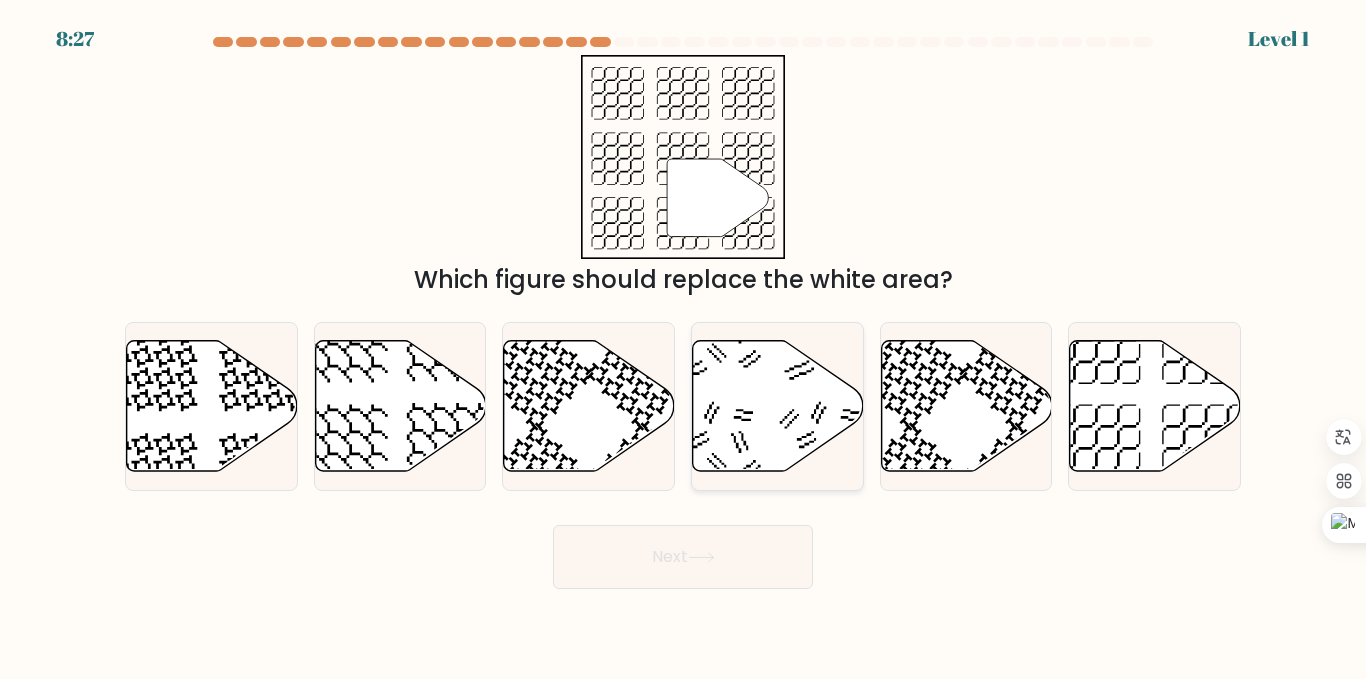 click 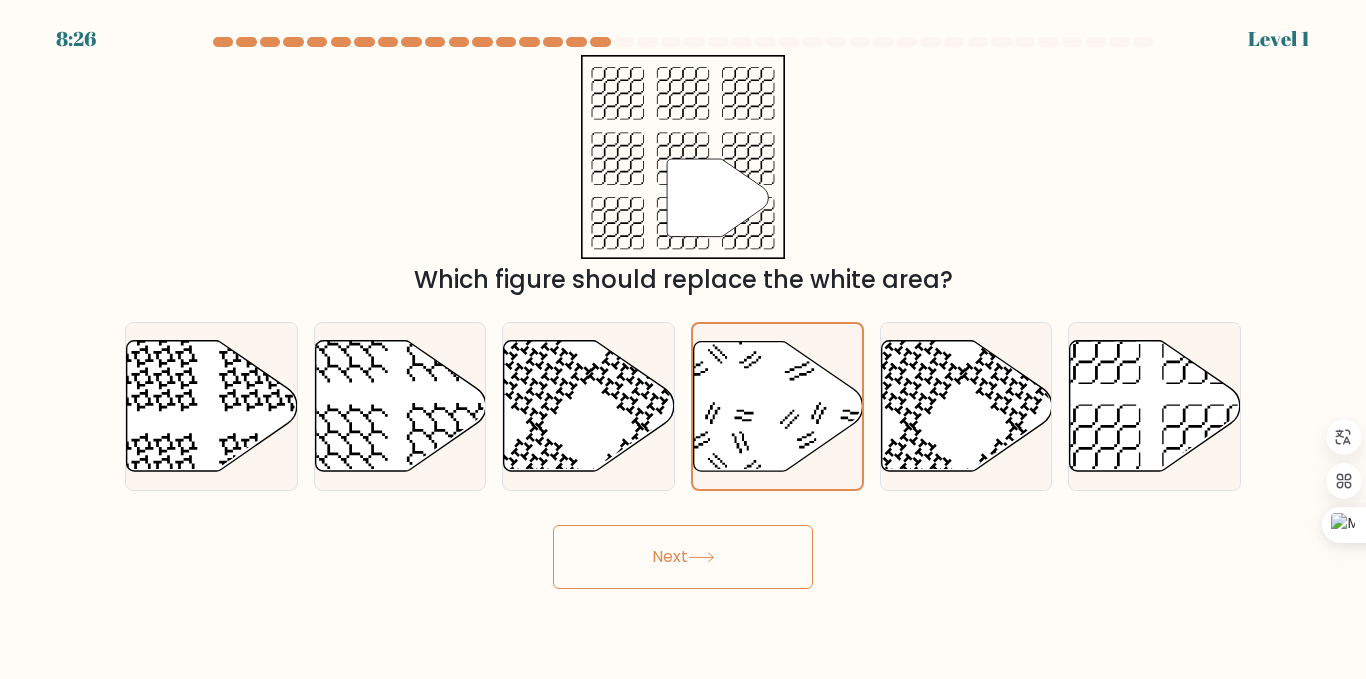 drag, startPoint x: 673, startPoint y: 564, endPoint x: 673, endPoint y: 553, distance: 11 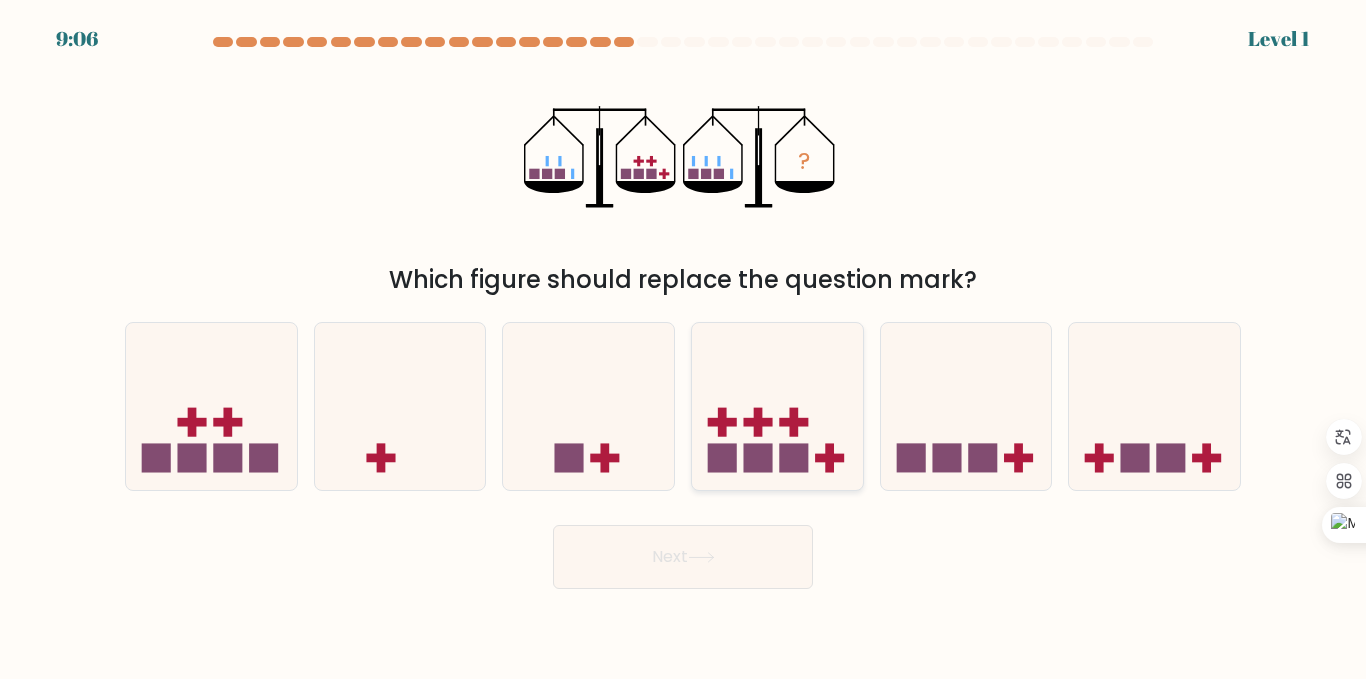 click 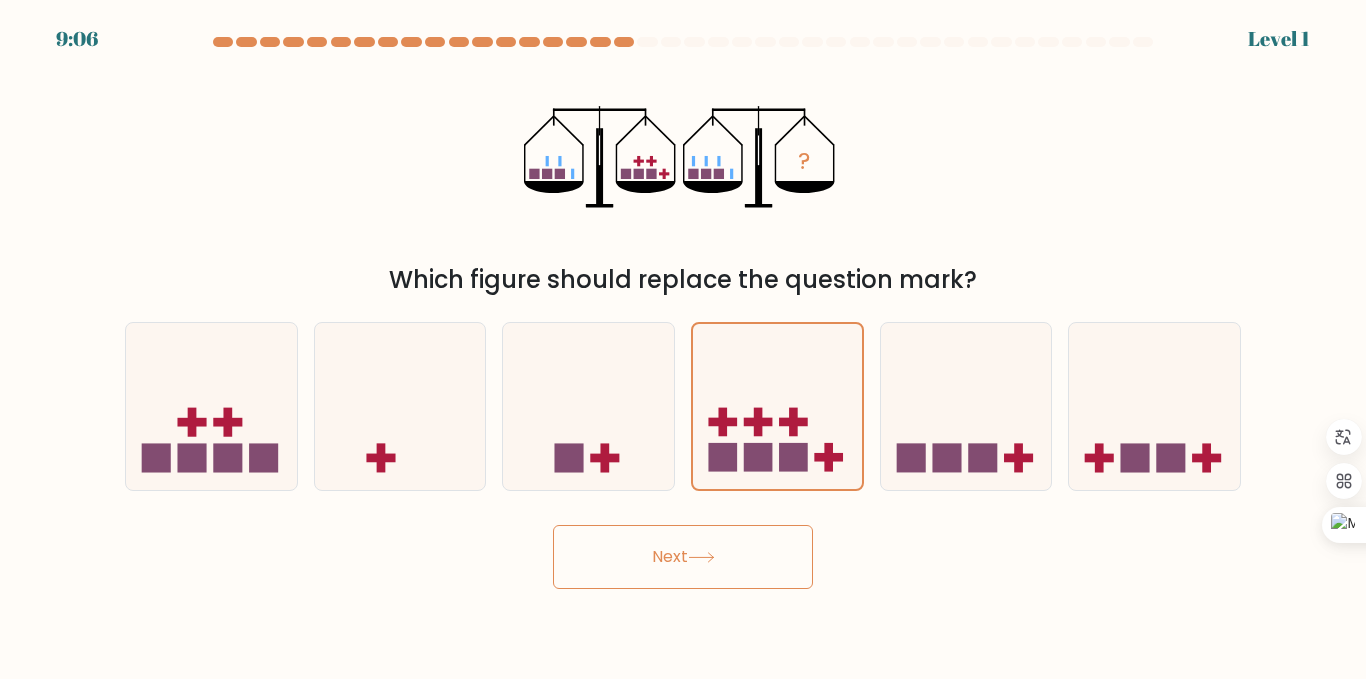 click 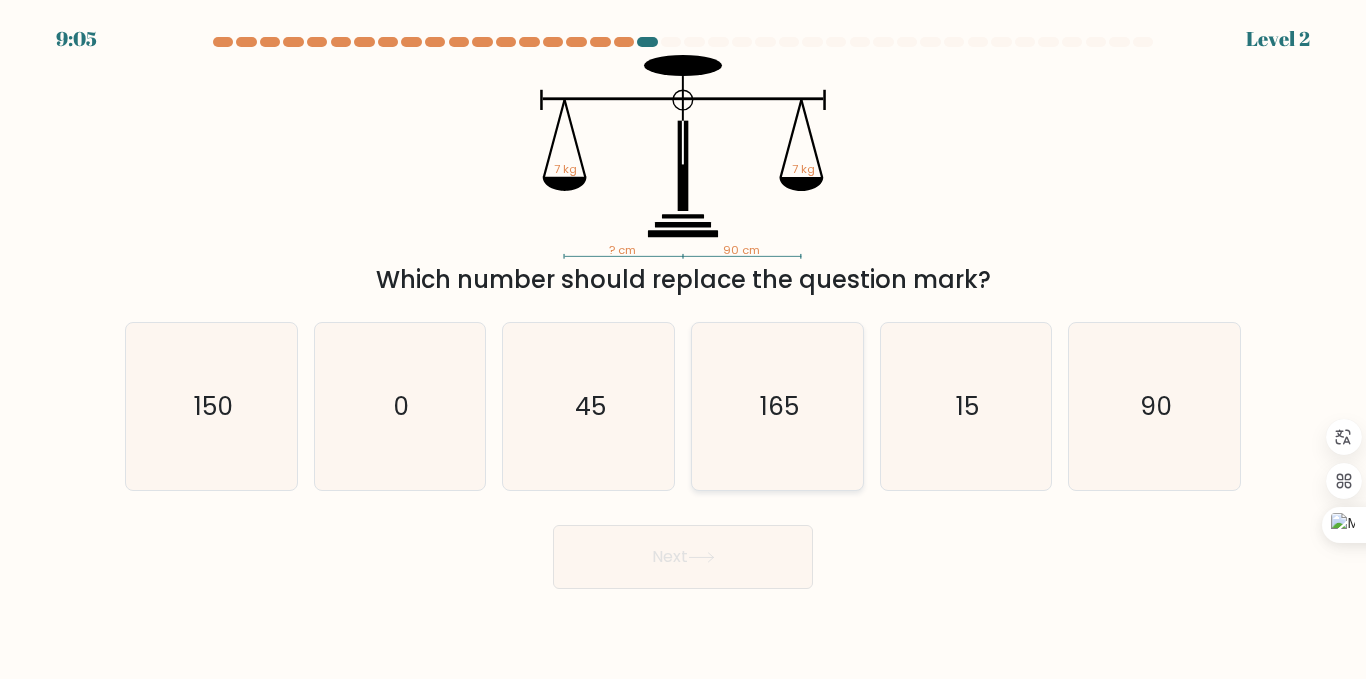 click on "165" 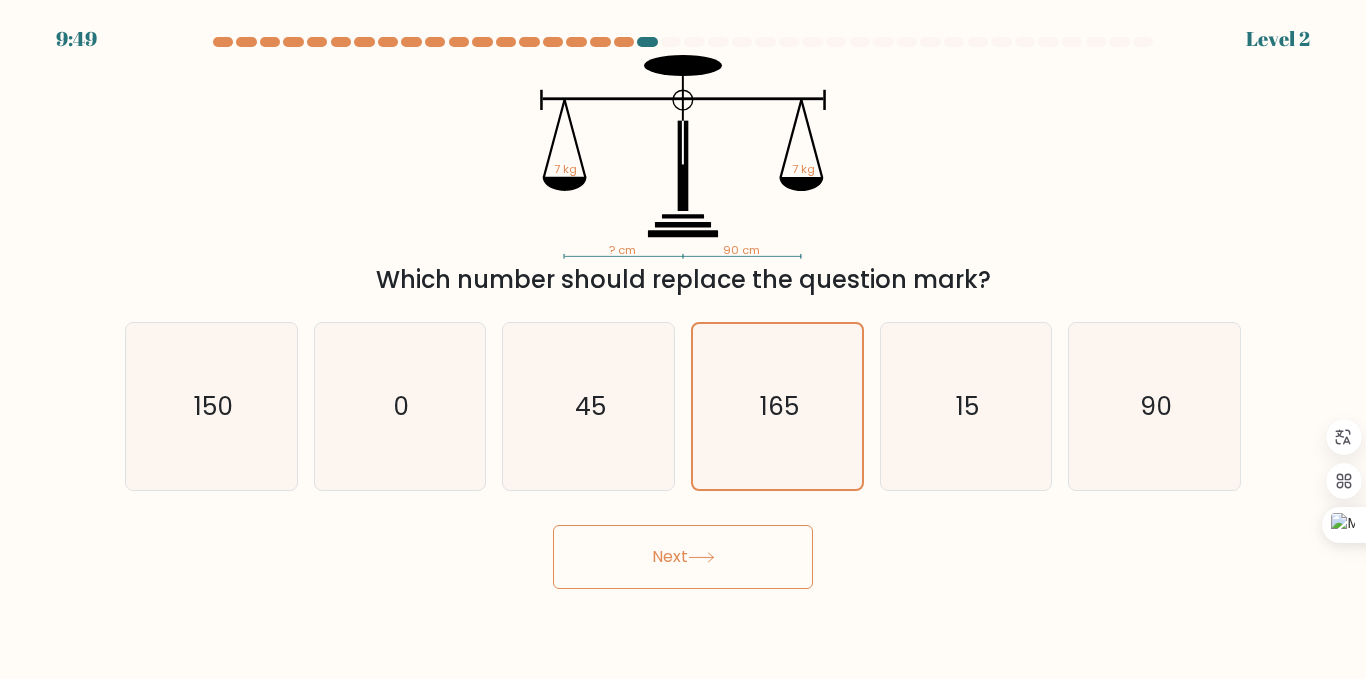 click on "Next" at bounding box center (683, 557) 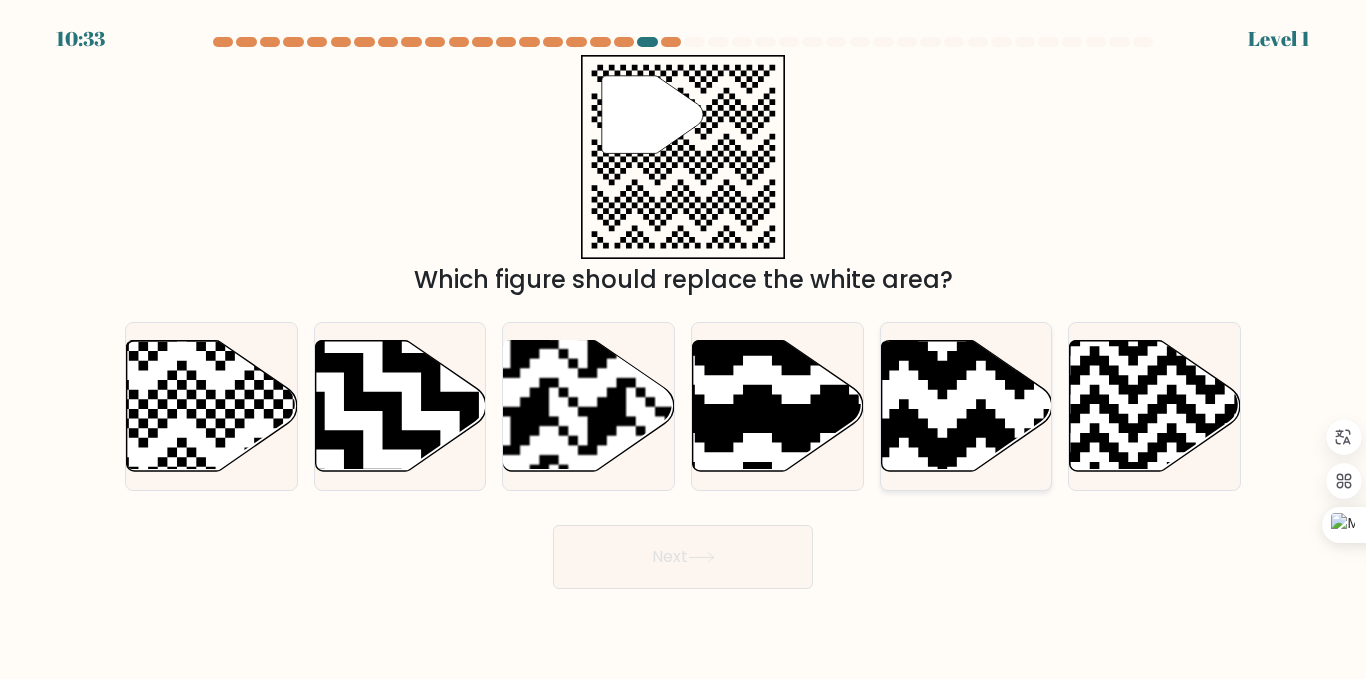 click 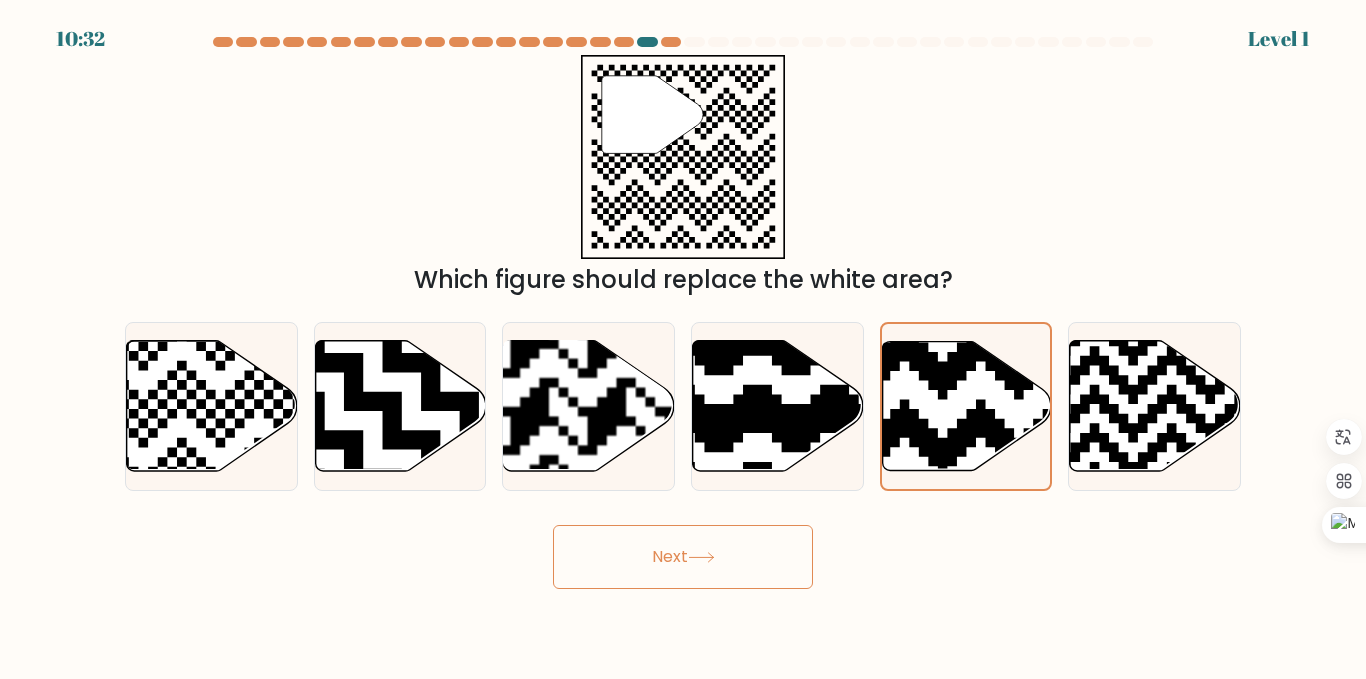 drag, startPoint x: 698, startPoint y: 525, endPoint x: 697, endPoint y: 540, distance: 15.033297 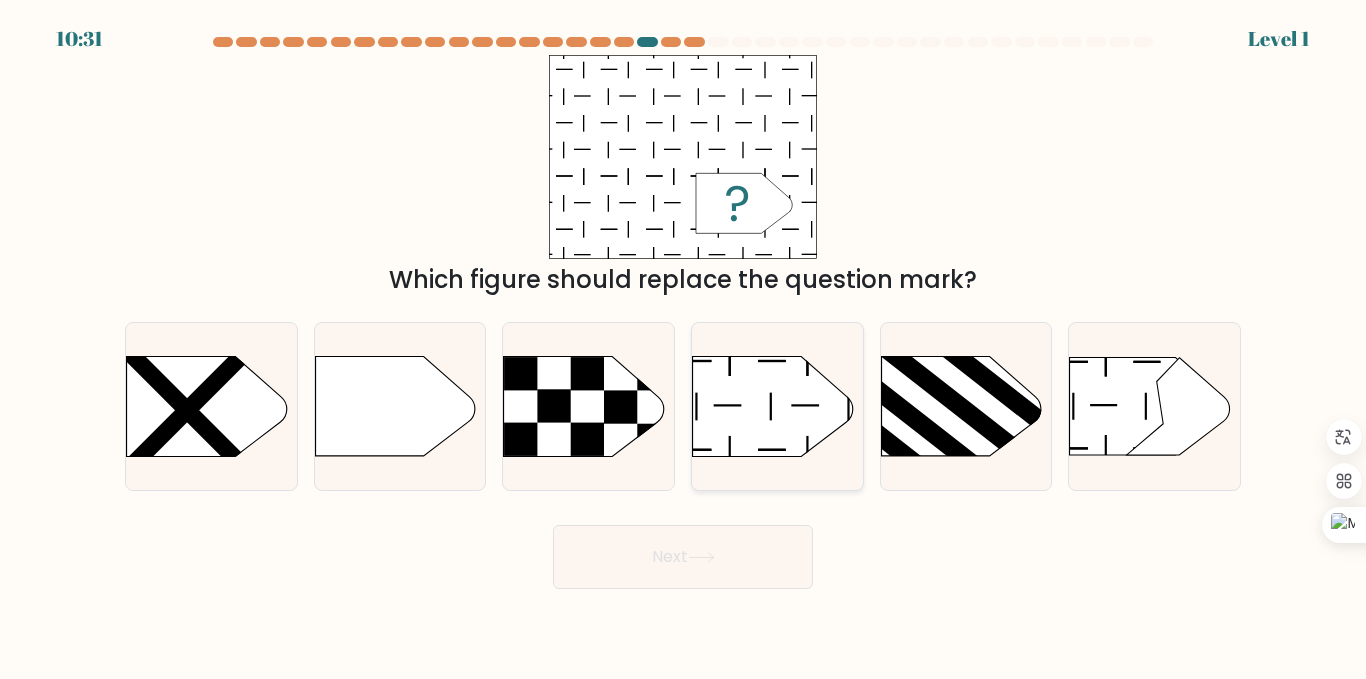 click 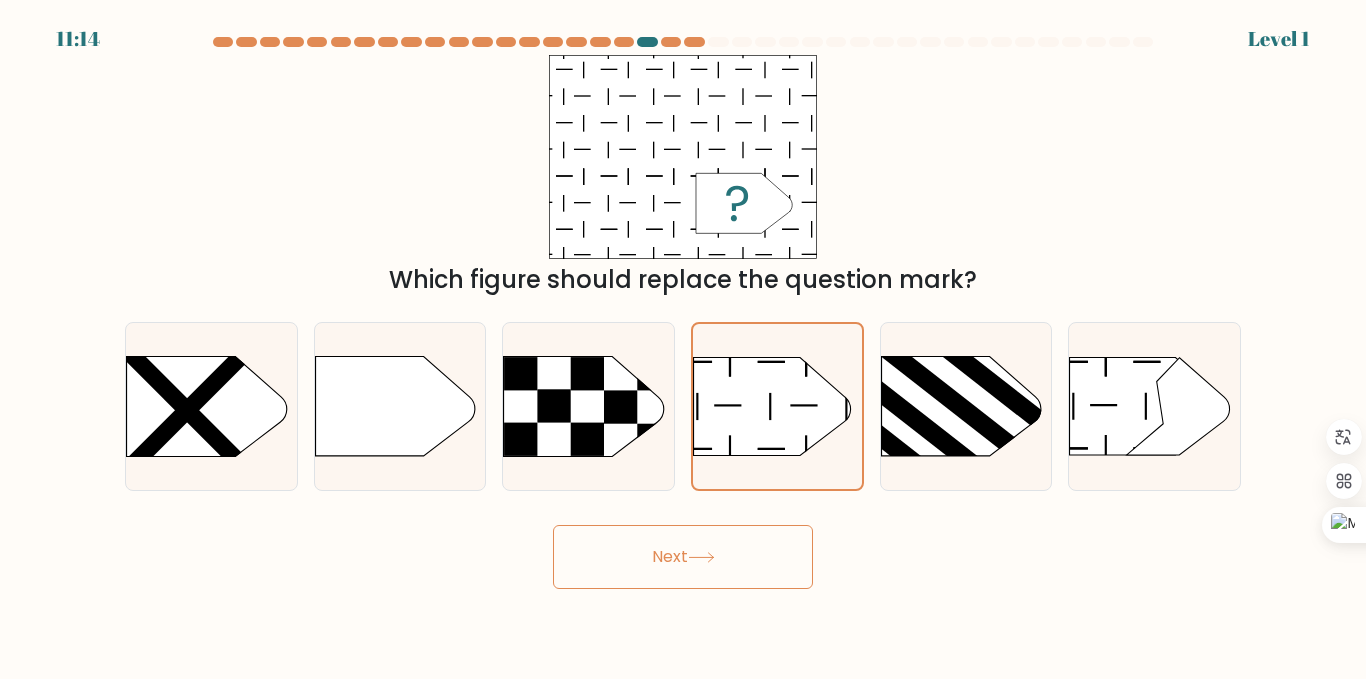 click on "Next" at bounding box center (683, 557) 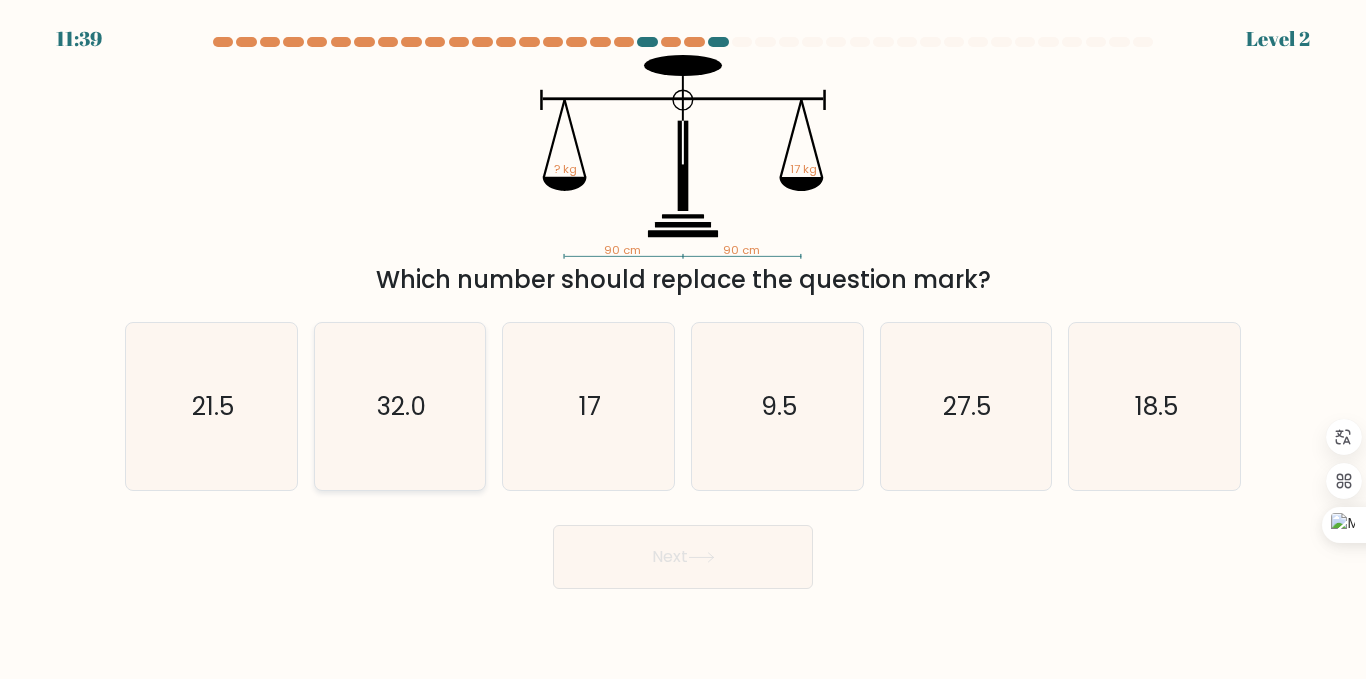 click on "32.0" 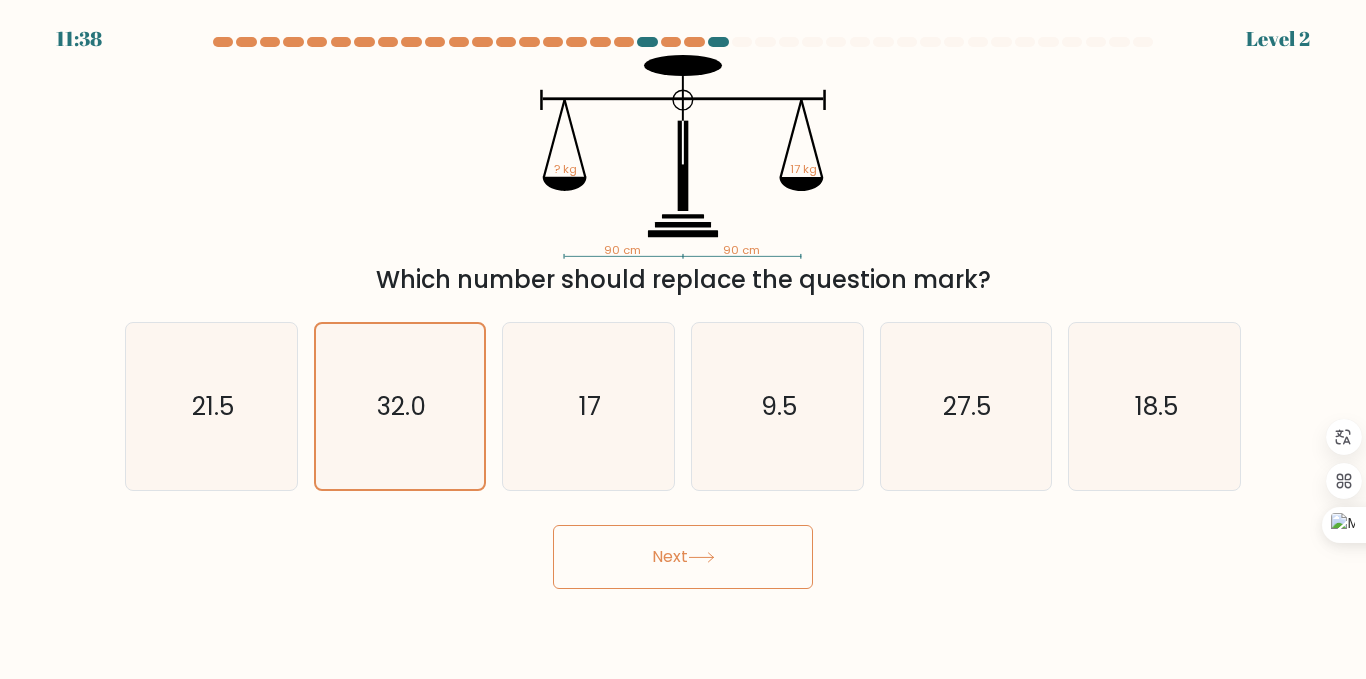 click on "Next" at bounding box center [683, 557] 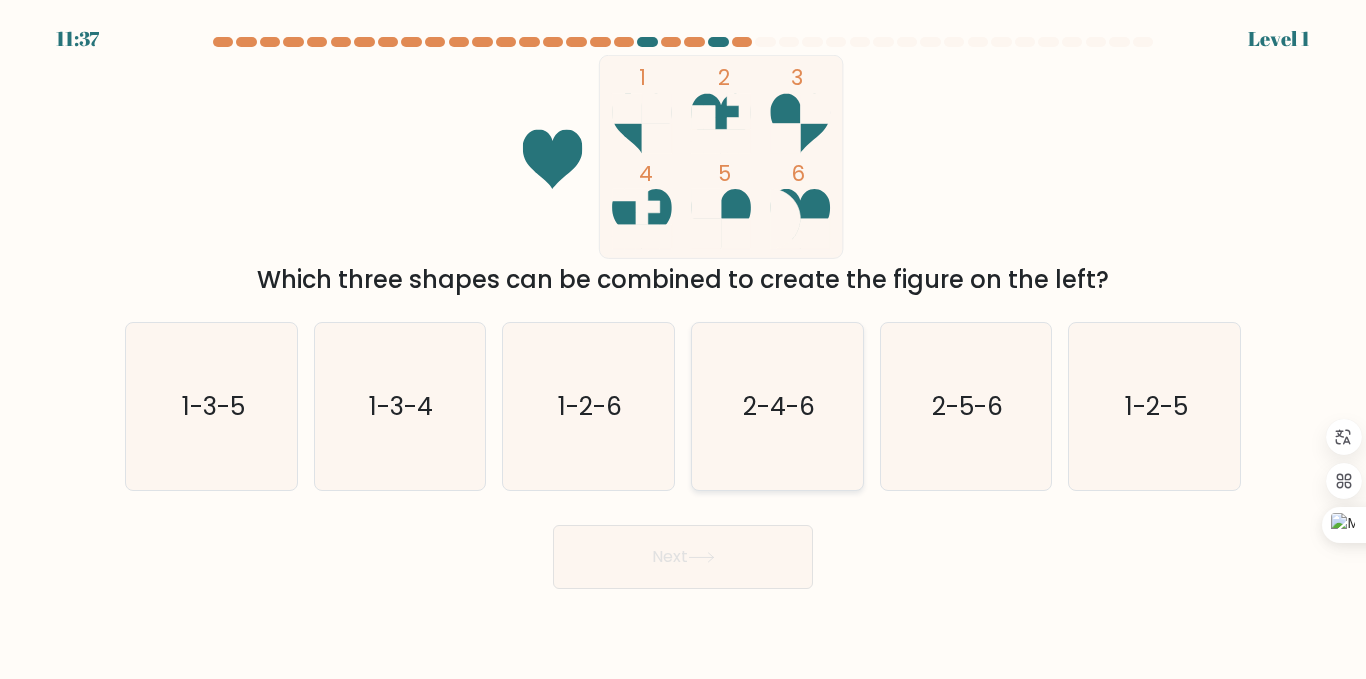 click on "2-4-6" 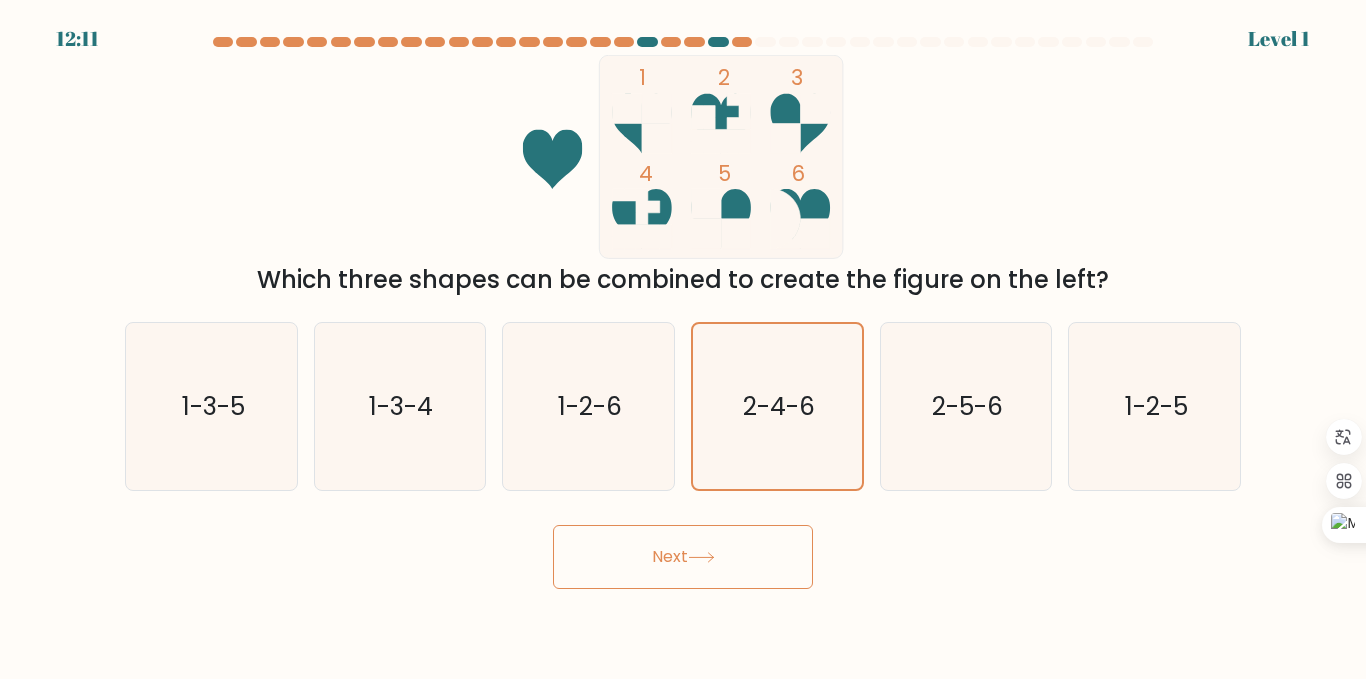 click on "Next" at bounding box center [683, 557] 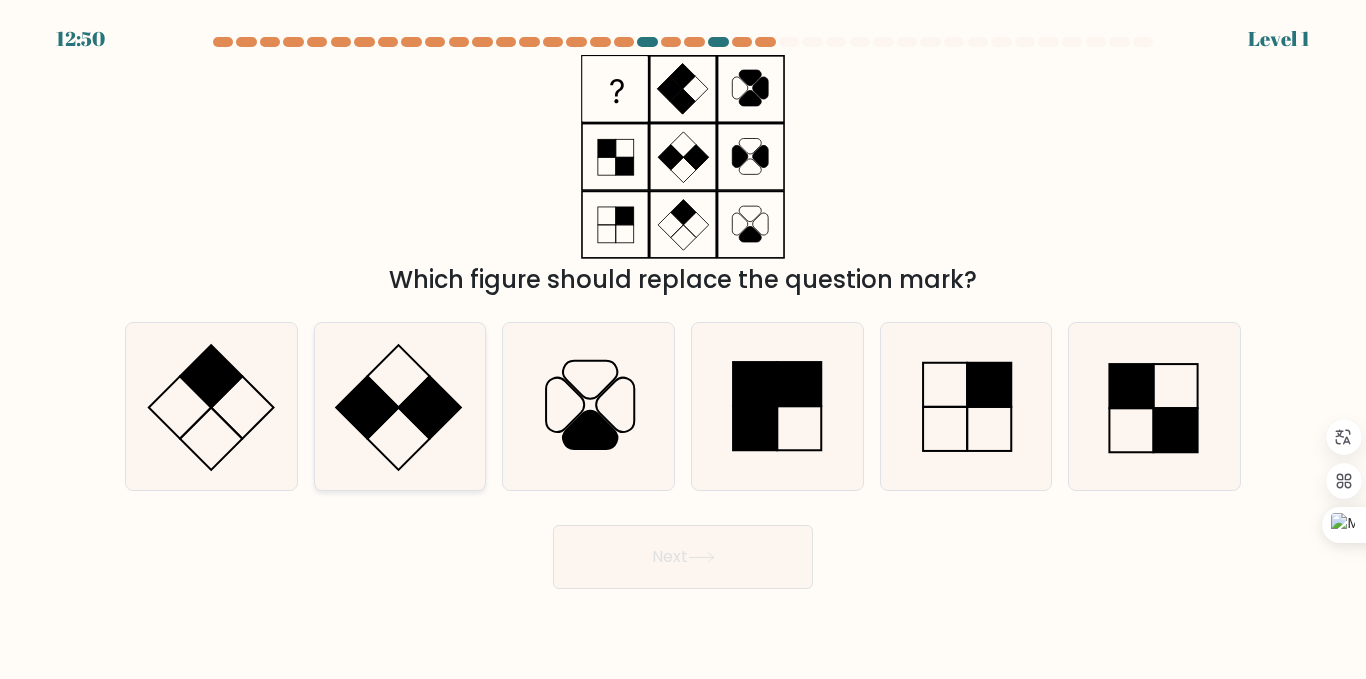 click 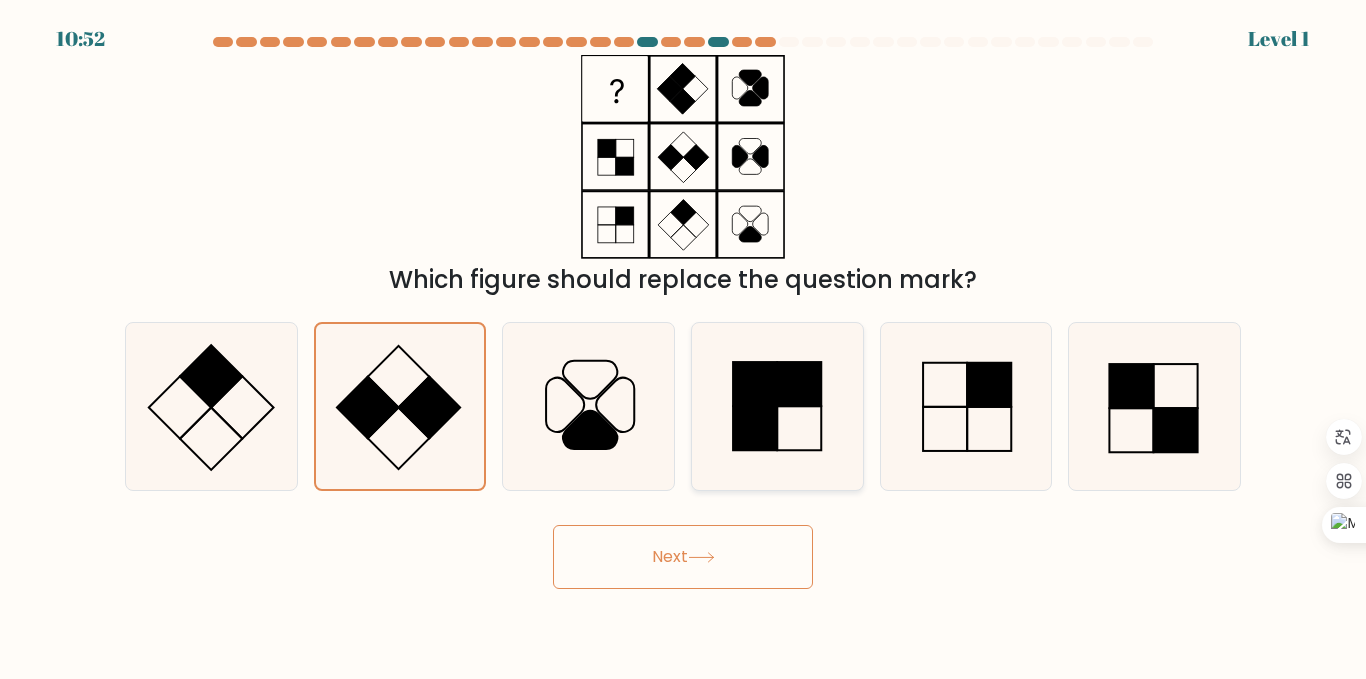 click 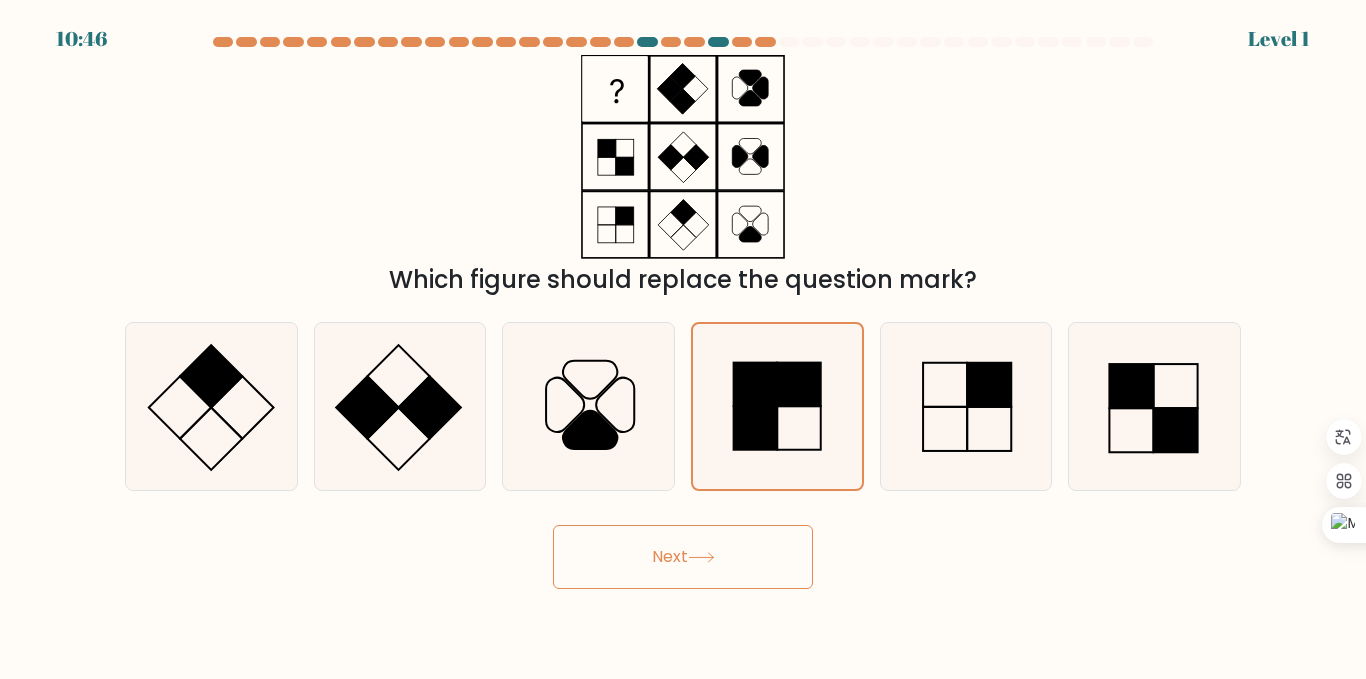 click on "Next" at bounding box center [683, 557] 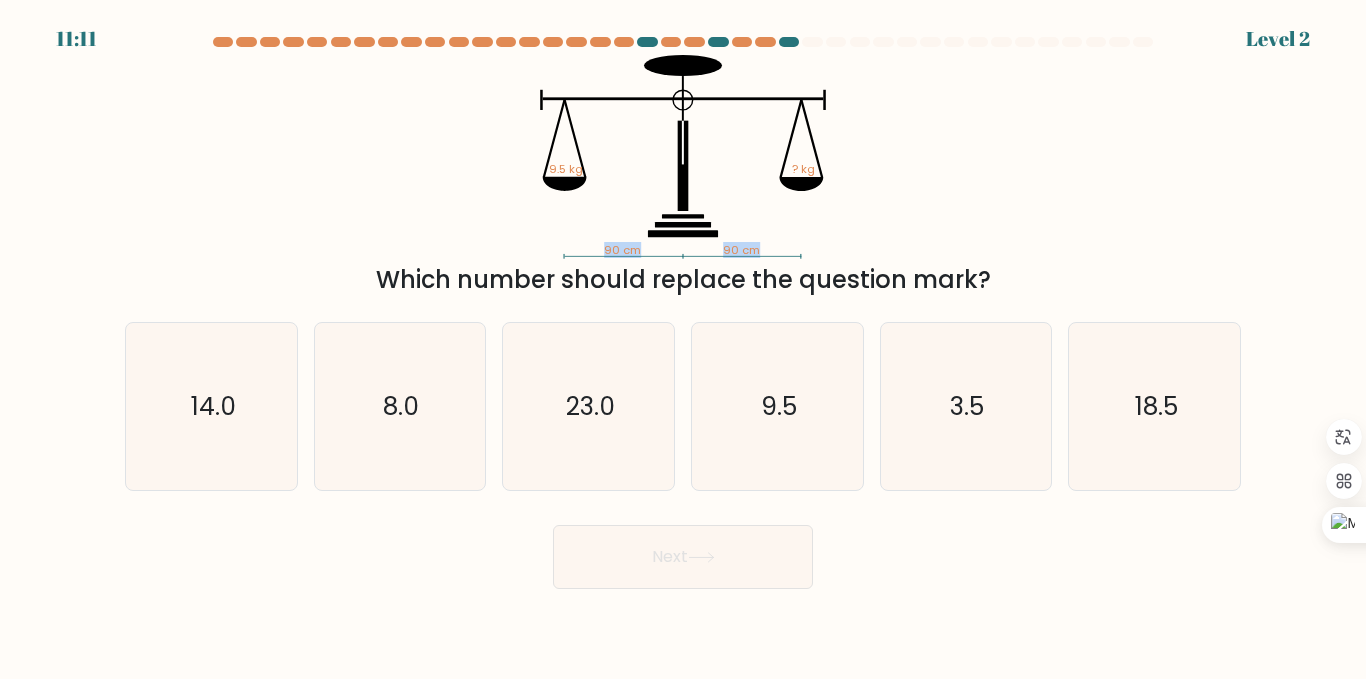 drag, startPoint x: 539, startPoint y: 141, endPoint x: 592, endPoint y: 251, distance: 122.10242 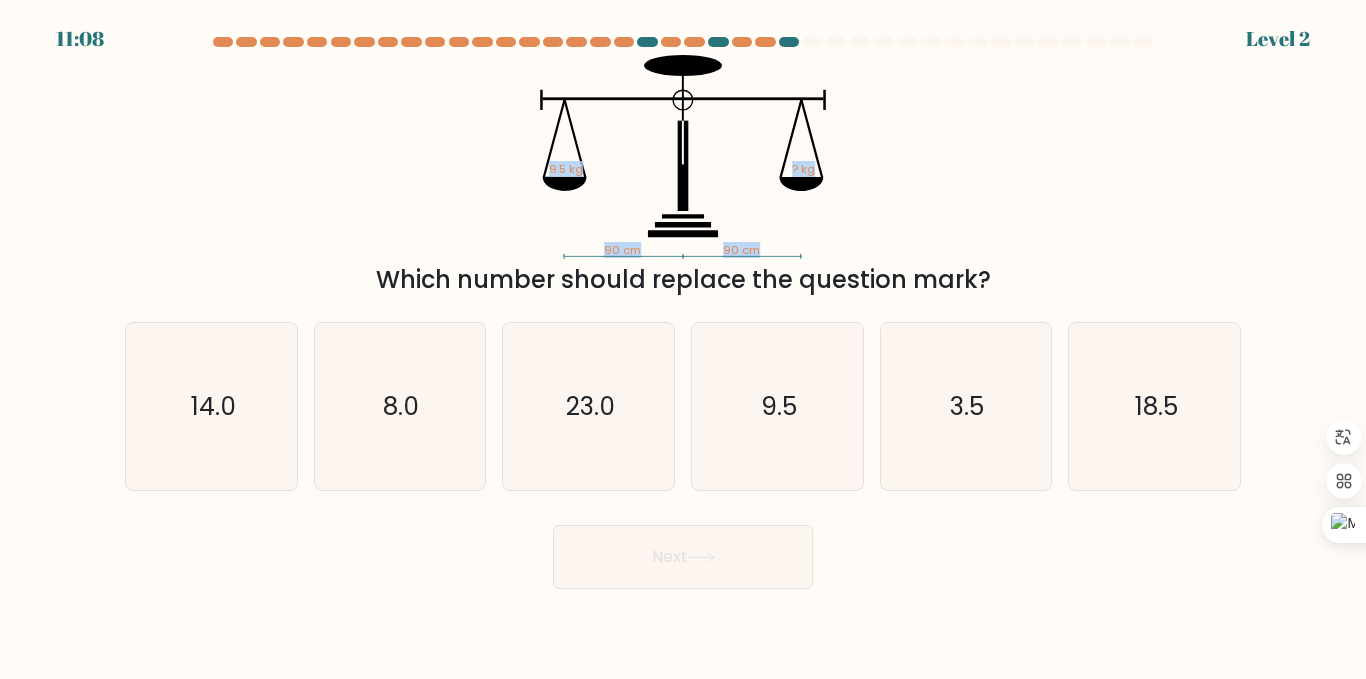 drag, startPoint x: 548, startPoint y: 160, endPoint x: 833, endPoint y: 171, distance: 285.2122 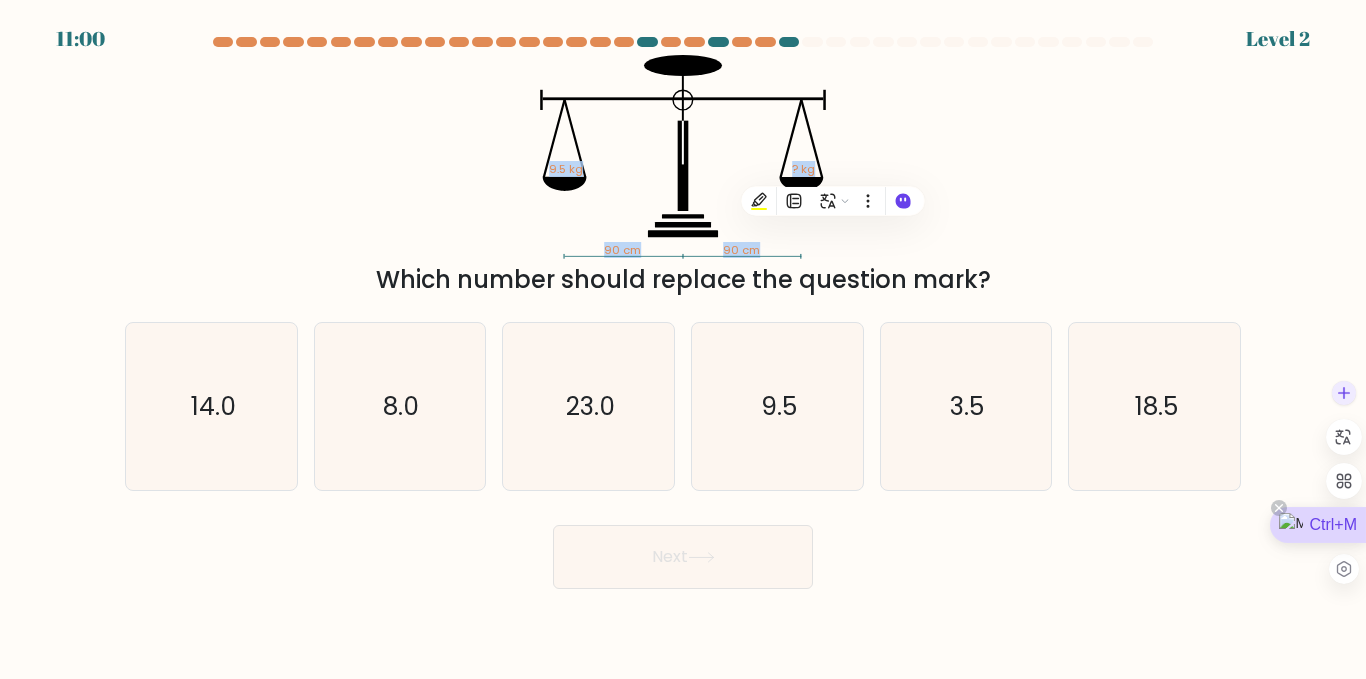 click on "Ctrl+M" at bounding box center [1318, 525] 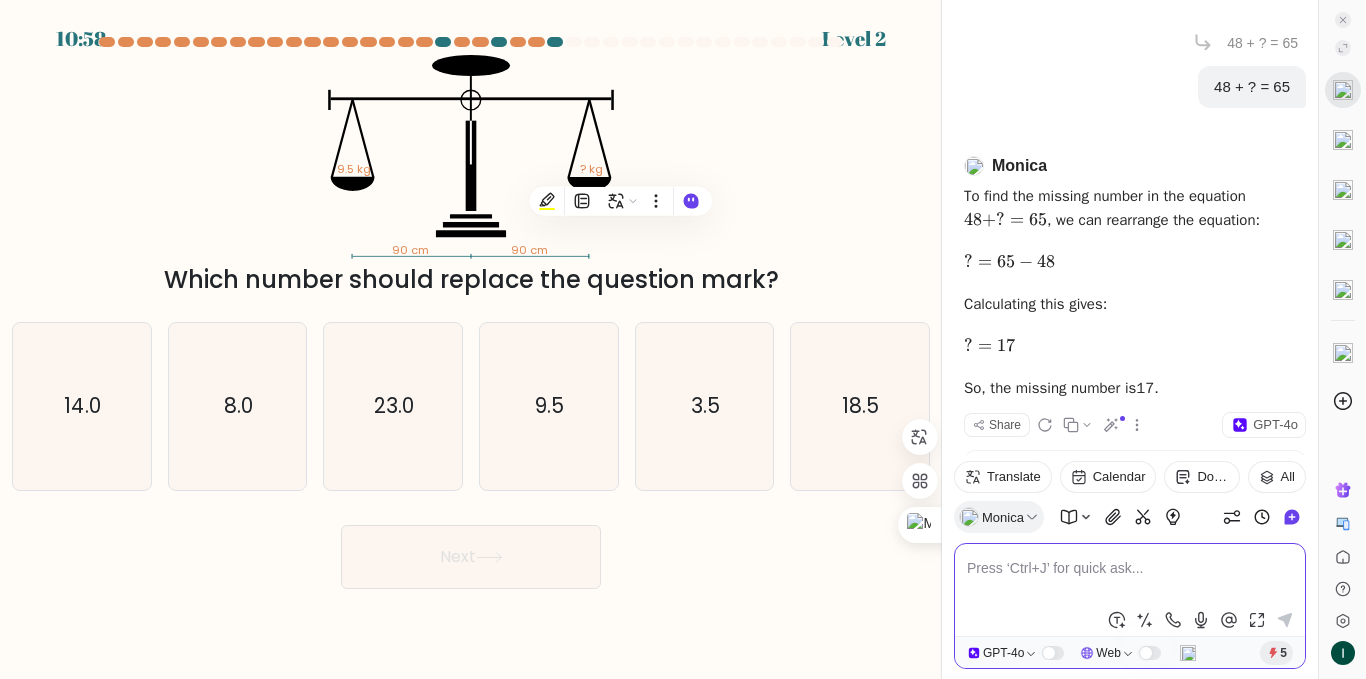 scroll, scrollTop: 117, scrollLeft: 0, axis: vertical 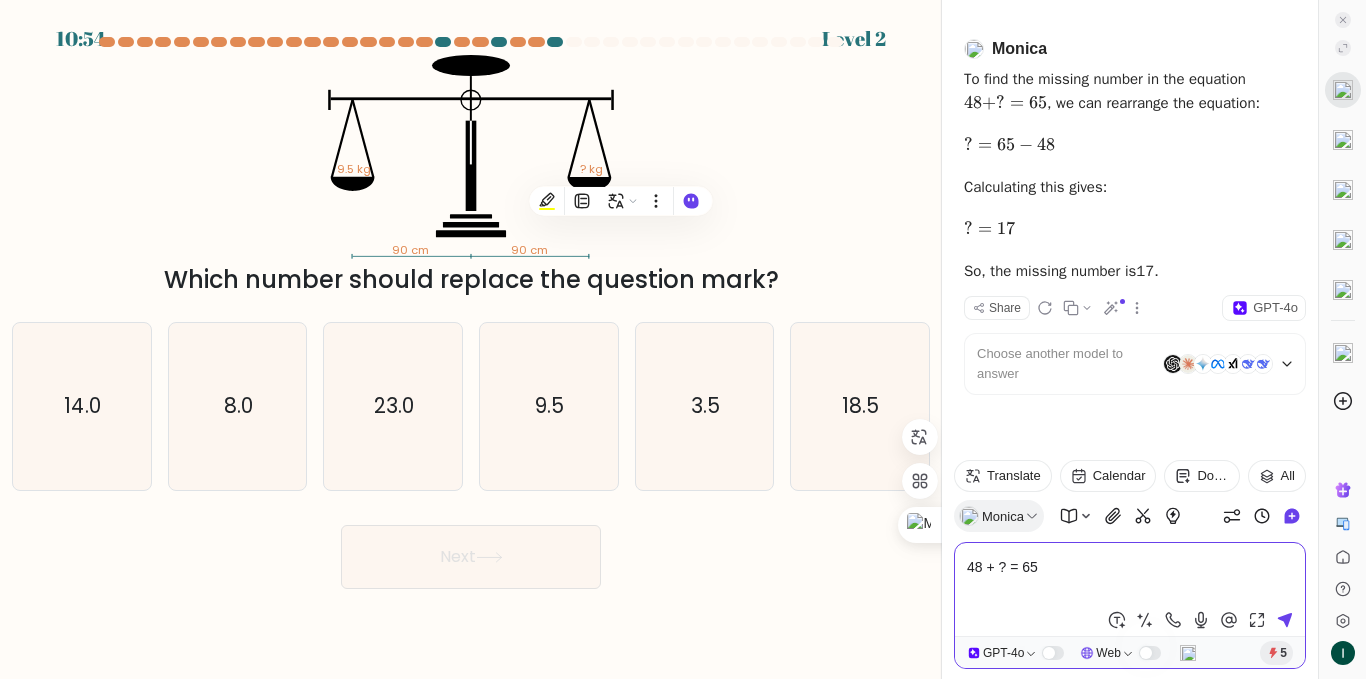 drag, startPoint x: 1044, startPoint y: 562, endPoint x: 972, endPoint y: 564, distance: 72.02777 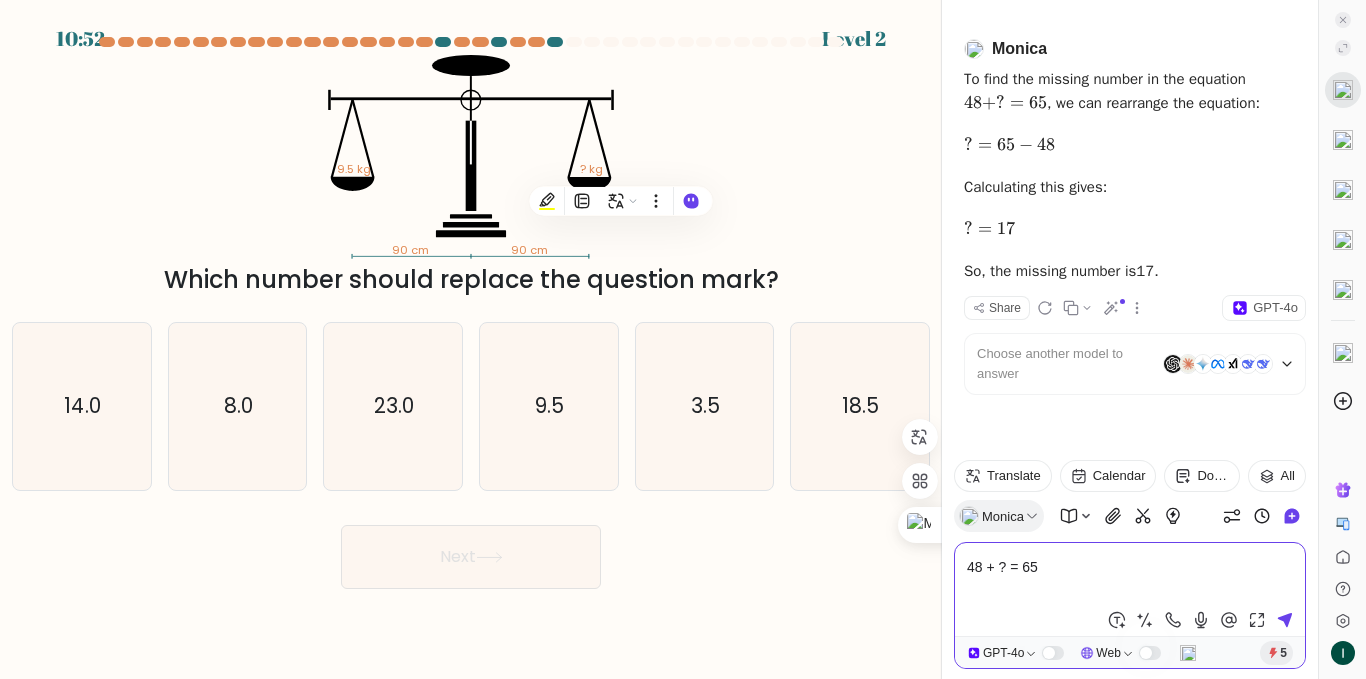 click on "48 + ? = 65" at bounding box center (1130, 579) 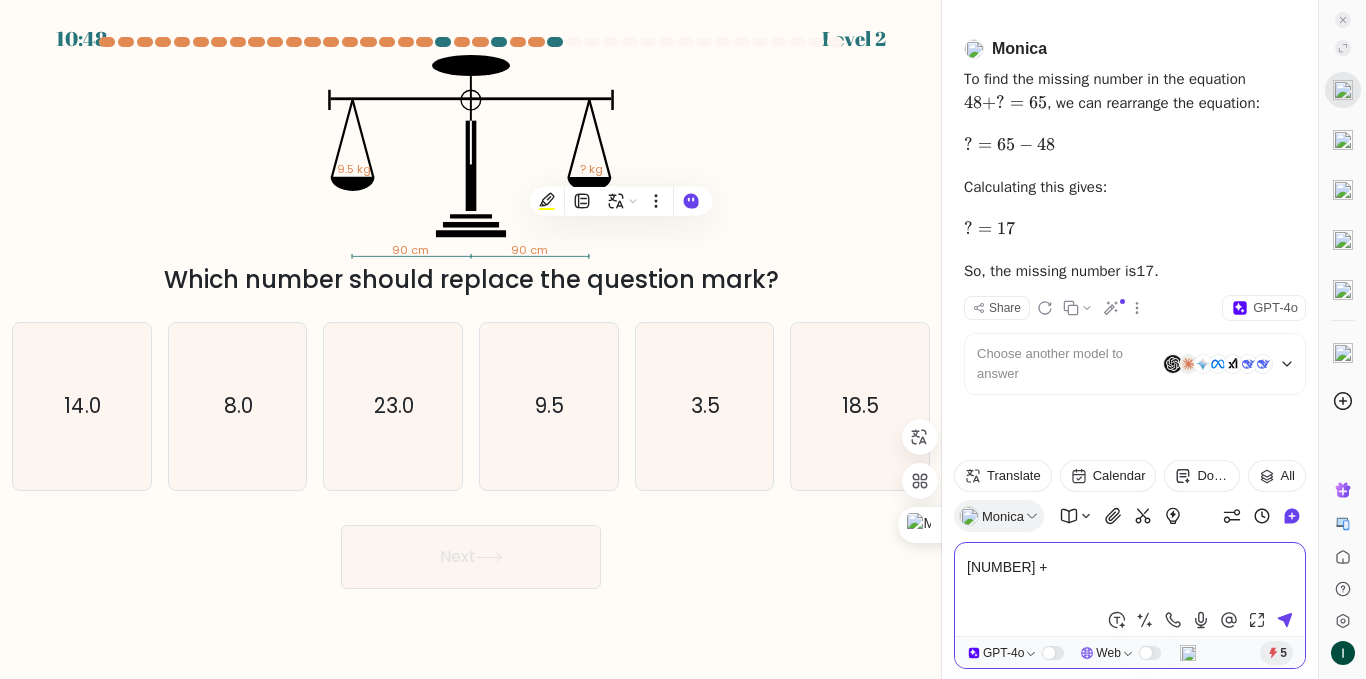 click on "48 +" at bounding box center (1130, 579) 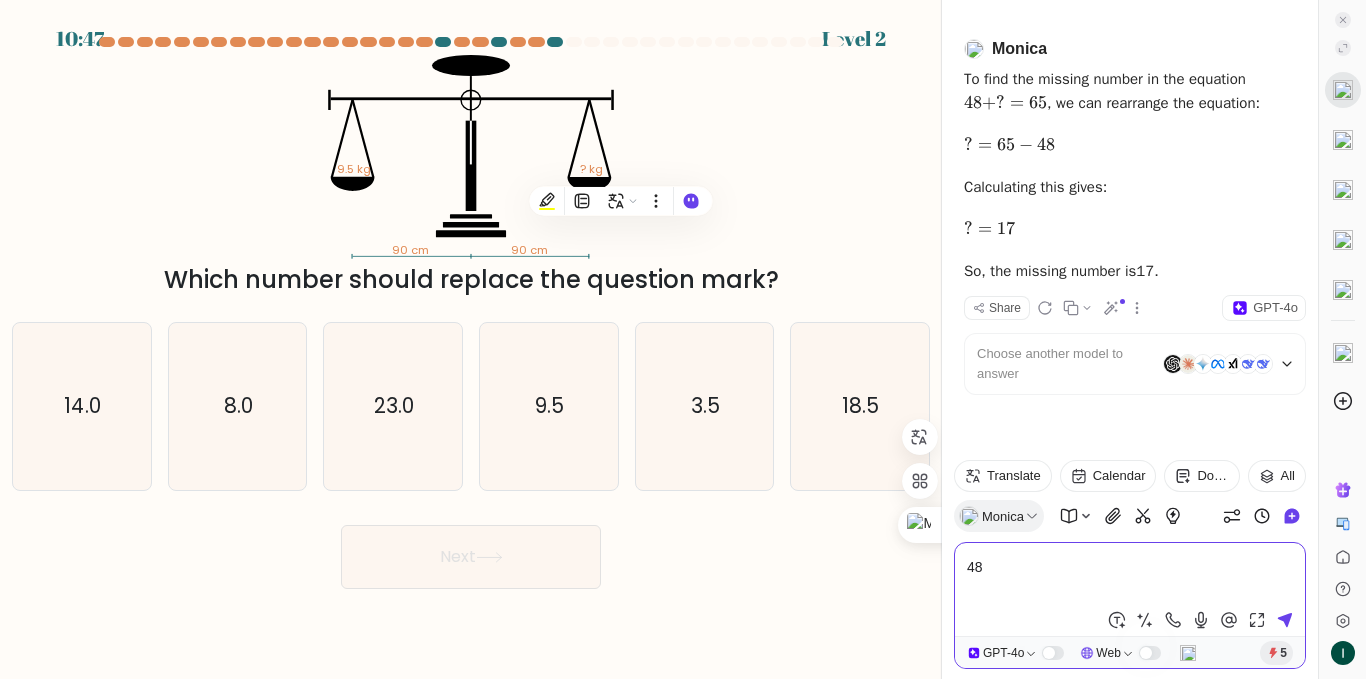 type on "4" 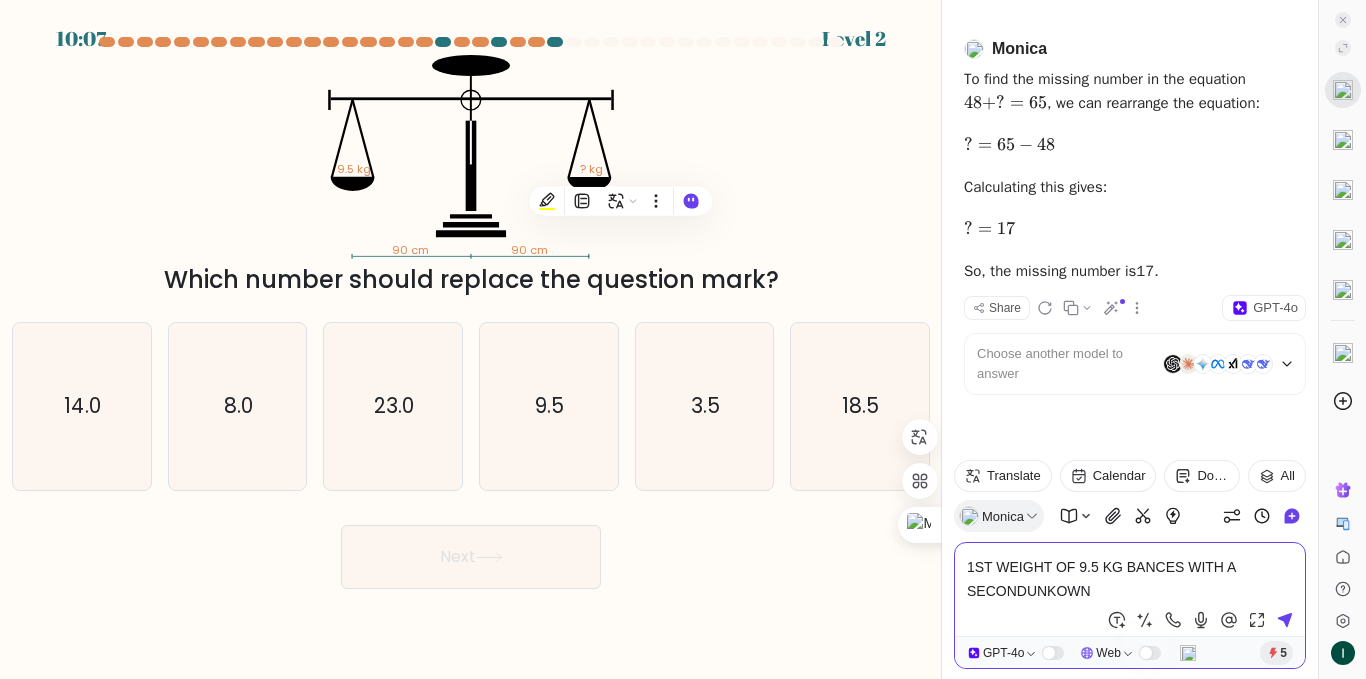 click on "1ST WEIGHT OF 9.5 KG BANCES WITH A SECONDUNKOWN" at bounding box center (1130, 579) 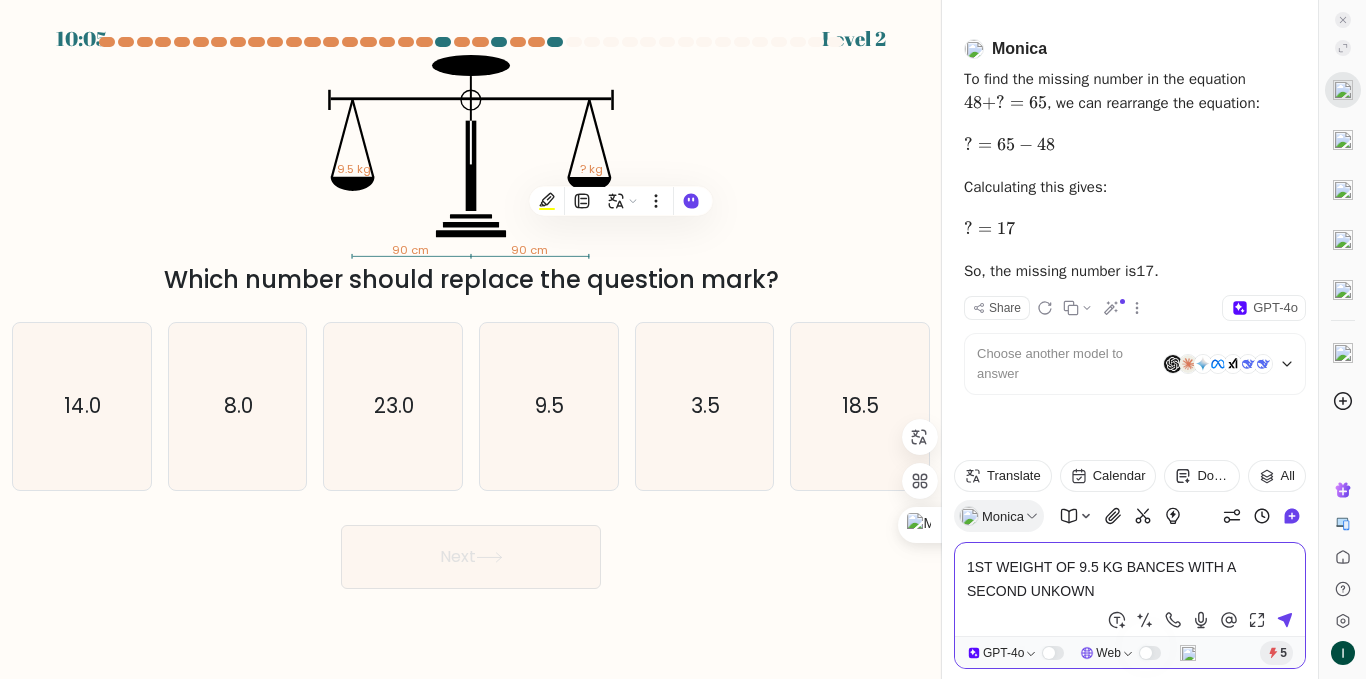 click on "1ST WEIGHT OF 9.5 KG BANCES WITH A SECOND UNKOWN" at bounding box center [1130, 579] 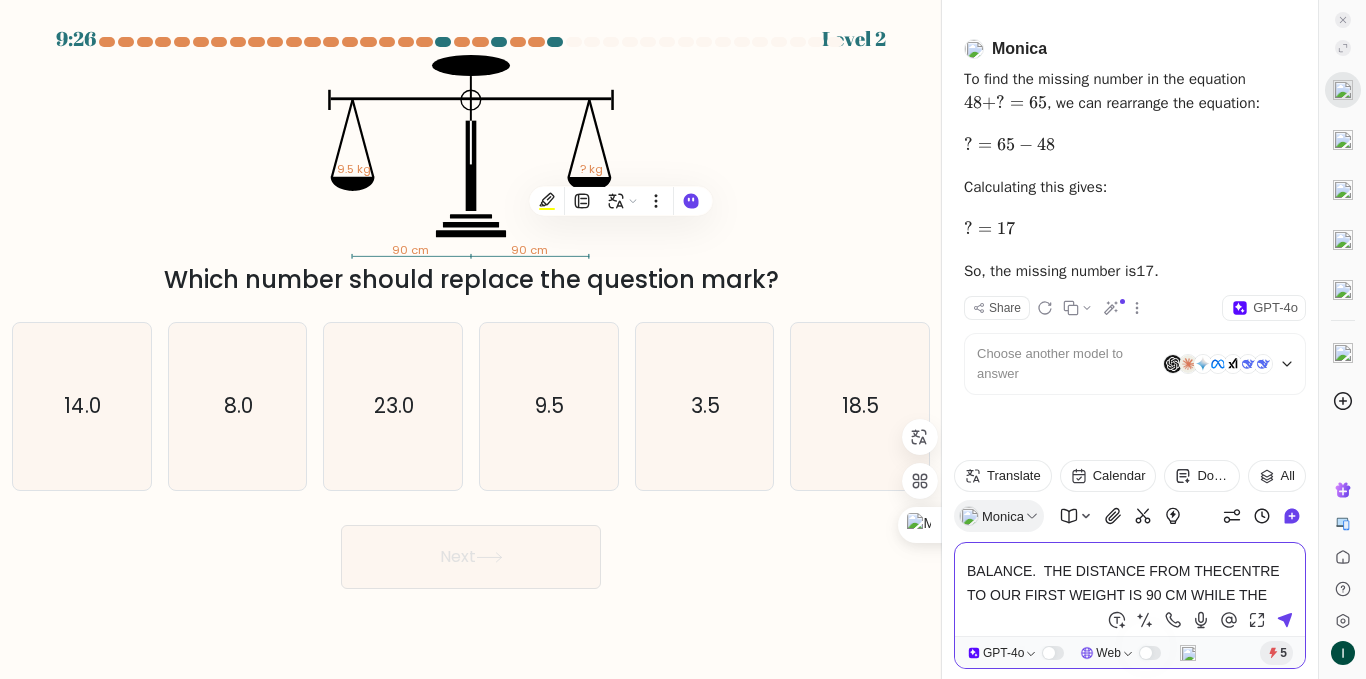 scroll, scrollTop: 68, scrollLeft: 0, axis: vertical 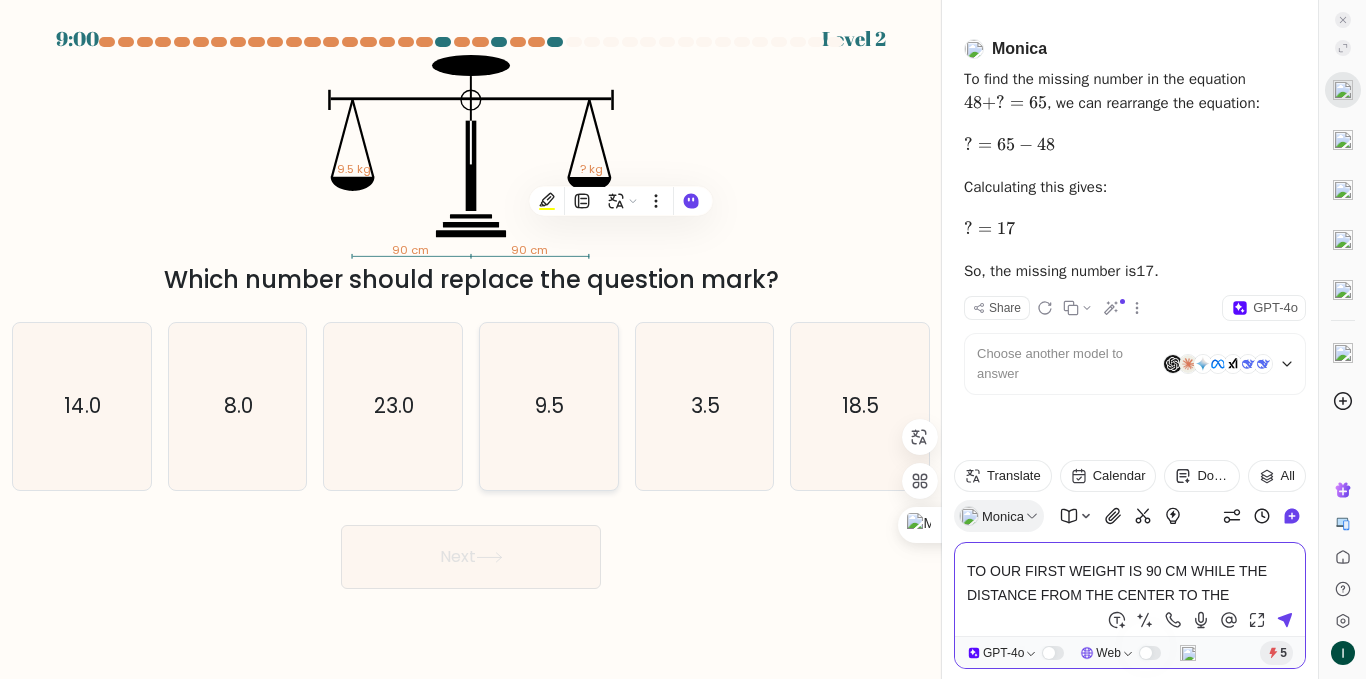 type on "1ST WEIGHT OF 9.5 KG BANCES WITH A SECOND UNKOWN WEIGHT IN A BEAM BALANCE.  THE DISTANCE FROM THECENTRE TO OUR FIRST WEIGHT IS 90 CM WHILE THE DISTANCE FROM THE CENTER TO THE UNKOWN WEIGHT IS" 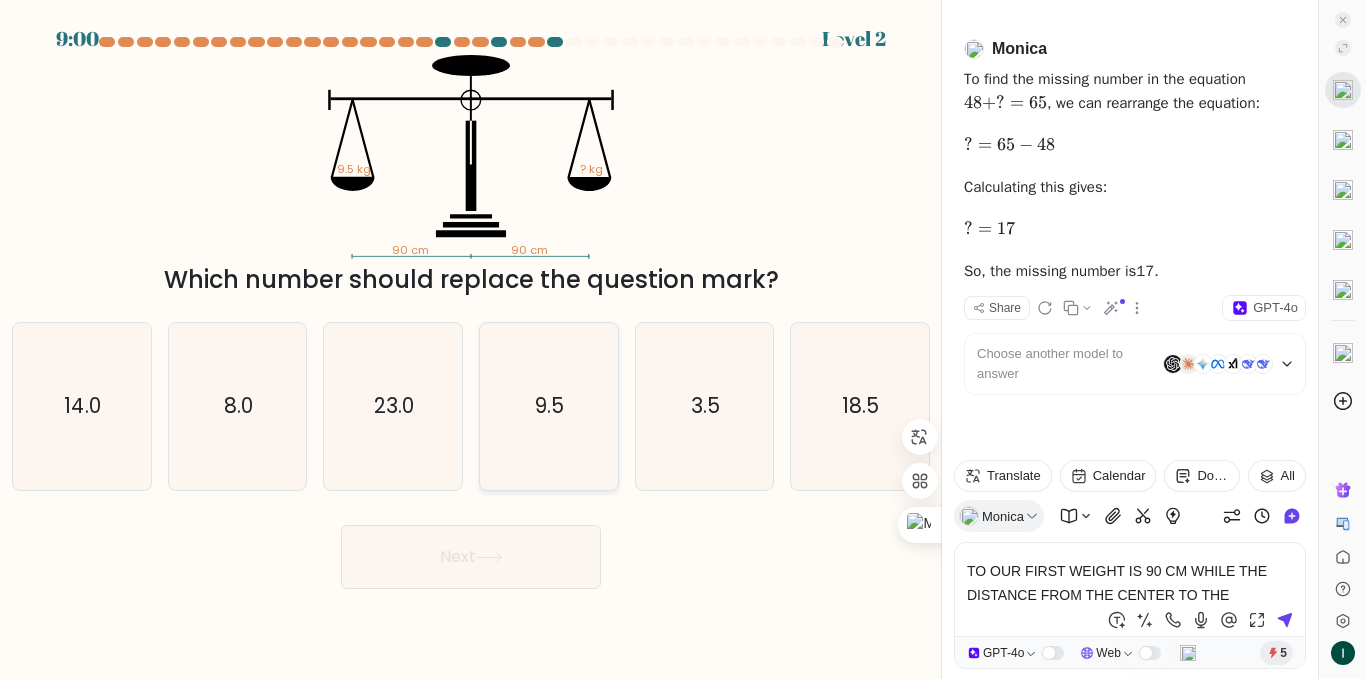 click on "9.5" 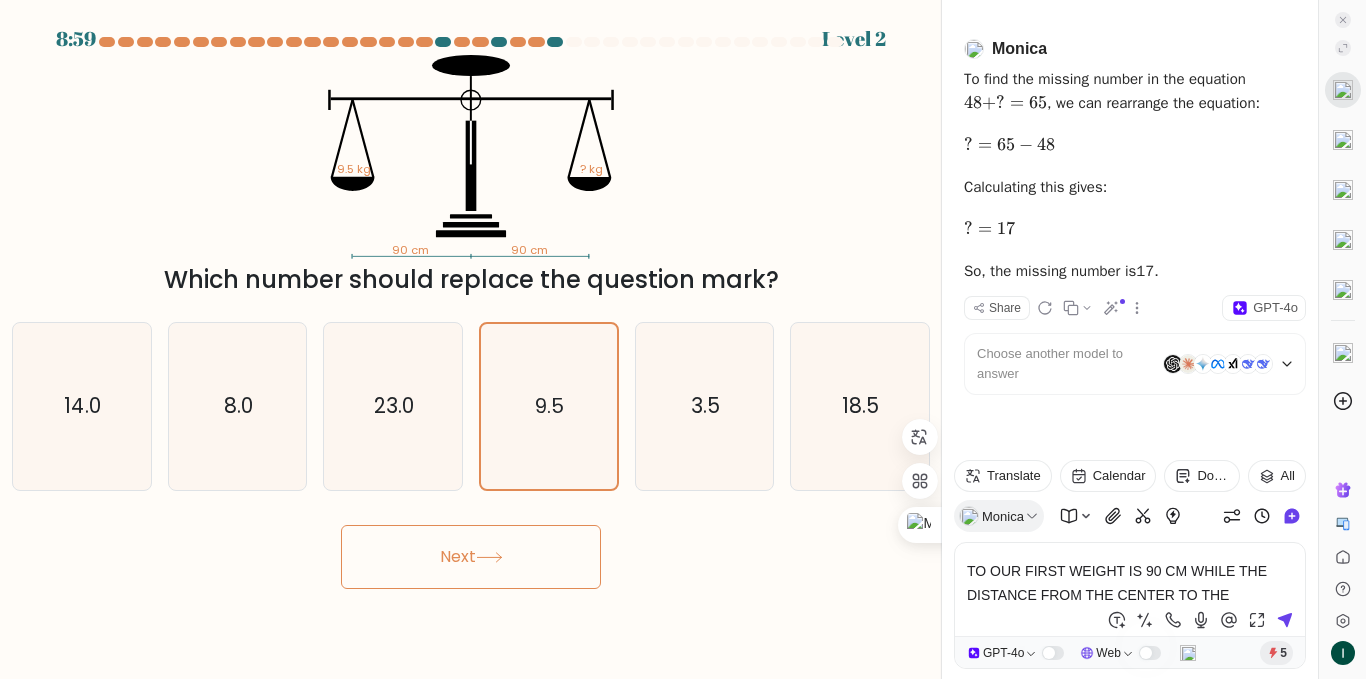 click on "Next" at bounding box center (471, 557) 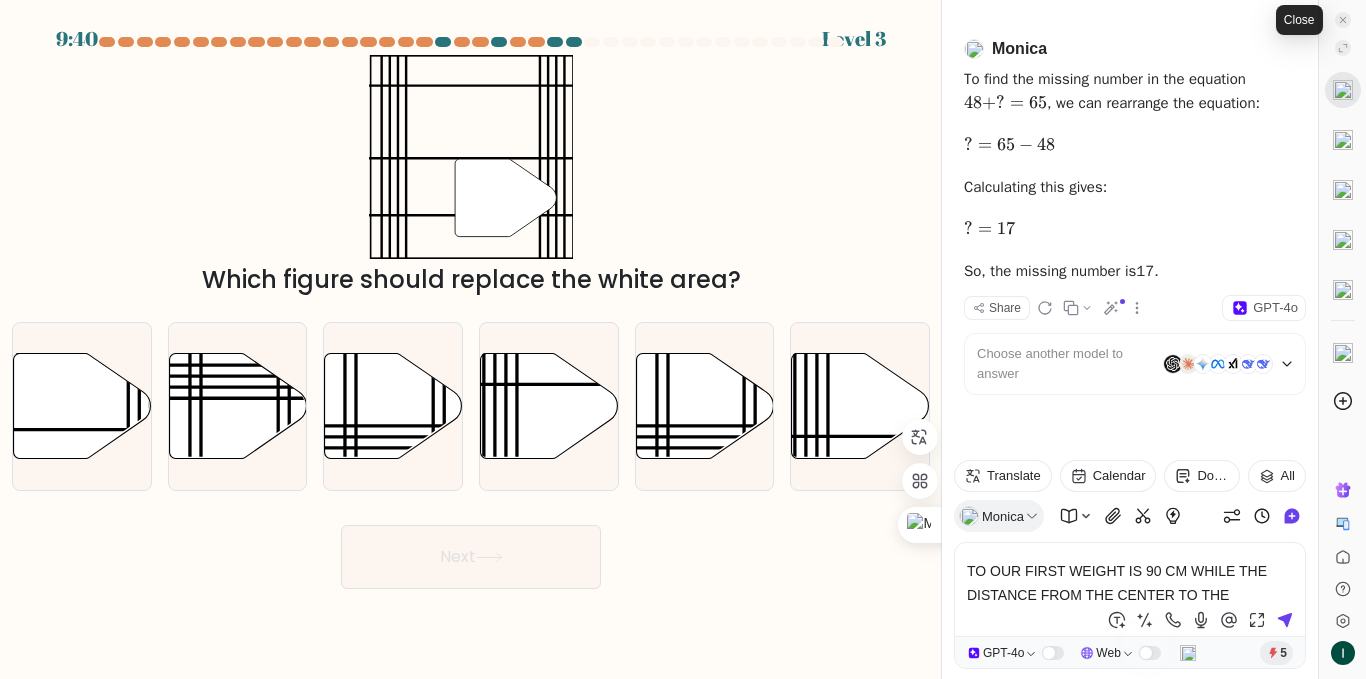 click 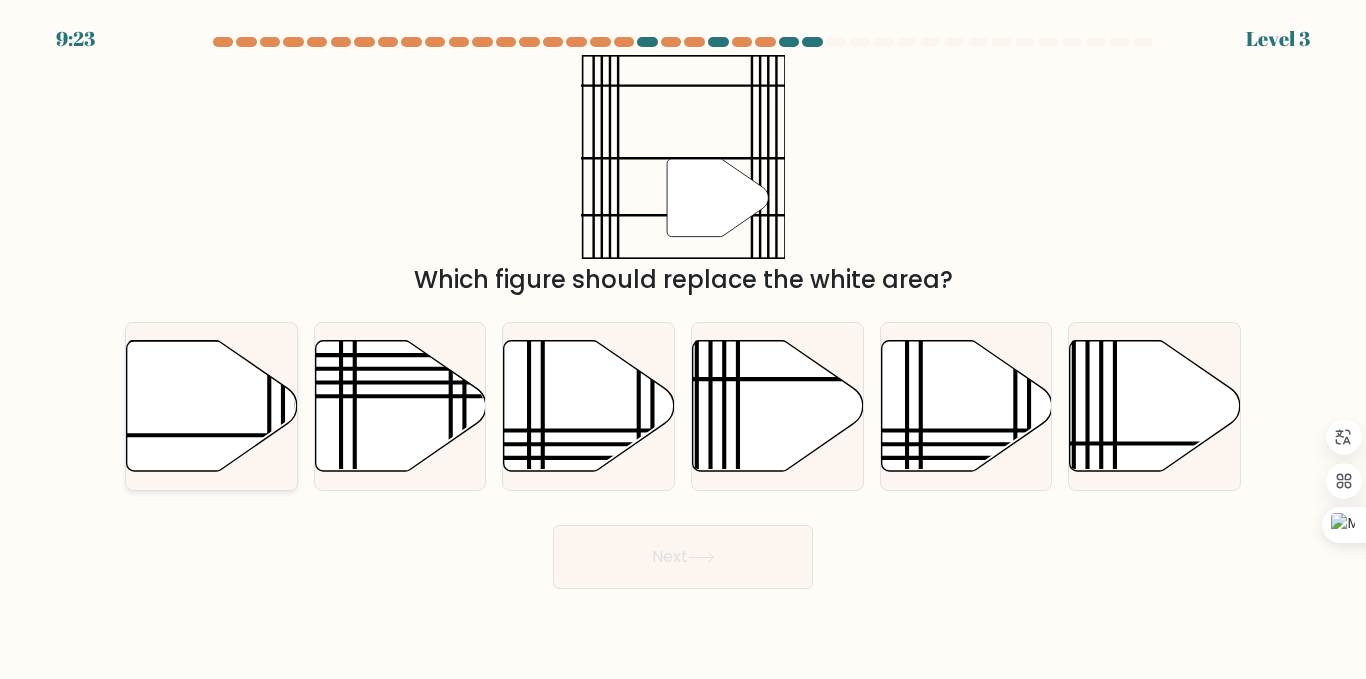 click 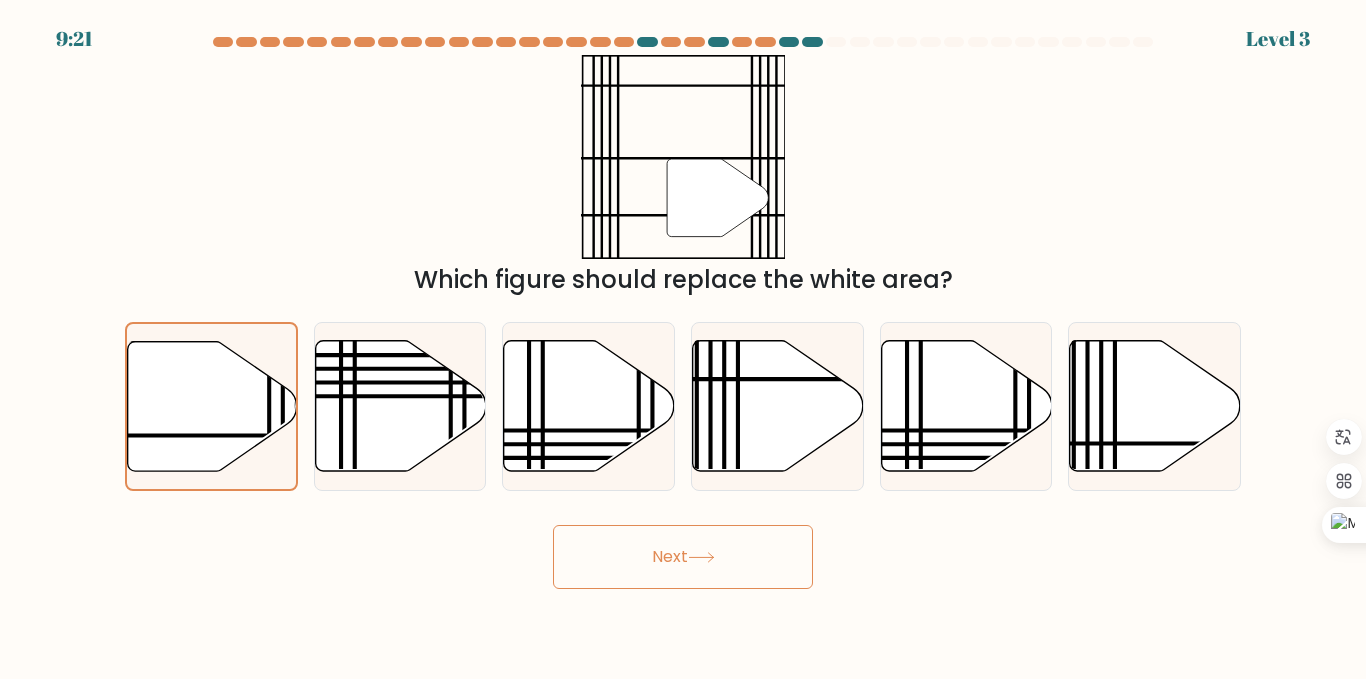click on "Next" at bounding box center [683, 557] 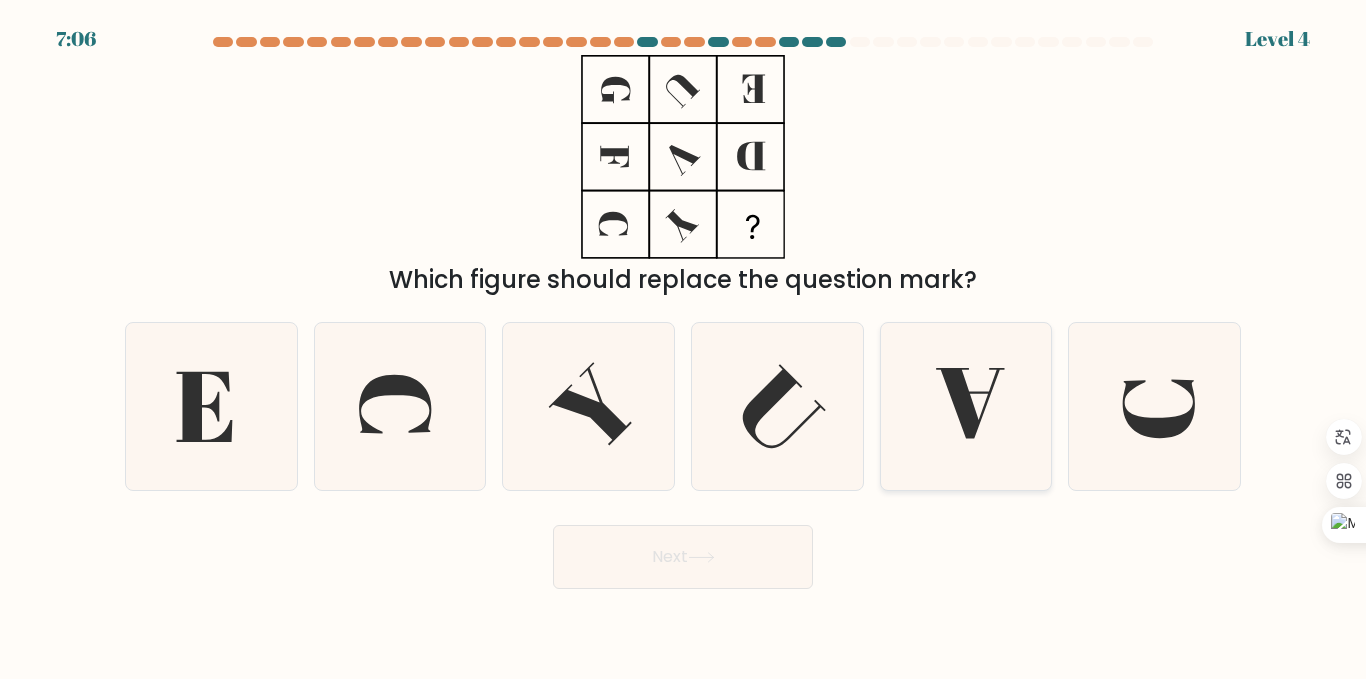click 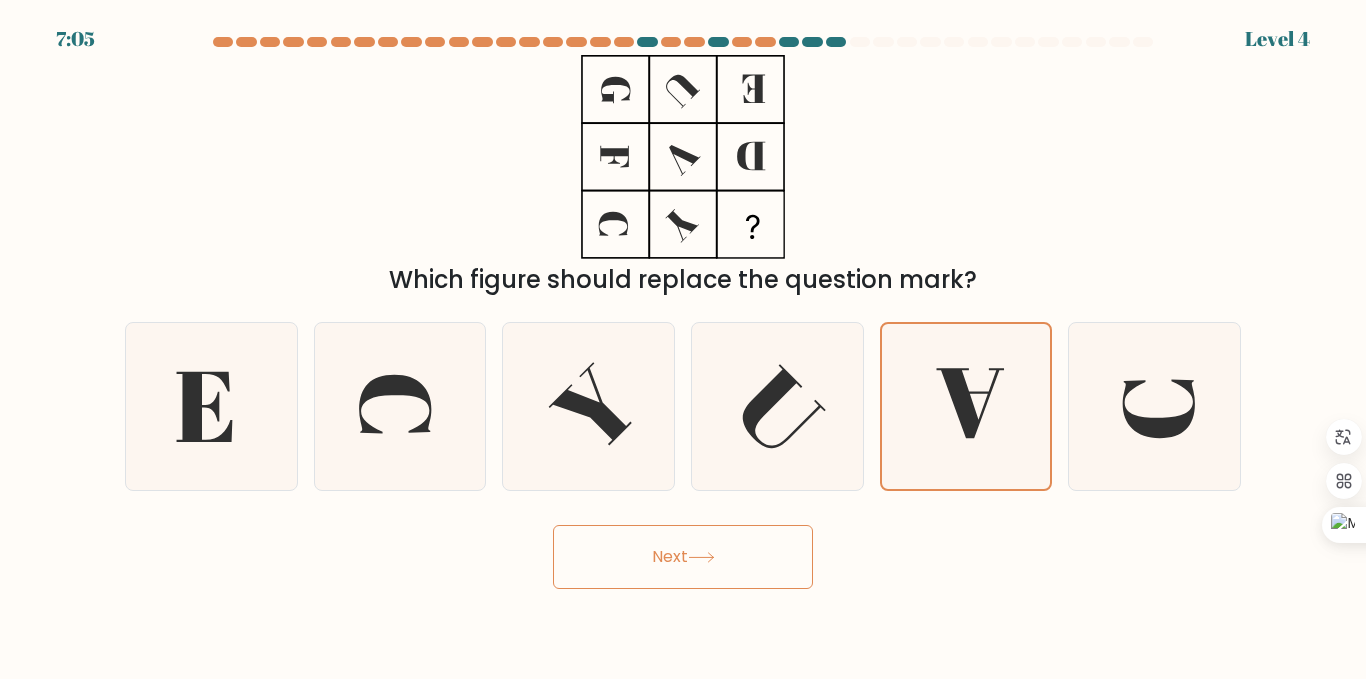 click on "Next" at bounding box center (683, 557) 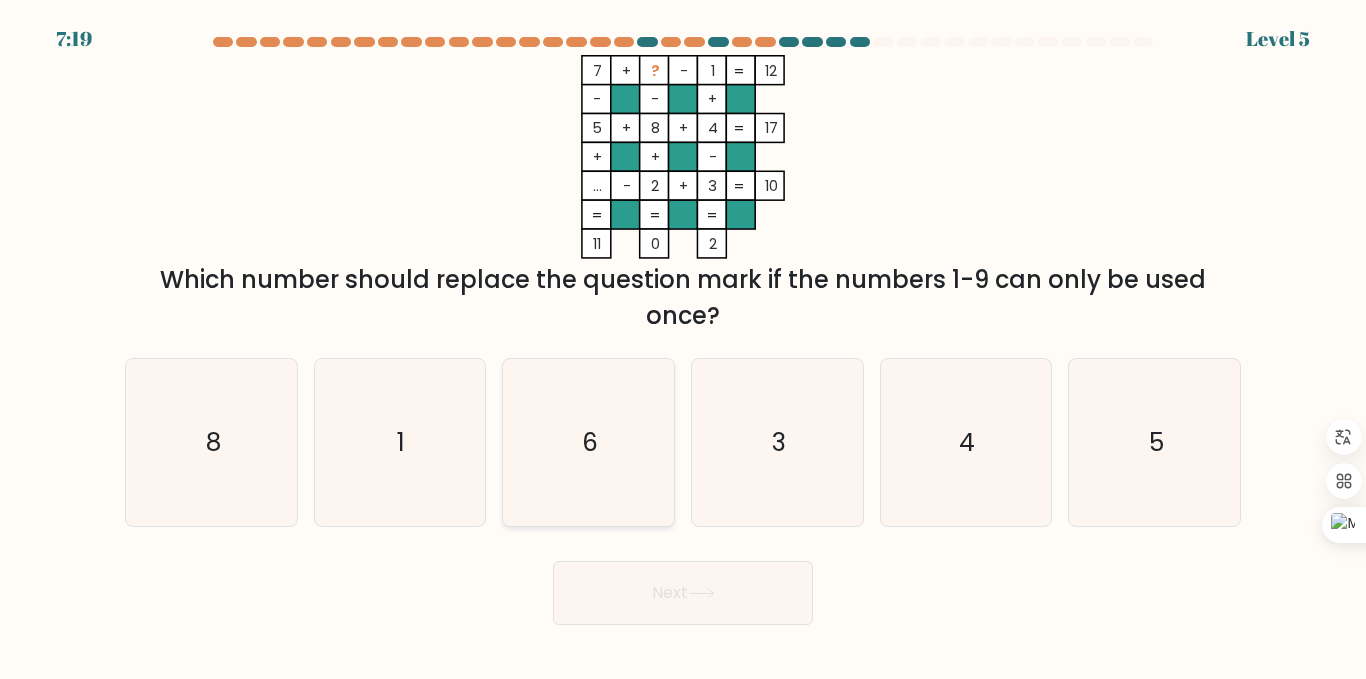 click on "6" 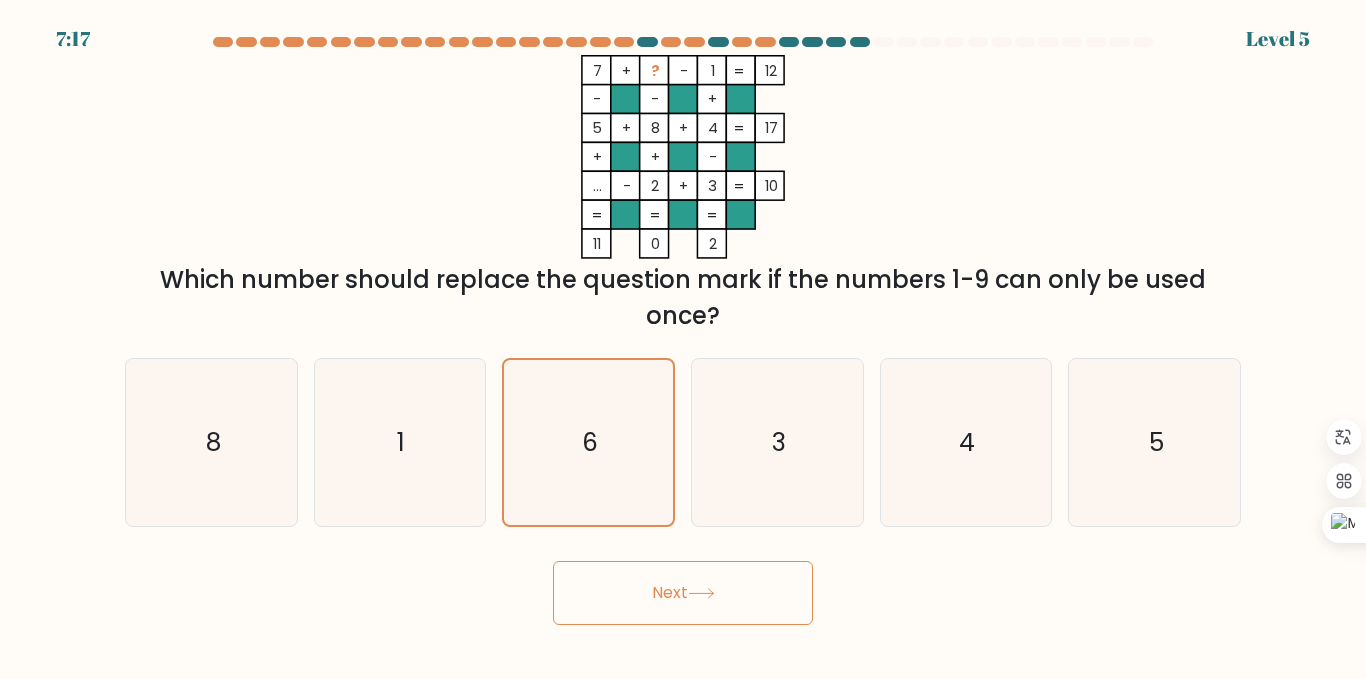 click on "Next" at bounding box center (683, 593) 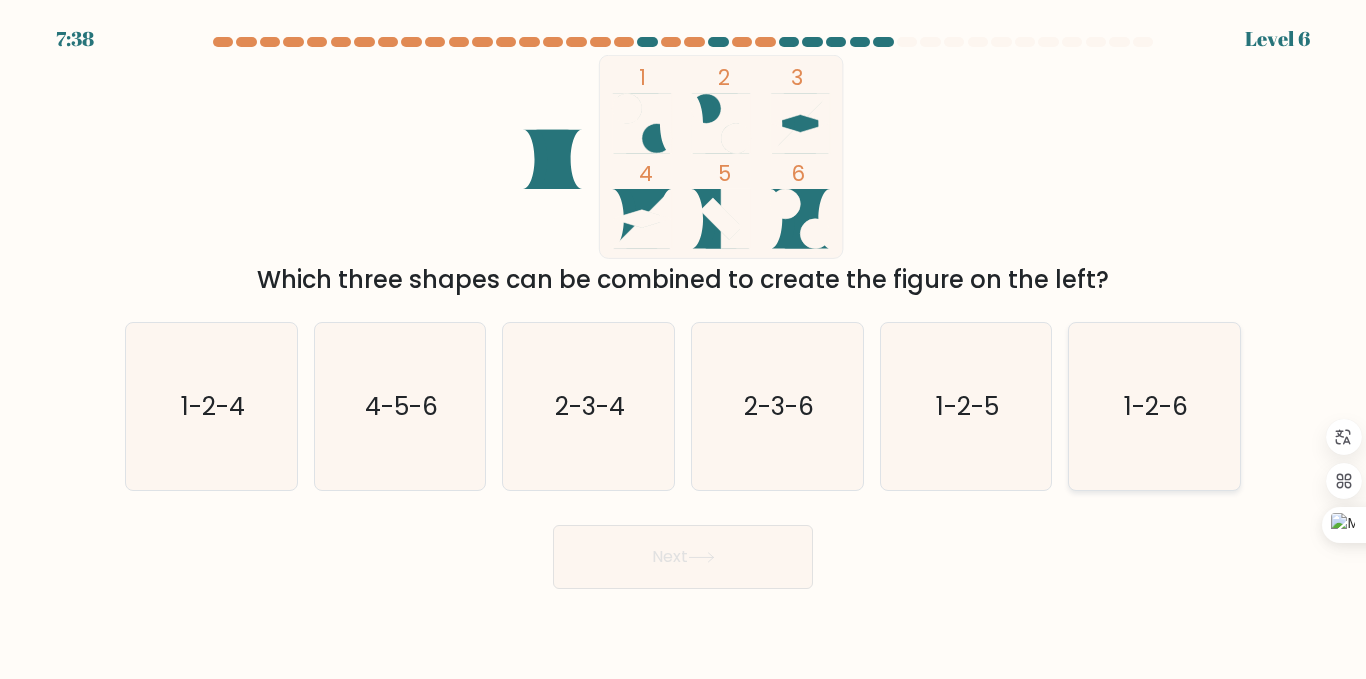 click on "1-2-6" 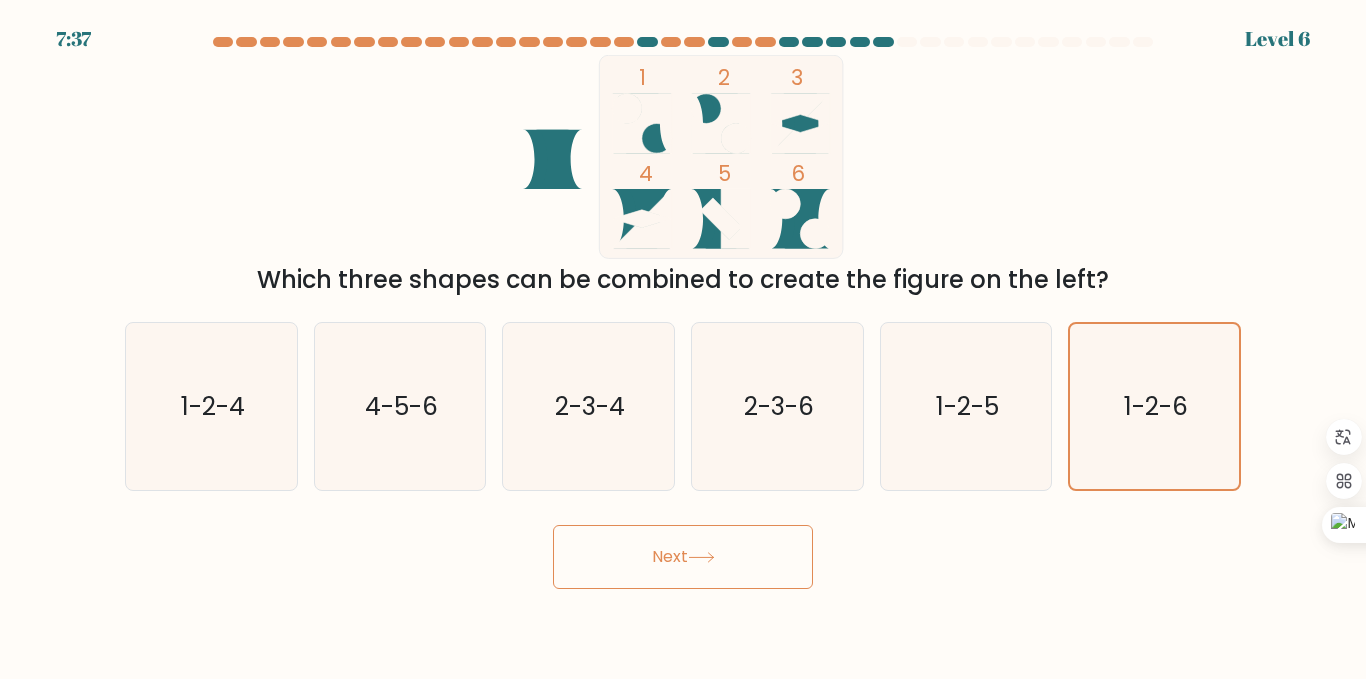 click on "Next" at bounding box center [683, 557] 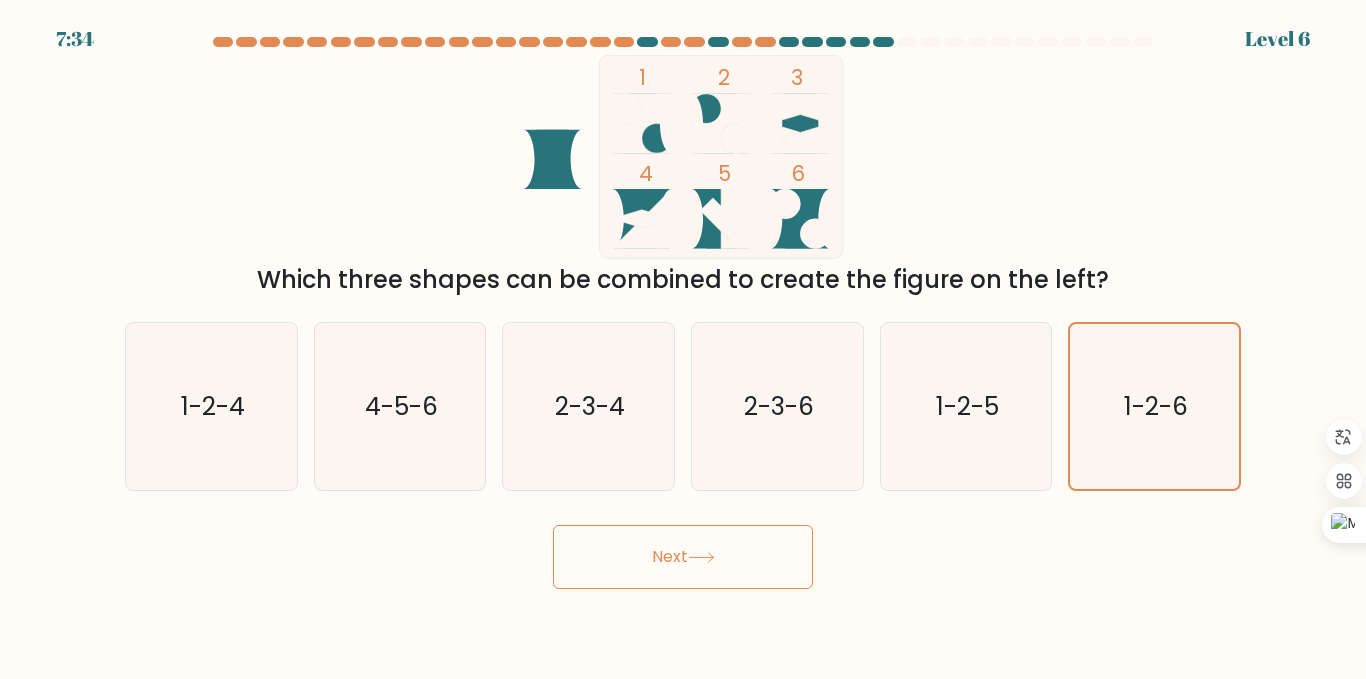 drag, startPoint x: 647, startPoint y: 566, endPoint x: 646, endPoint y: 552, distance: 14.035668 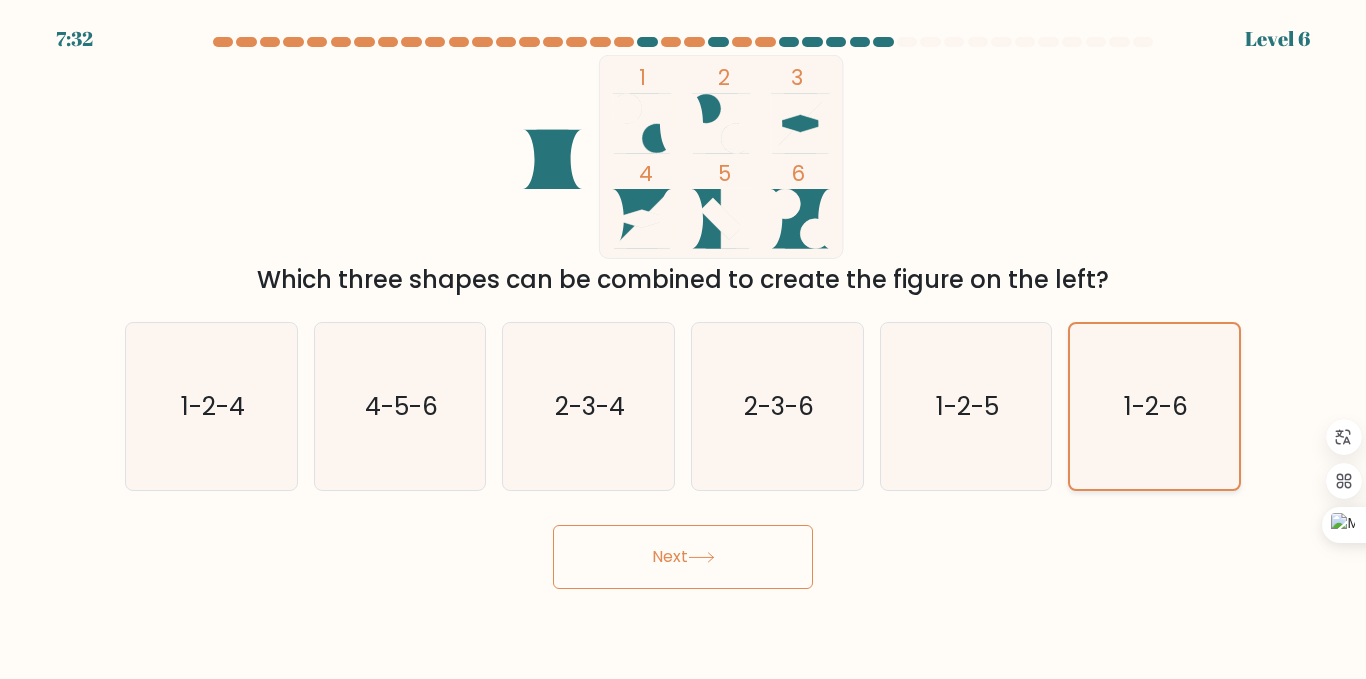 click on "1-2-6" 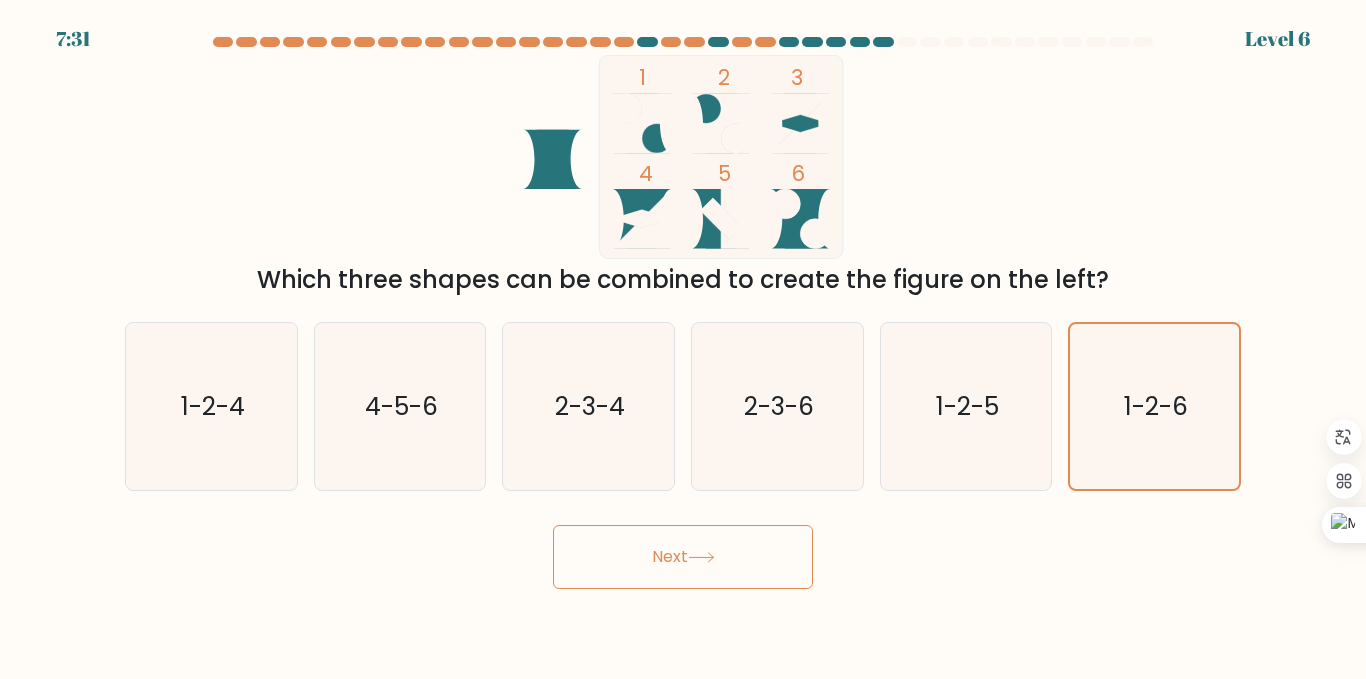 click on "Next" at bounding box center [683, 557] 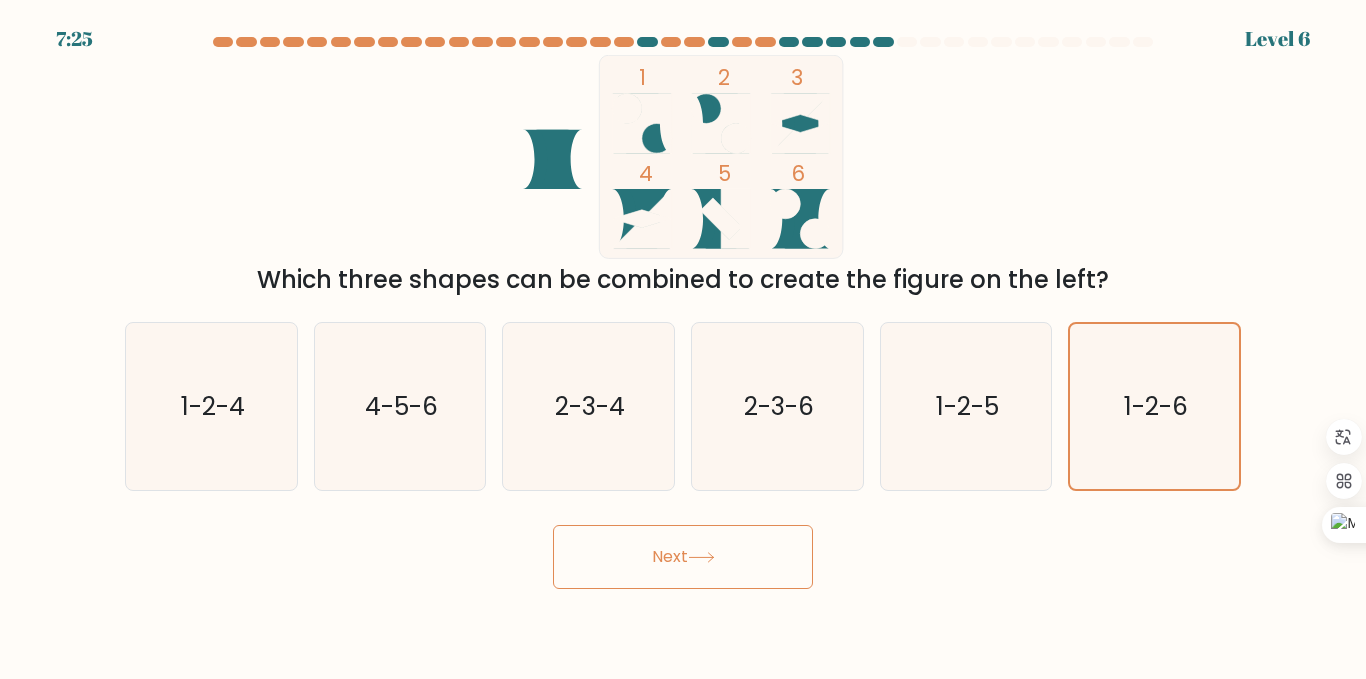 click on "Next" at bounding box center [683, 557] 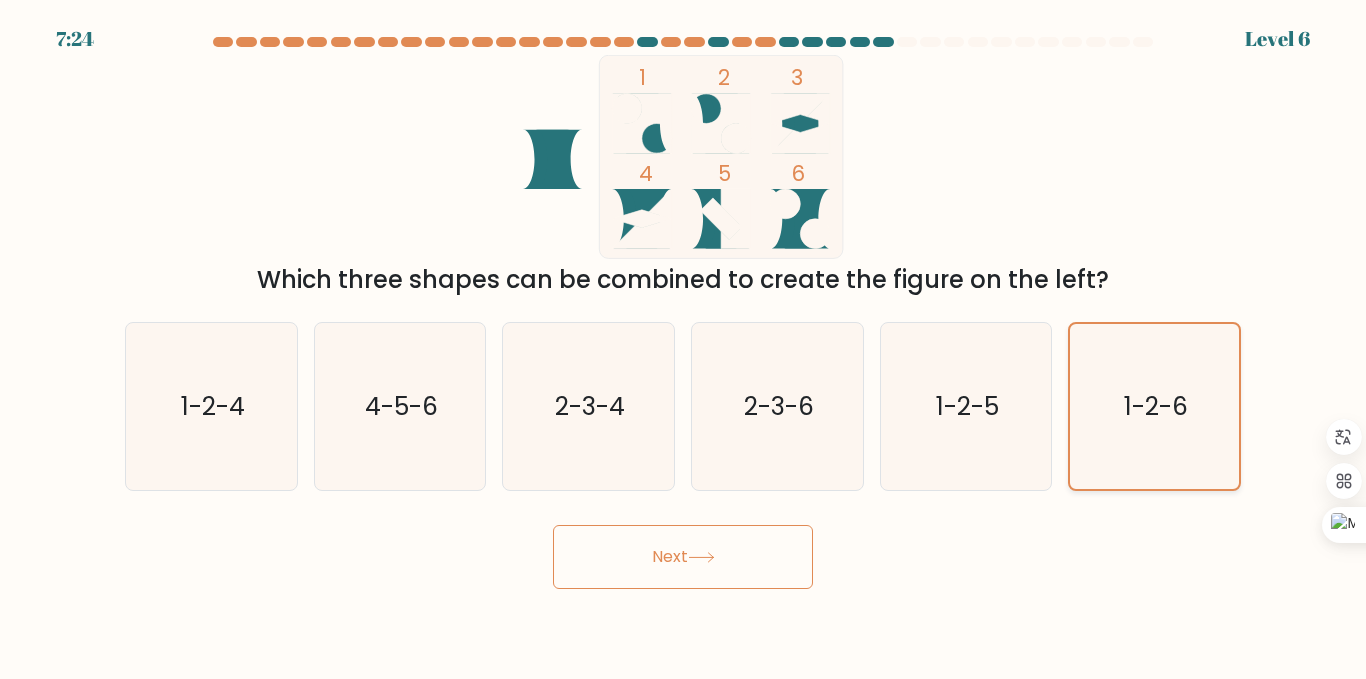 click on "1-2-6" 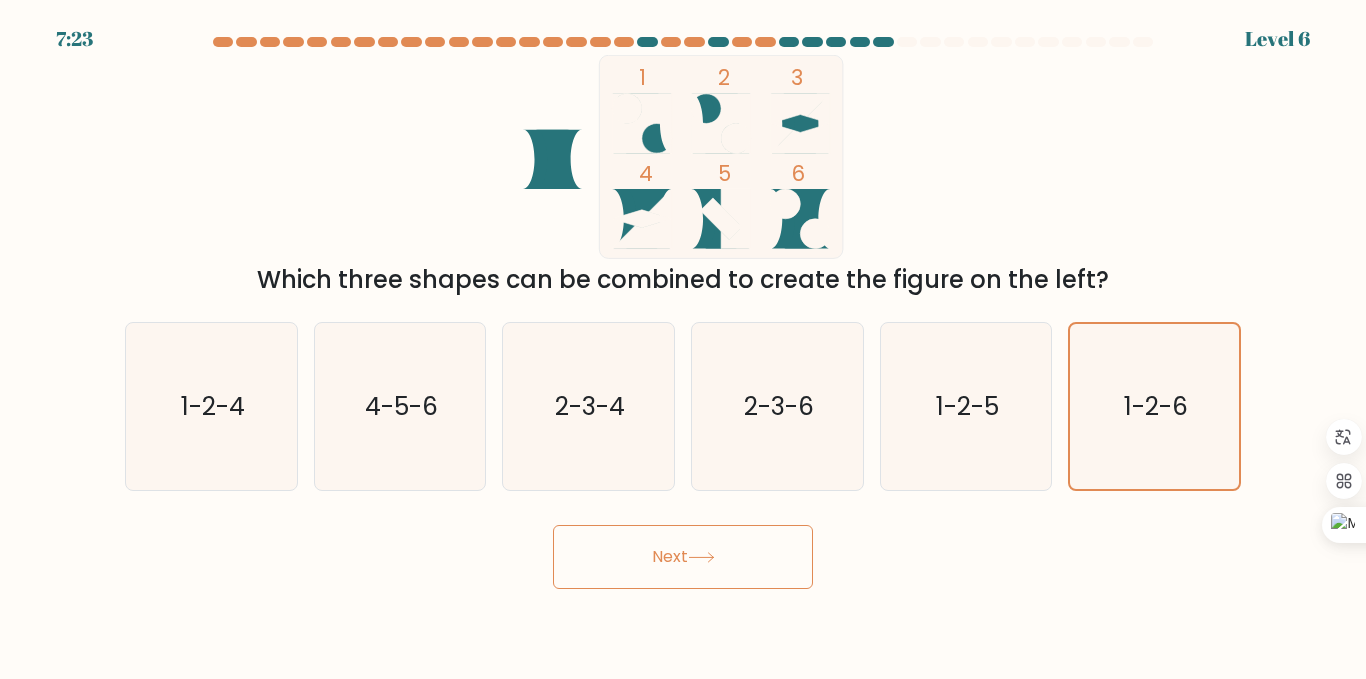 click on "Next" at bounding box center [683, 557] 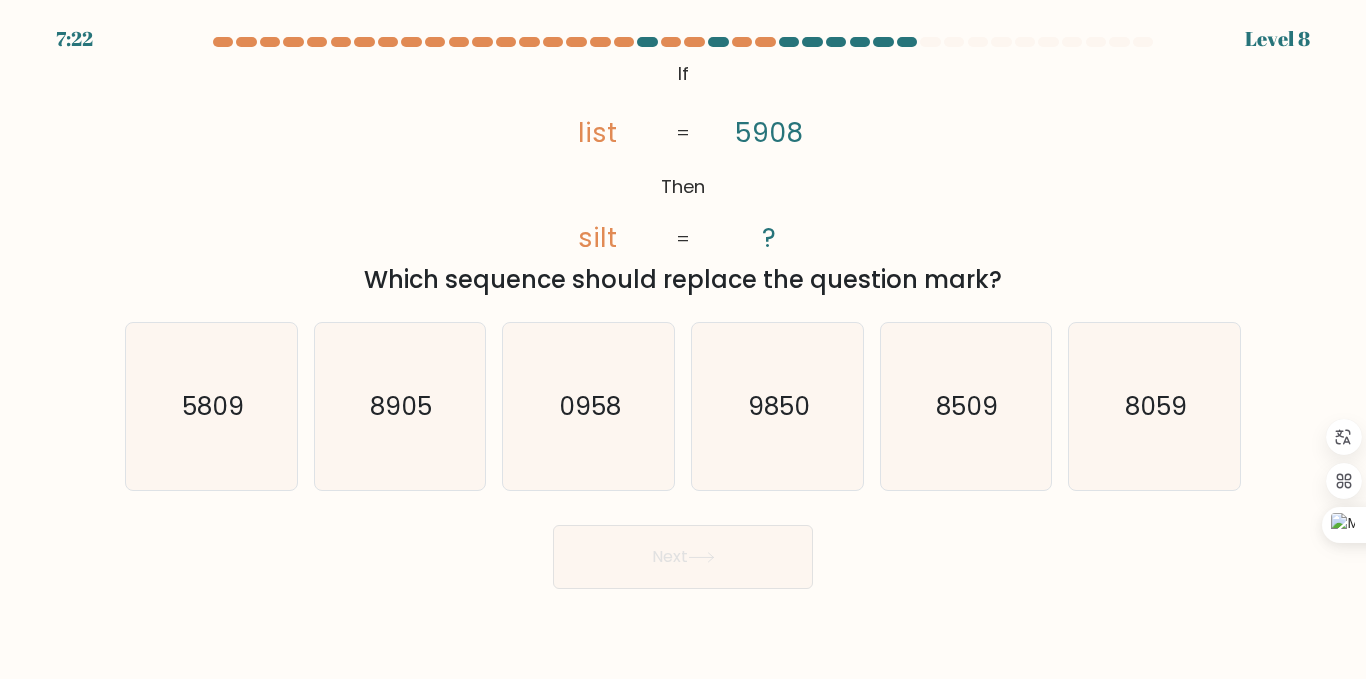 click on "Next" at bounding box center (683, 557) 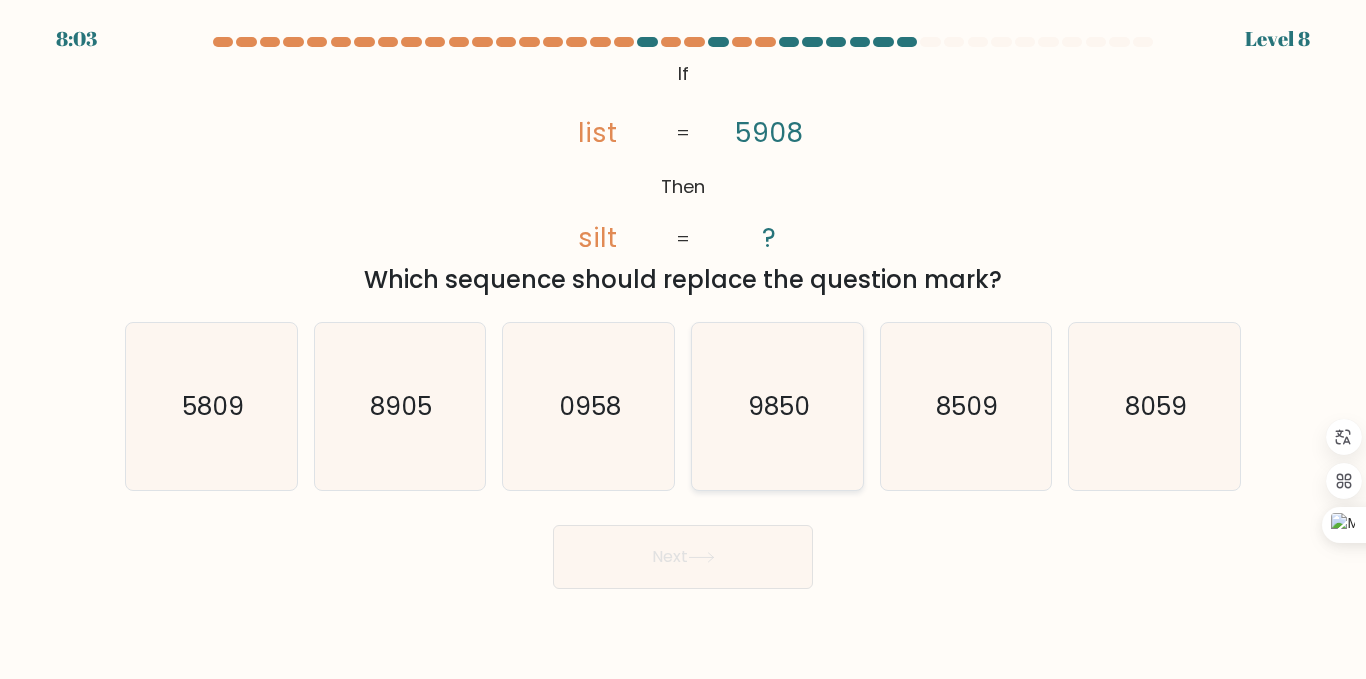 click on "9850" 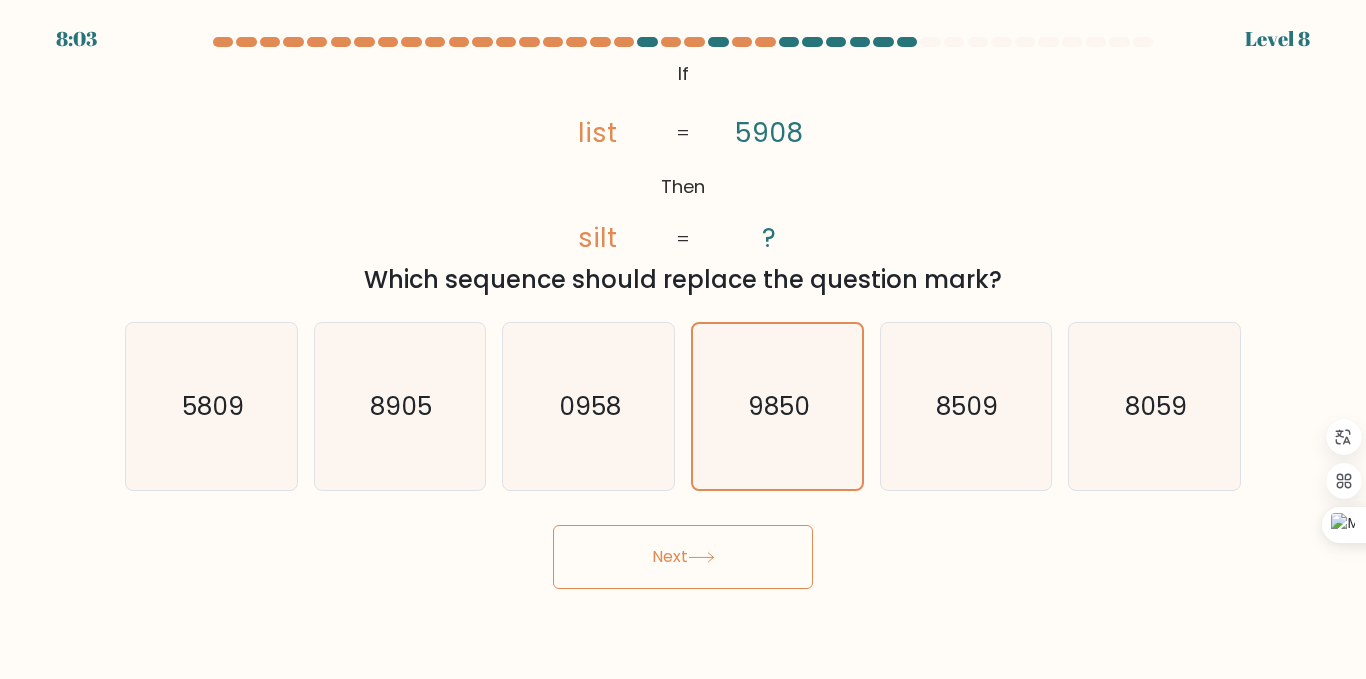 click on "Next" at bounding box center (683, 557) 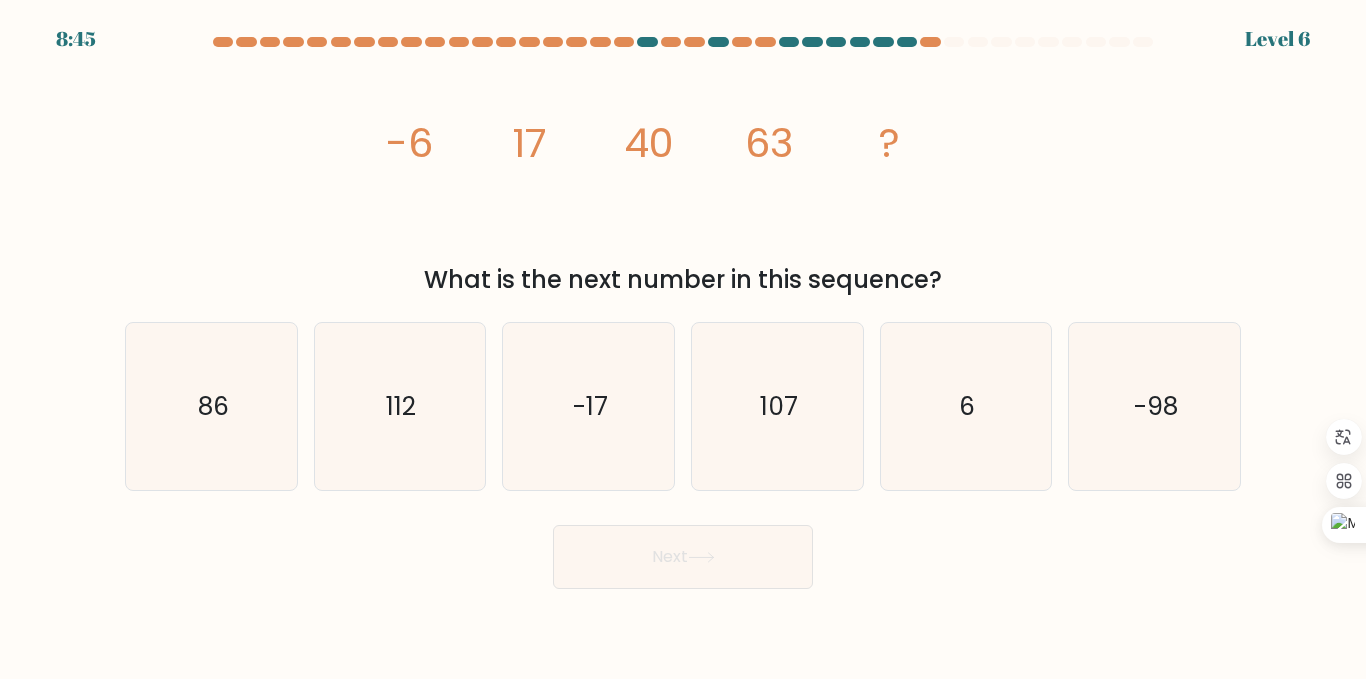 click 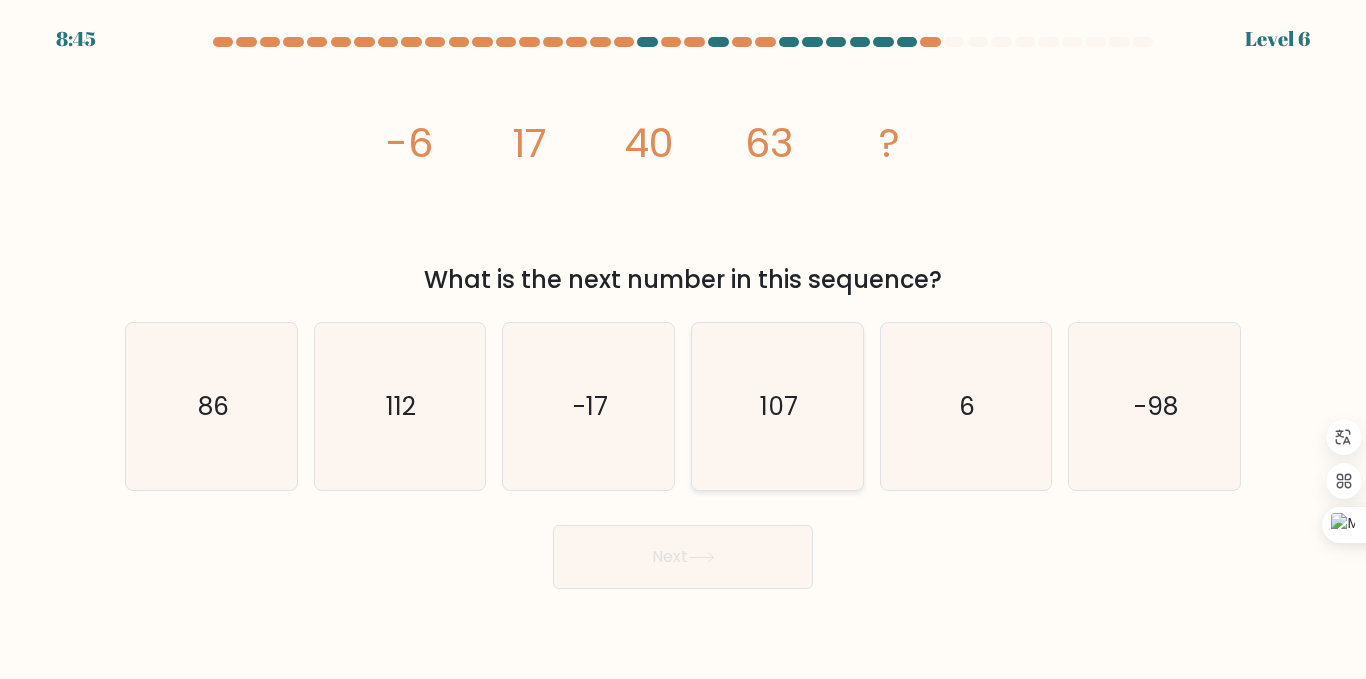 click on "107" 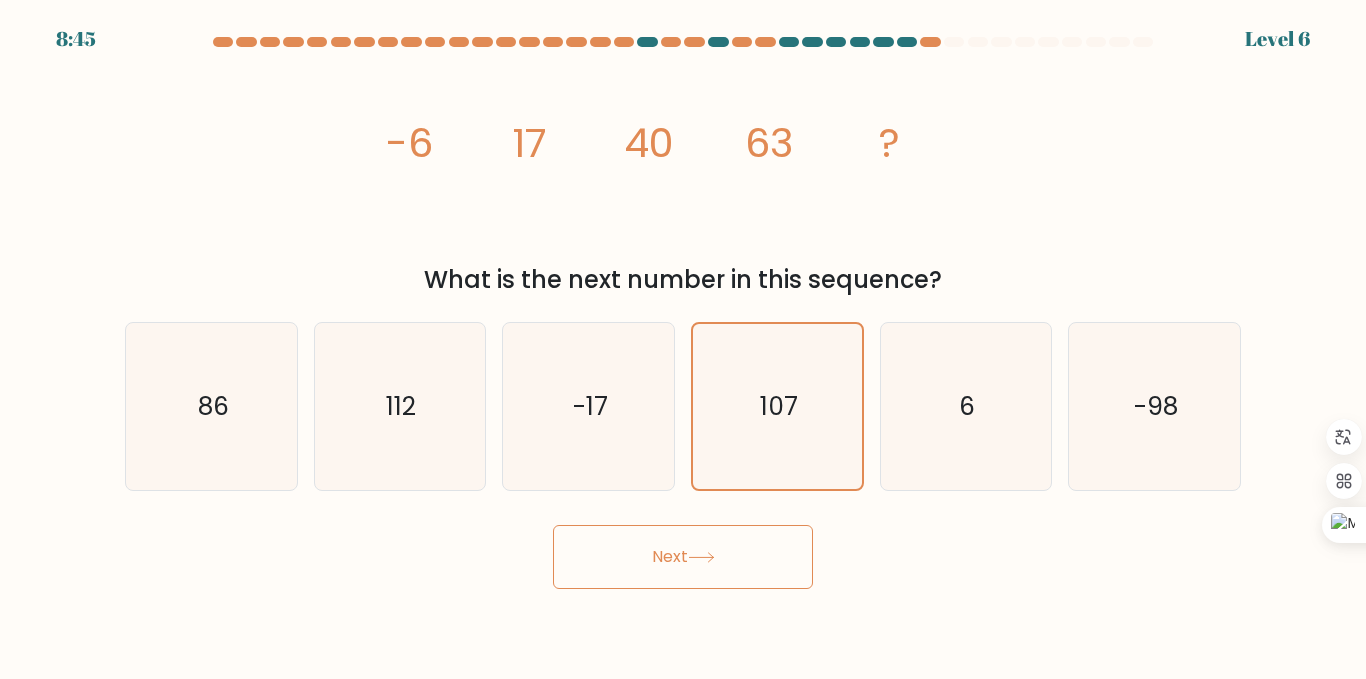 click 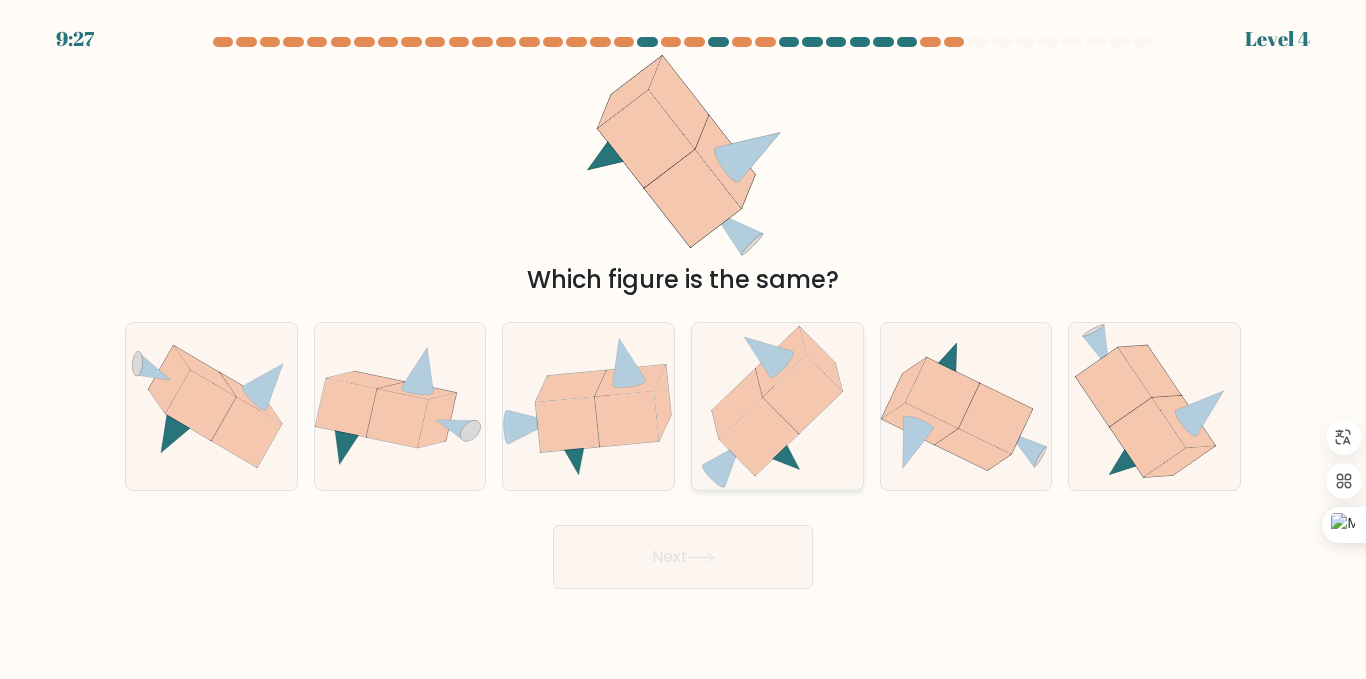 click 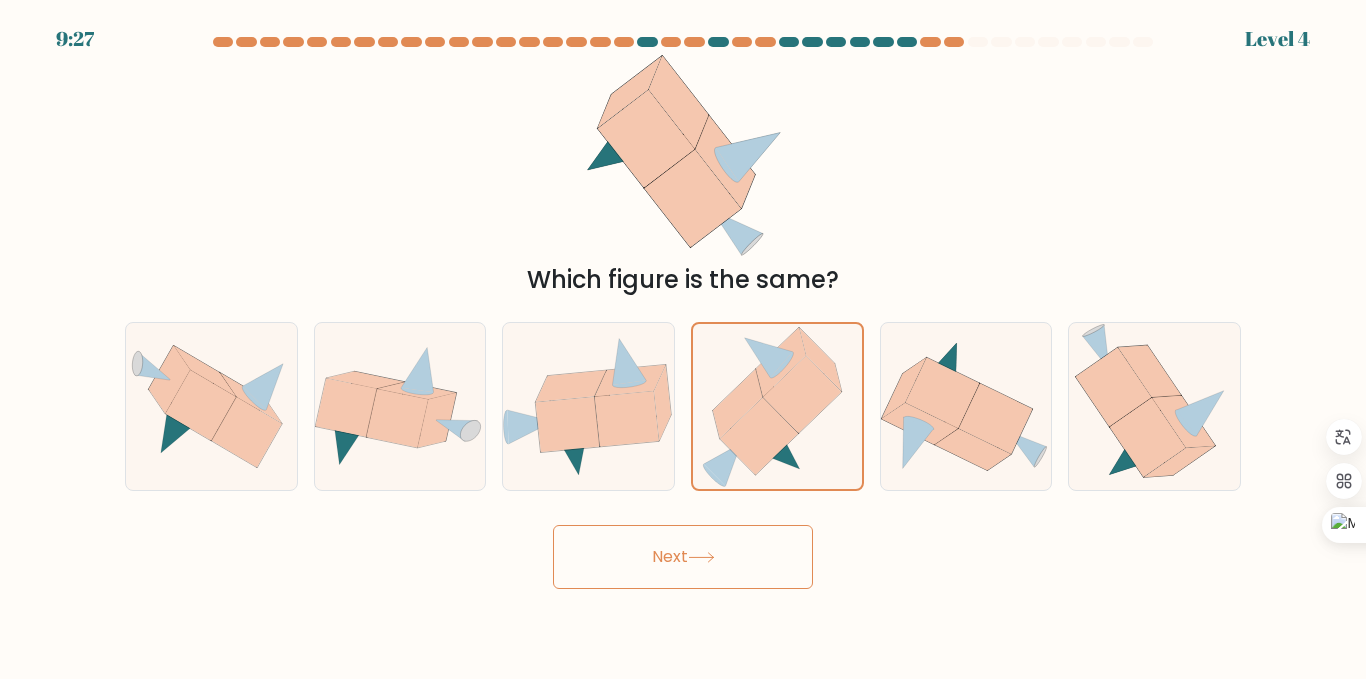 click on "Next" at bounding box center (683, 557) 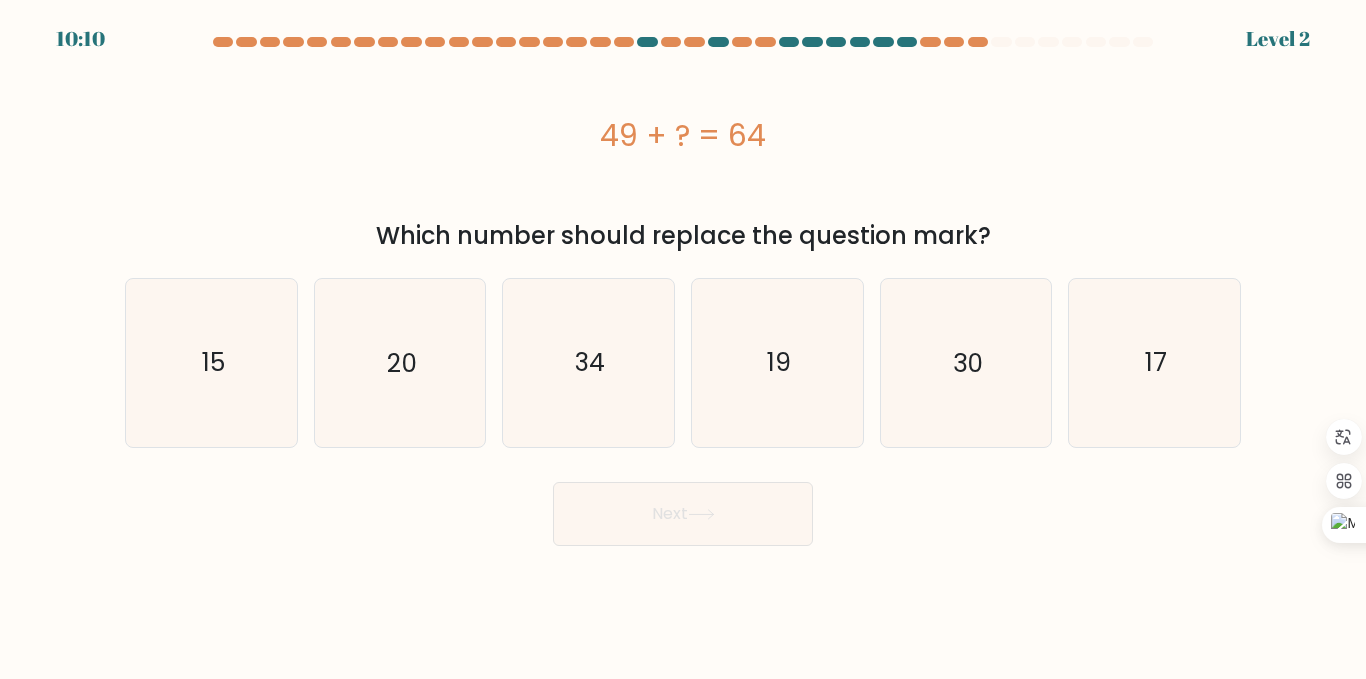 drag, startPoint x: 814, startPoint y: 397, endPoint x: 767, endPoint y: 457, distance: 76.2168 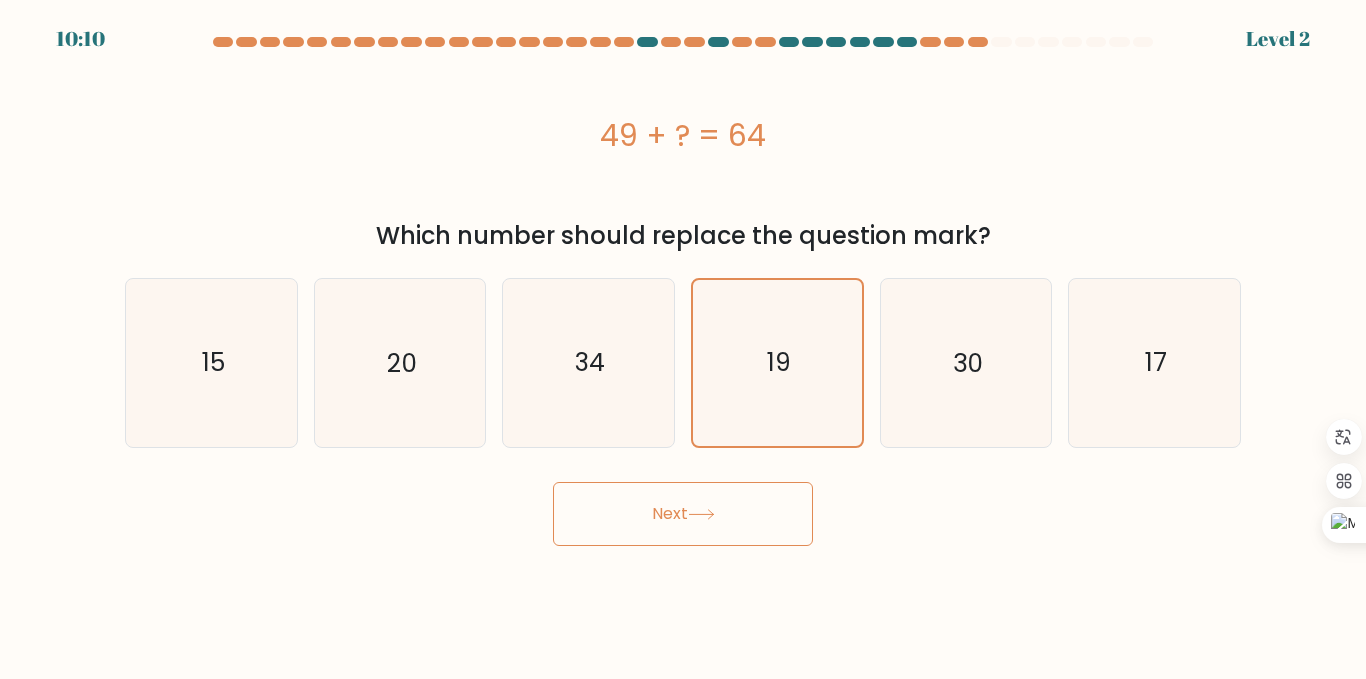 click on "Next" at bounding box center [683, 514] 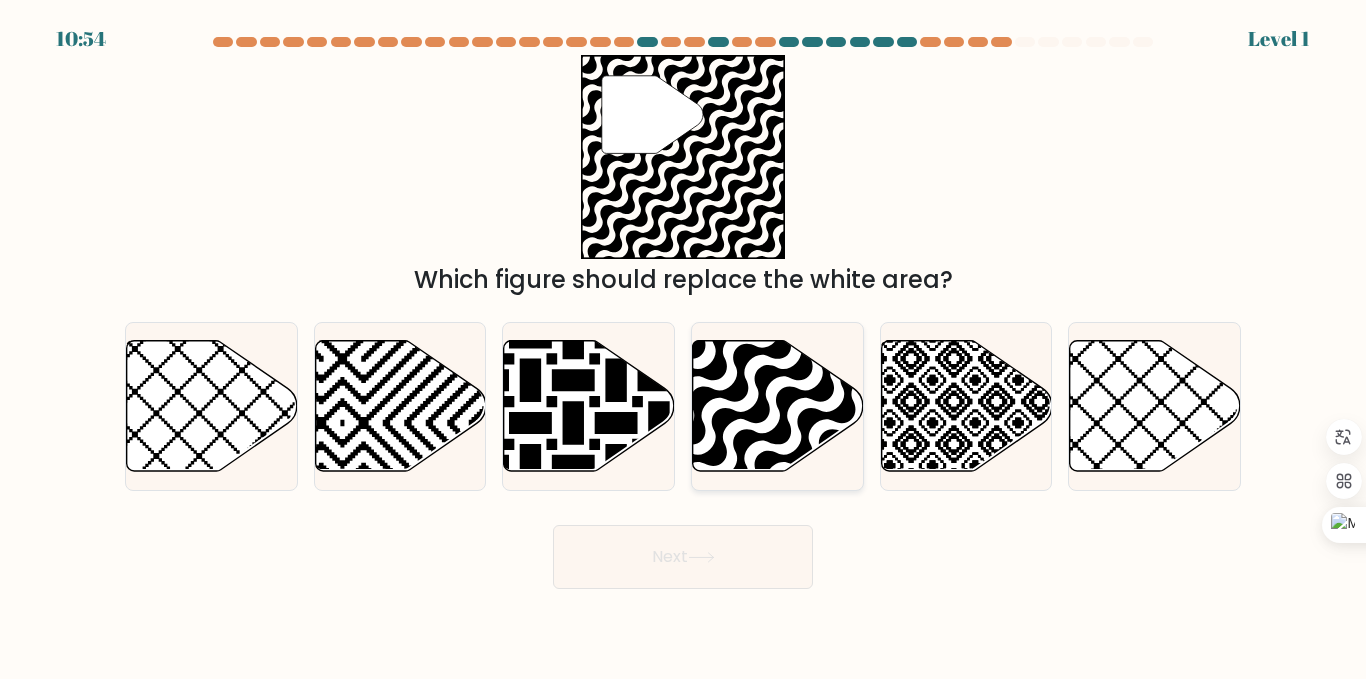 click 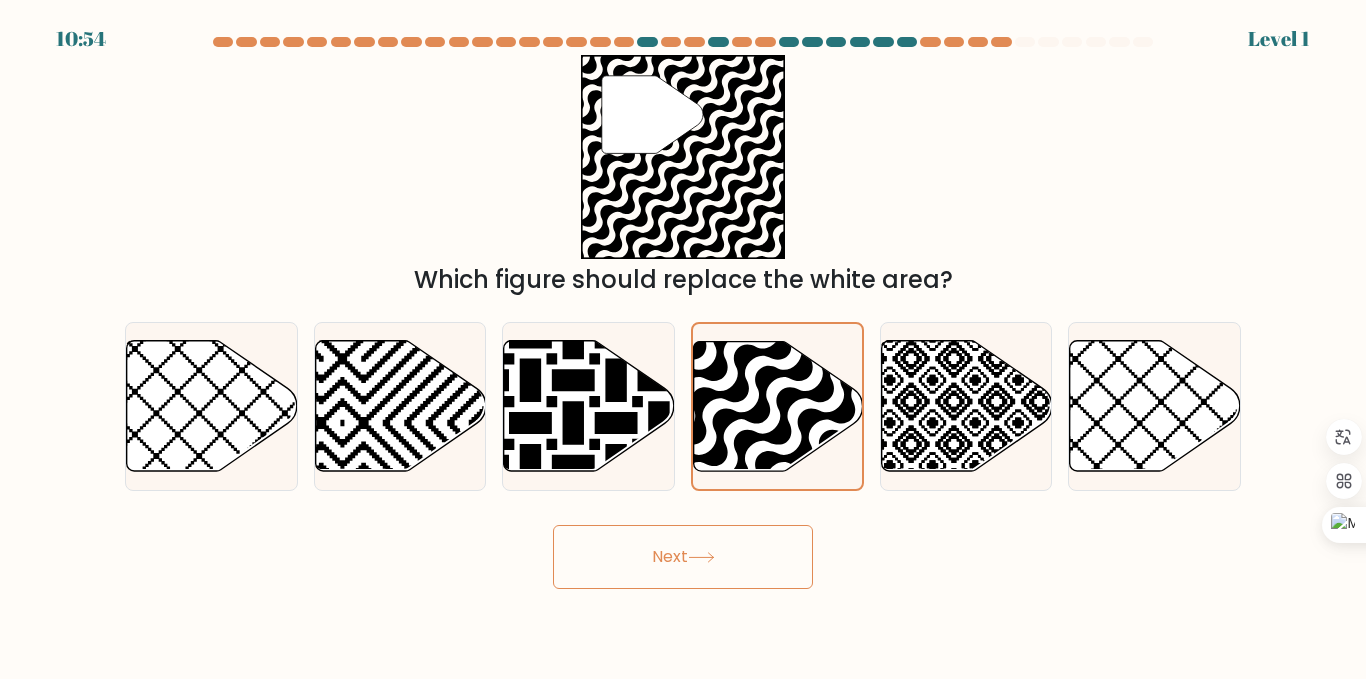 click on "Next" at bounding box center (683, 557) 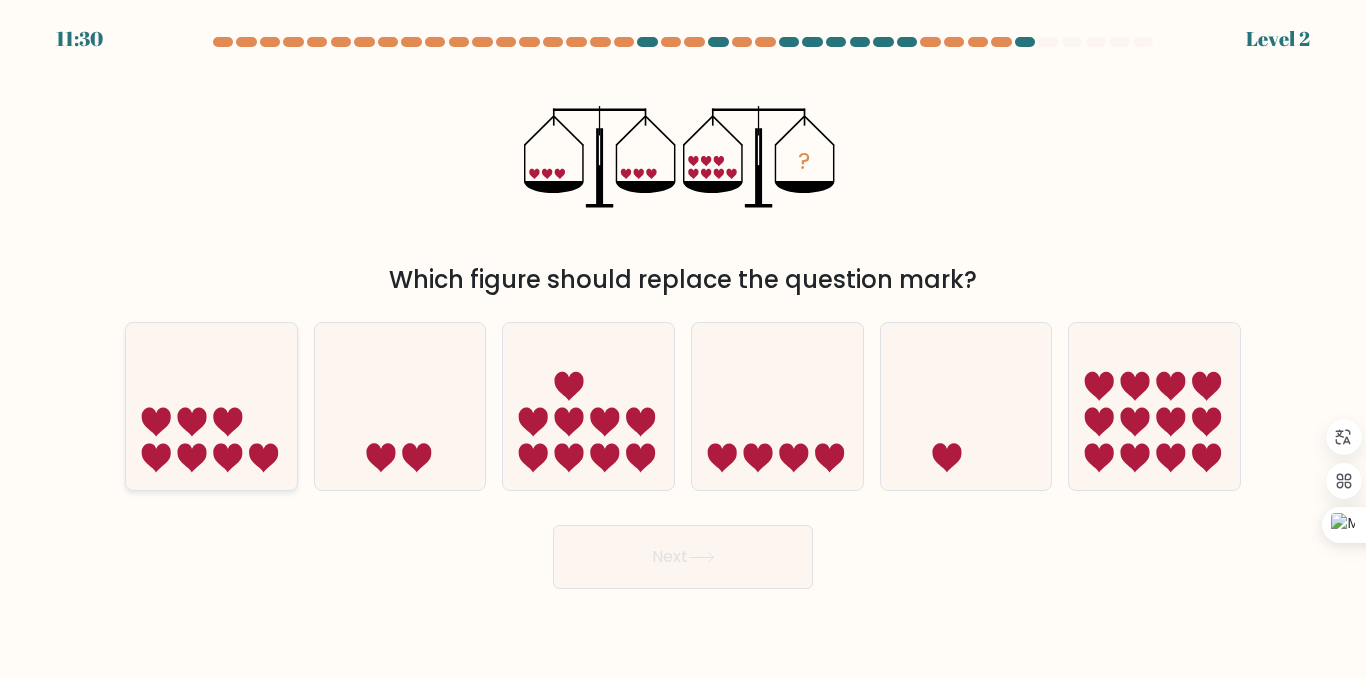 click 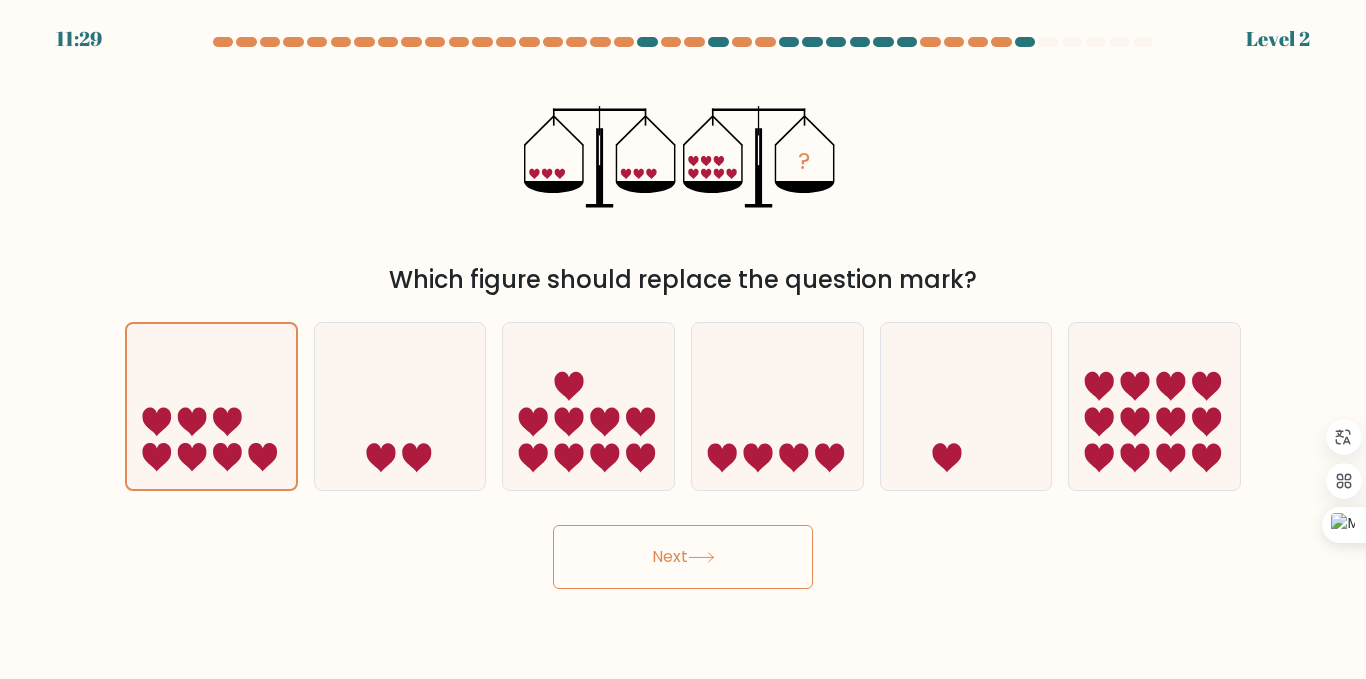 click on "Next" at bounding box center [683, 557] 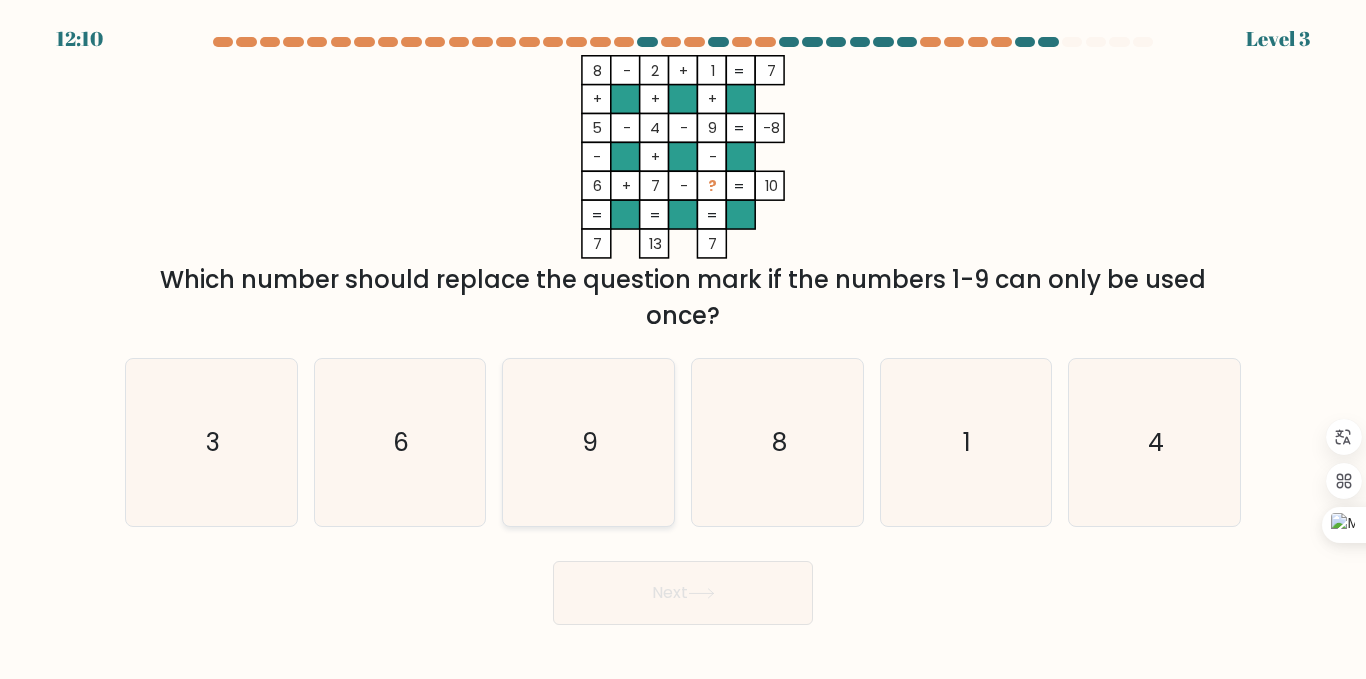 click on "9" 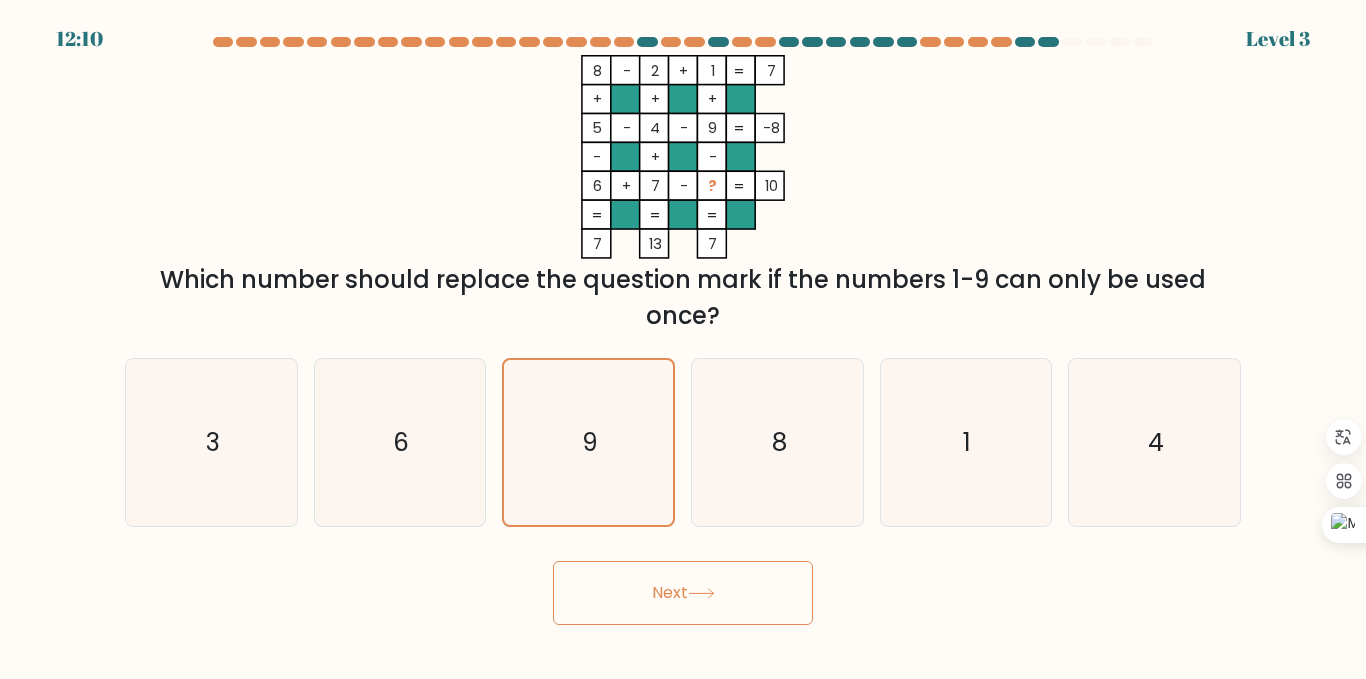 click on "Next" at bounding box center [683, 593] 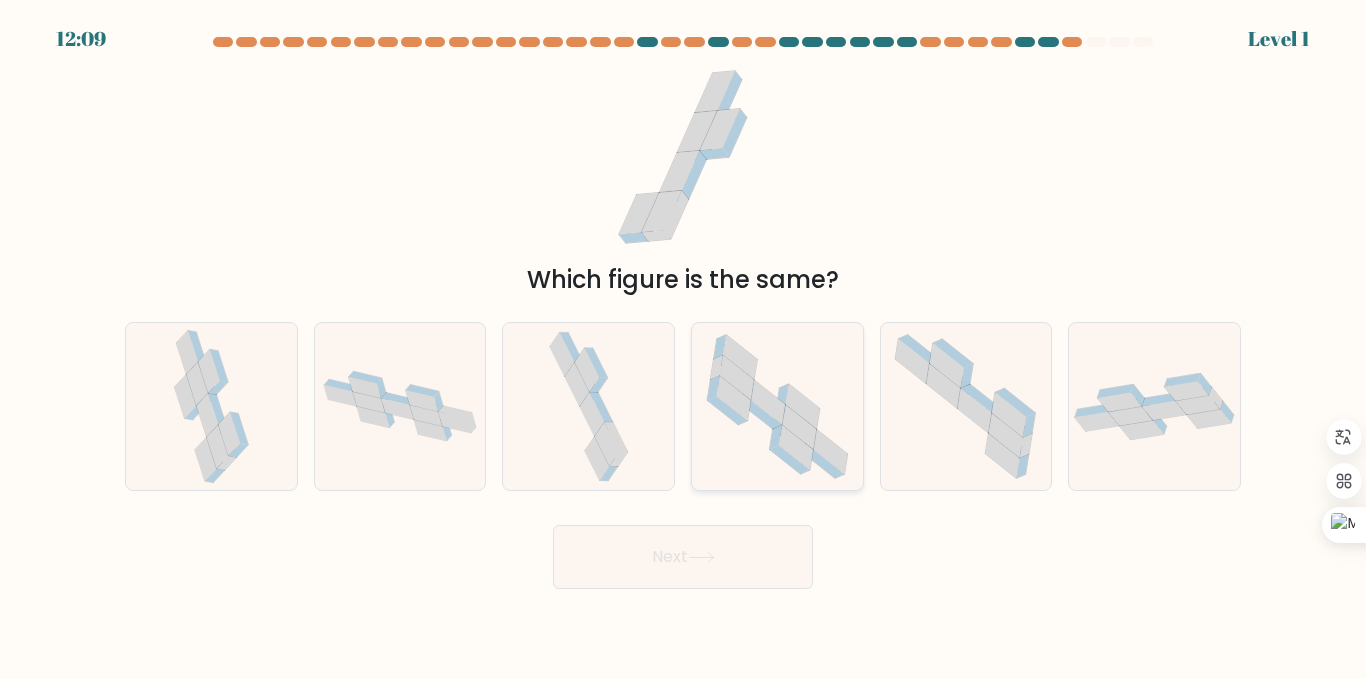 click 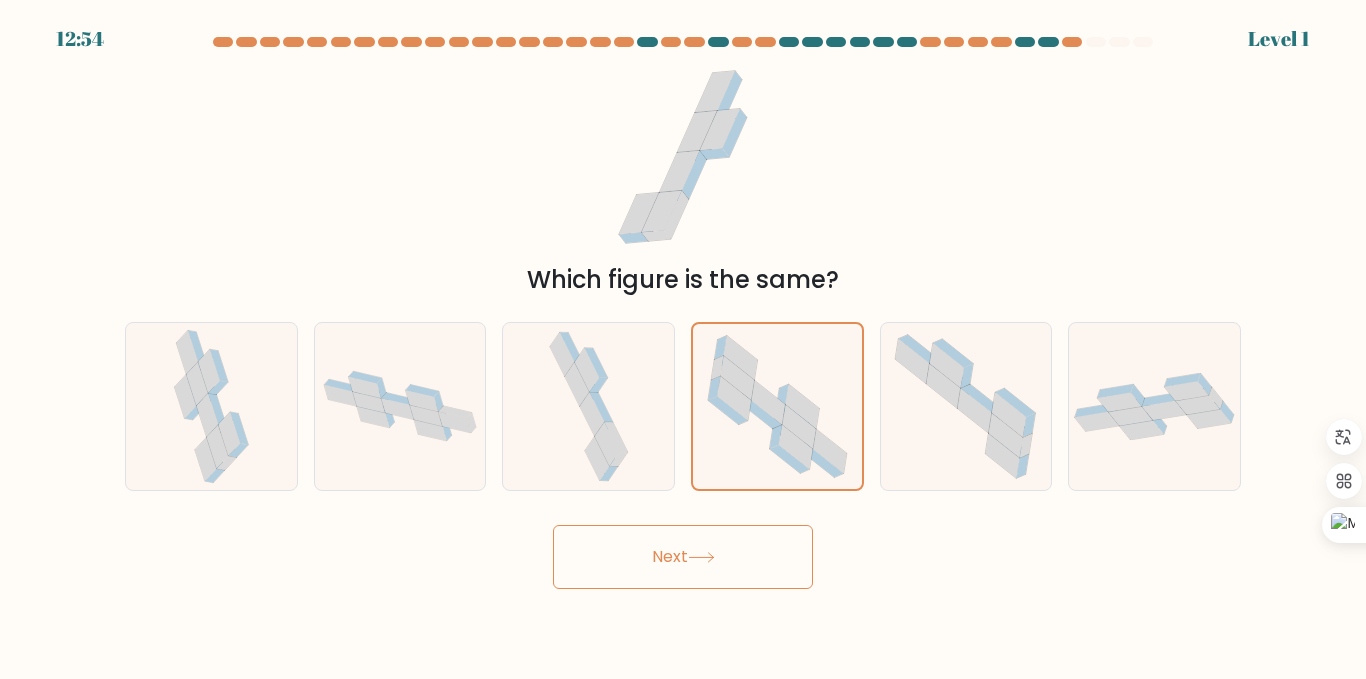 click 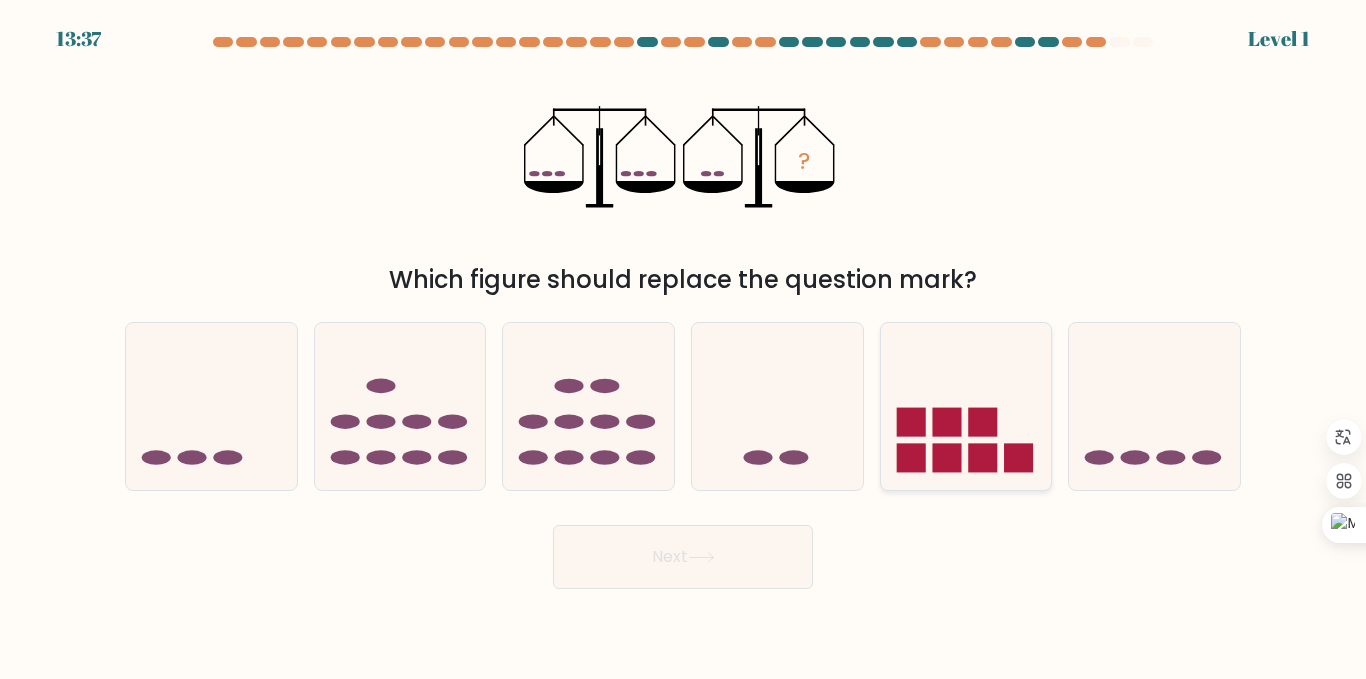click 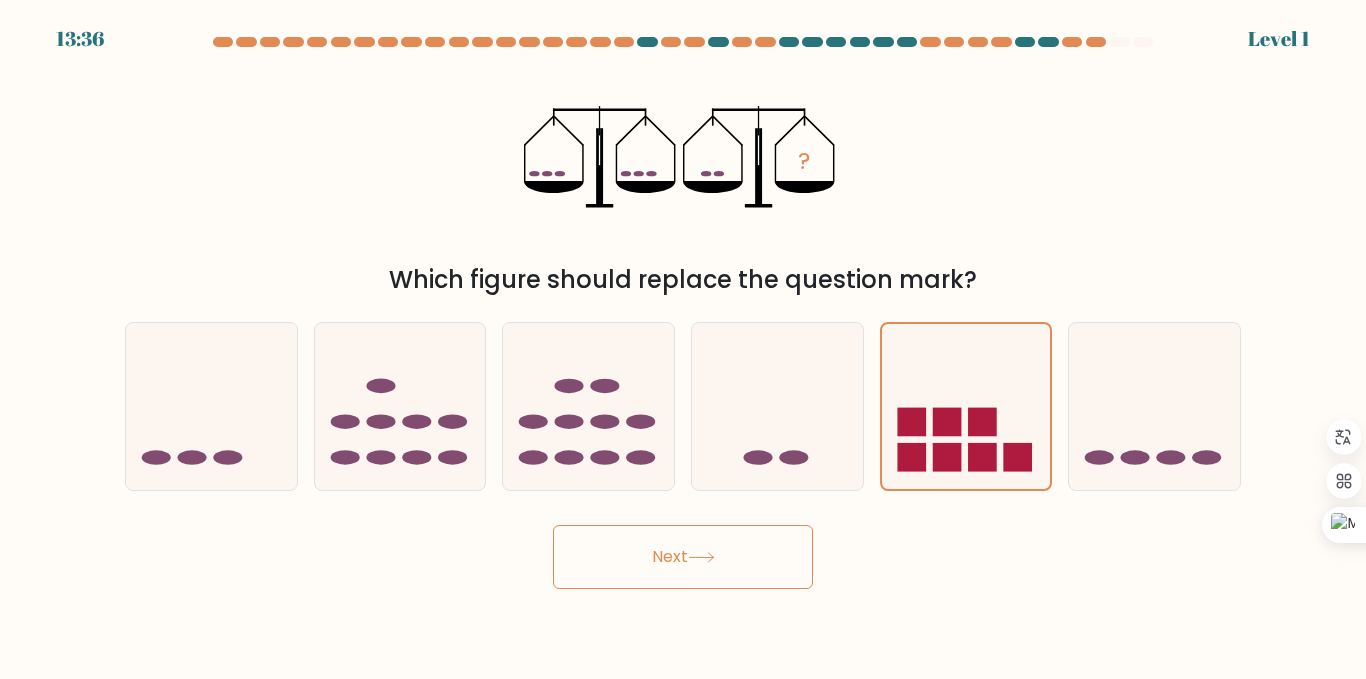 drag, startPoint x: 776, startPoint y: 457, endPoint x: 714, endPoint y: 566, distance: 125.39936 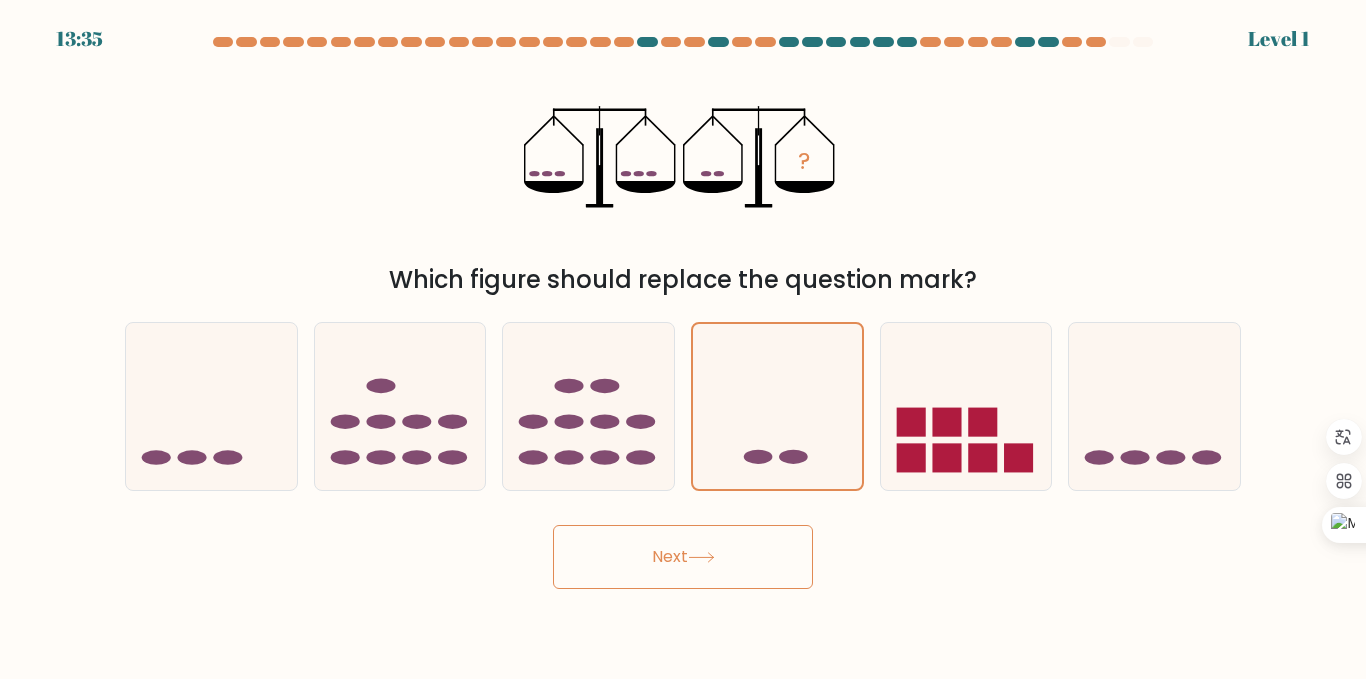 click on "13:35
Level 1" at bounding box center (683, 339) 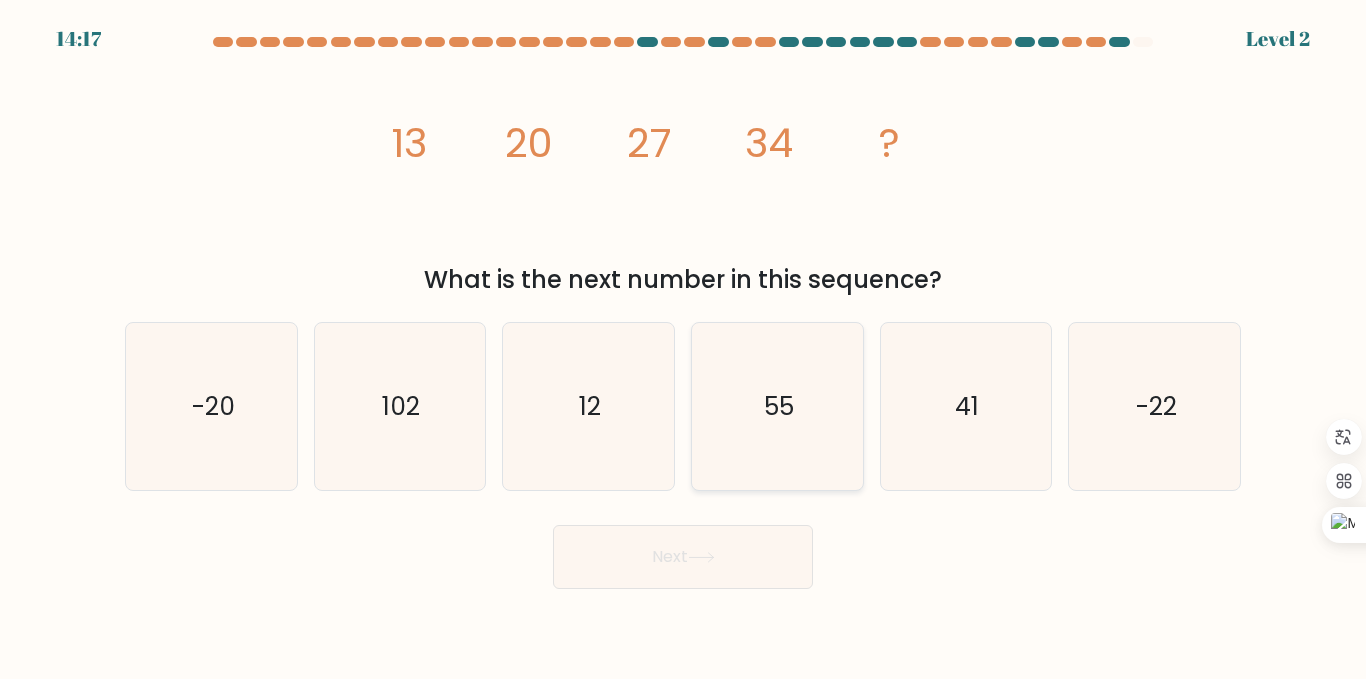 click on "55" 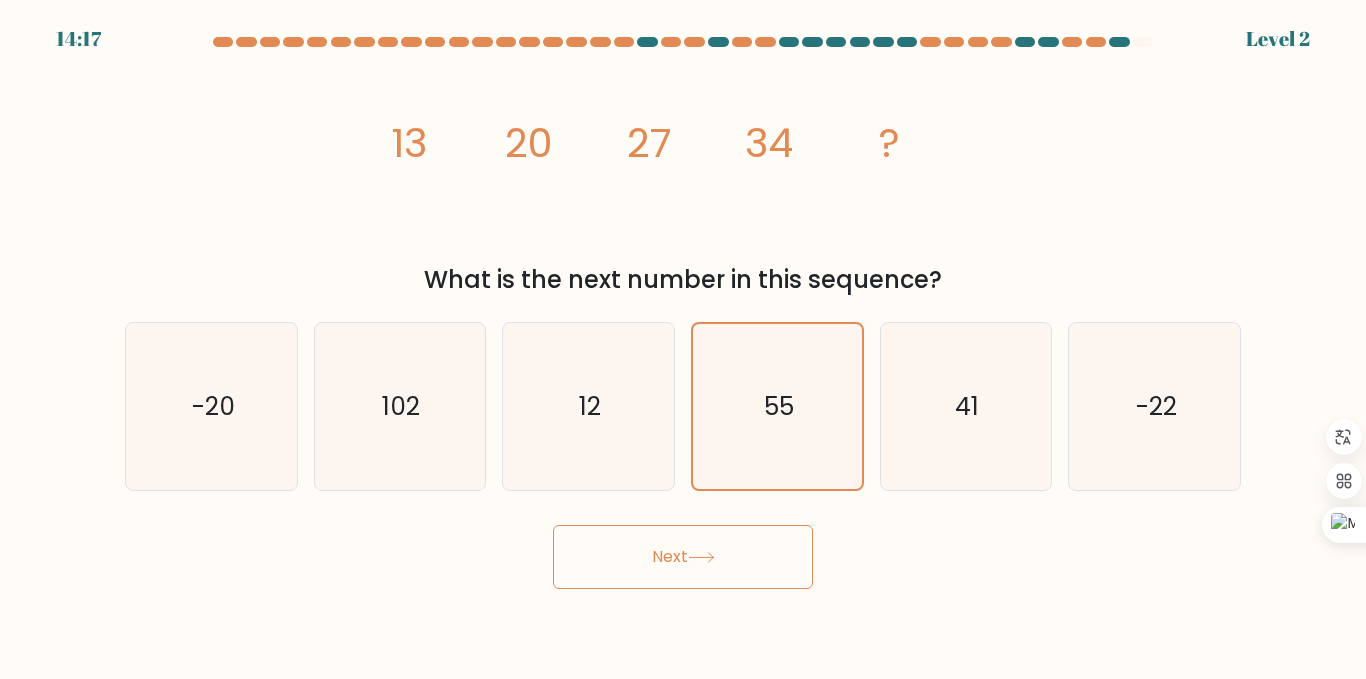 click on "Next" at bounding box center [683, 557] 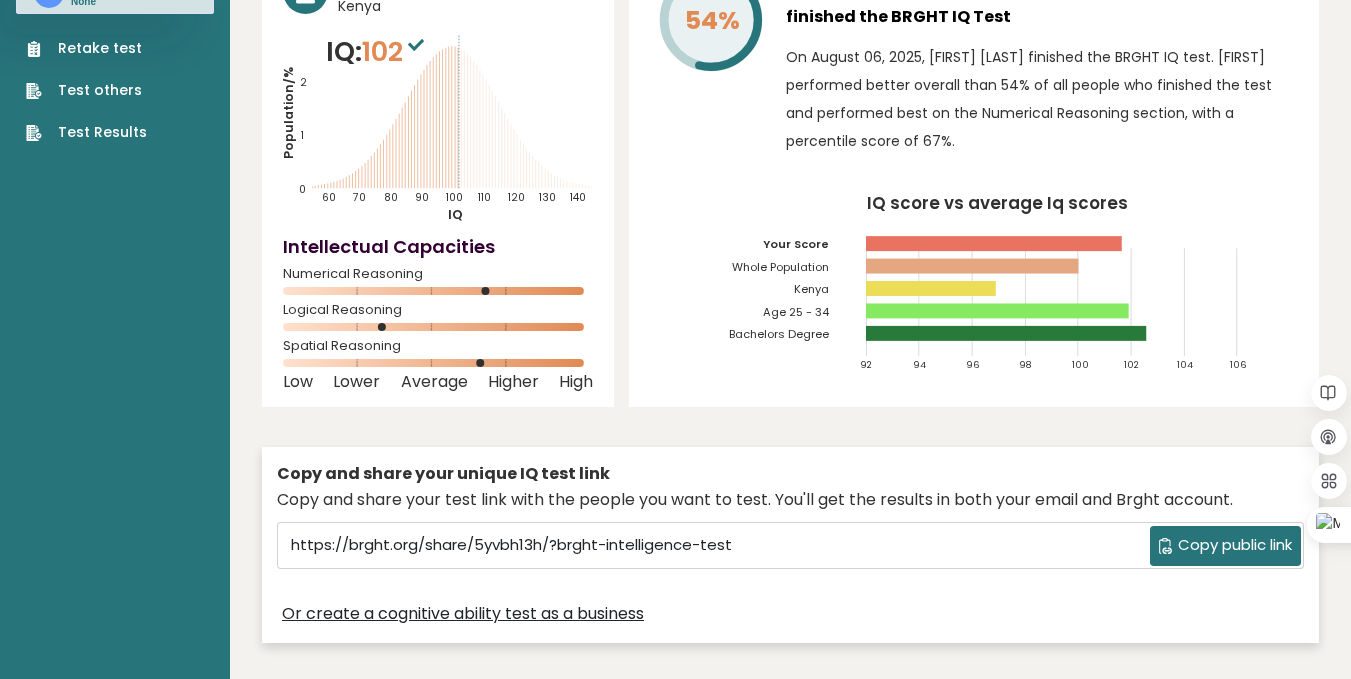 scroll, scrollTop: 0, scrollLeft: 0, axis: both 